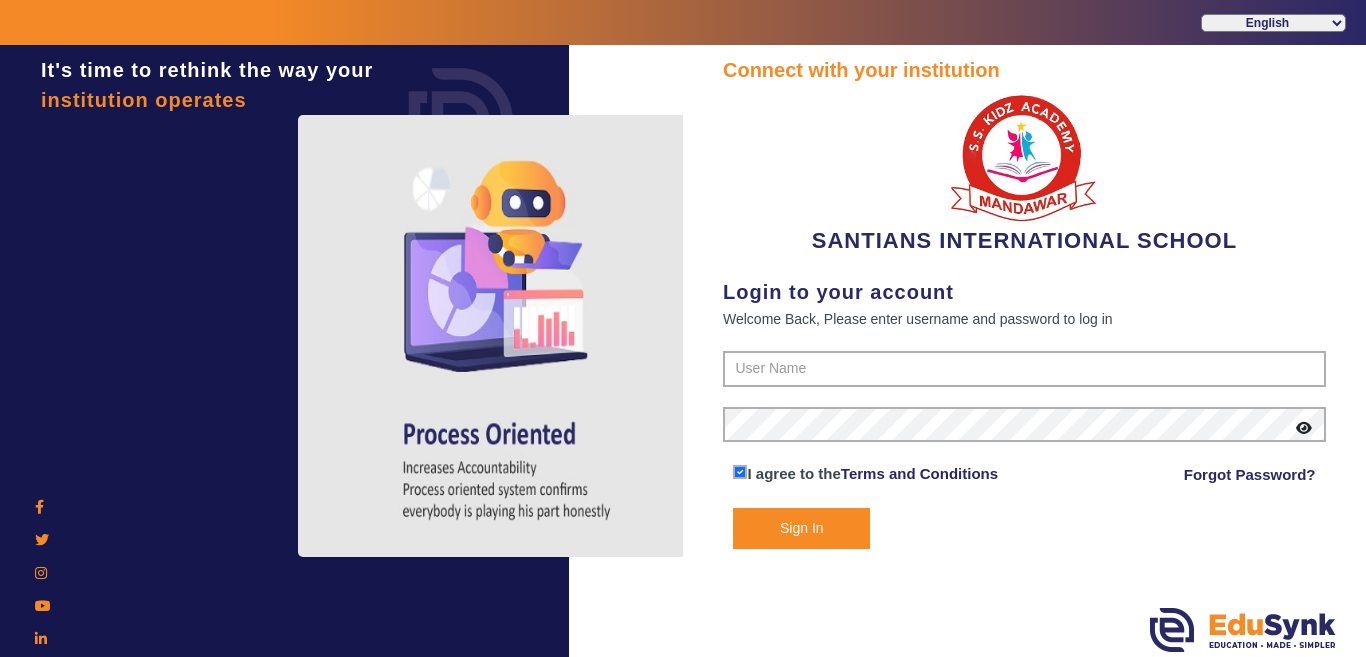 scroll, scrollTop: 0, scrollLeft: 0, axis: both 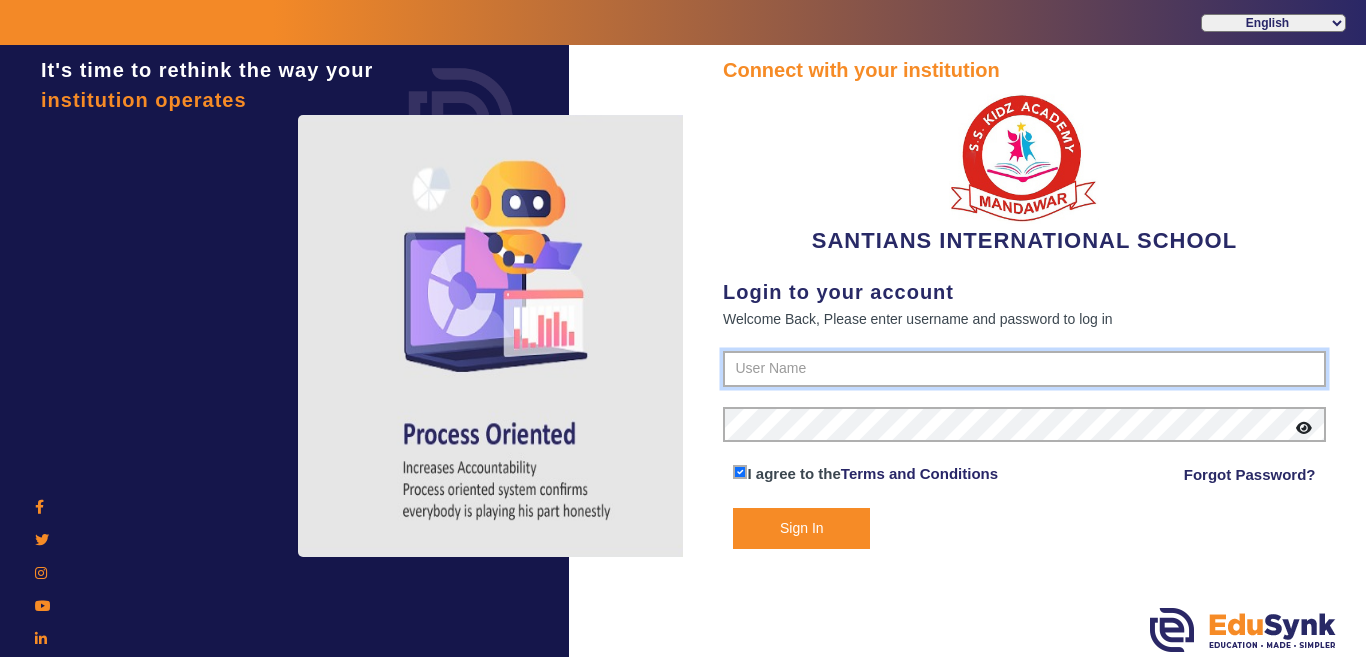 type on "[PHONE]" 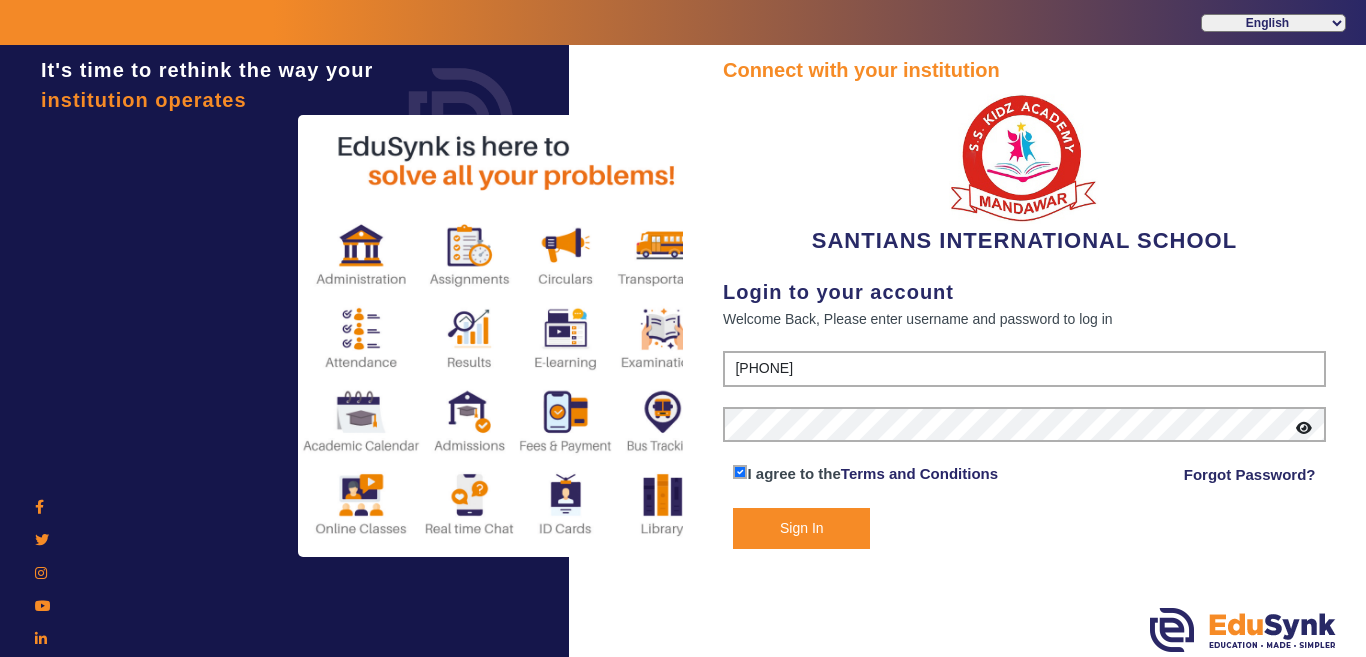 click on "Sign In" 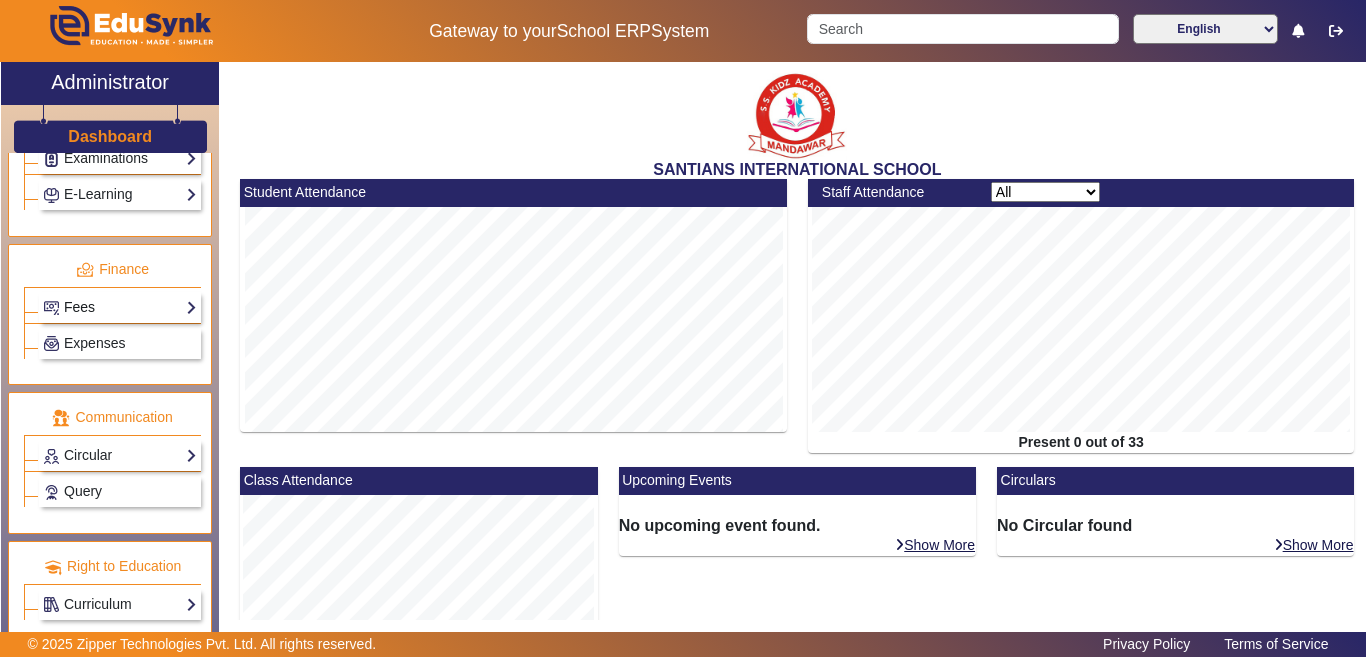 scroll, scrollTop: 1021, scrollLeft: 0, axis: vertical 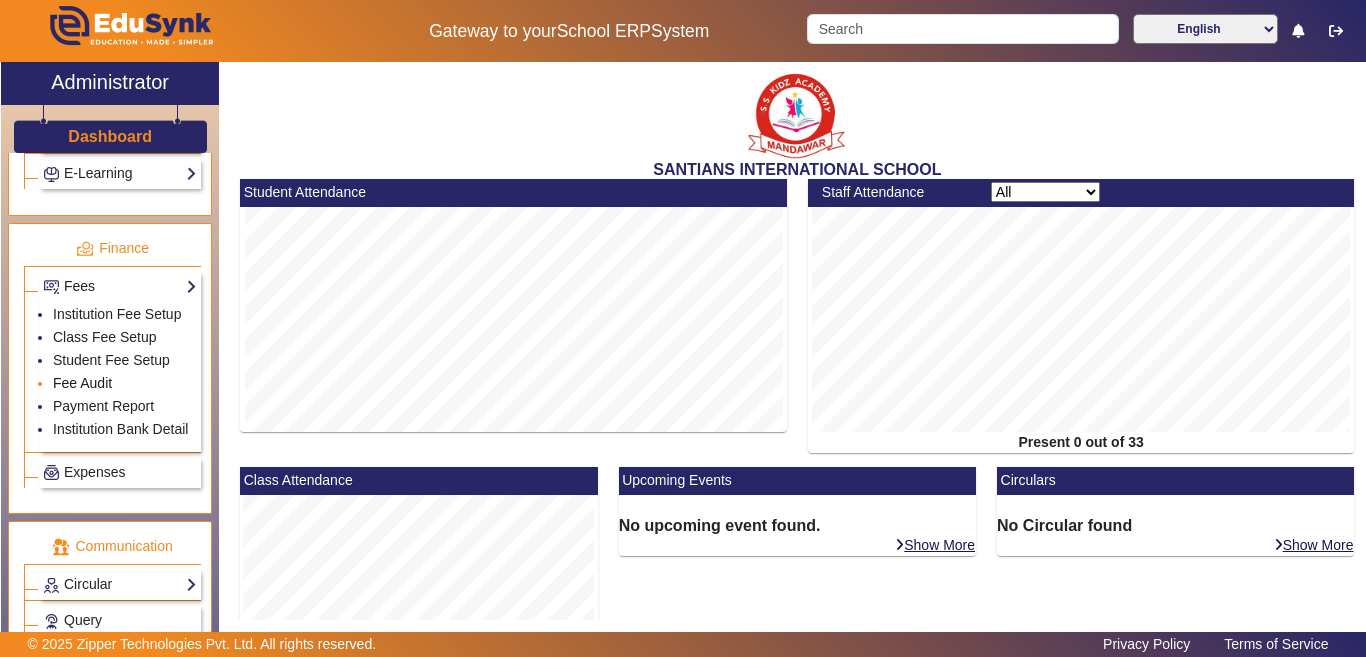click on "Fee Audit" 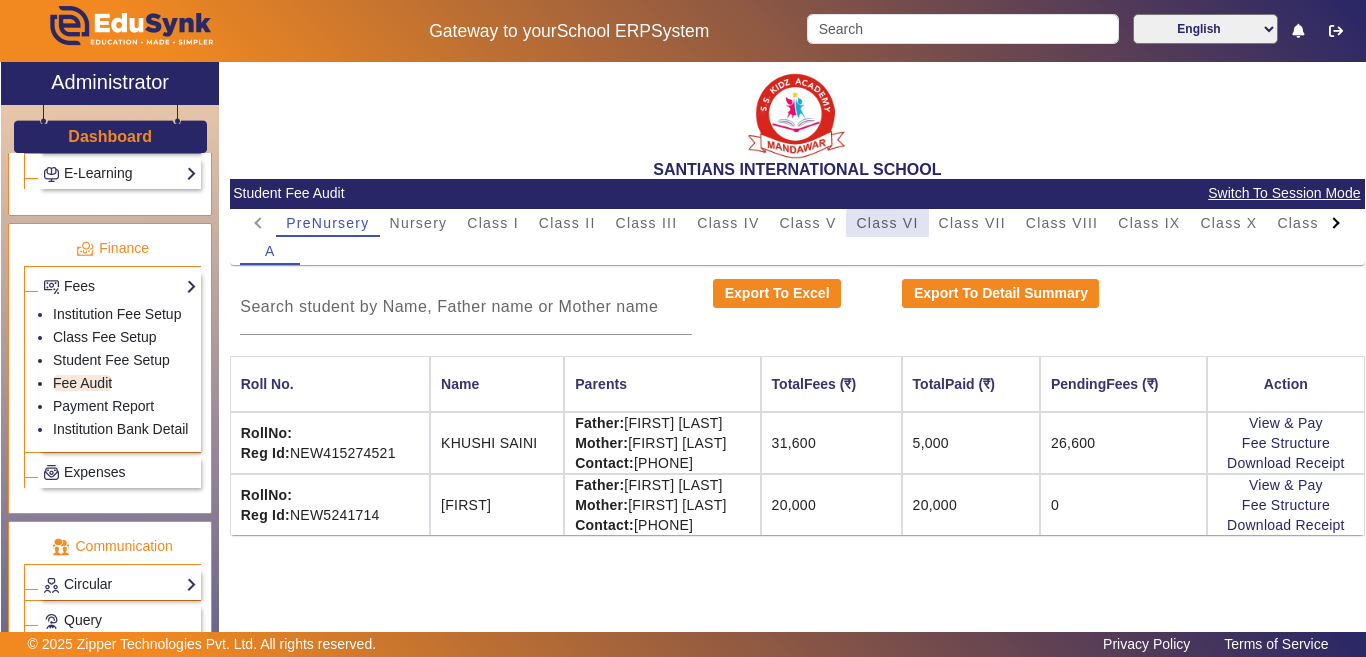 click on "Class VI" at bounding box center (887, 223) 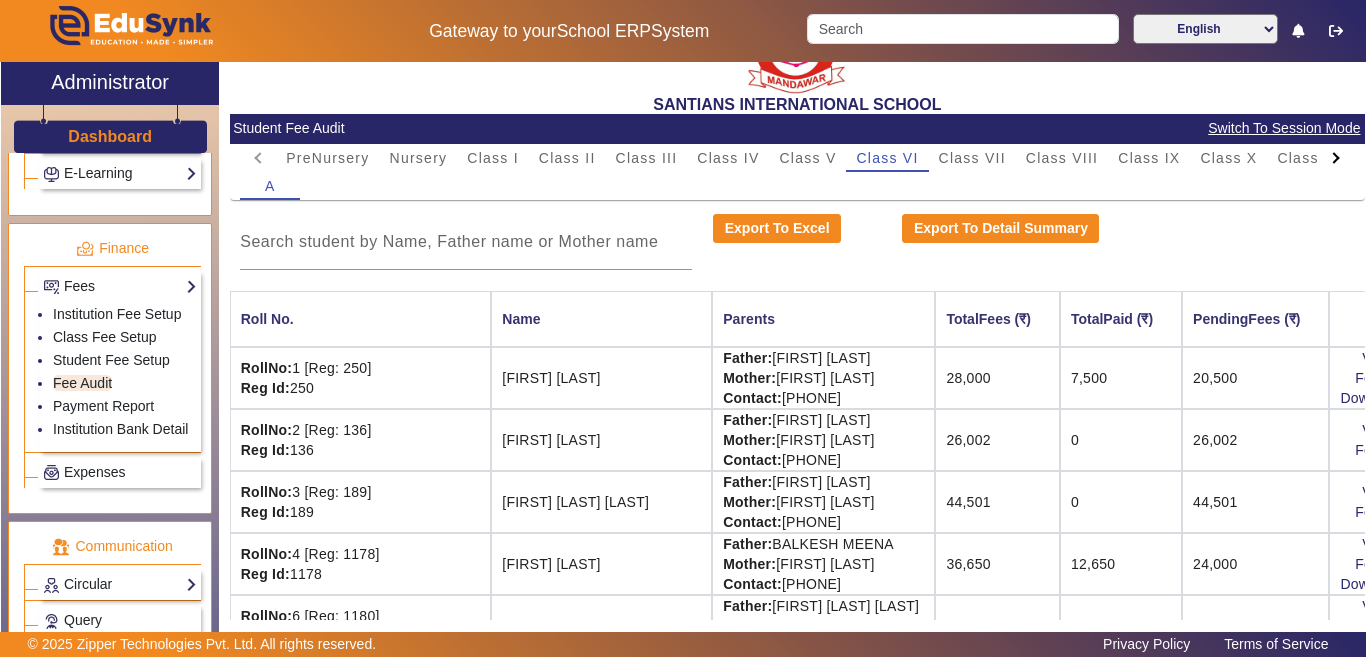 scroll, scrollTop: 100, scrollLeft: 0, axis: vertical 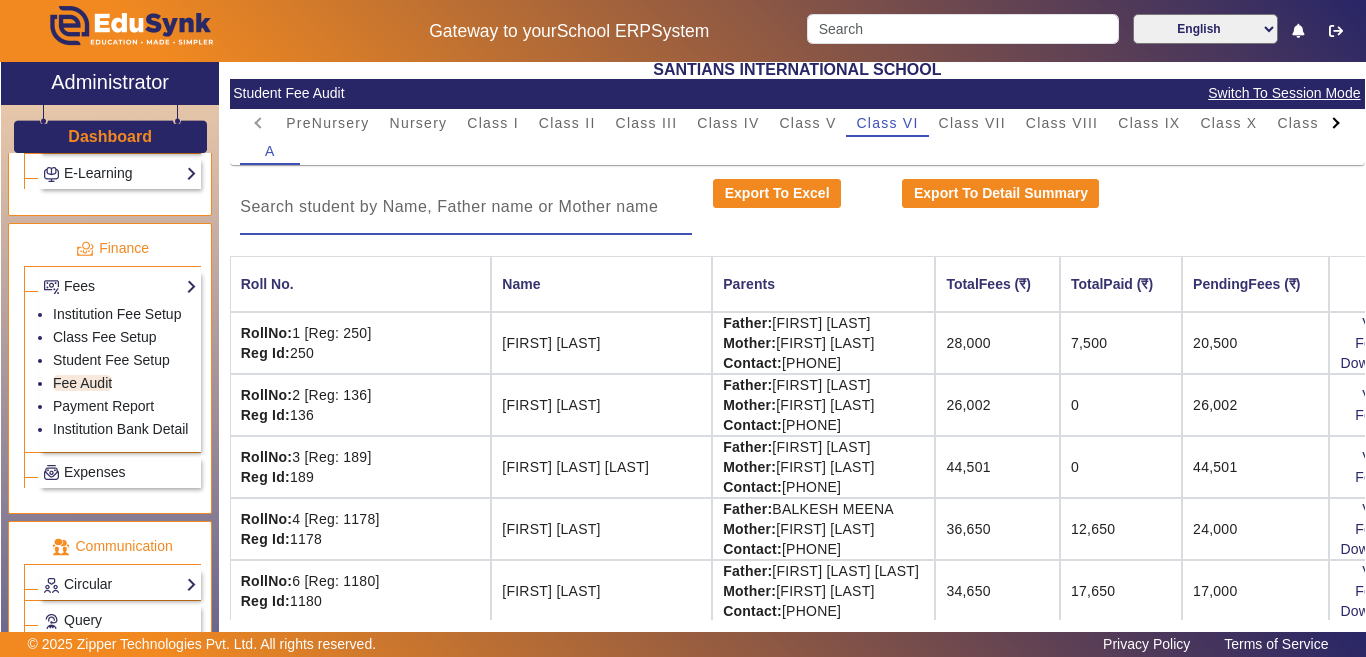 click at bounding box center (466, 207) 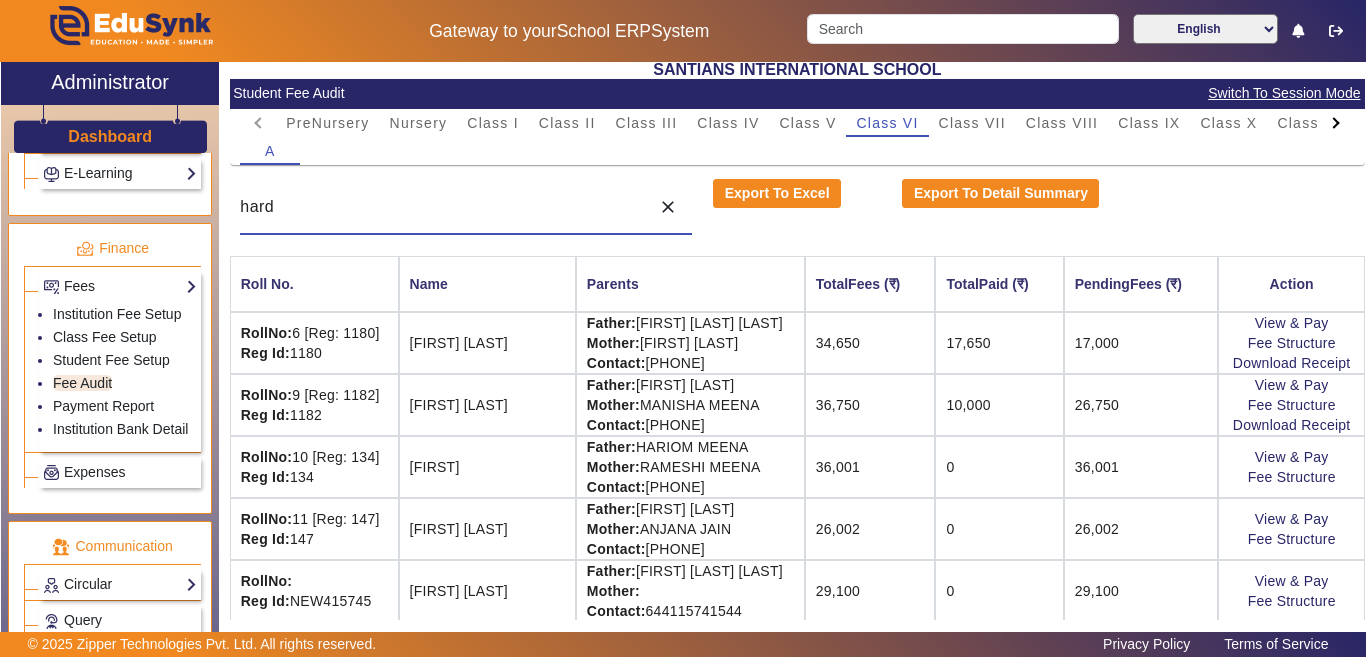 scroll, scrollTop: 0, scrollLeft: 0, axis: both 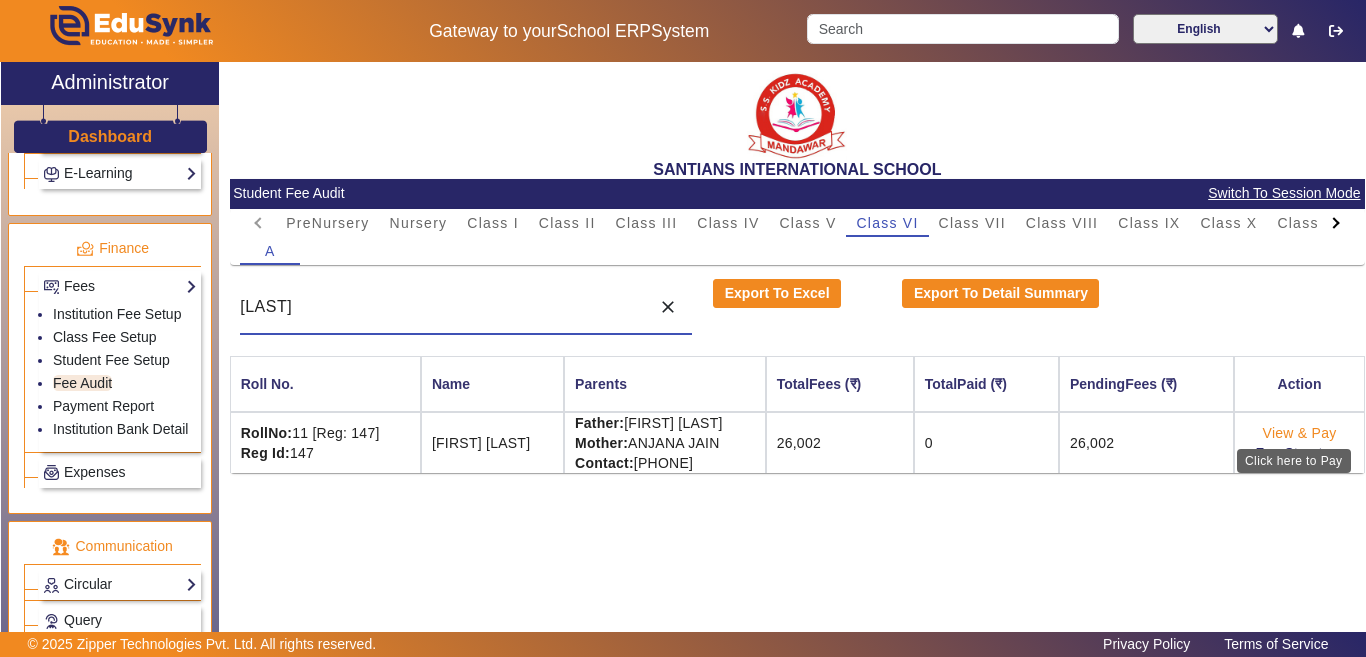 type on "[LAST]" 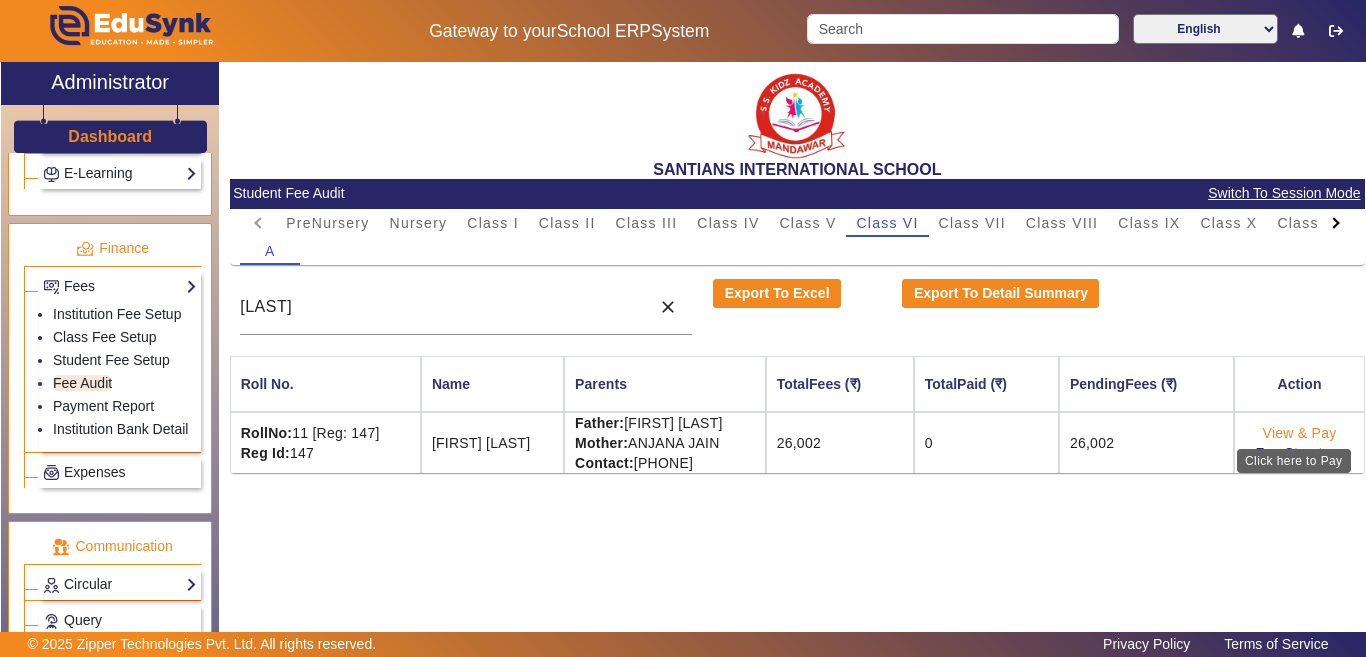 click on "View & Pay" 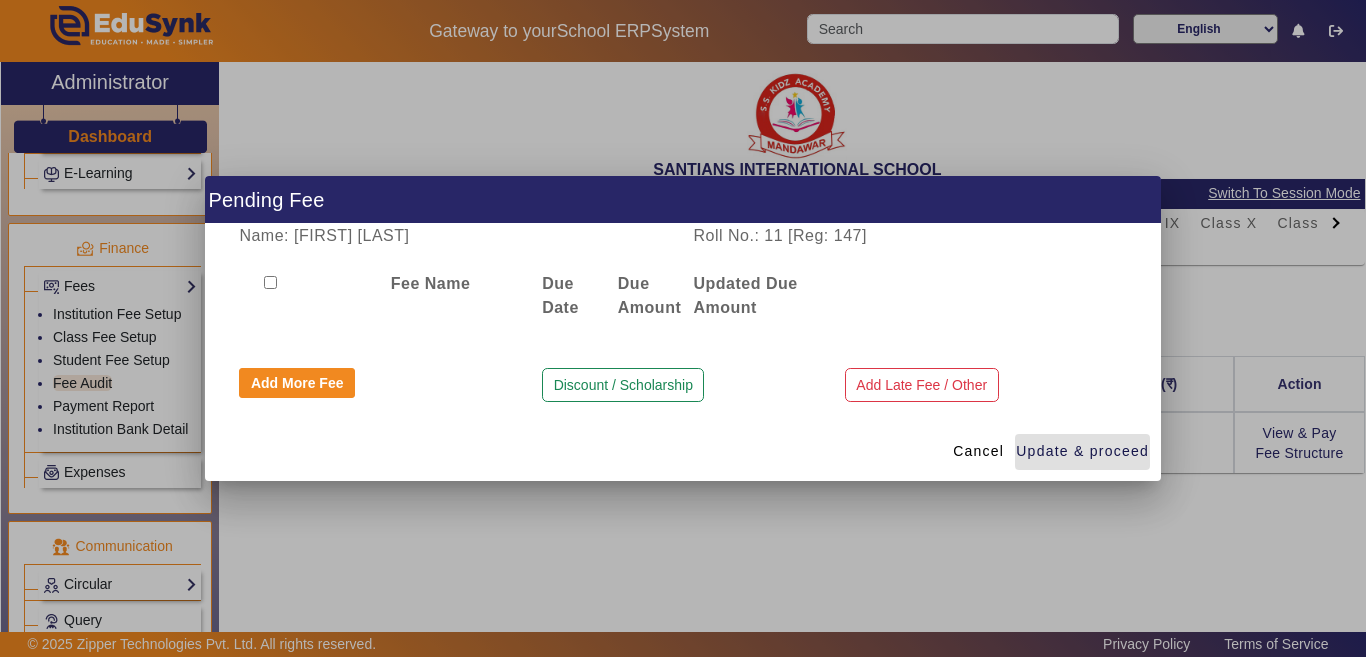 drag, startPoint x: 983, startPoint y: 454, endPoint x: 1222, endPoint y: 470, distance: 239.53497 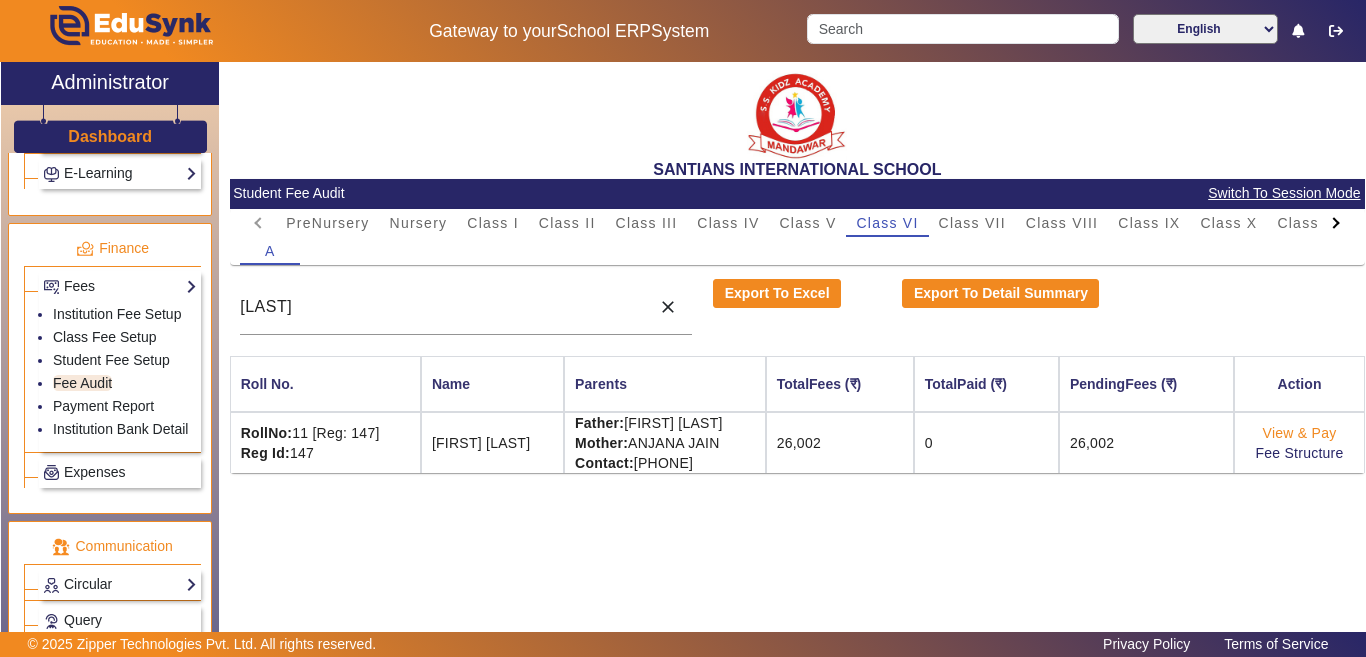 click on "View & Pay" 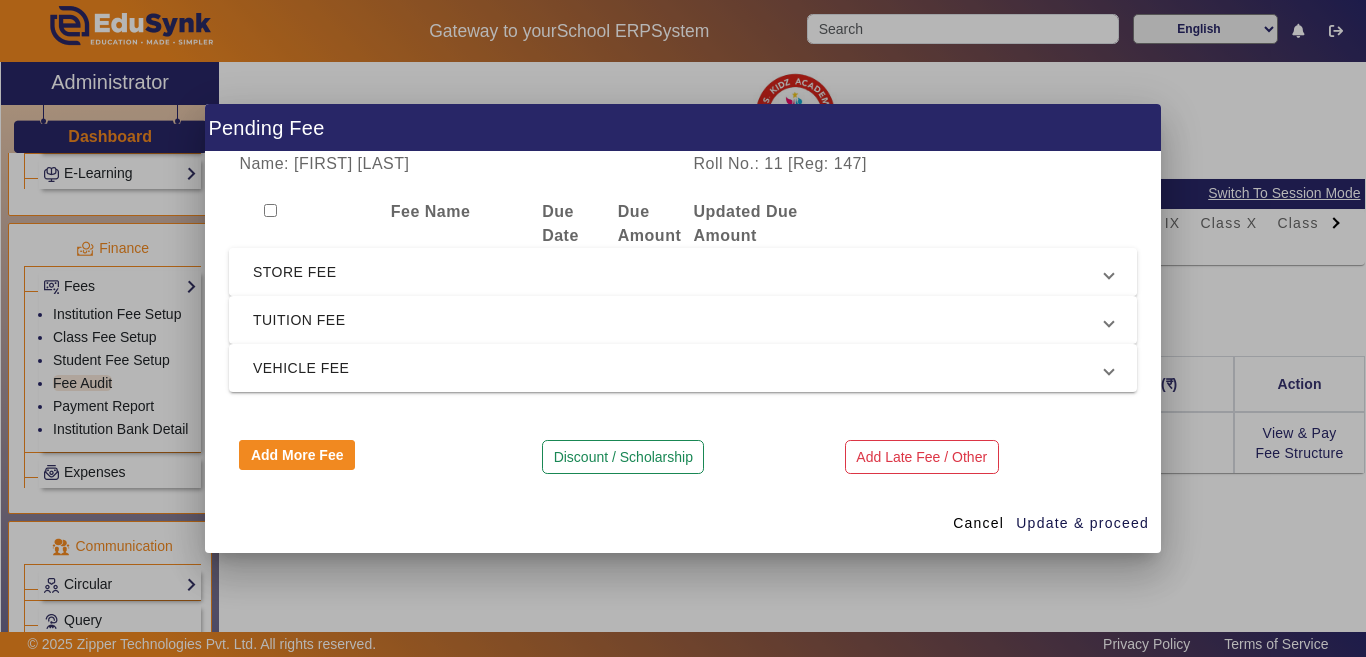 click on "STORE FEE" at bounding box center [679, 272] 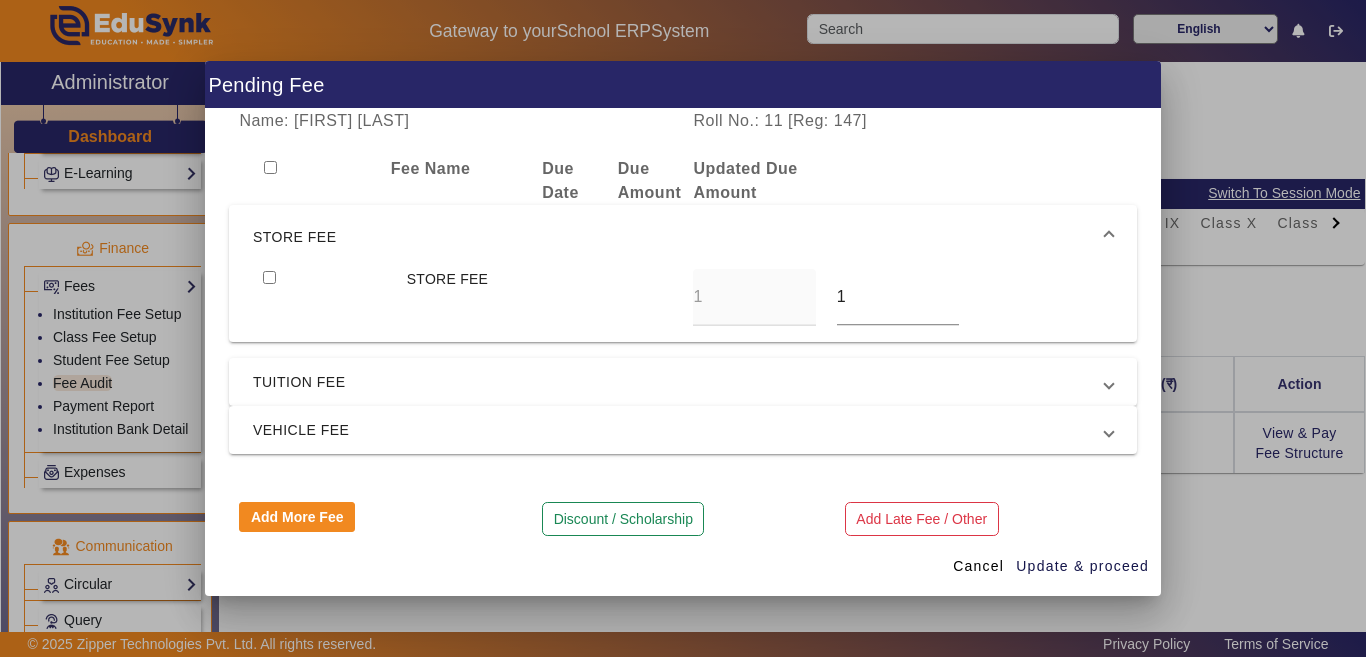 click at bounding box center [269, 277] 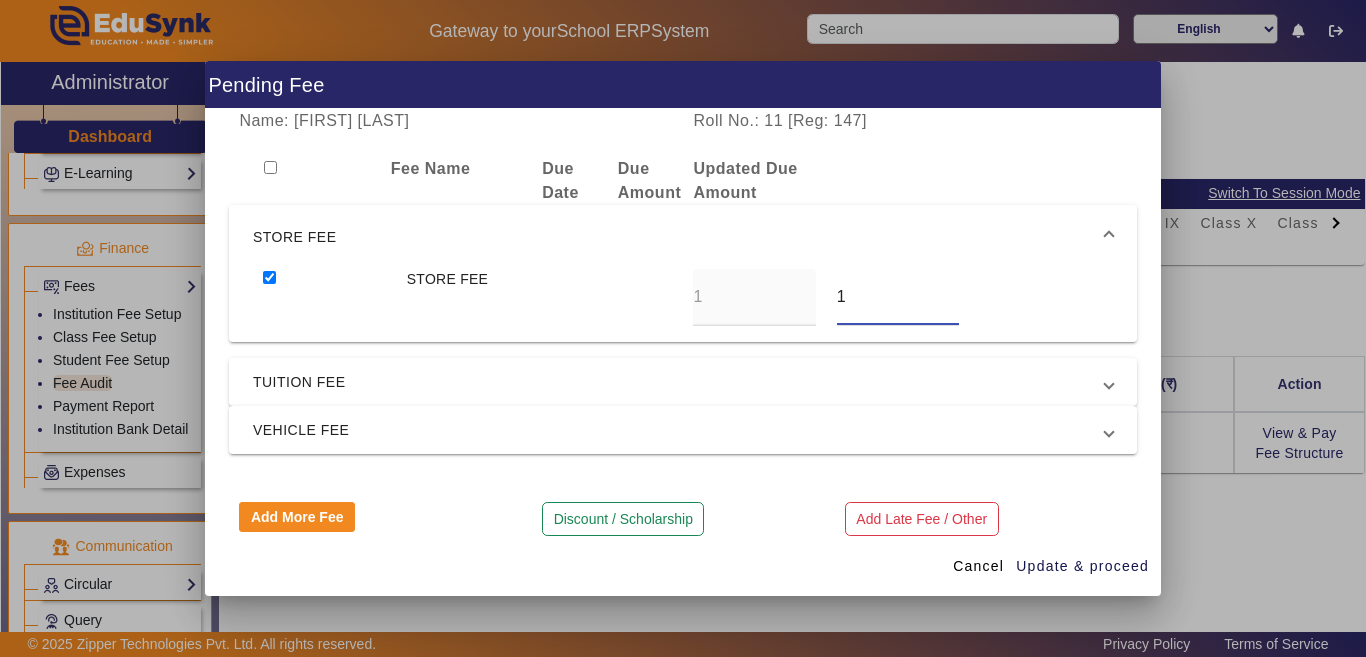 drag, startPoint x: 875, startPoint y: 292, endPoint x: 659, endPoint y: 294, distance: 216.00926 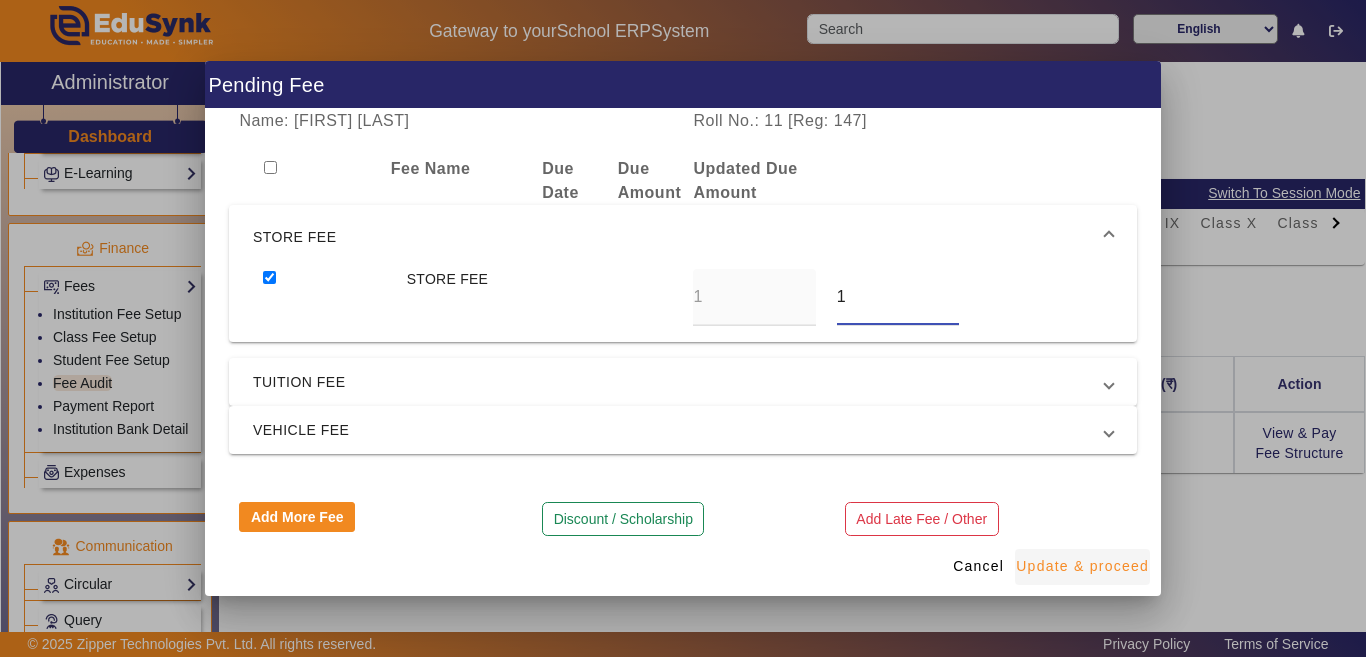 type on "[NUMBER]" 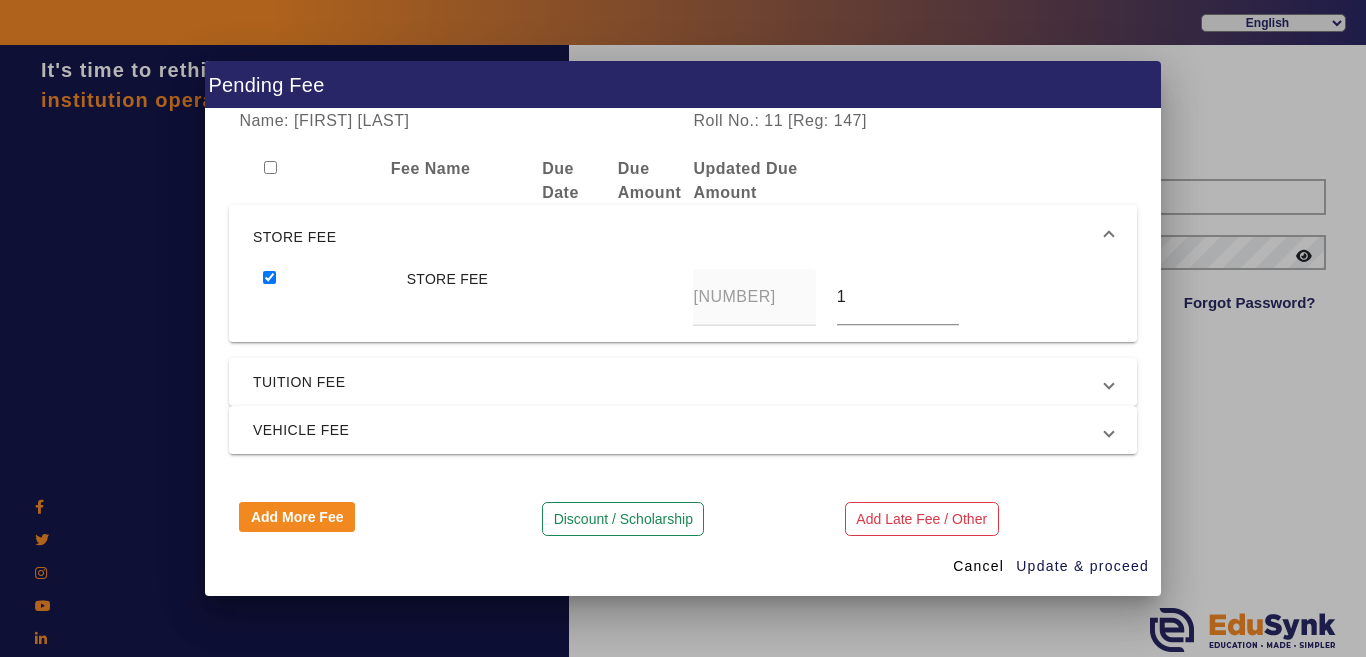 type 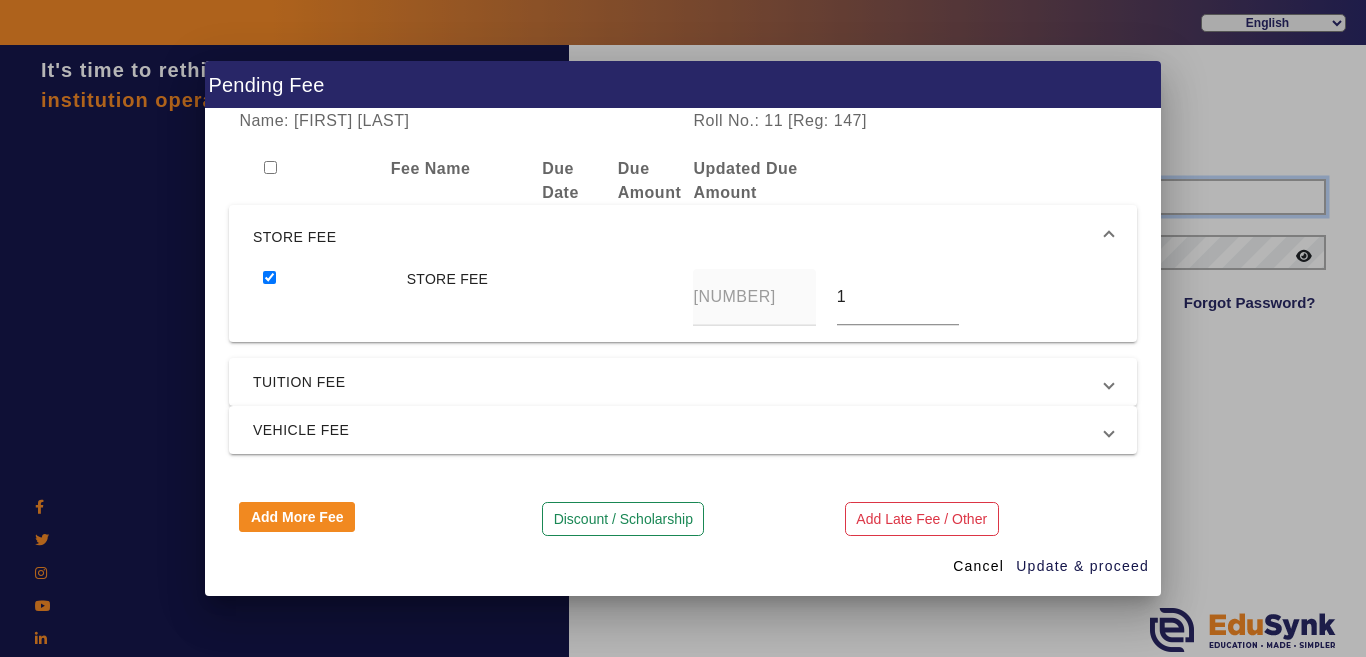 type on "[PHONE]" 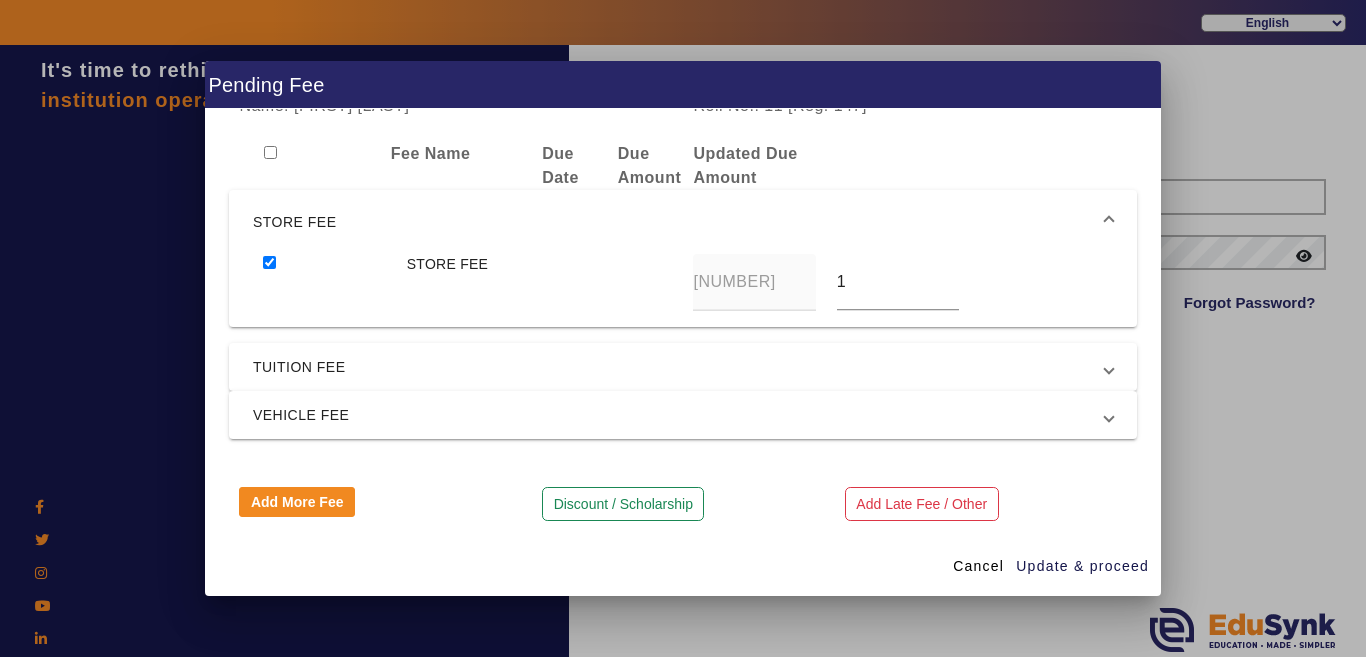 scroll, scrollTop: 19, scrollLeft: 0, axis: vertical 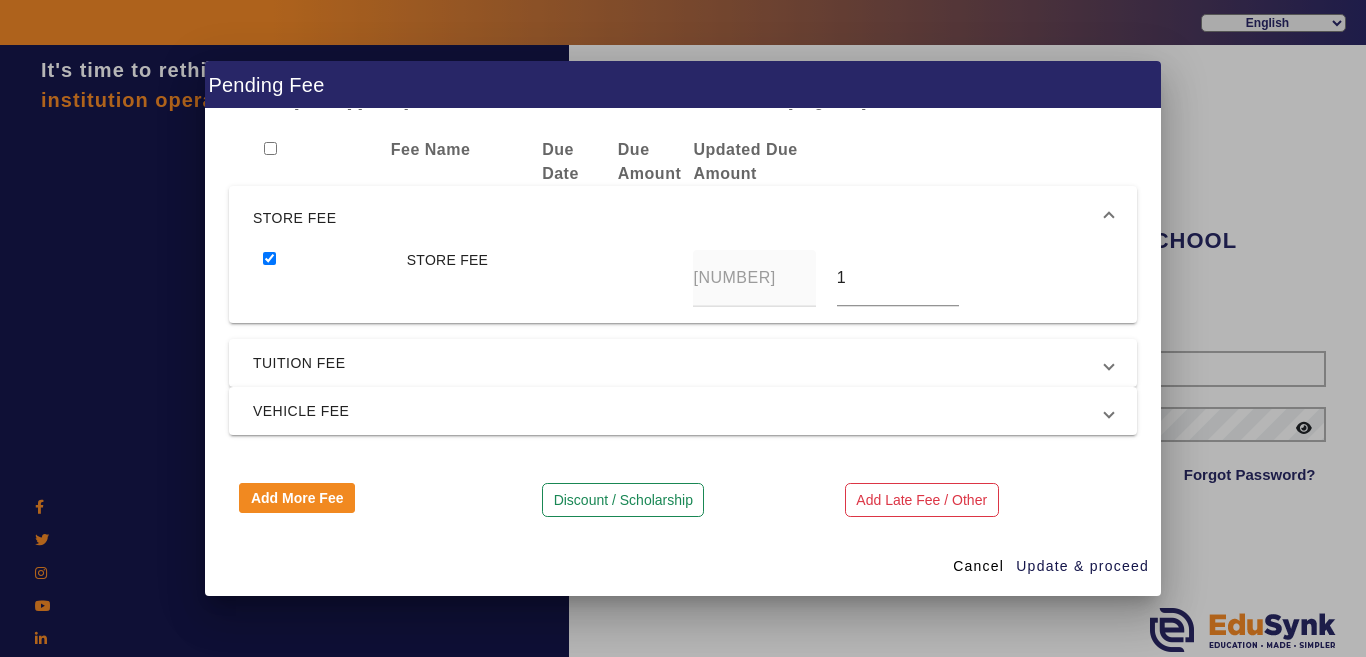 click at bounding box center [683, 328] 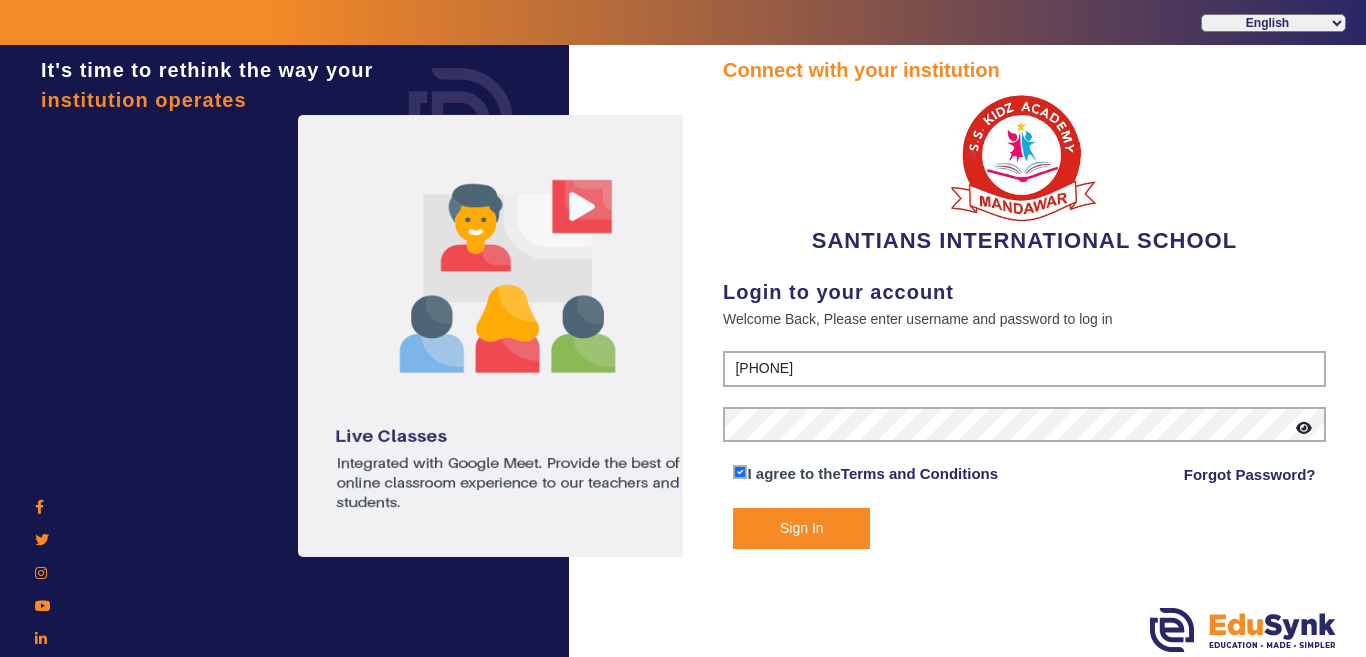 click on "Sign In" 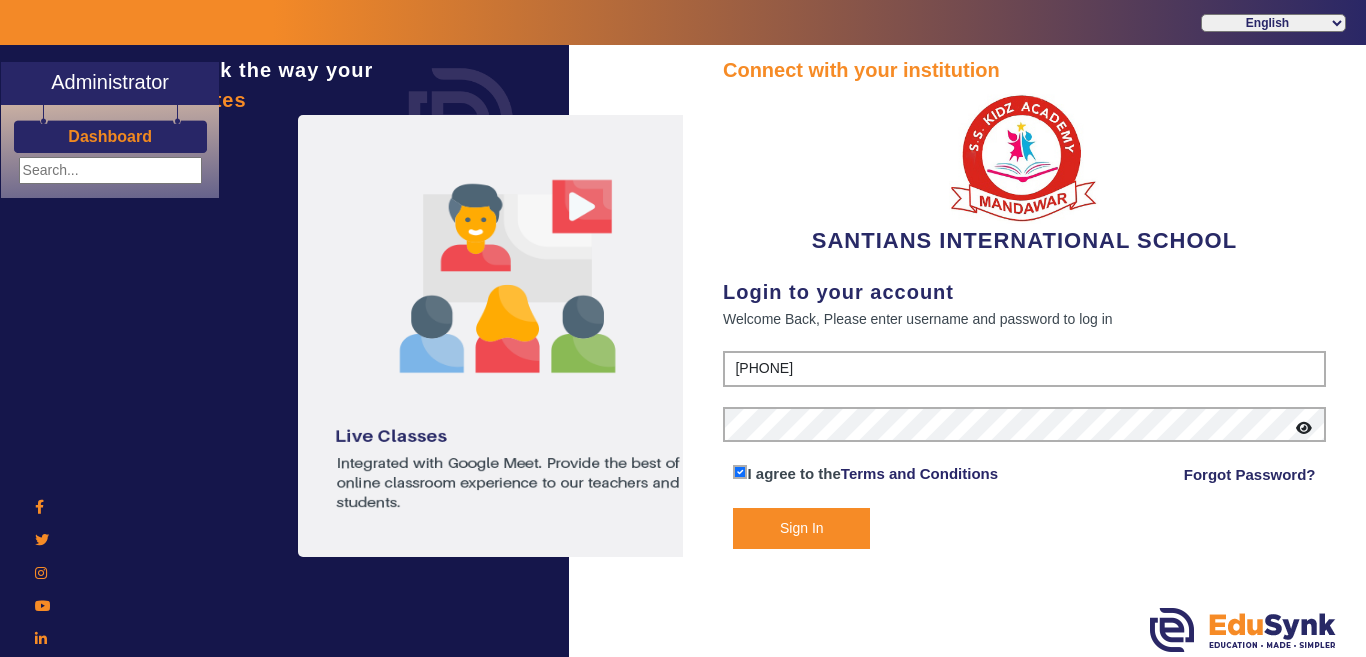 select on "en" 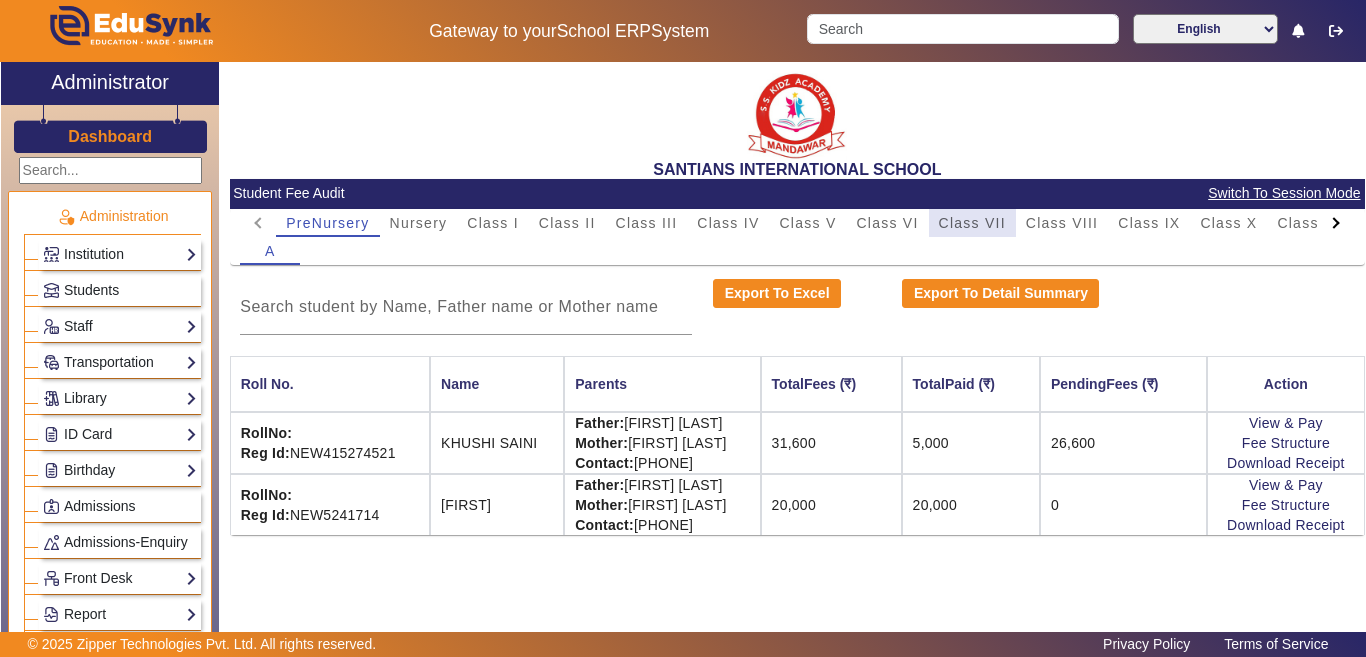 click on "Class VII" at bounding box center [972, 223] 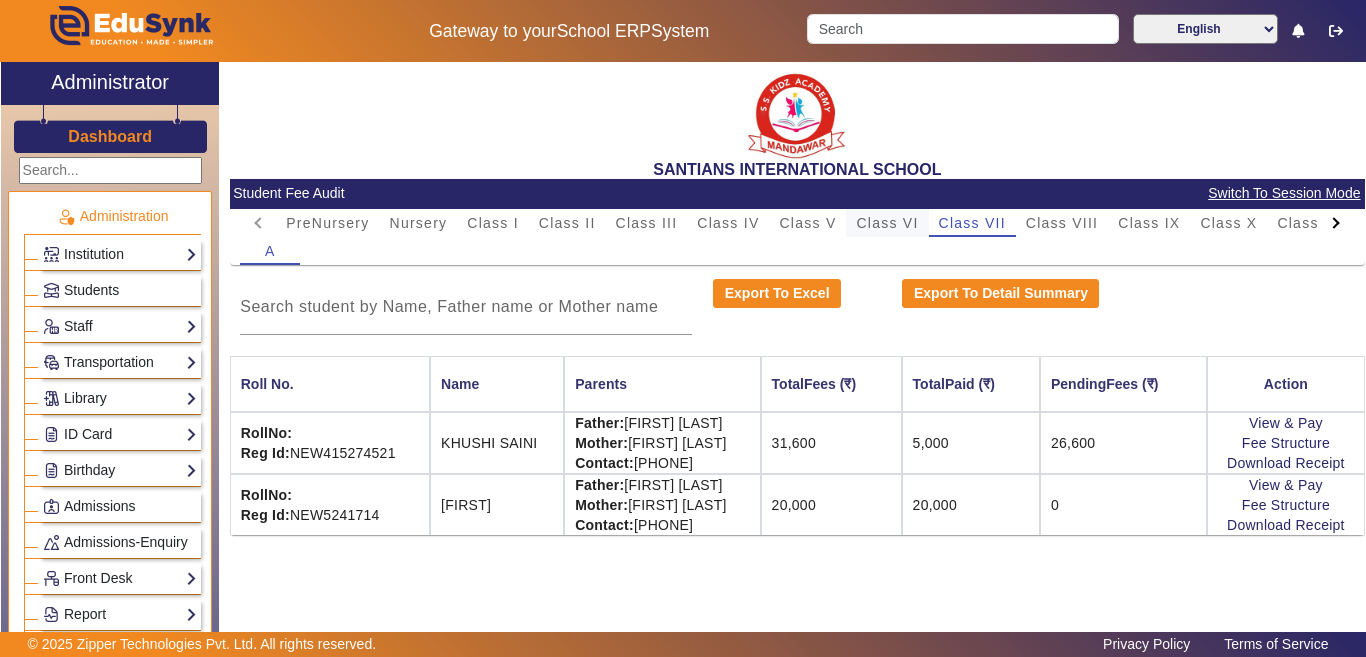 click on "Class VI" at bounding box center [887, 223] 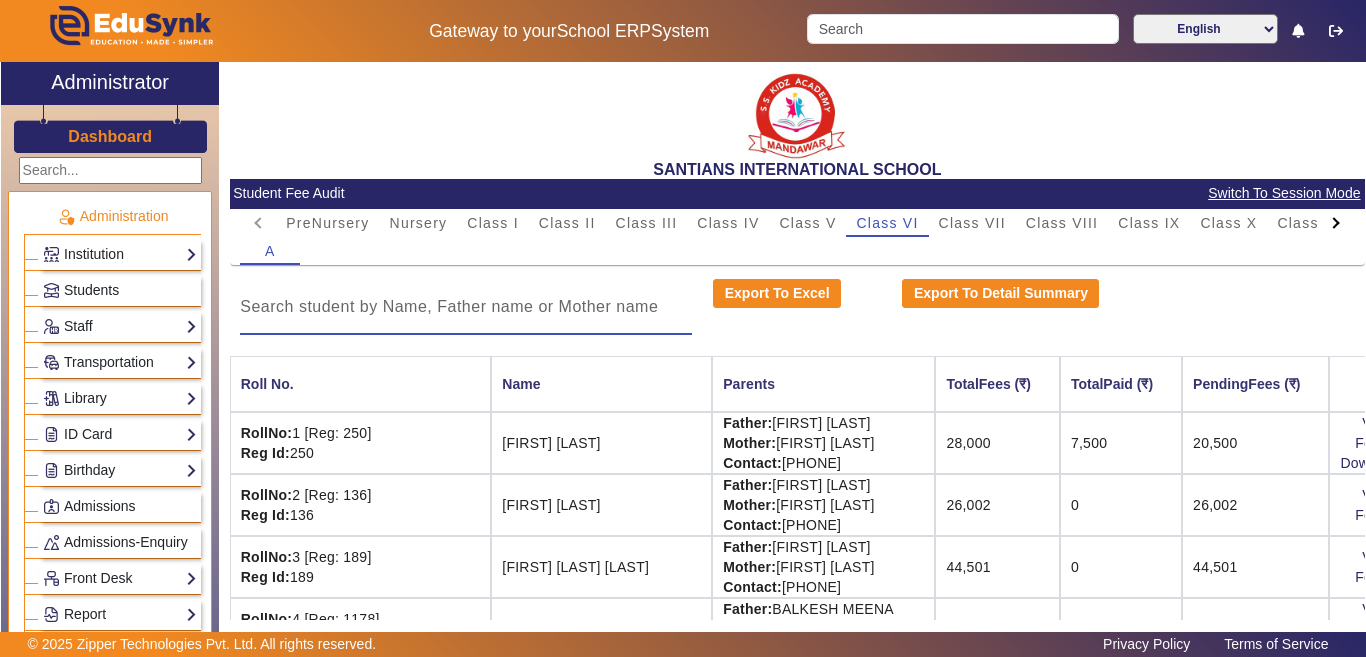 click at bounding box center (466, 307) 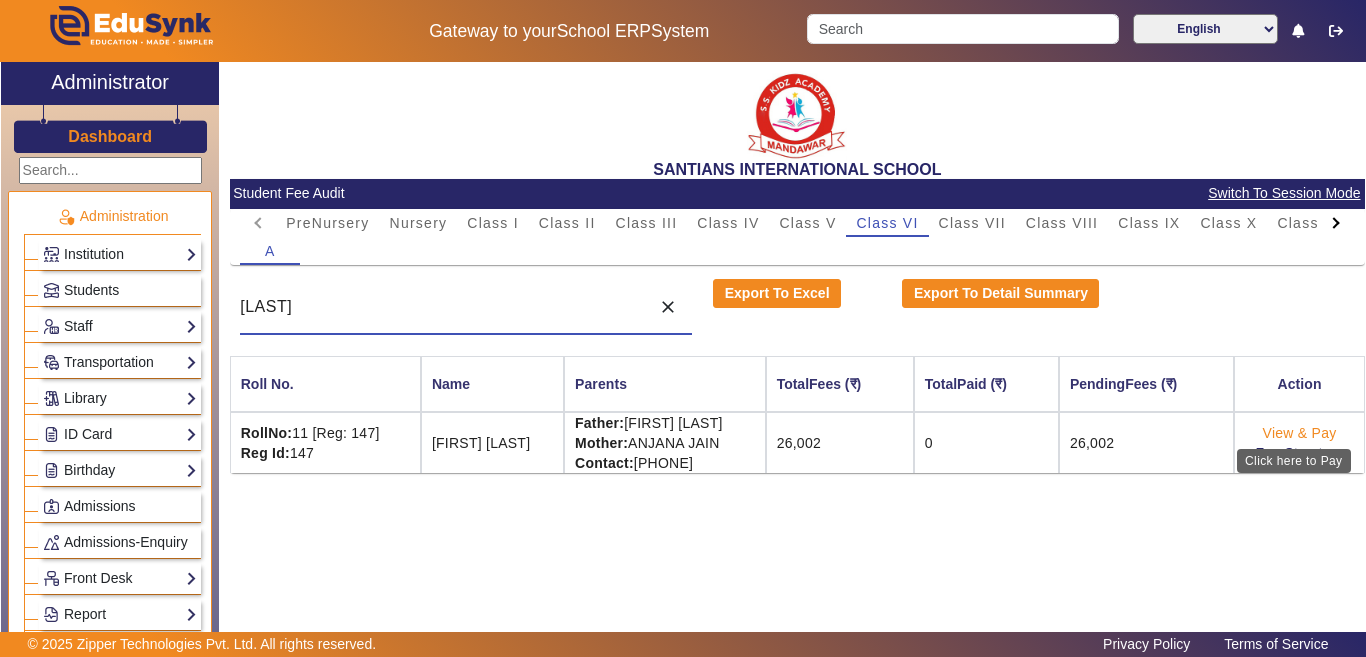 type on "[LAST]" 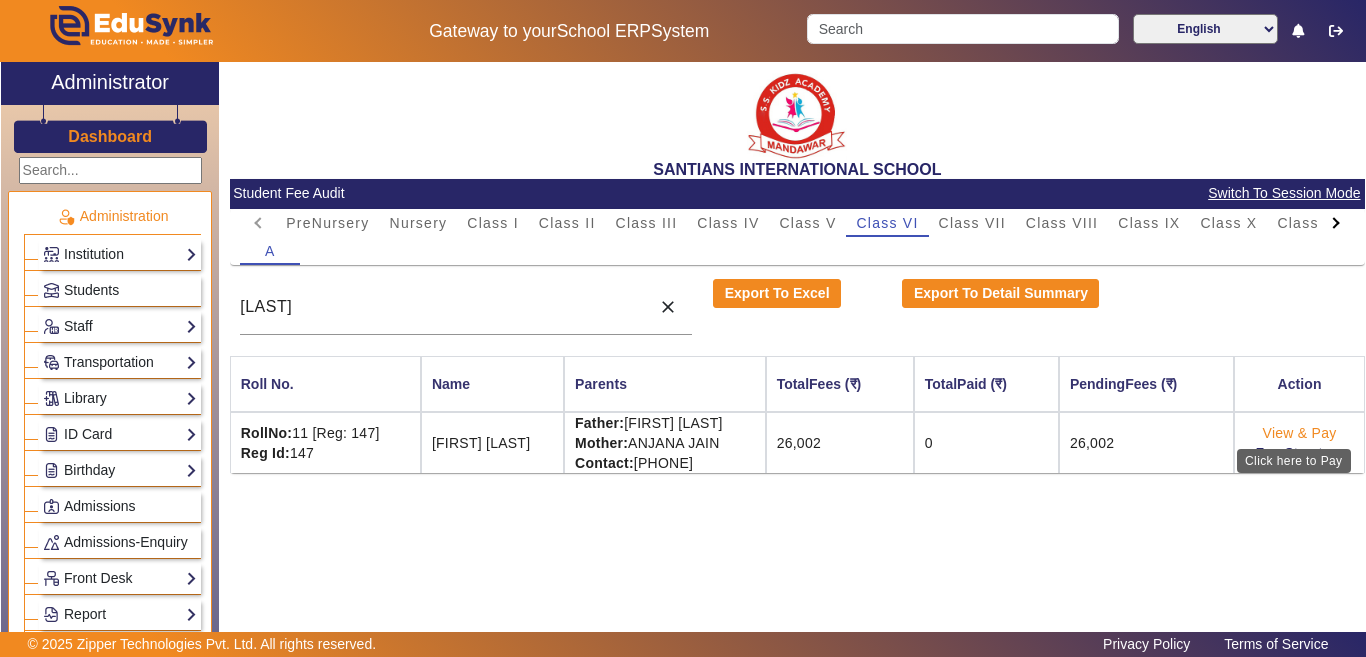 click on "View & Pay" 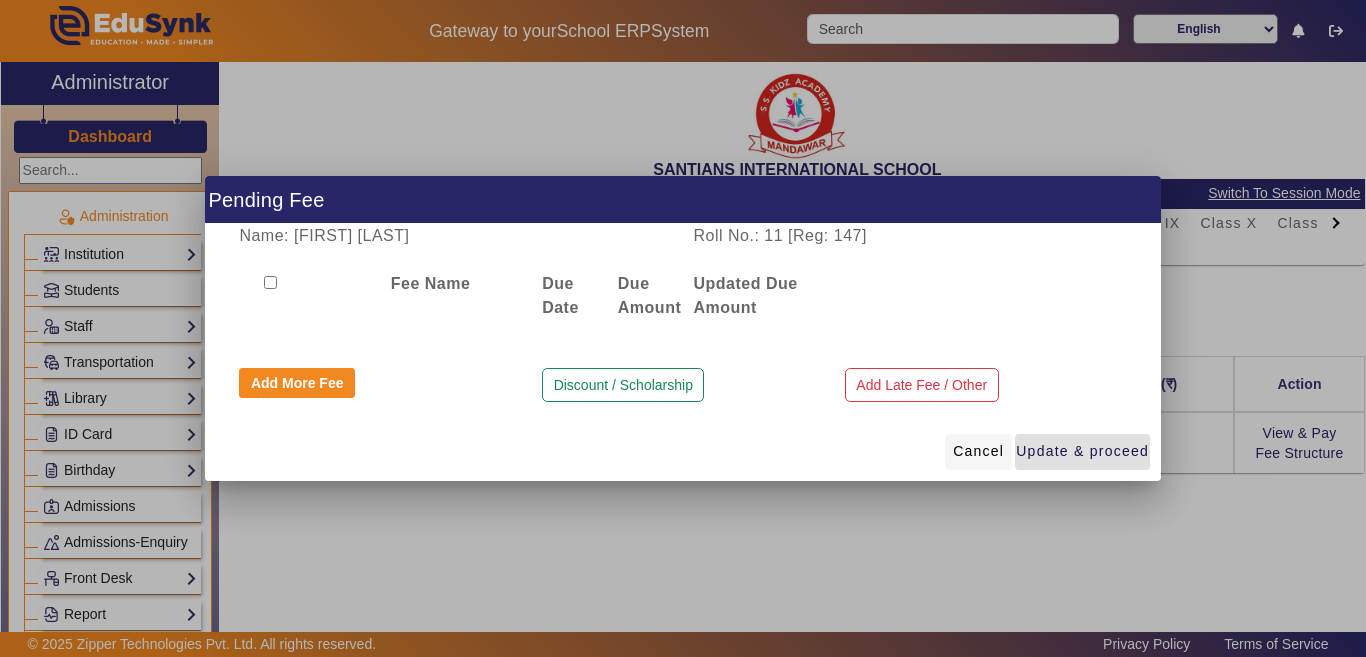 click on "Cancel" at bounding box center (978, 451) 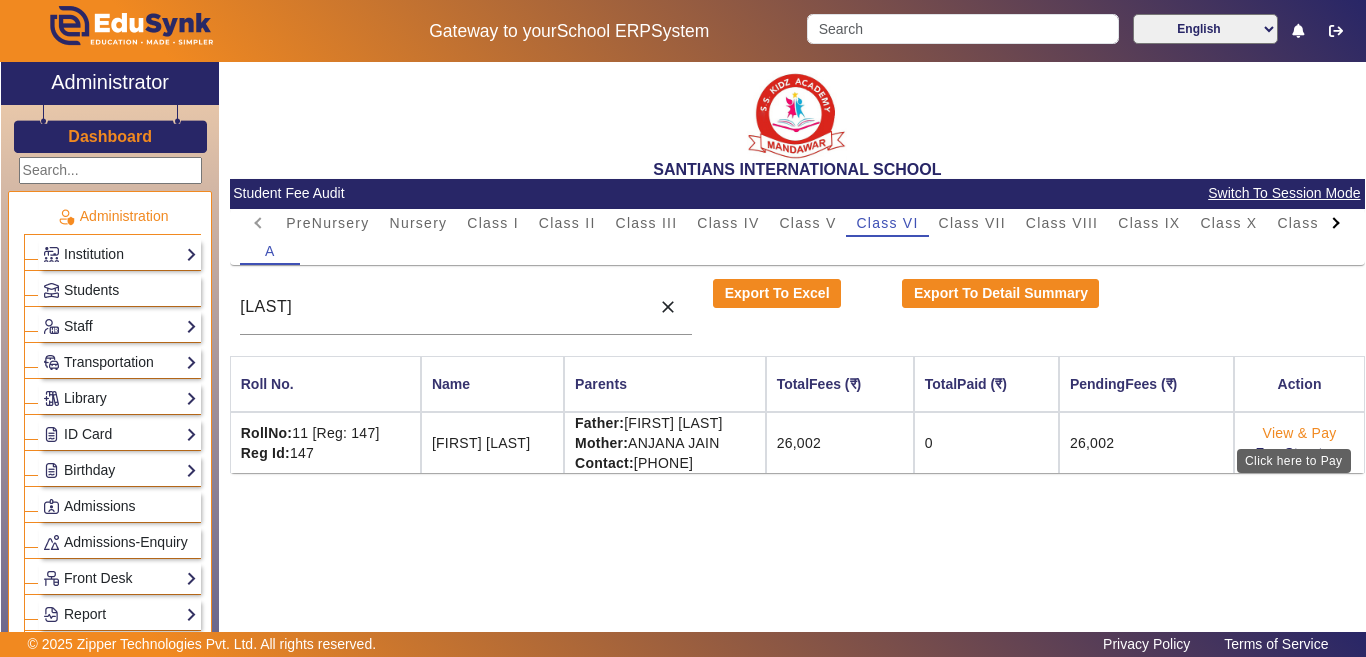 click on "View & Pay" 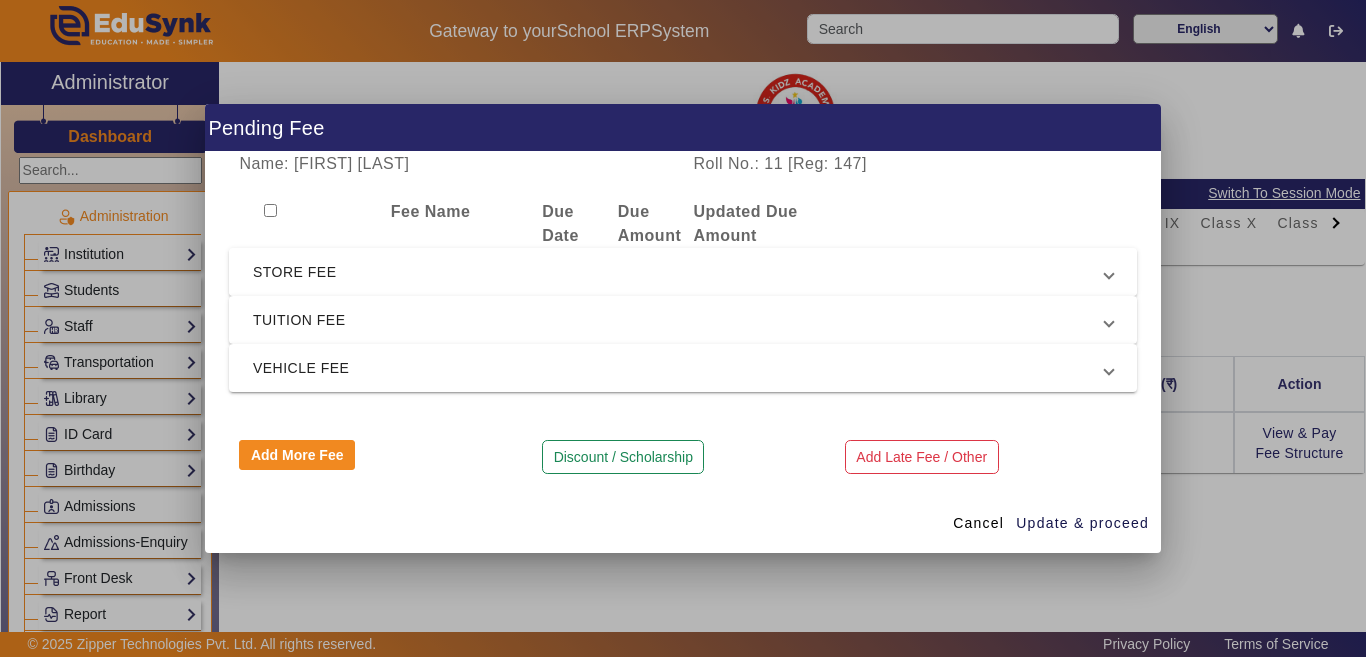 click on "STORE FEE" at bounding box center [679, 272] 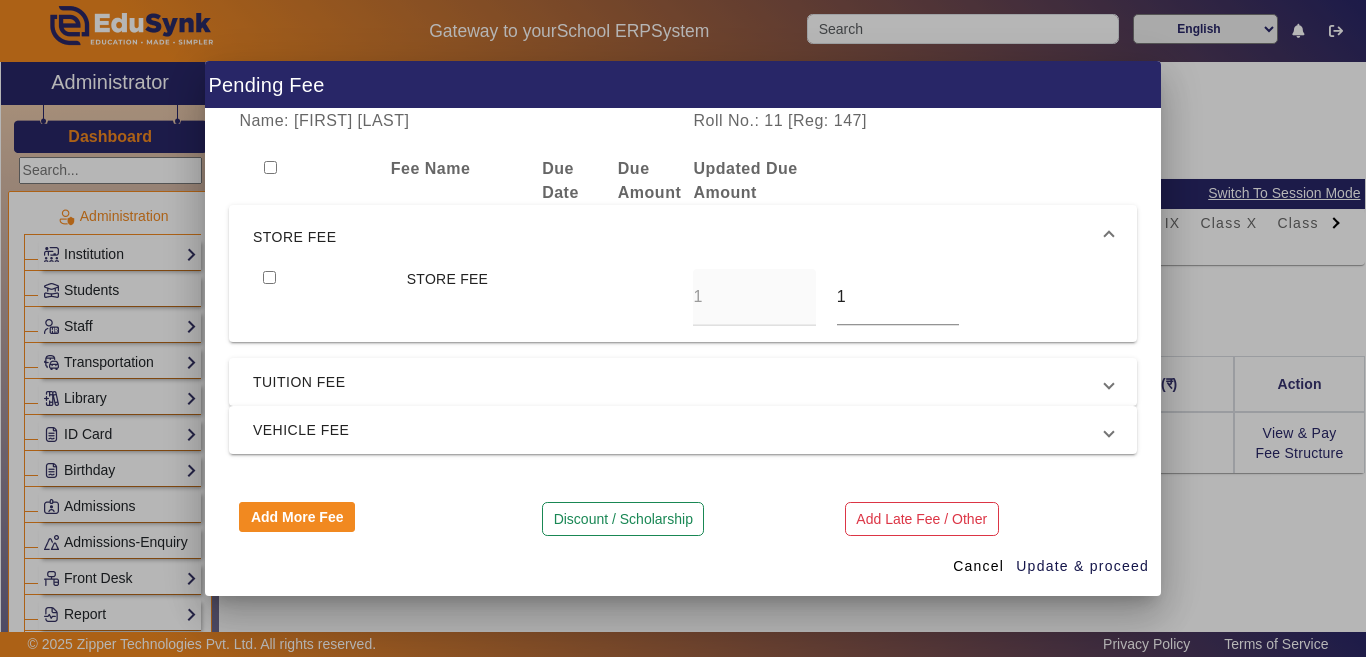 click at bounding box center (269, 277) 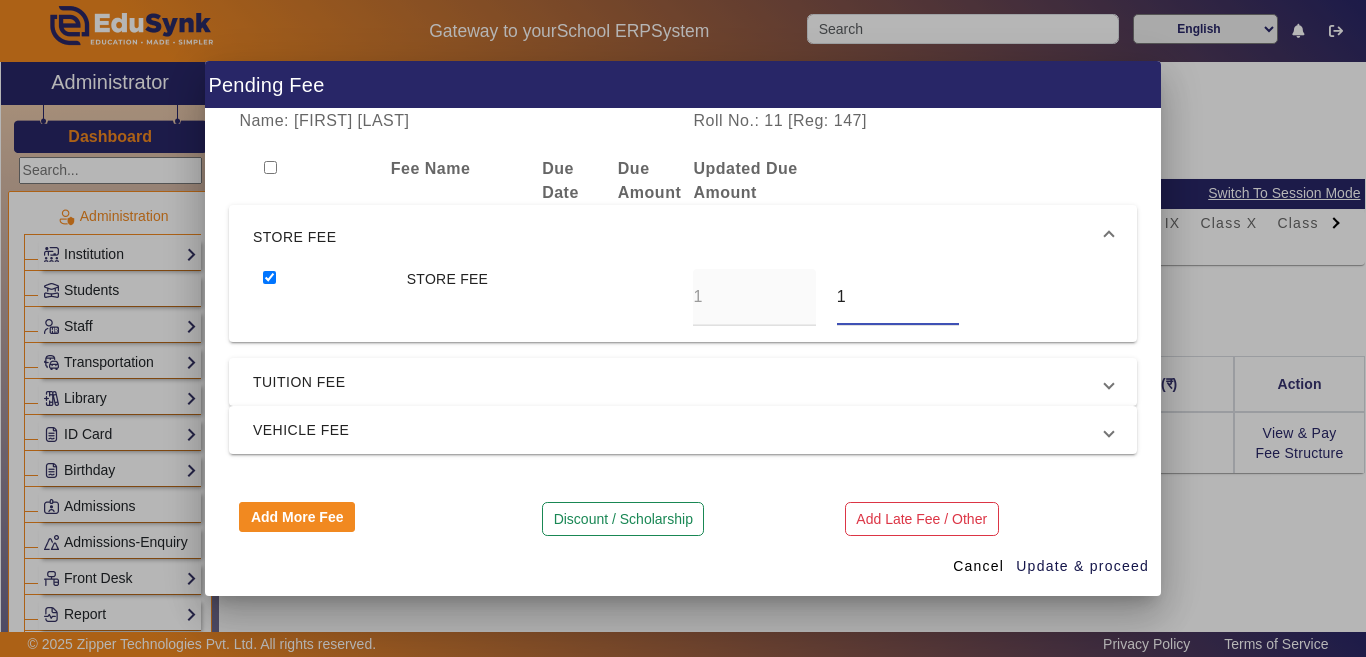 drag, startPoint x: 860, startPoint y: 306, endPoint x: 764, endPoint y: 304, distance: 96.02083 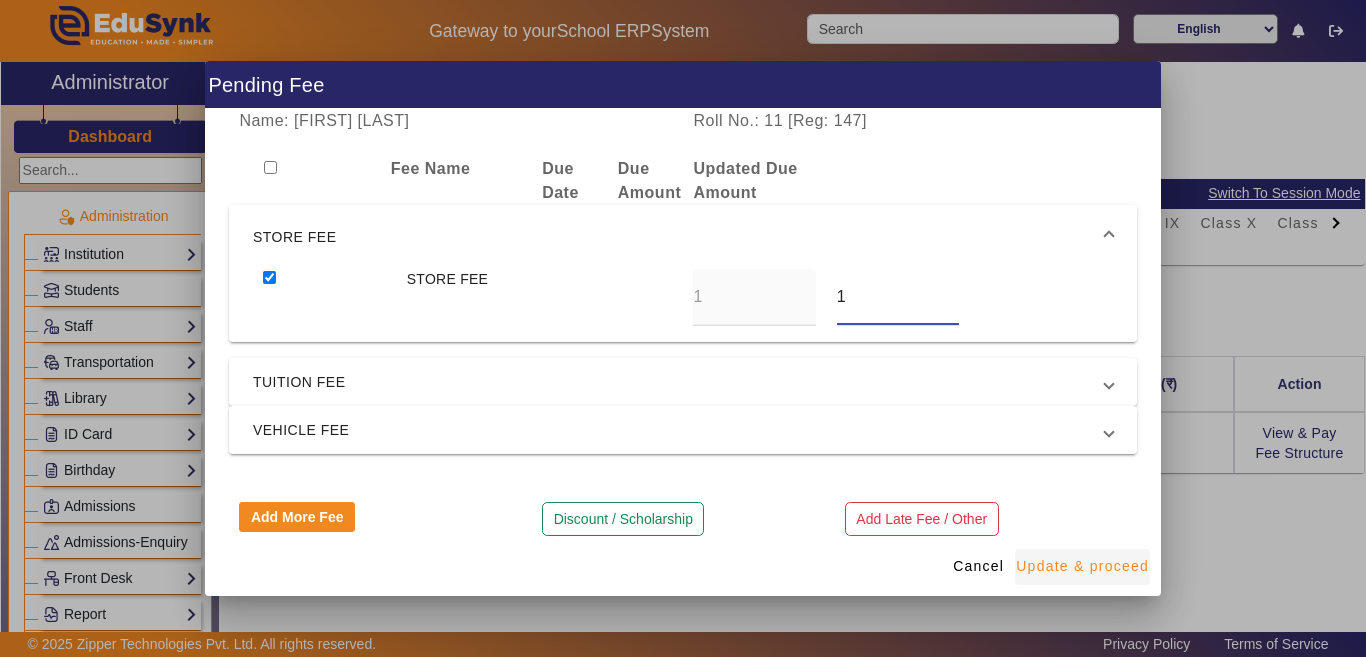 type on "[NUMBER]" 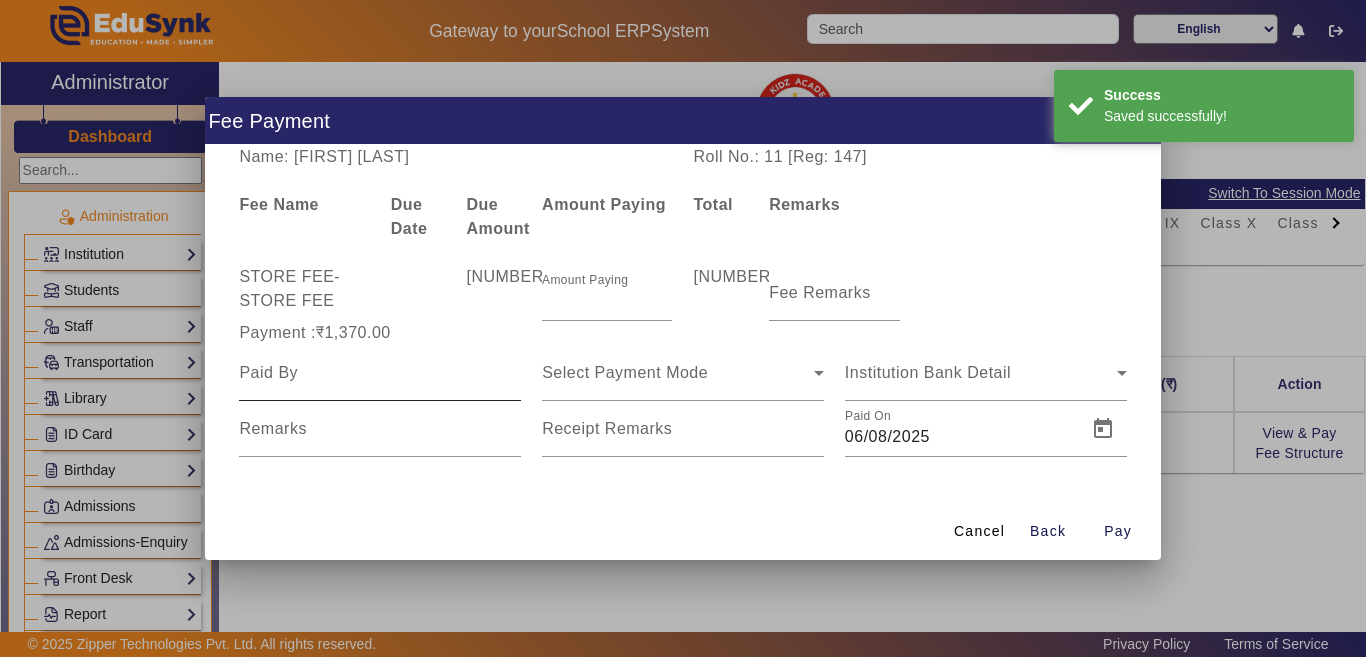 click at bounding box center [380, 373] 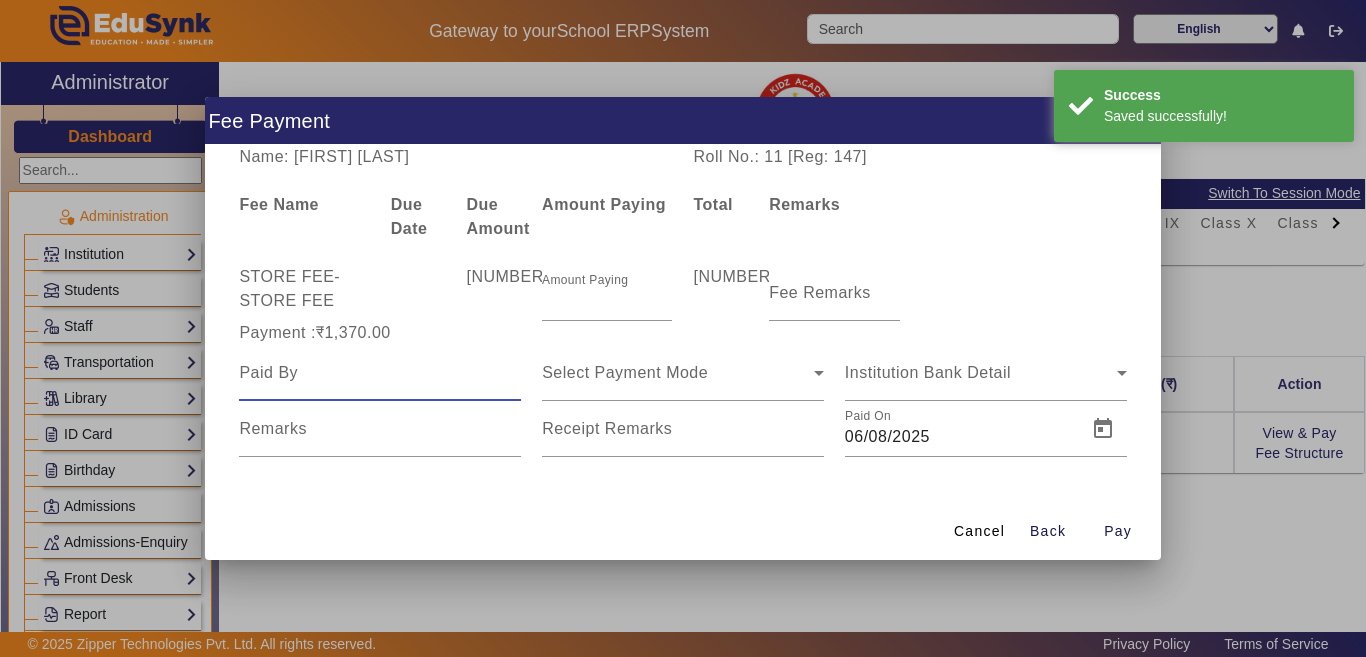 click at bounding box center (380, 373) 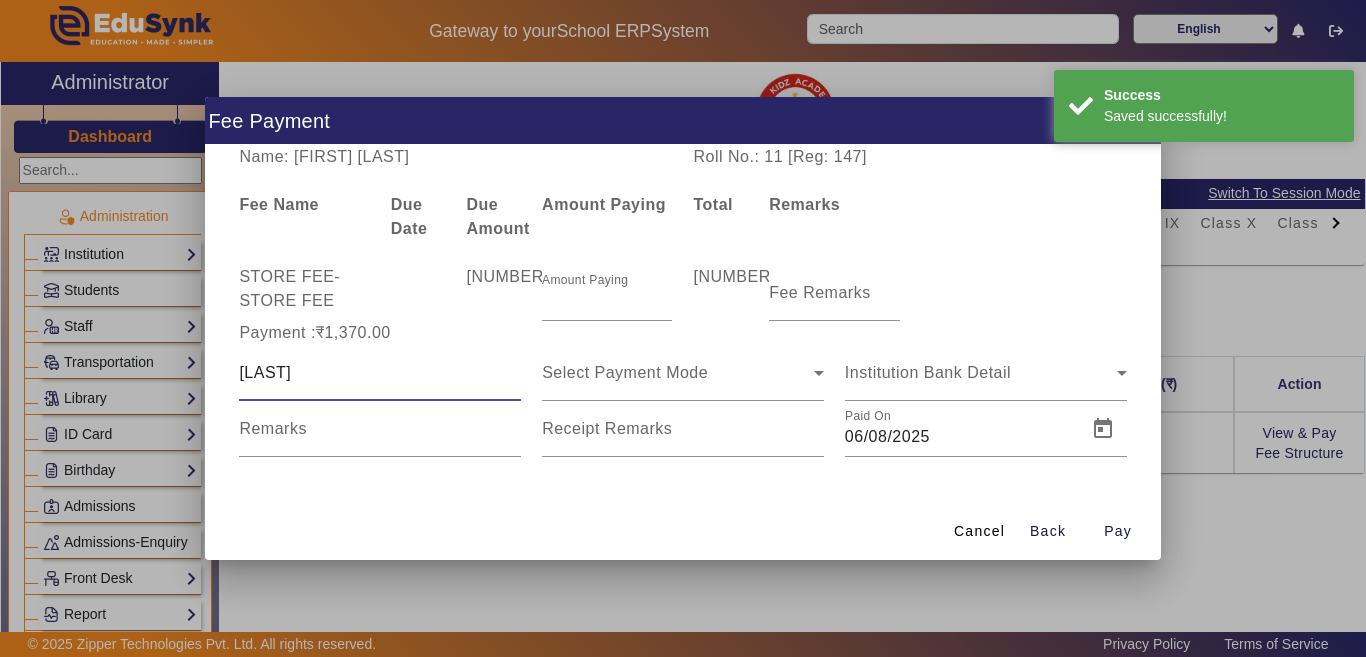 type on "[LAST]" 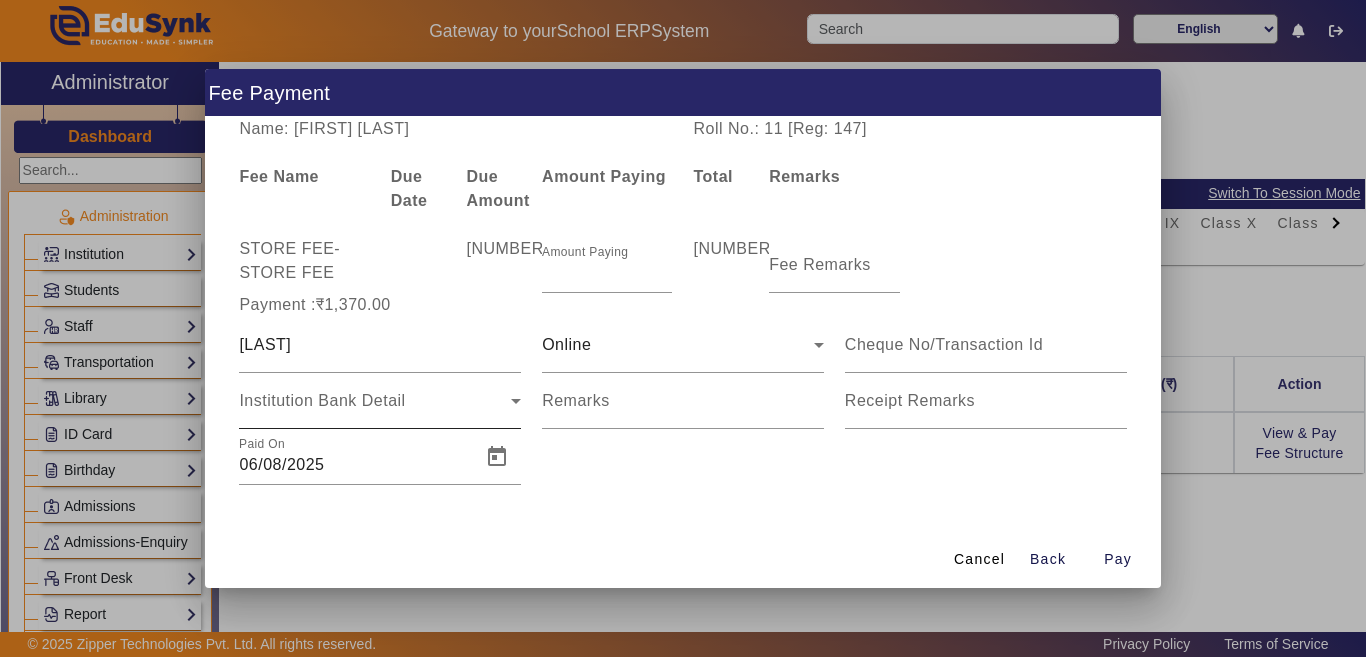click on "Institution Bank Detail" at bounding box center (380, 401) 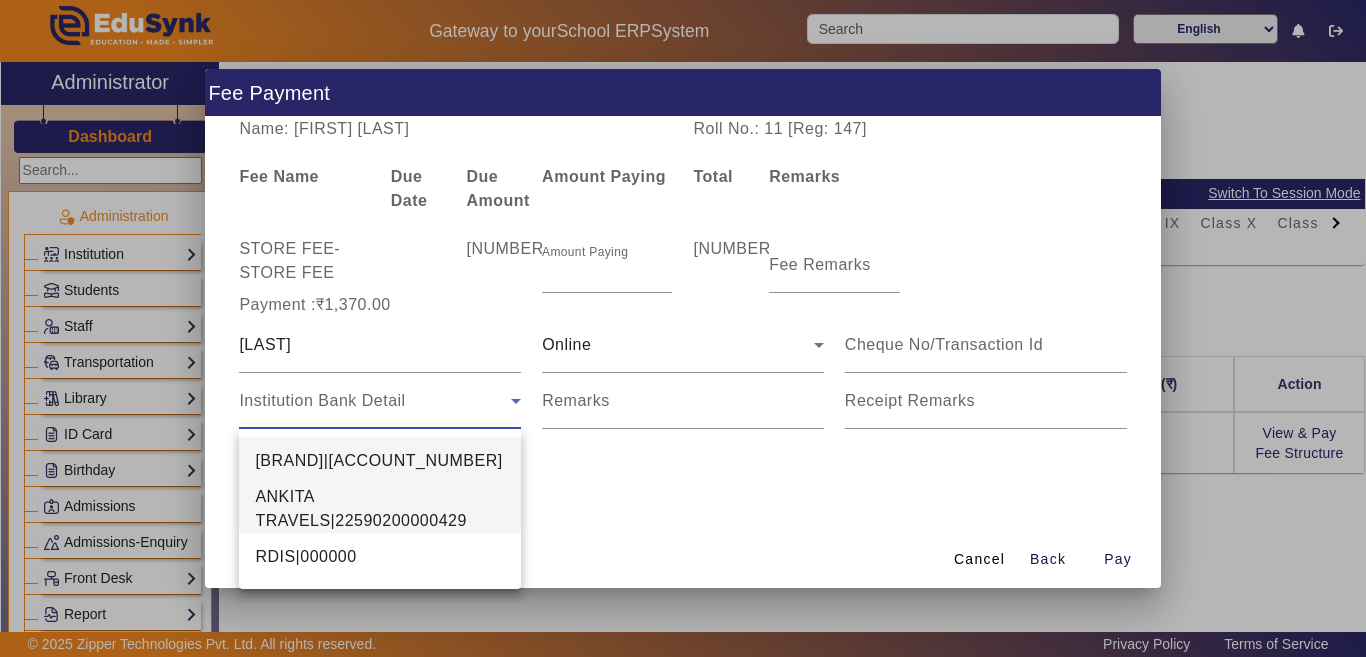 click on "ANKITA TRAVELS|22590200000429" at bounding box center [380, 509] 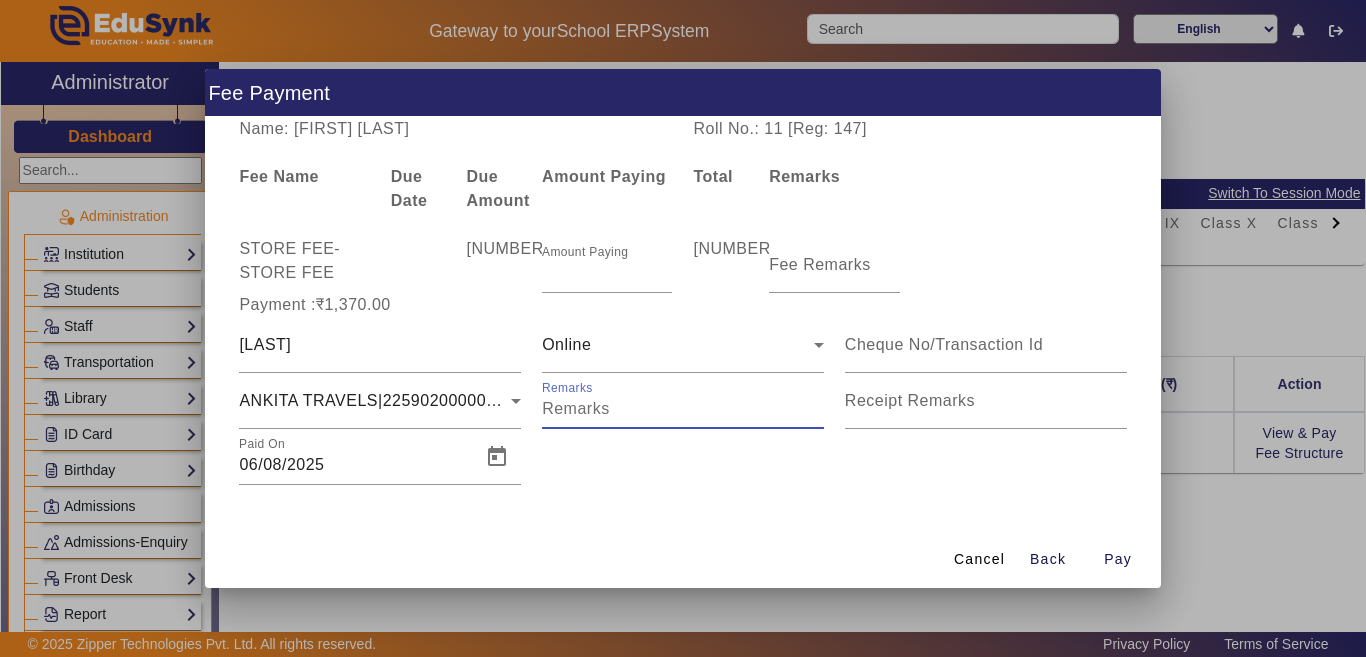 click on "Remarks" at bounding box center (683, 409) 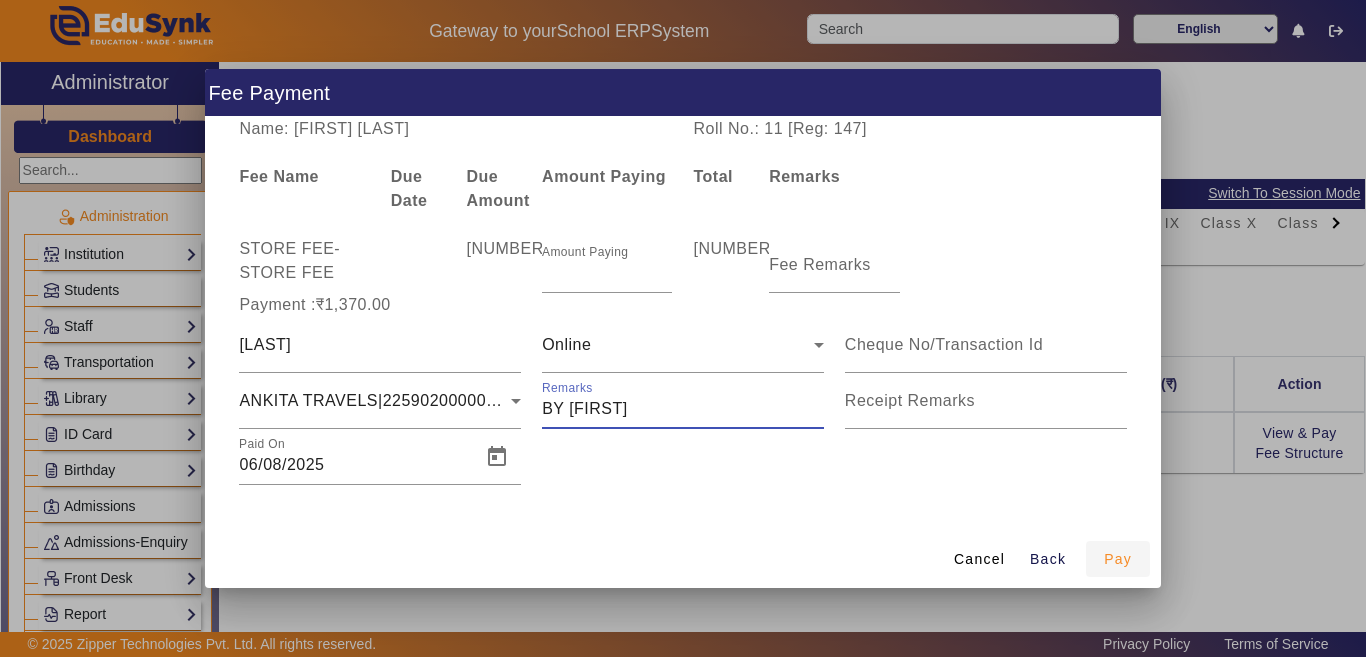 type on "BY [FIRST]" 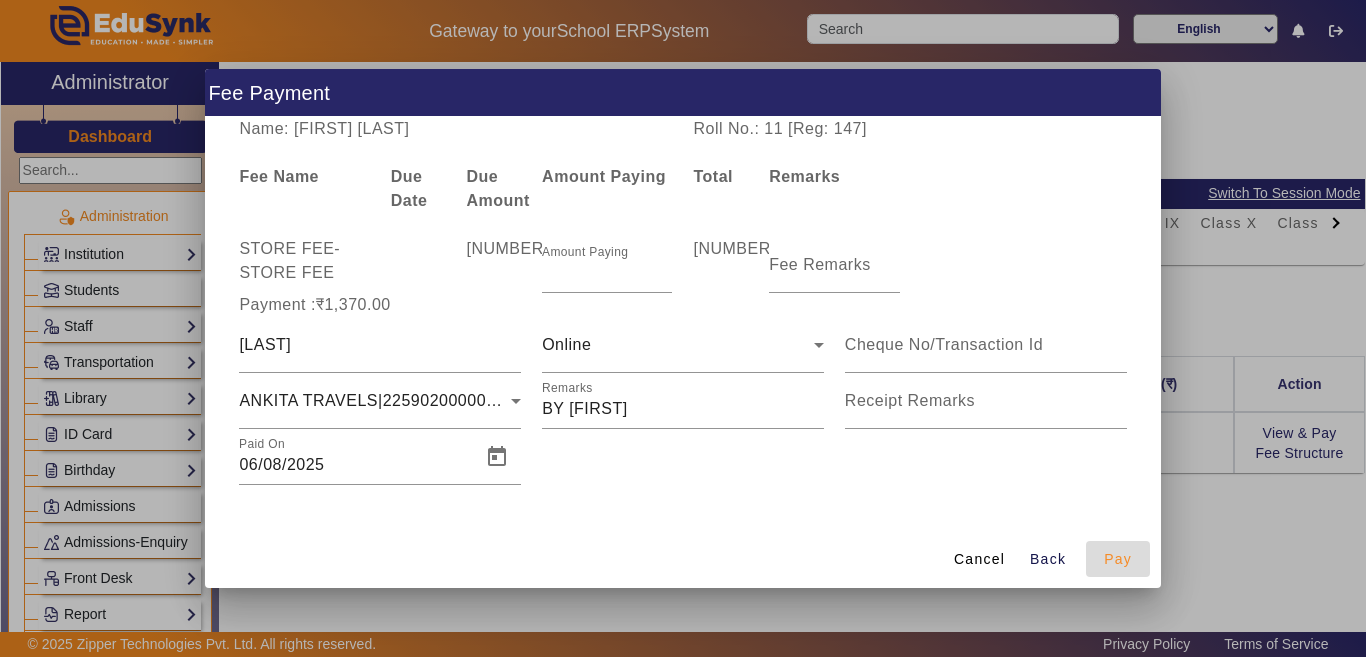 click on "Pay" at bounding box center (1118, 559) 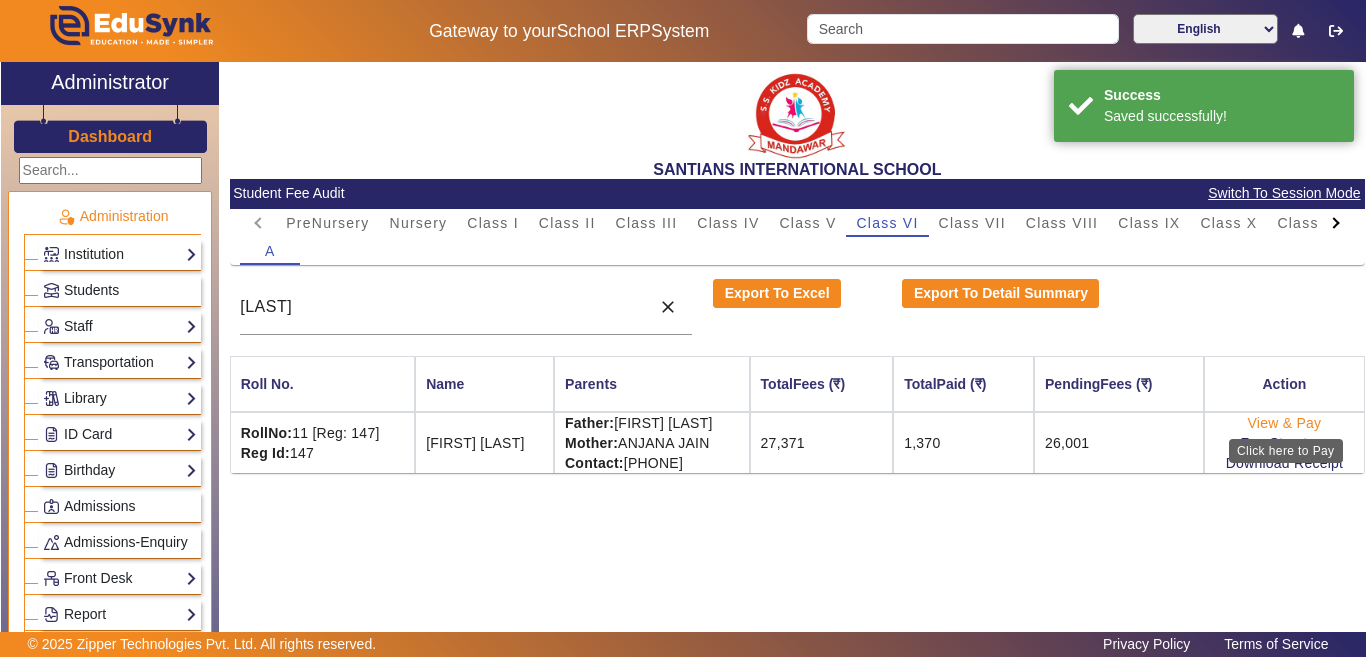 click on "View & Pay" 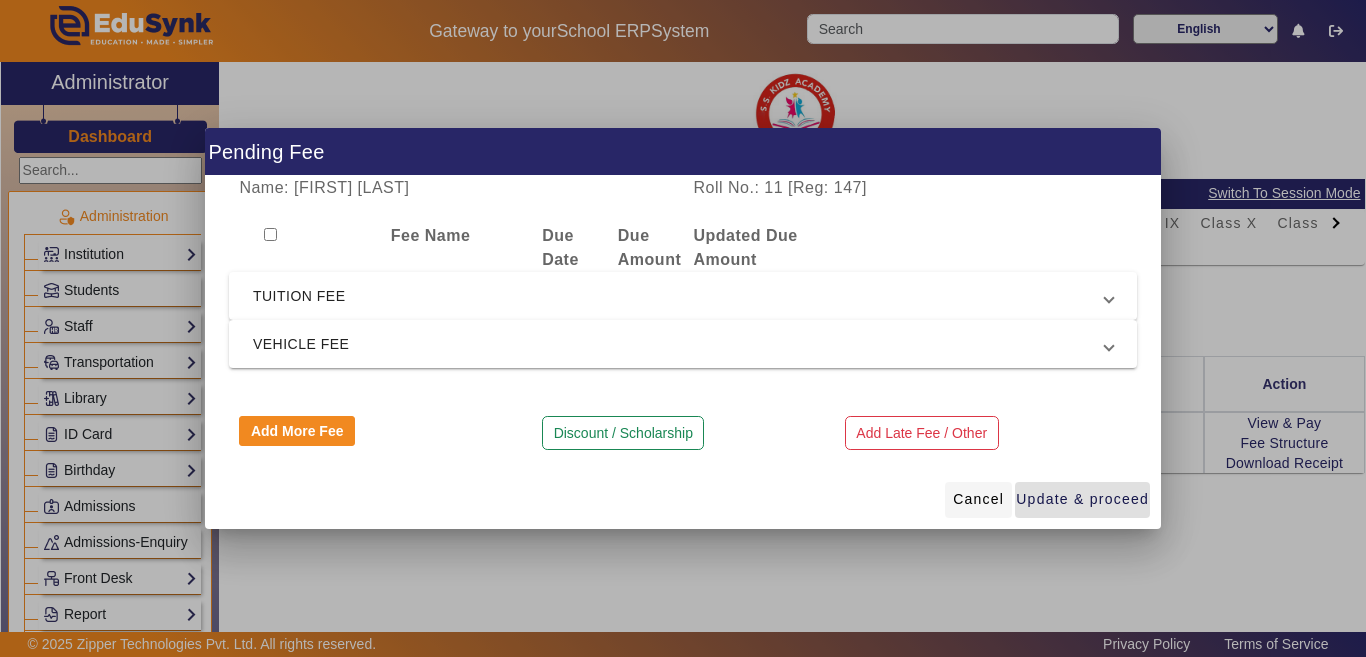 click on "Cancel" at bounding box center [978, 499] 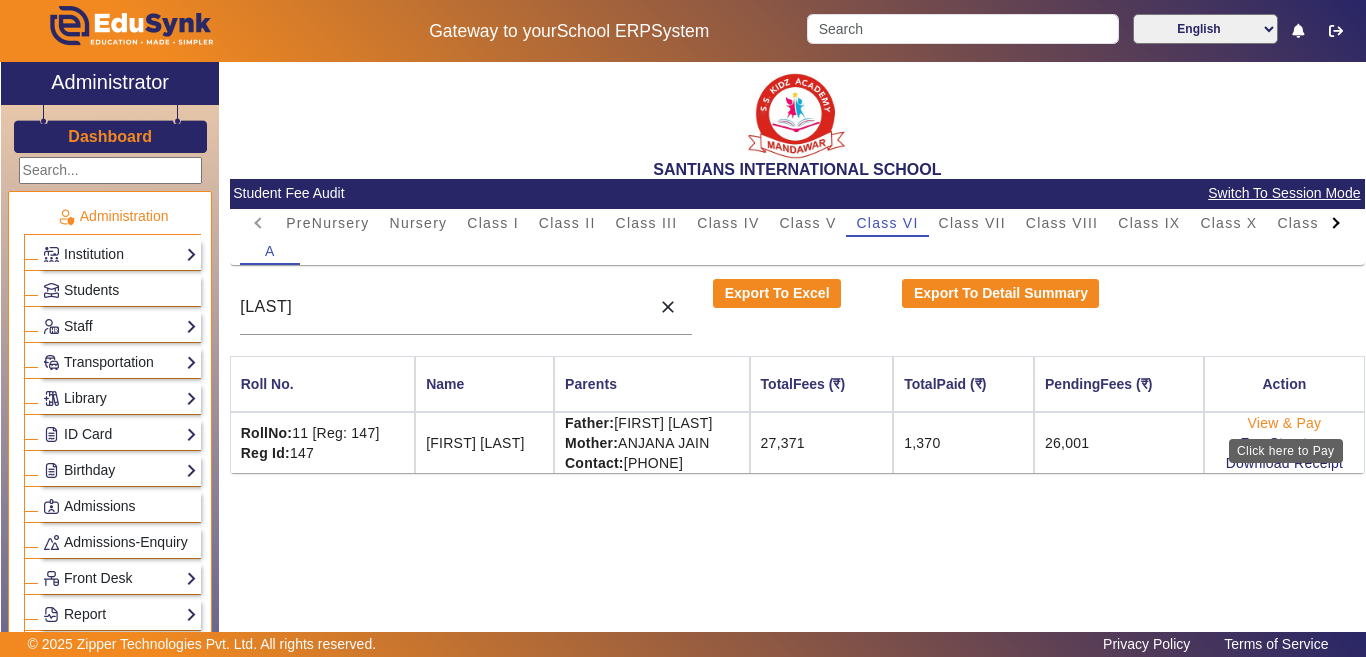 click on "View & Pay" 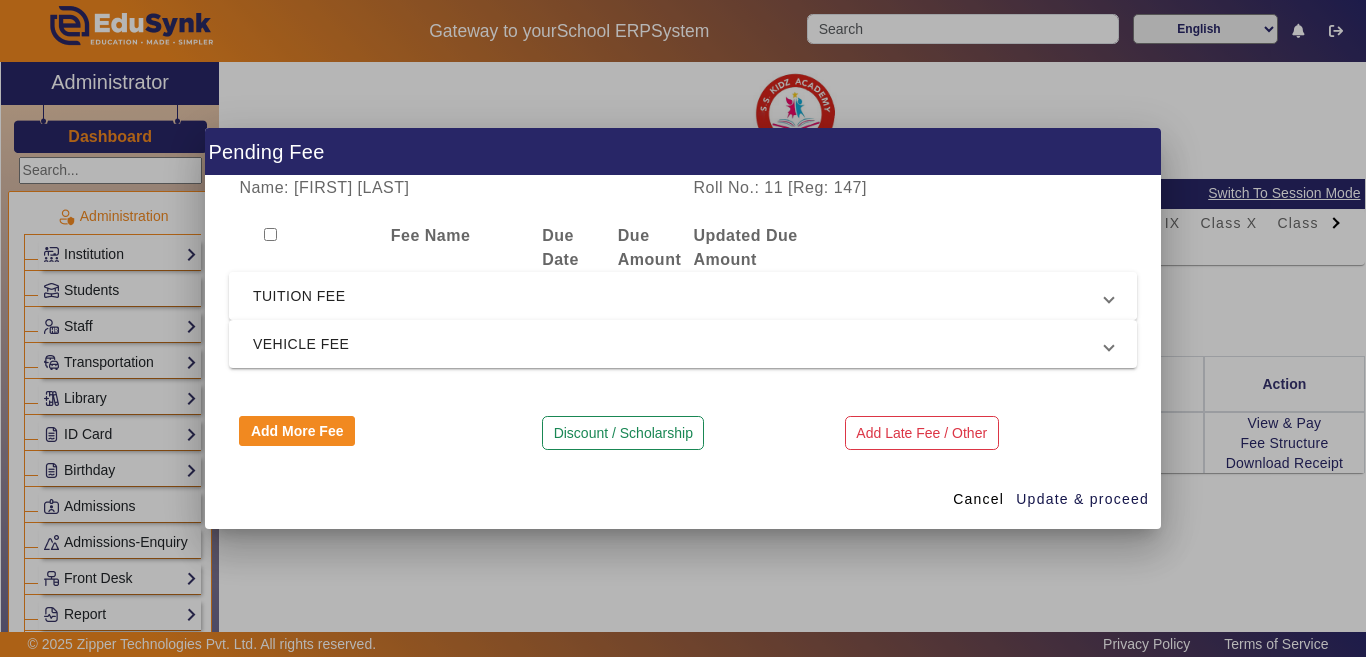 click on "TUITION FEE" at bounding box center (679, 296) 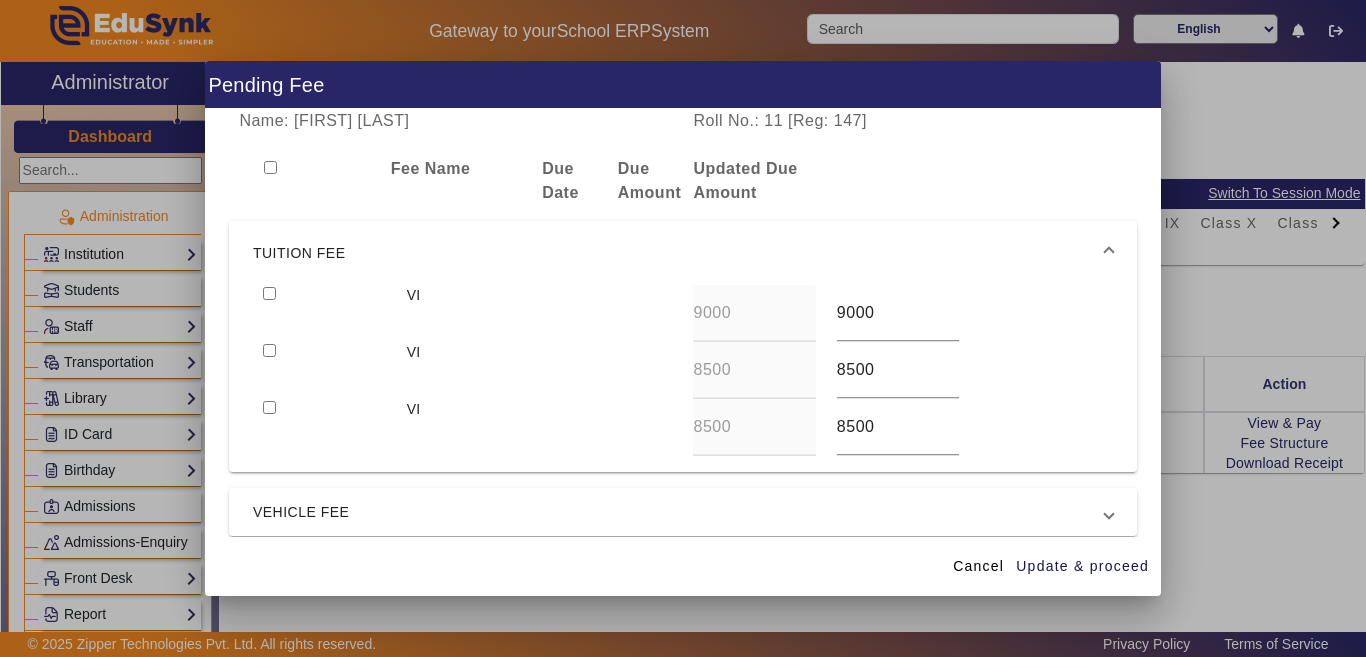 click on "Name: [FIRST]  [LAST]   Roll No.: 11 [Reg: 147]  Fee Name Due DateDue Amount Updated Due Amount  TUITION FEE  VI 9000 9000 VI 8500 8500 VI 8500 8500  VEHICLE FEE  MANDAWAR ( BUS) 1 1 Add More Fee Discount / Scholarship Add Late Fee / Other" at bounding box center [683, 322] 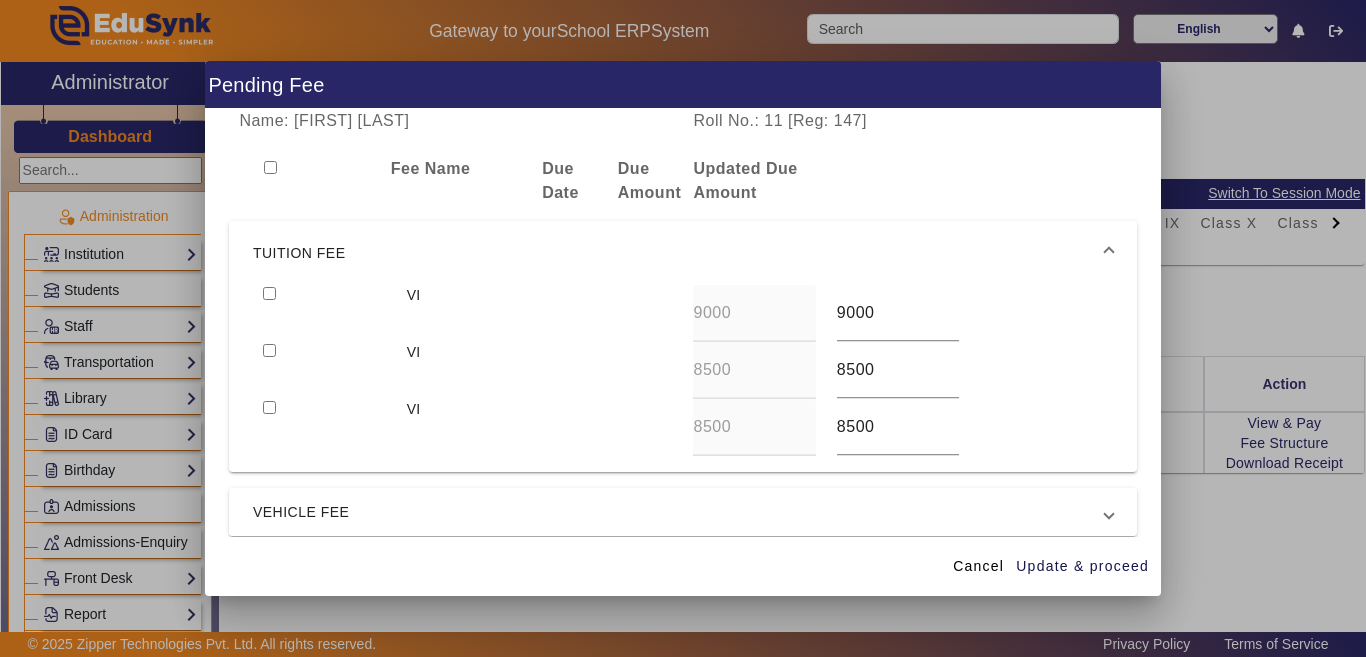 click on "VEHICLE FEE" at bounding box center (679, 512) 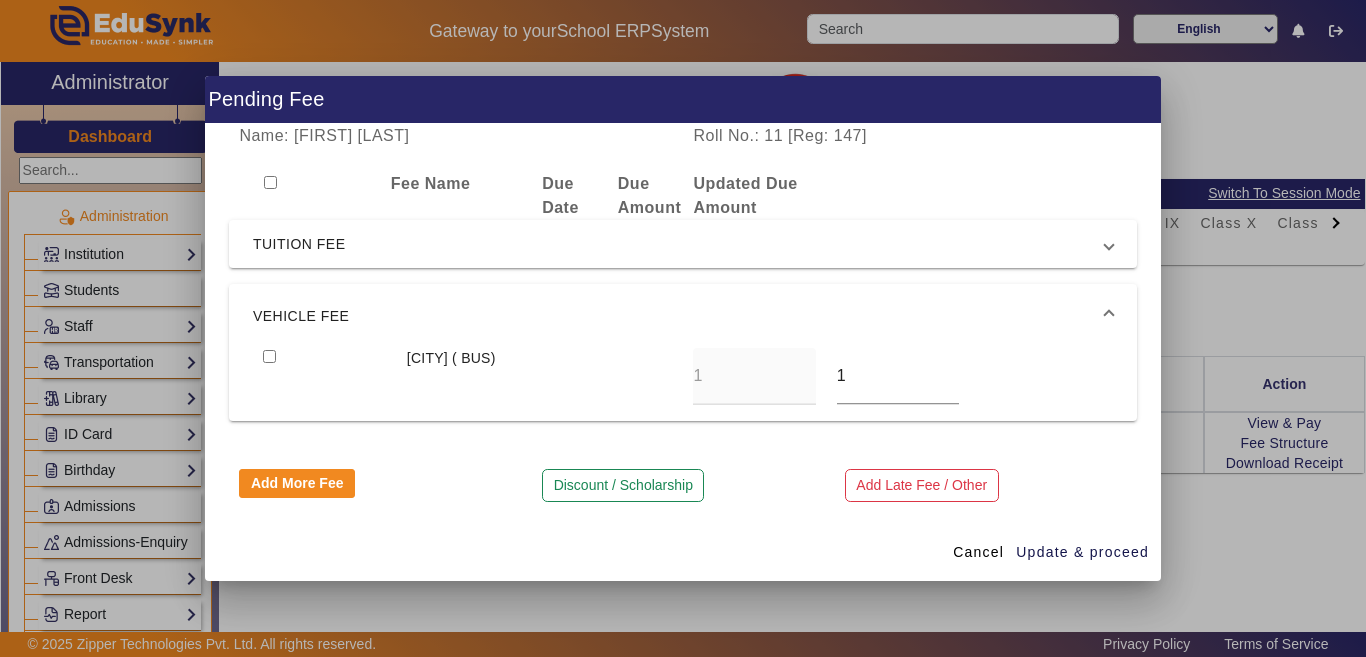 click at bounding box center (269, 356) 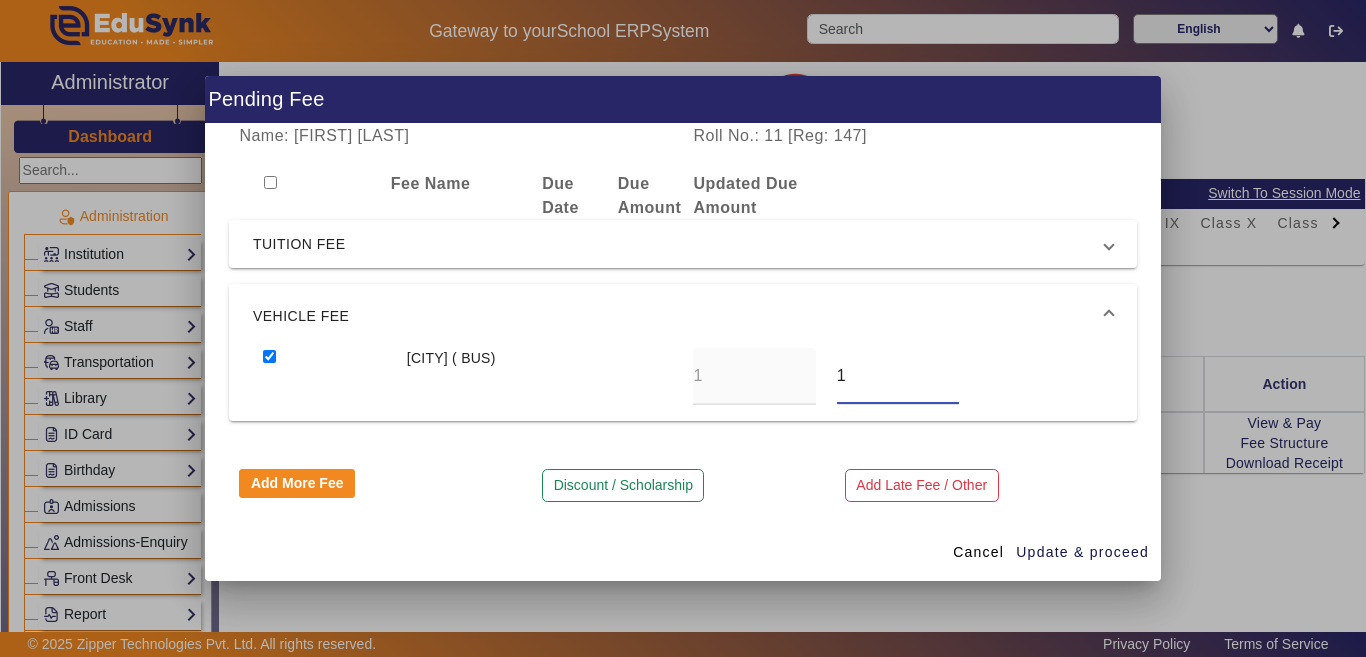 drag, startPoint x: 859, startPoint y: 377, endPoint x: 762, endPoint y: 385, distance: 97.32934 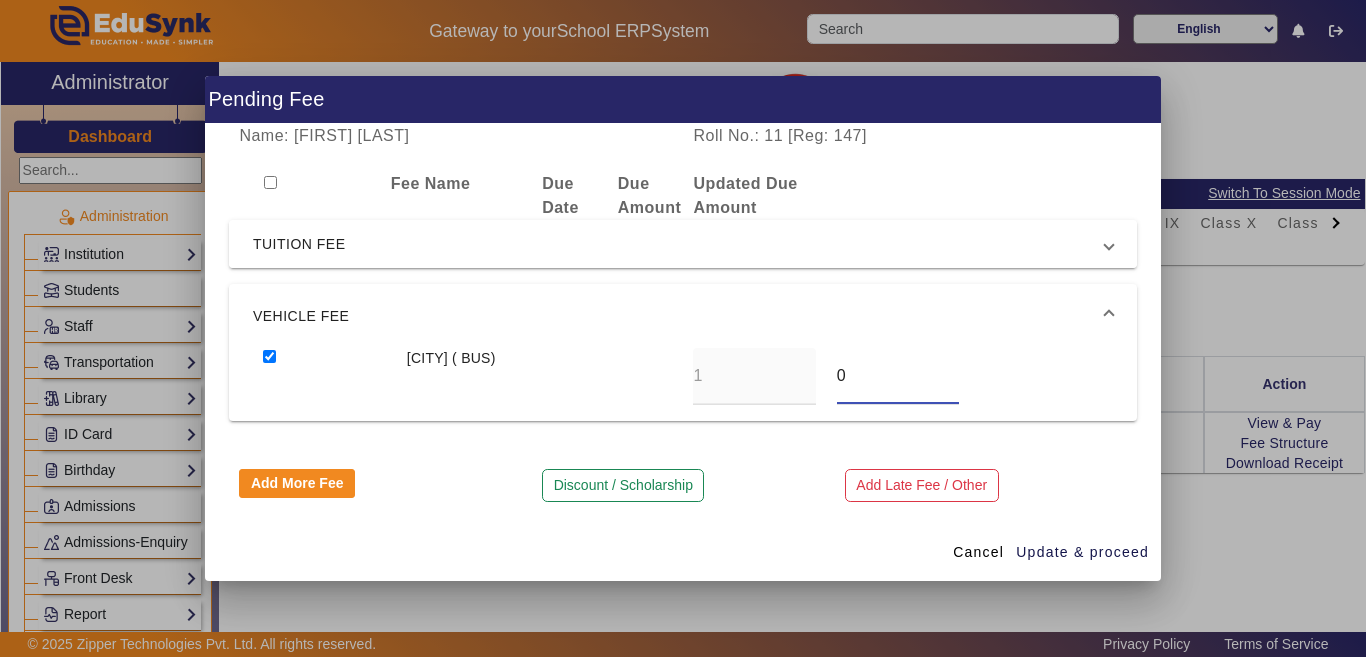 type on "0" 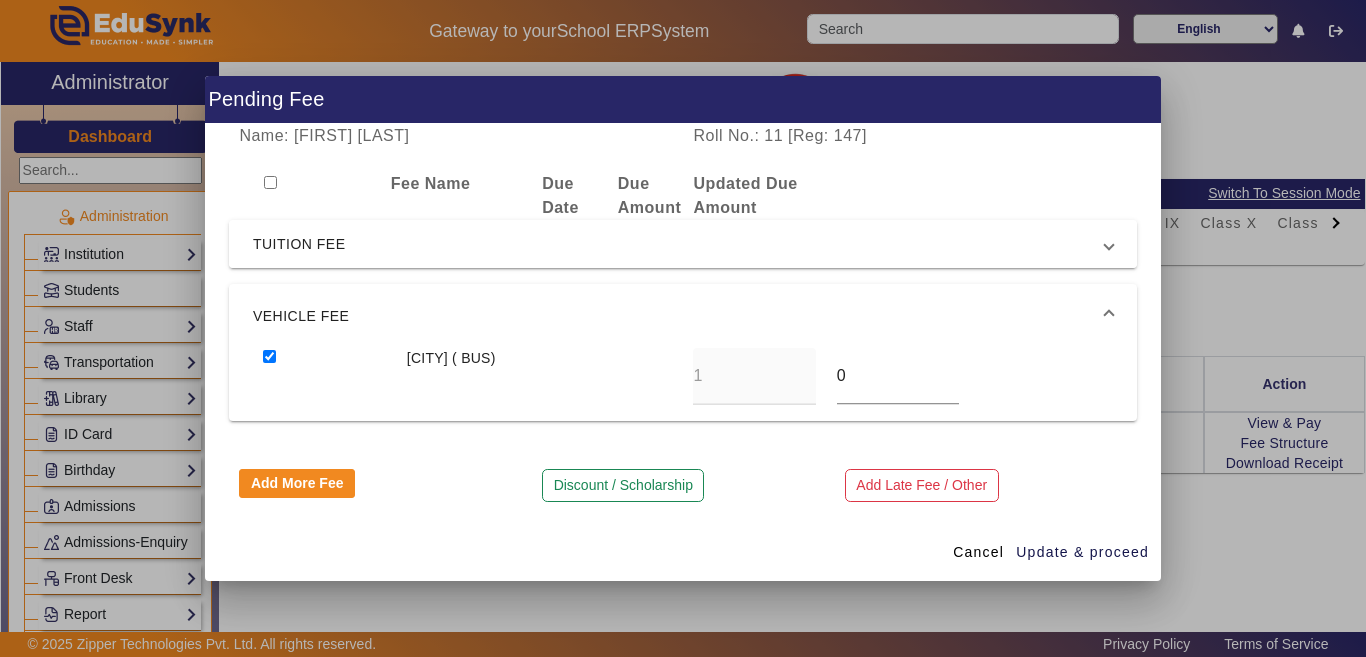 click on "TUITION FEE" at bounding box center [679, 244] 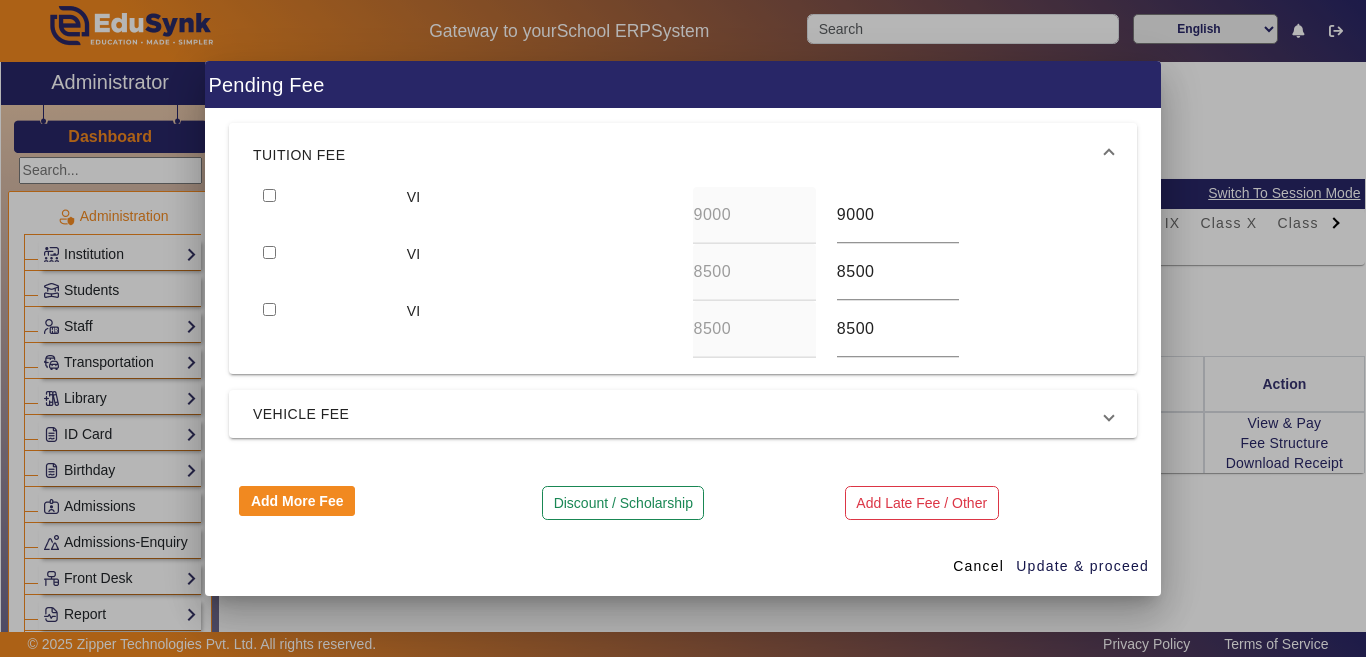 scroll, scrollTop: 101, scrollLeft: 0, axis: vertical 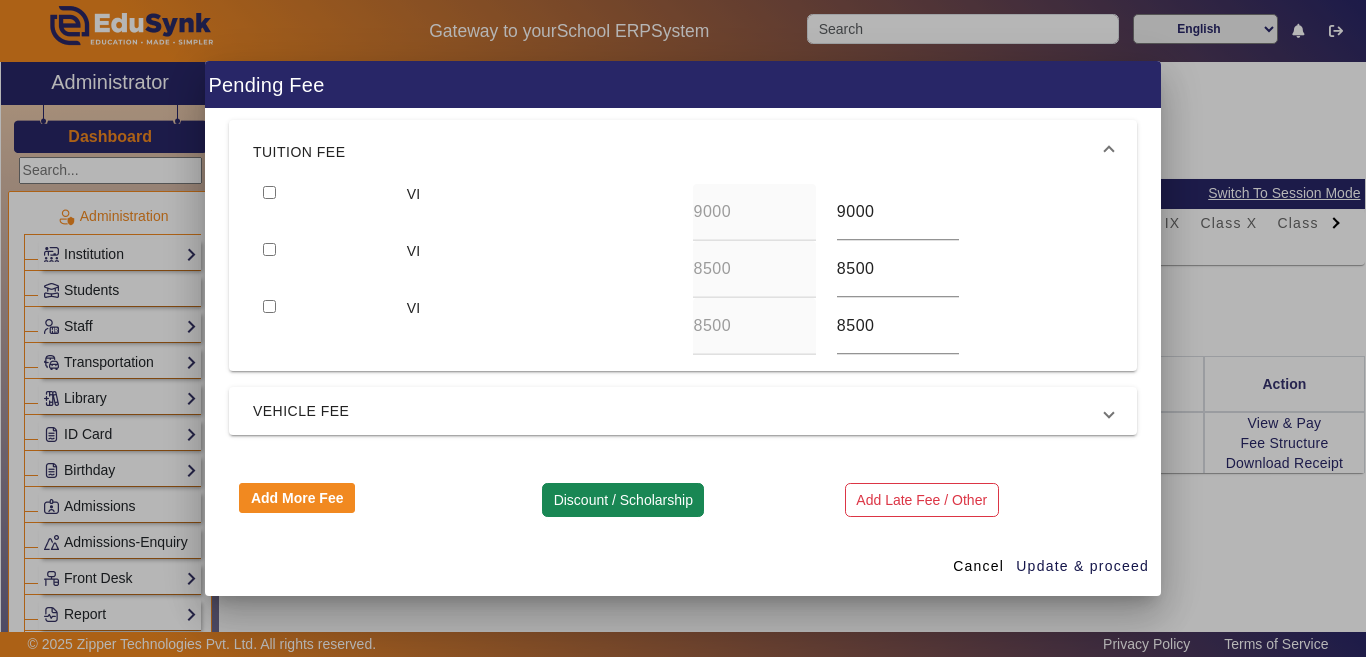 click on "Discount / Scholarship" at bounding box center [623, 500] 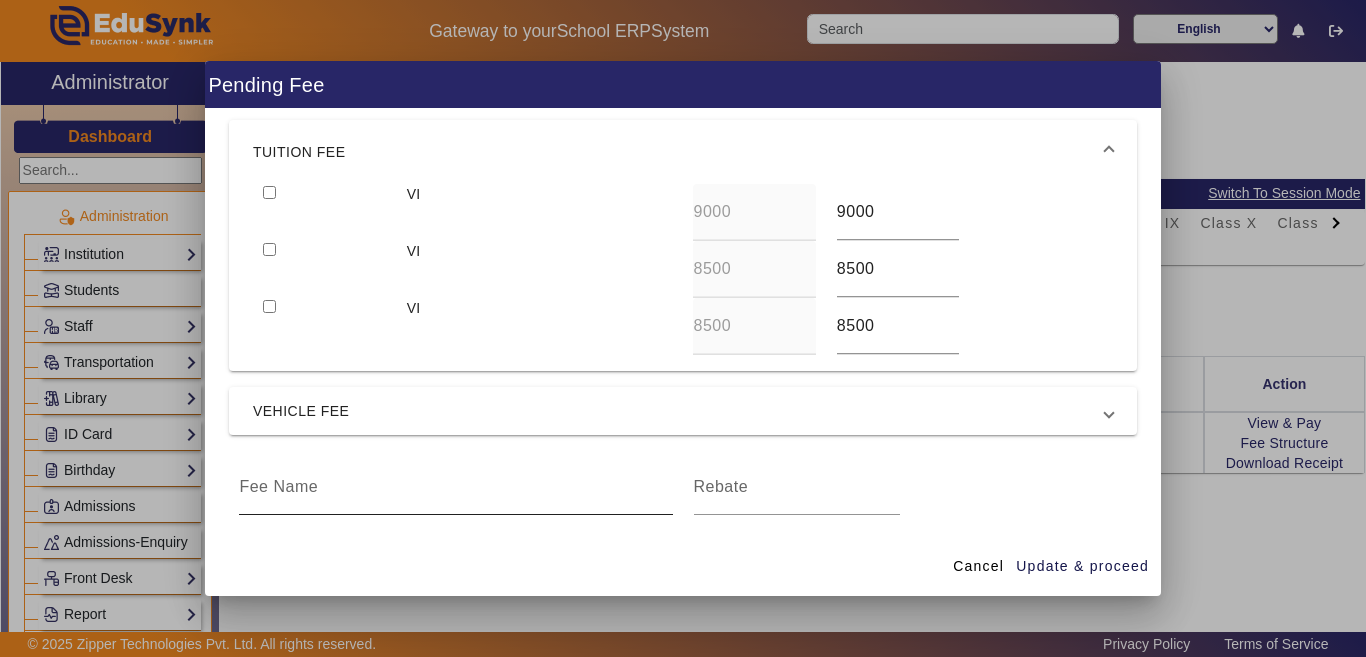 drag, startPoint x: 369, startPoint y: 478, endPoint x: 380, endPoint y: 484, distance: 12.529964 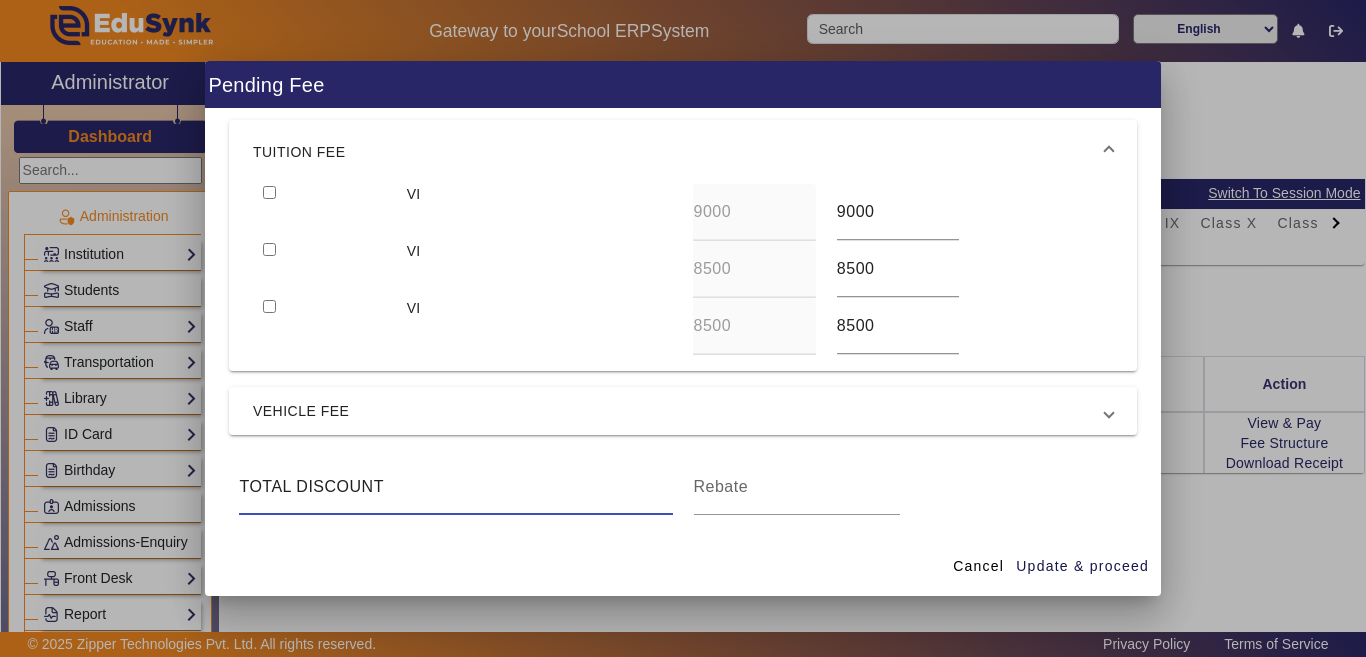 type on "TOTAL DISCOUNT" 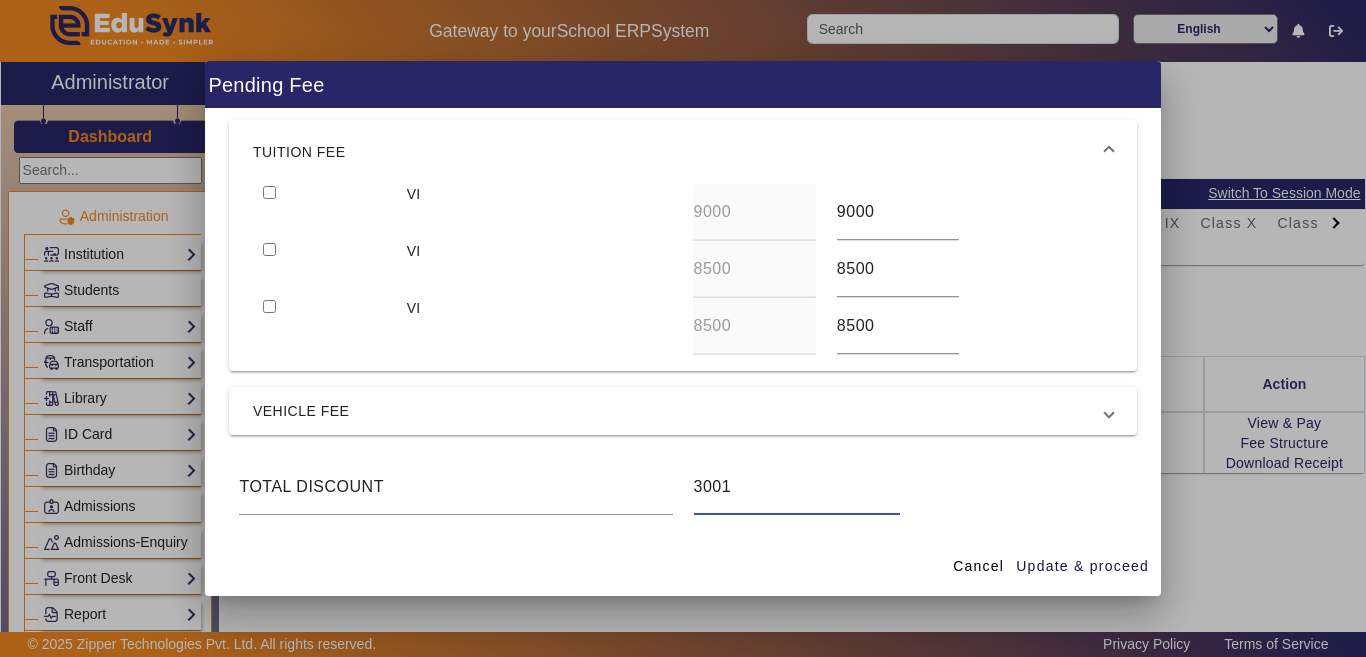 scroll, scrollTop: 0, scrollLeft: 0, axis: both 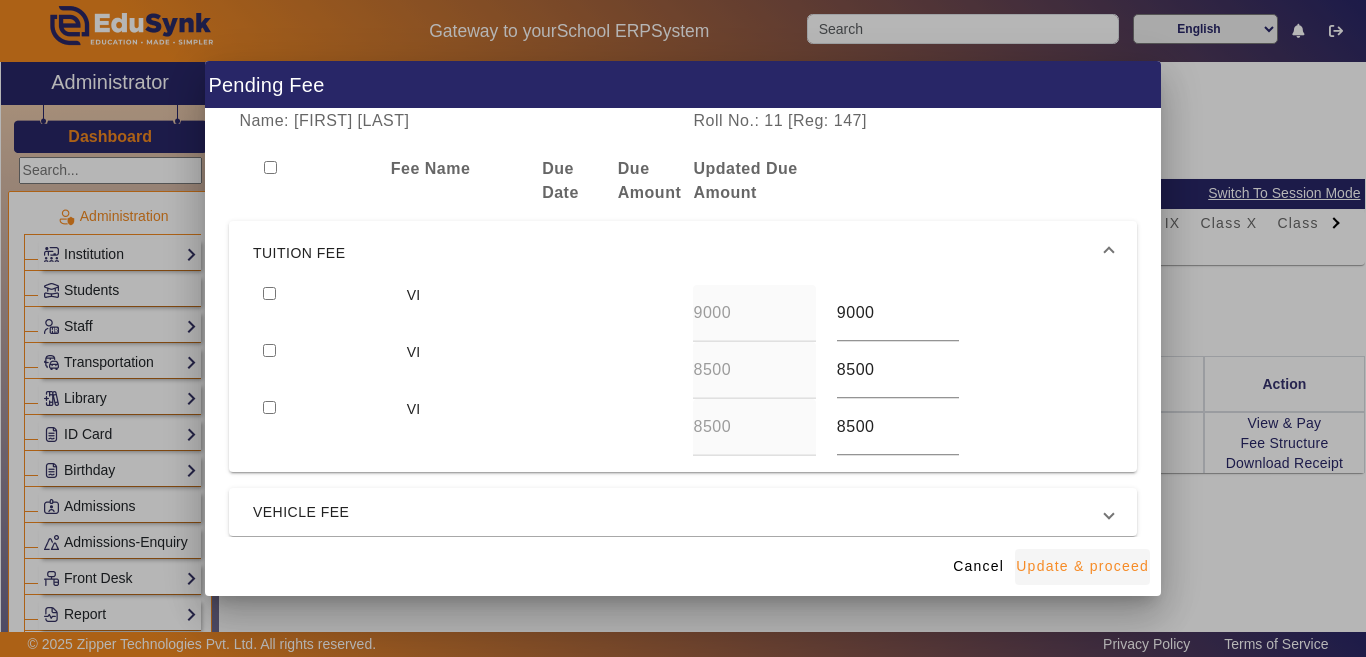 type on "3001" 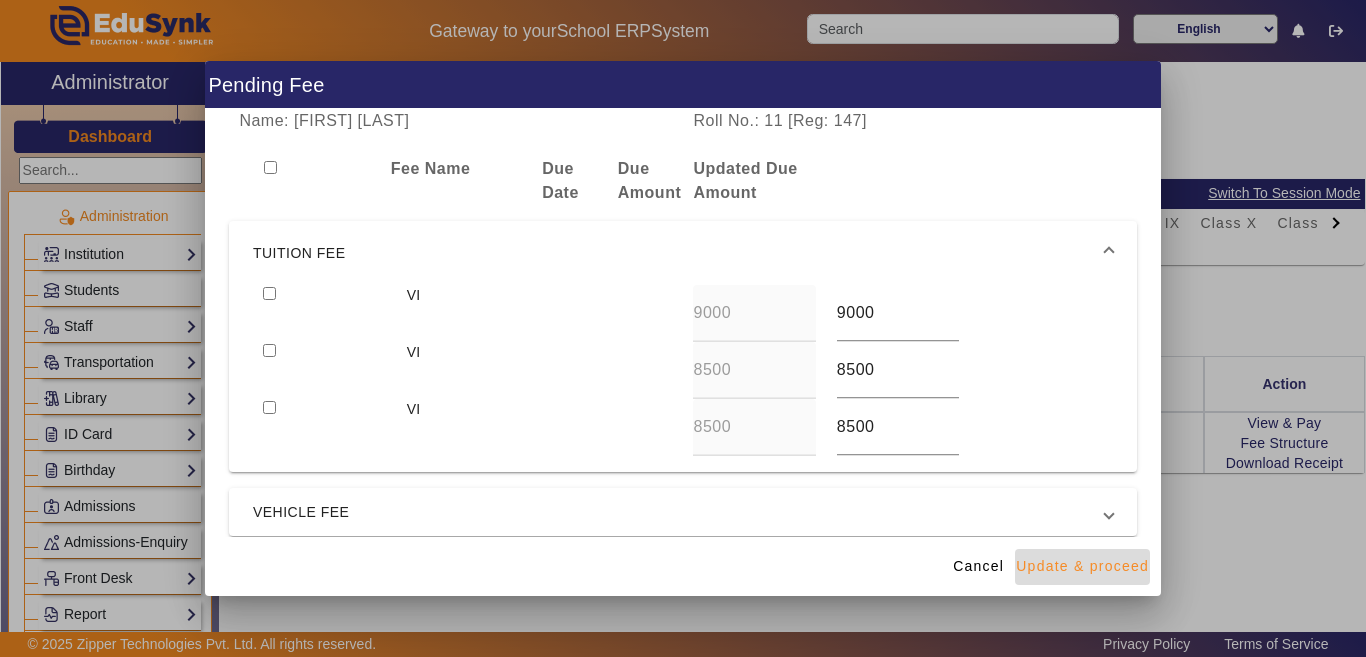 type on "0" 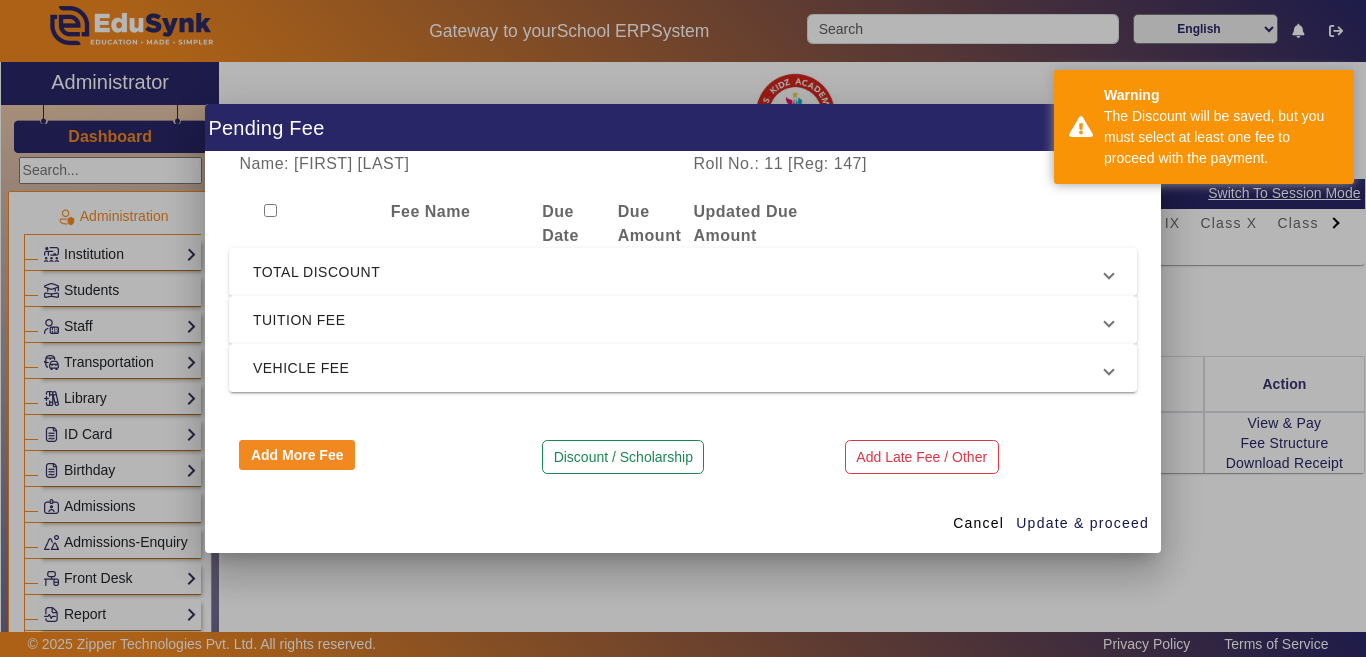 click at bounding box center [304, 224] 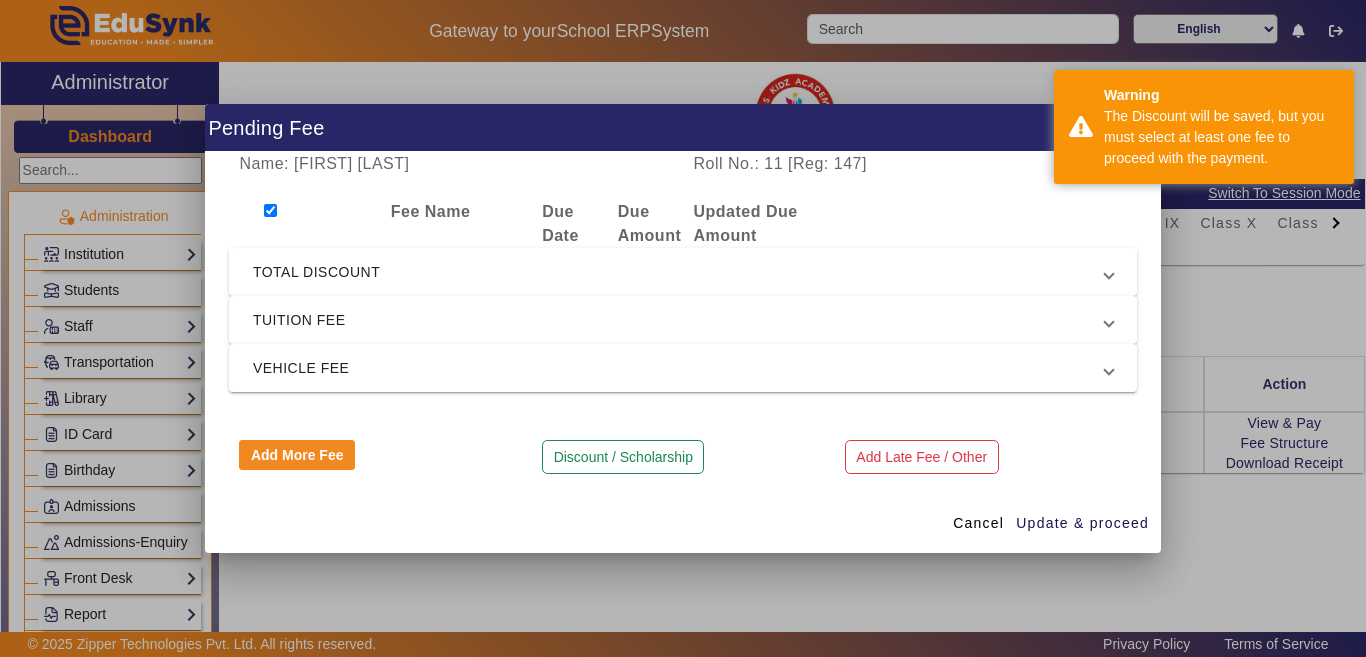 checkbox on "true" 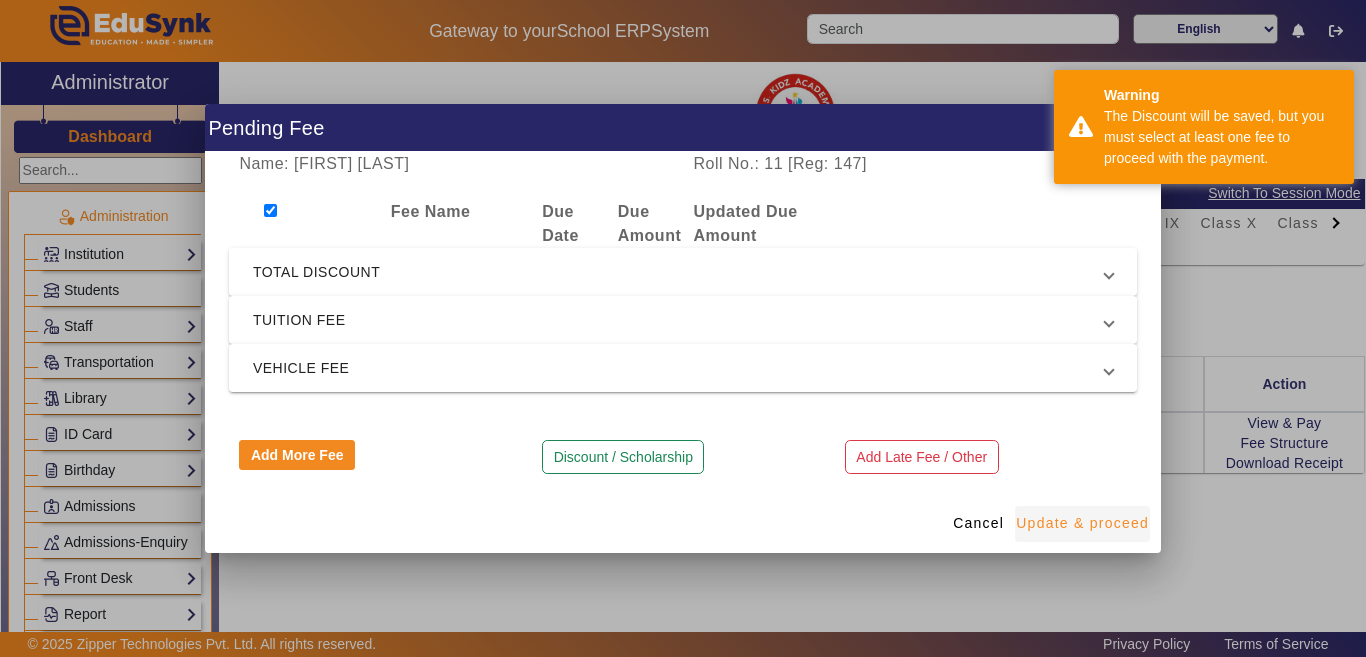 click on "Update & proceed" at bounding box center [1082, 523] 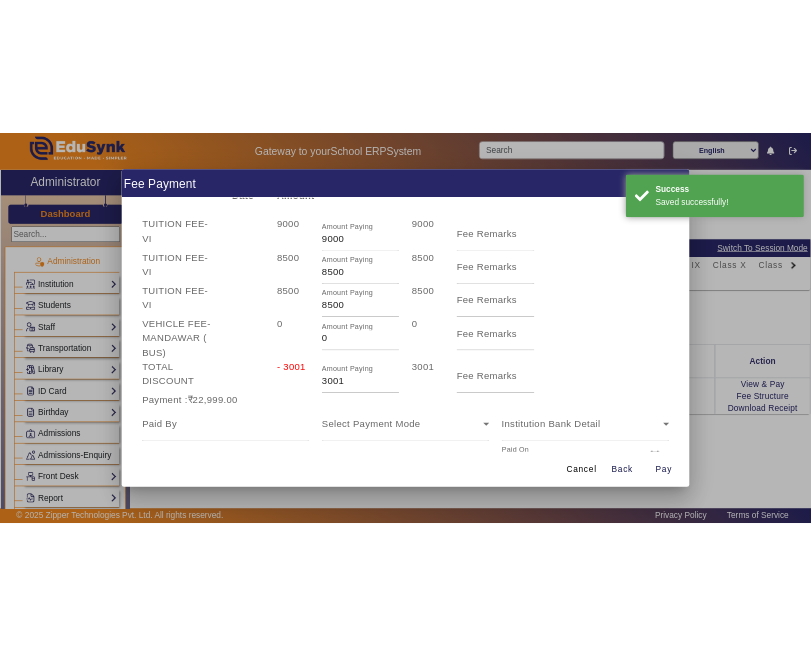 scroll, scrollTop: 168, scrollLeft: 0, axis: vertical 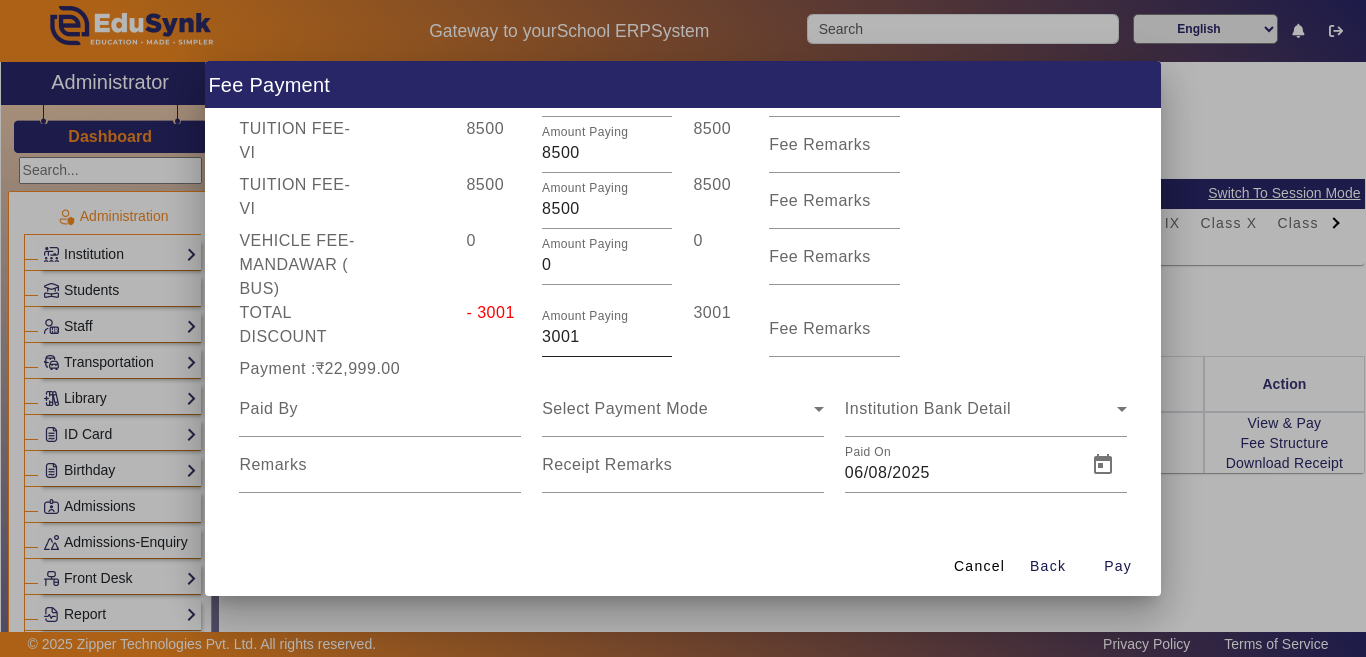 click on "3001" at bounding box center (607, 337) 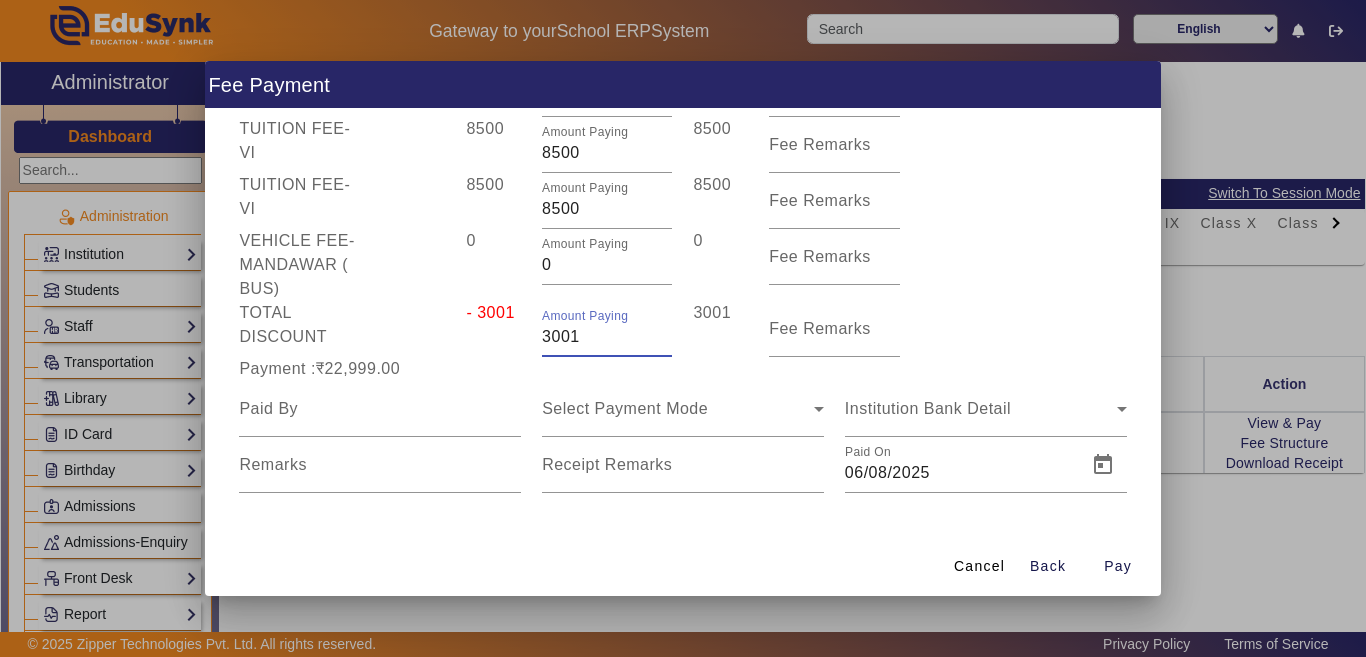 click at bounding box center [672, 342] 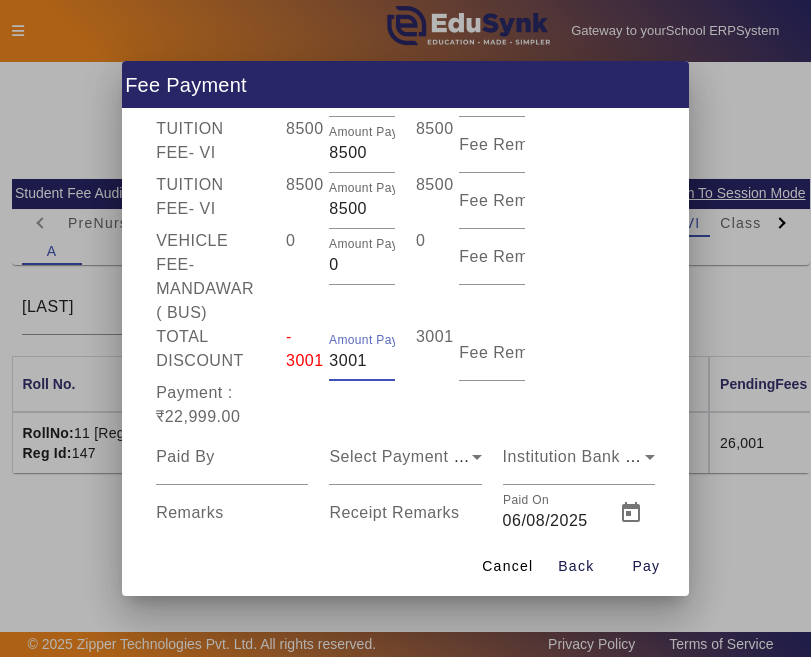 click on "VEHICLE FEE   - MANDAWAR ( BUS)     0 Amount Paying 0  0  Fee Remarks" at bounding box center (406, 277) 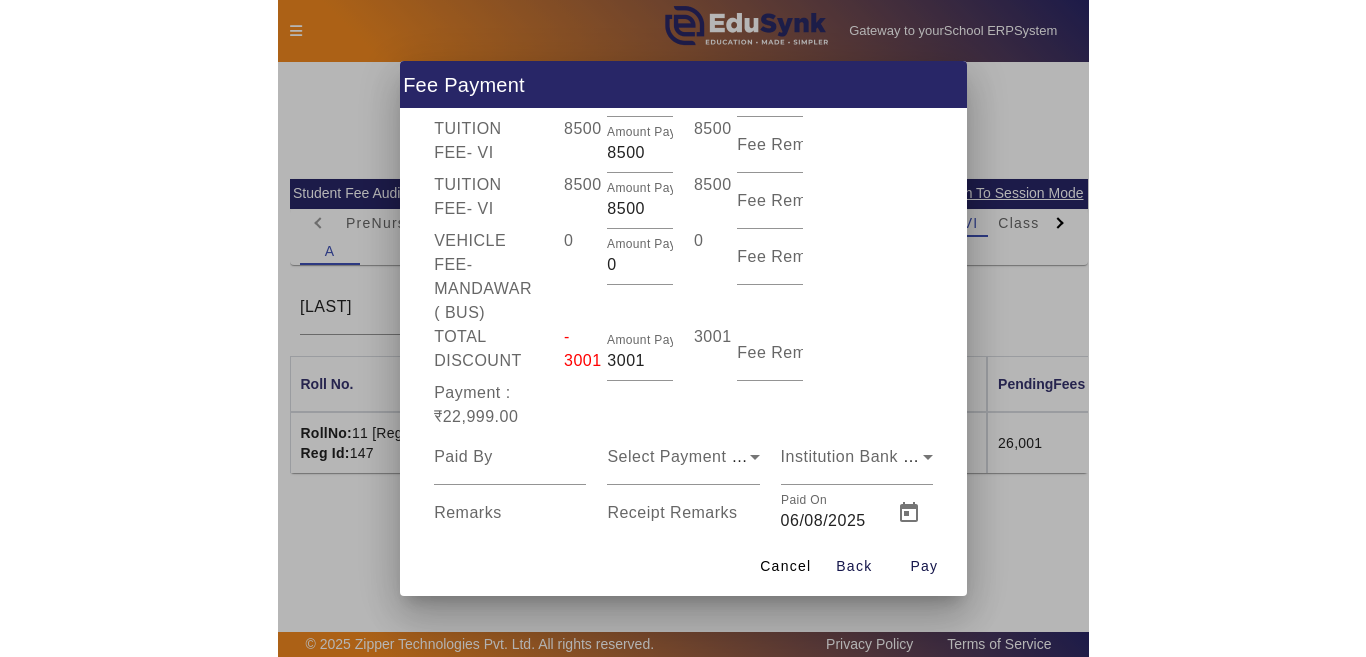scroll, scrollTop: 144, scrollLeft: 0, axis: vertical 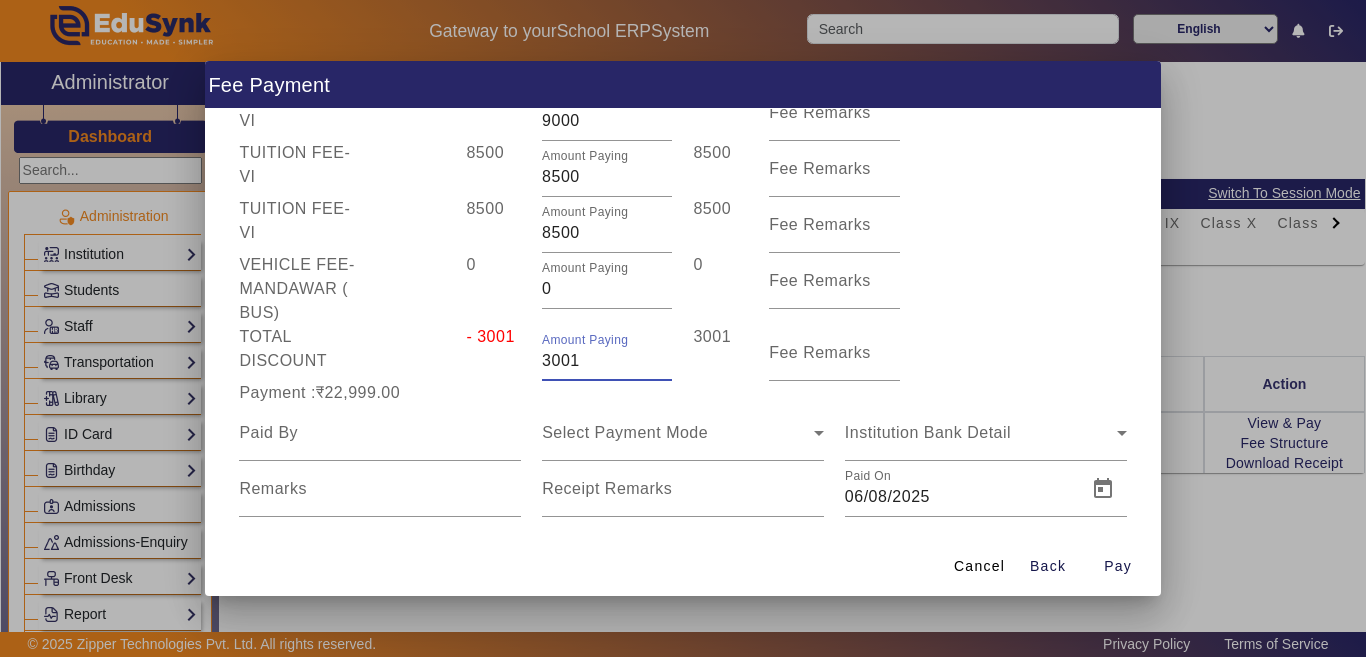 click on "3001" at bounding box center (607, 361) 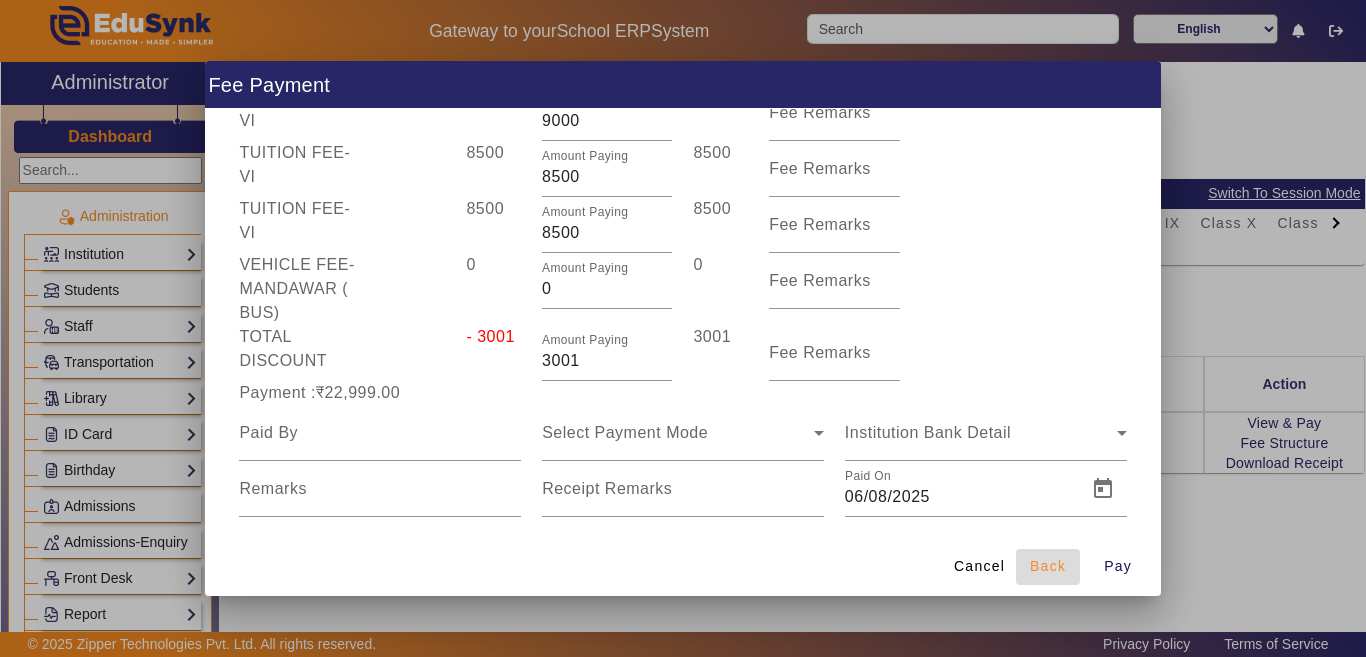 click on "Back" at bounding box center (1048, 566) 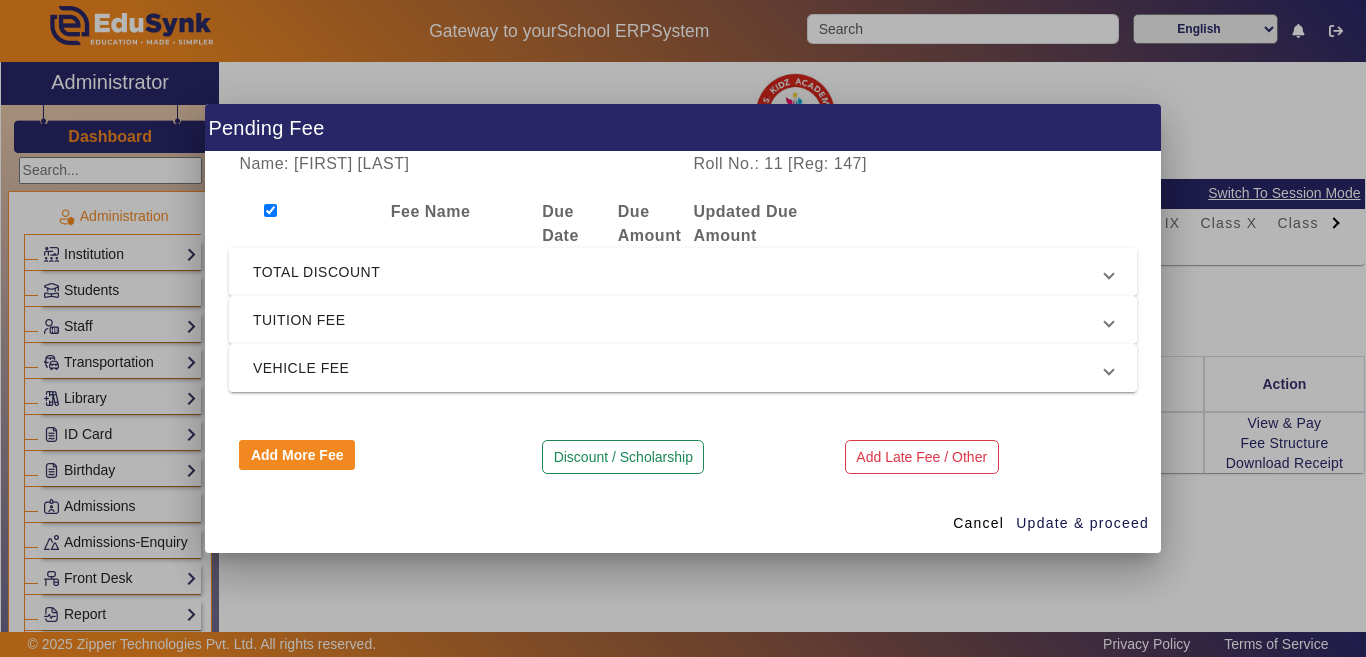 scroll, scrollTop: 0, scrollLeft: 0, axis: both 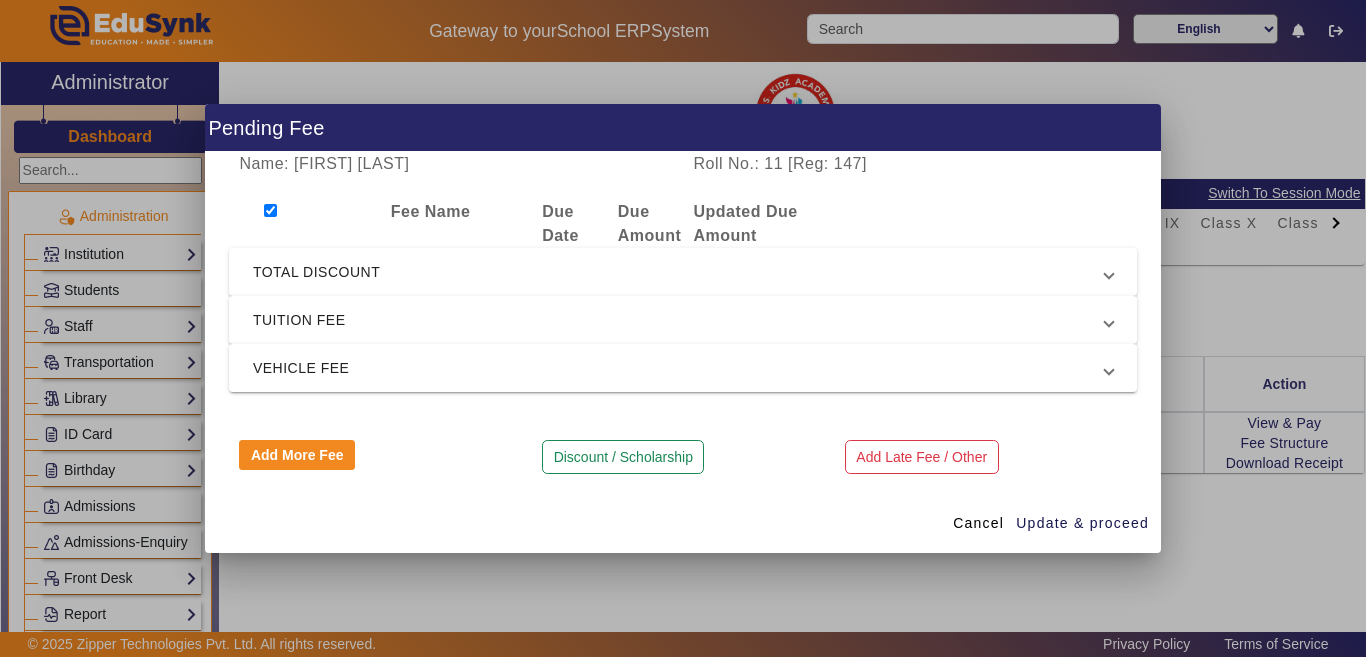 drag, startPoint x: 336, startPoint y: 375, endPoint x: 360, endPoint y: 393, distance: 30 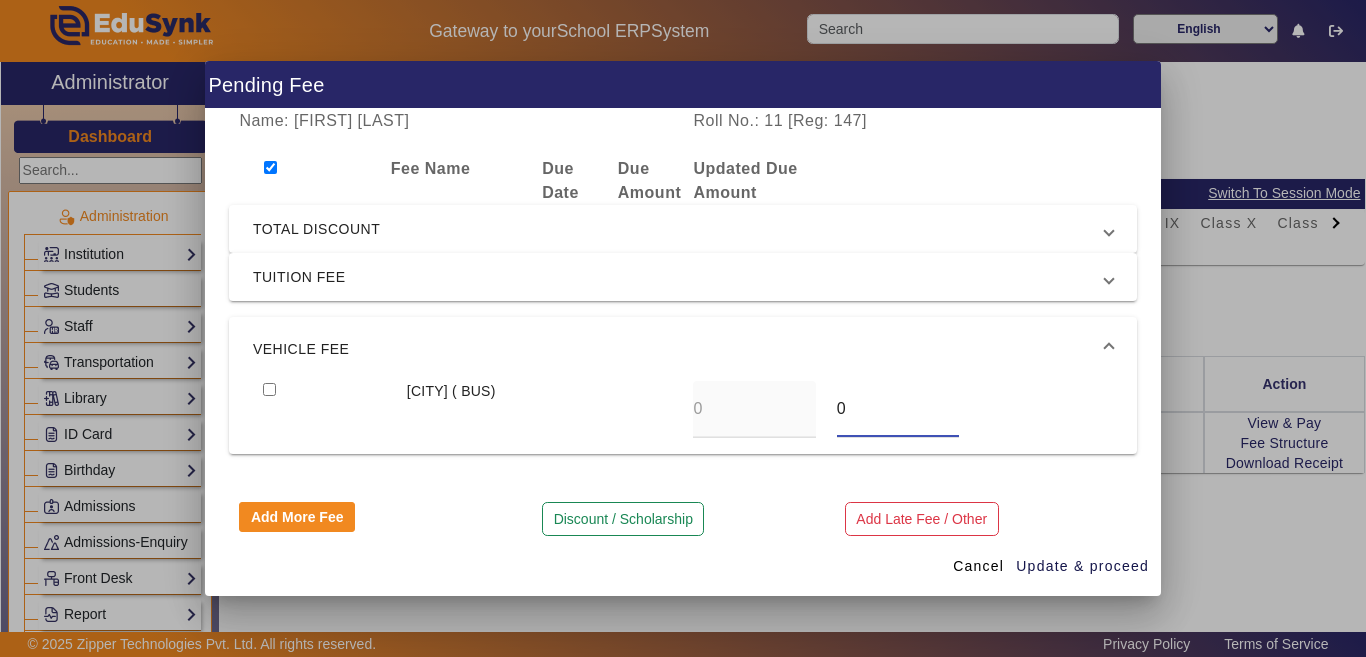 click on "MANDAWAR ( BUS) 0 0" at bounding box center (683, 409) 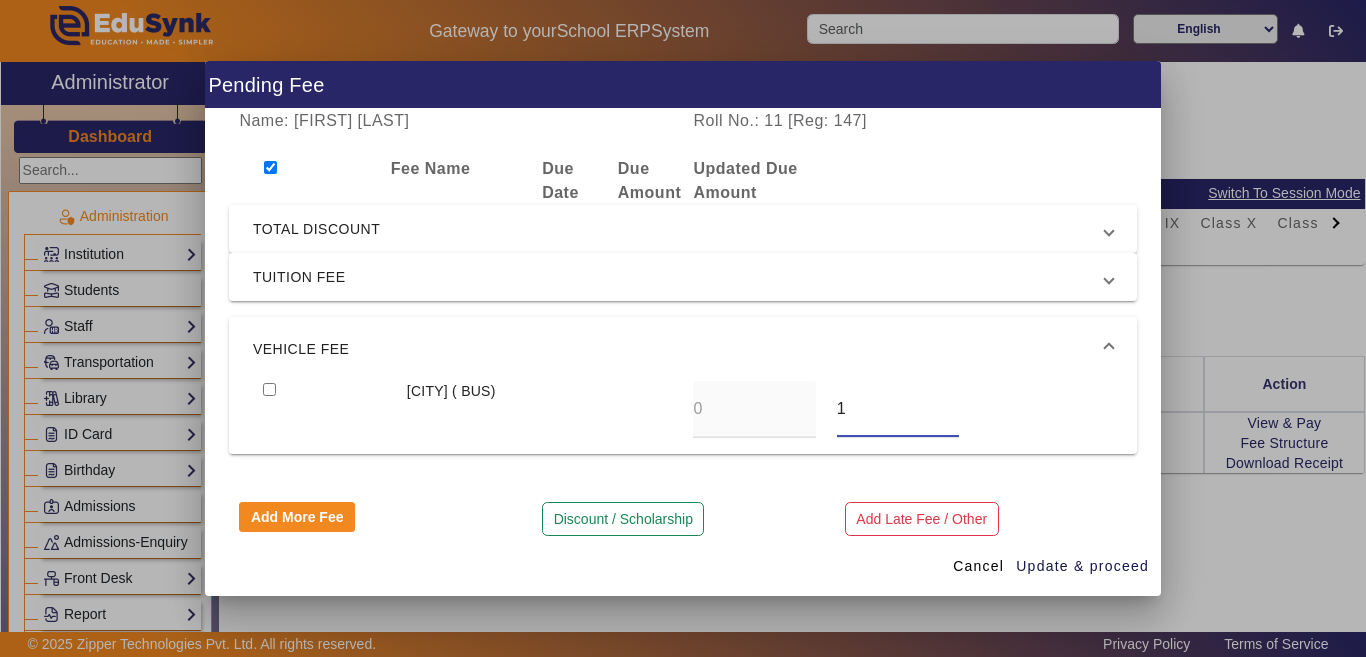 type on "1" 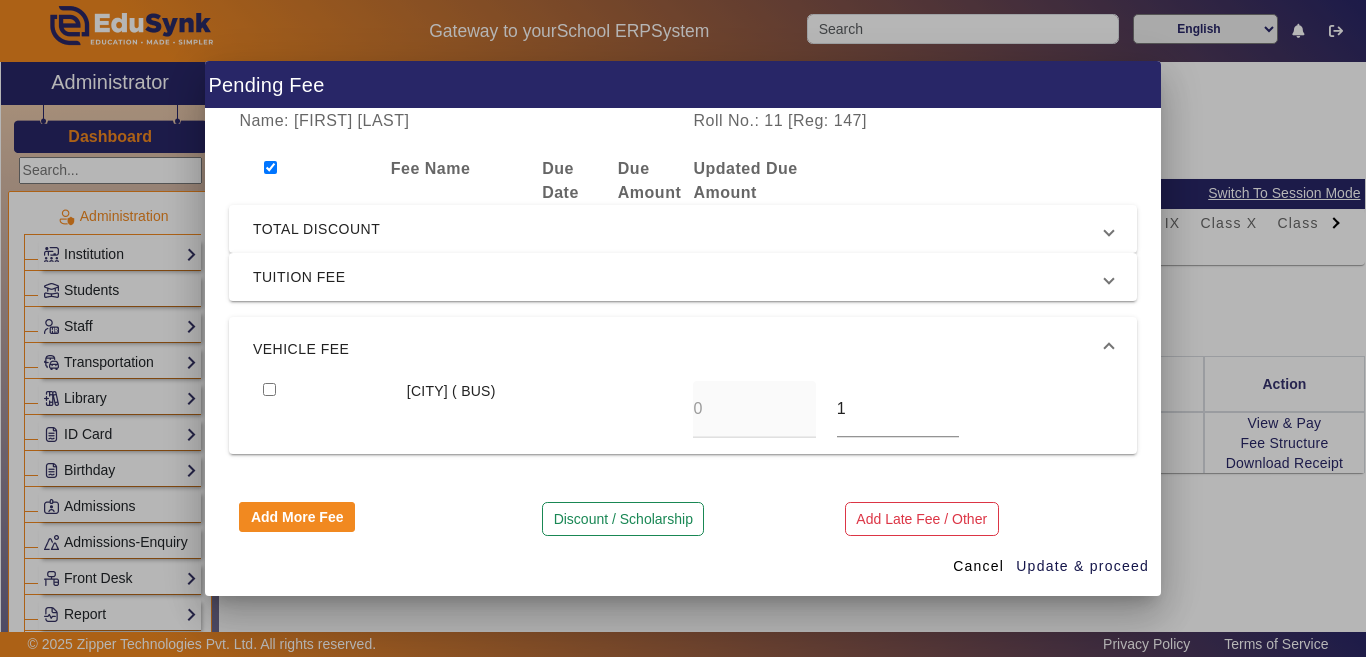 click on "MANDAWAR ( BUS) 0 1" at bounding box center [683, 417] 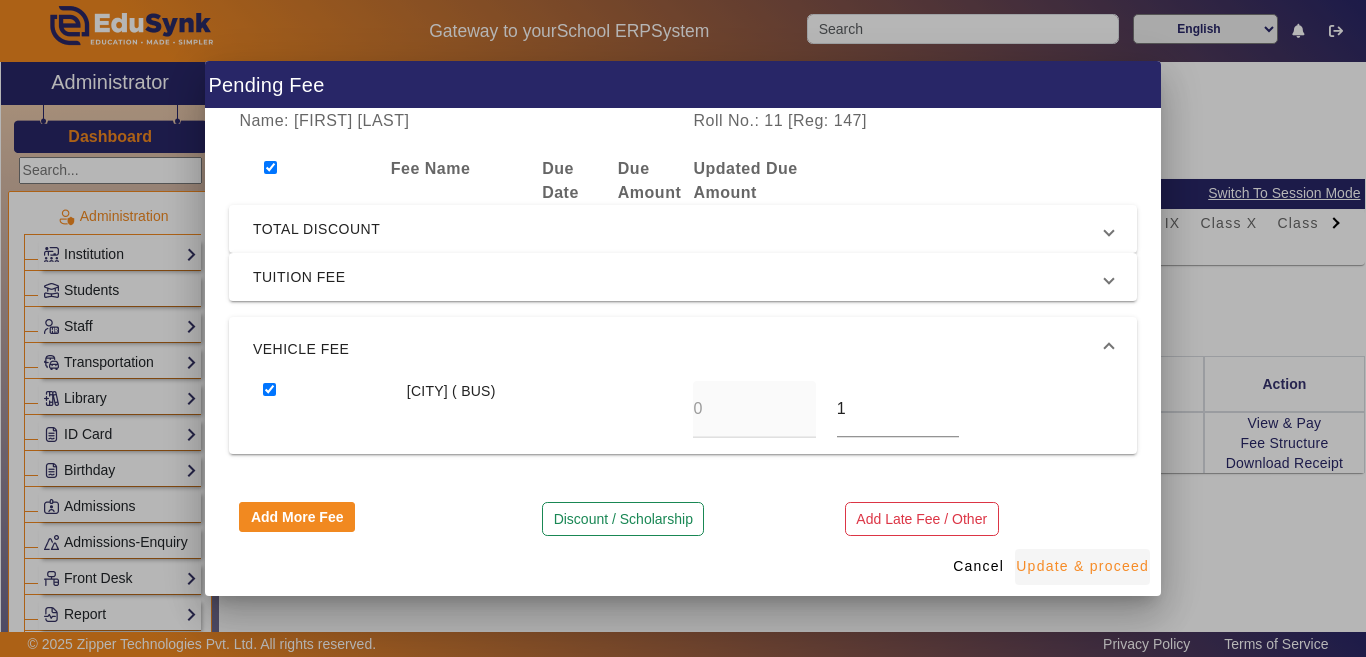 click on "Update & proceed" at bounding box center [1082, 566] 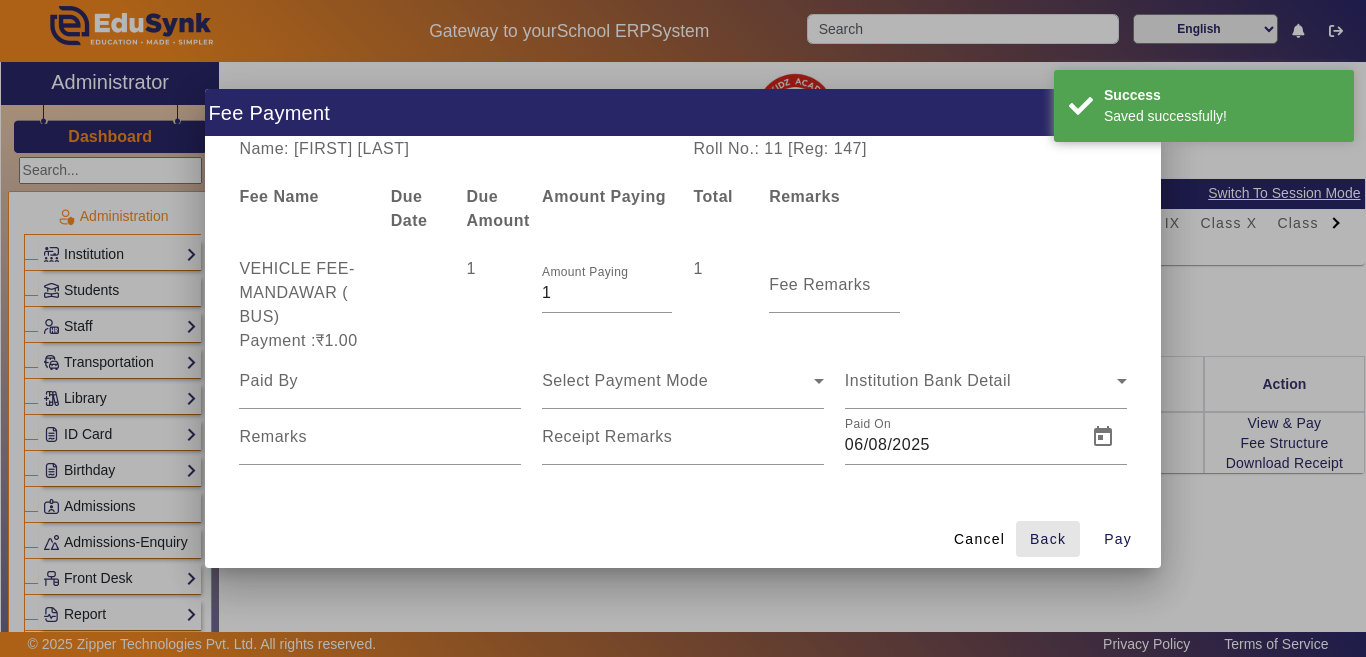 drag, startPoint x: 1049, startPoint y: 529, endPoint x: 926, endPoint y: 532, distance: 123.03658 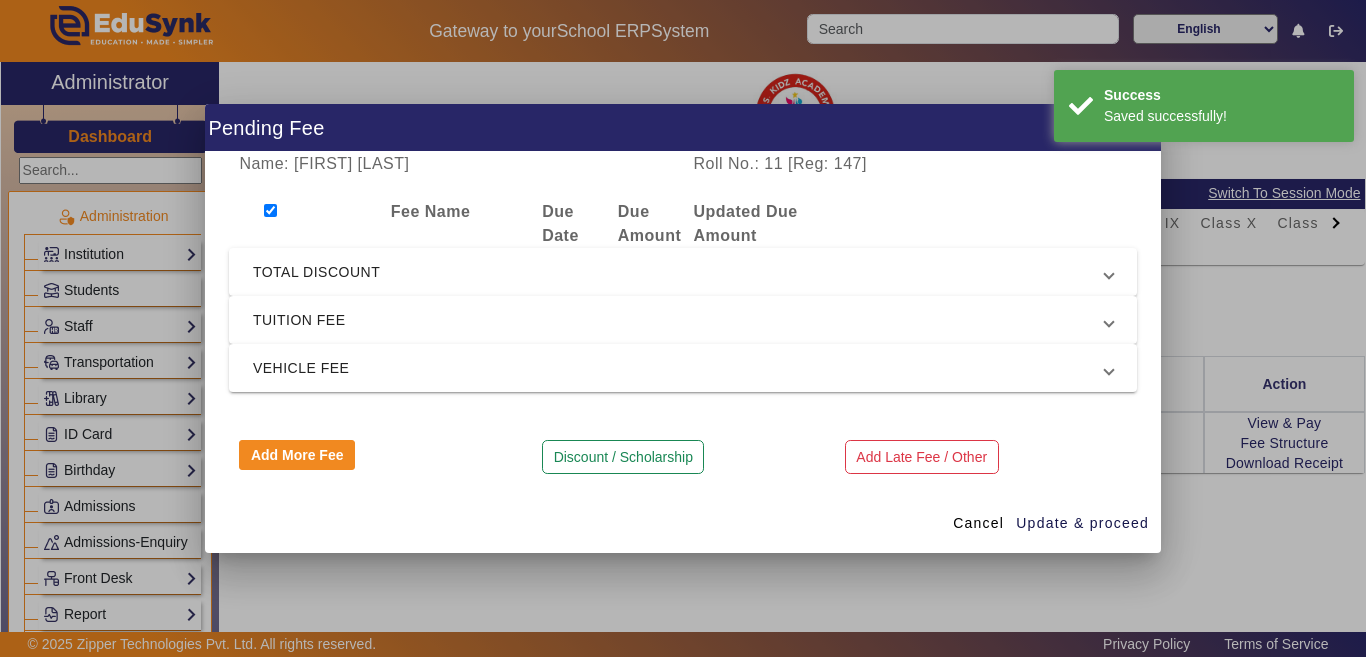 click at bounding box center (270, 210) 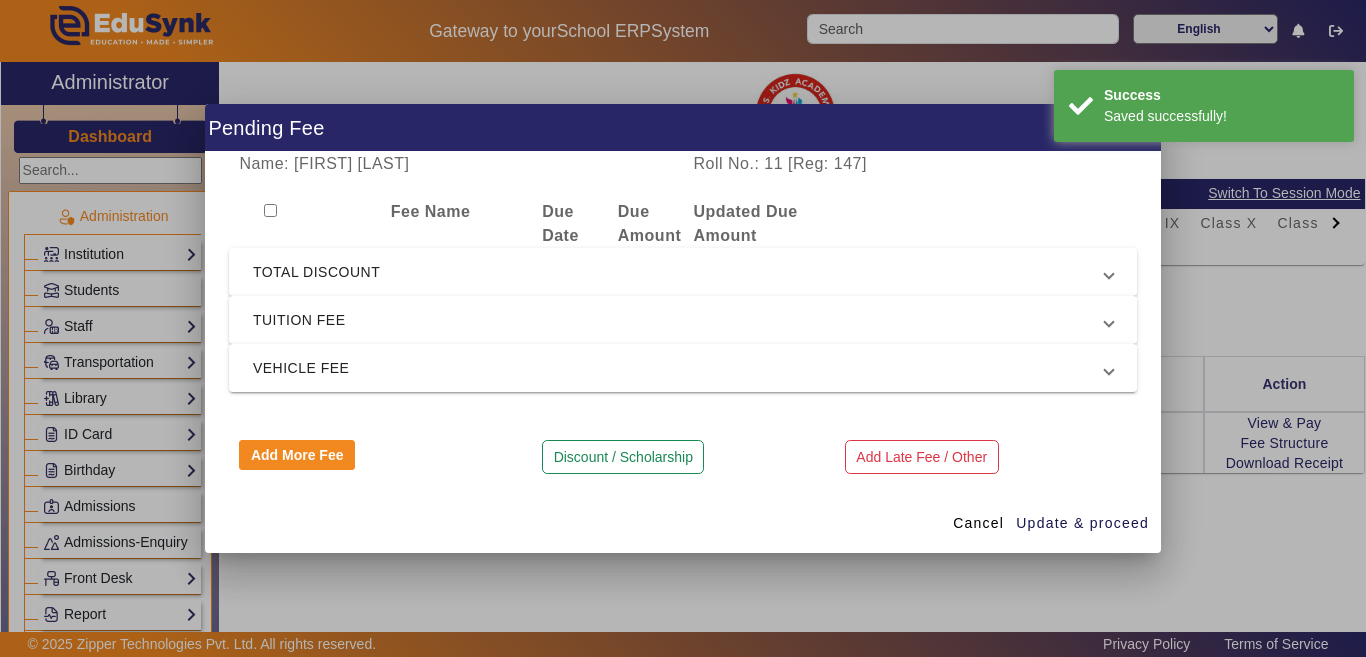 click at bounding box center (270, 210) 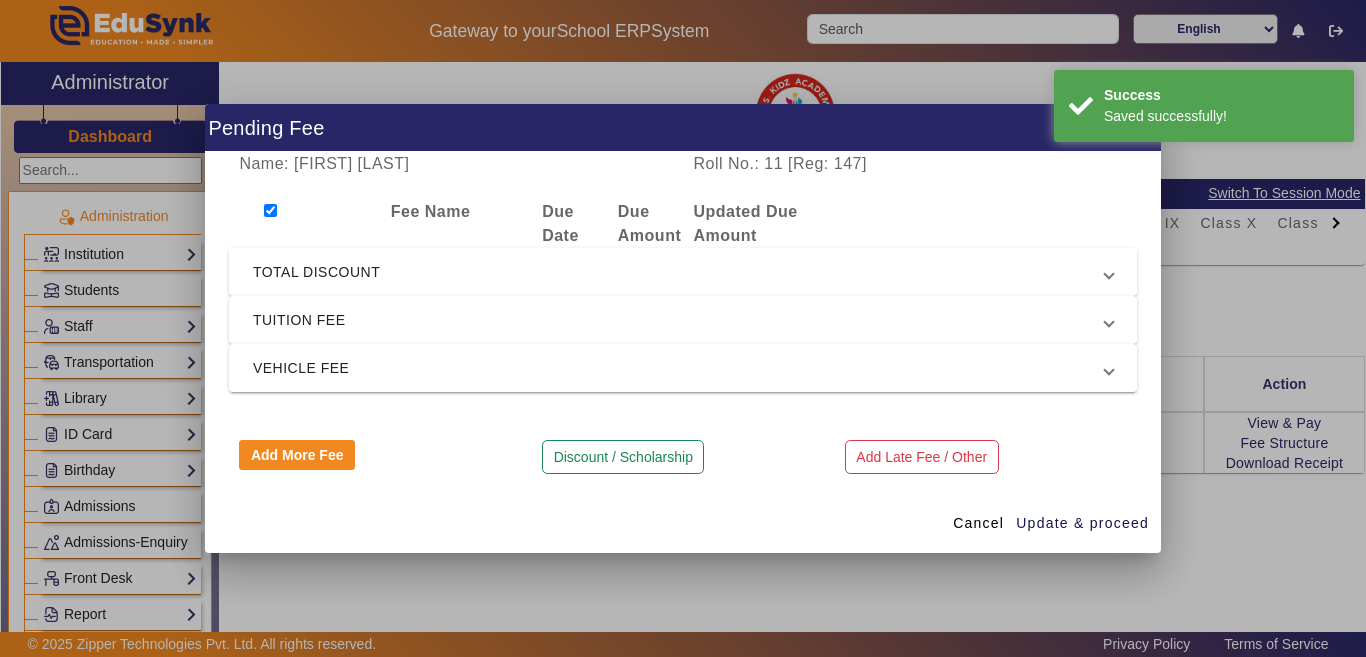 checkbox on "true" 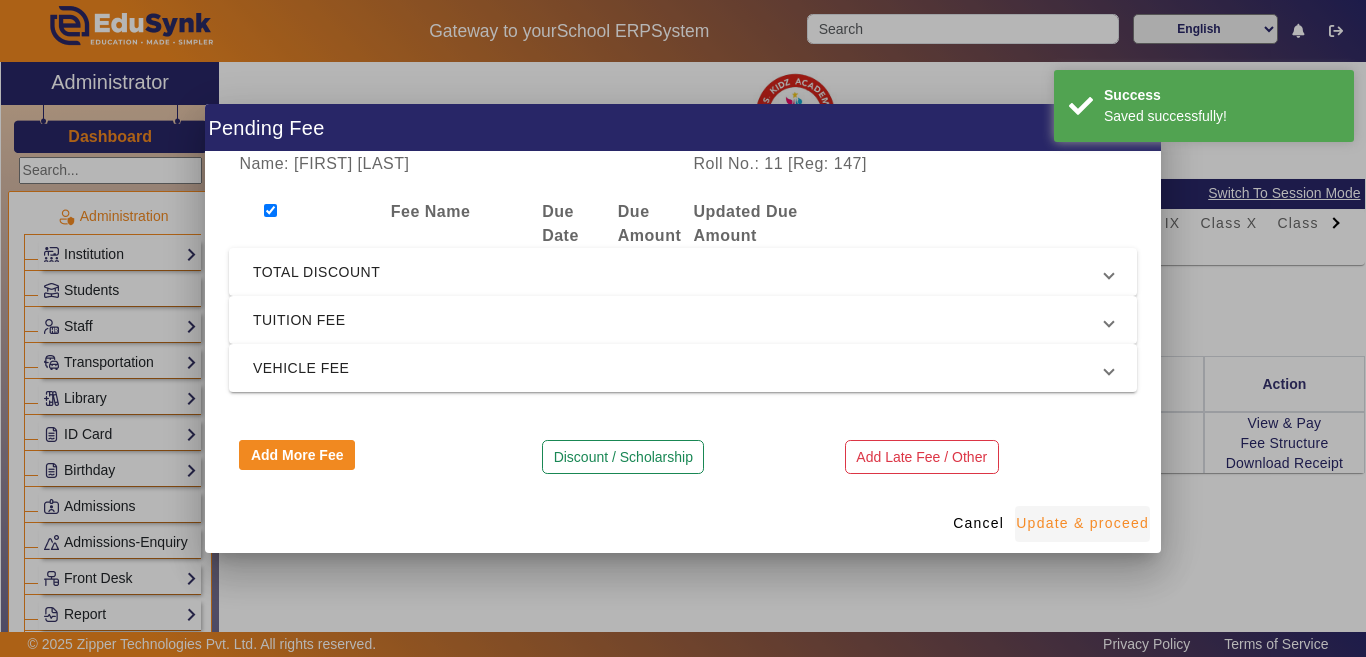 click on "Update & proceed" at bounding box center [1082, 523] 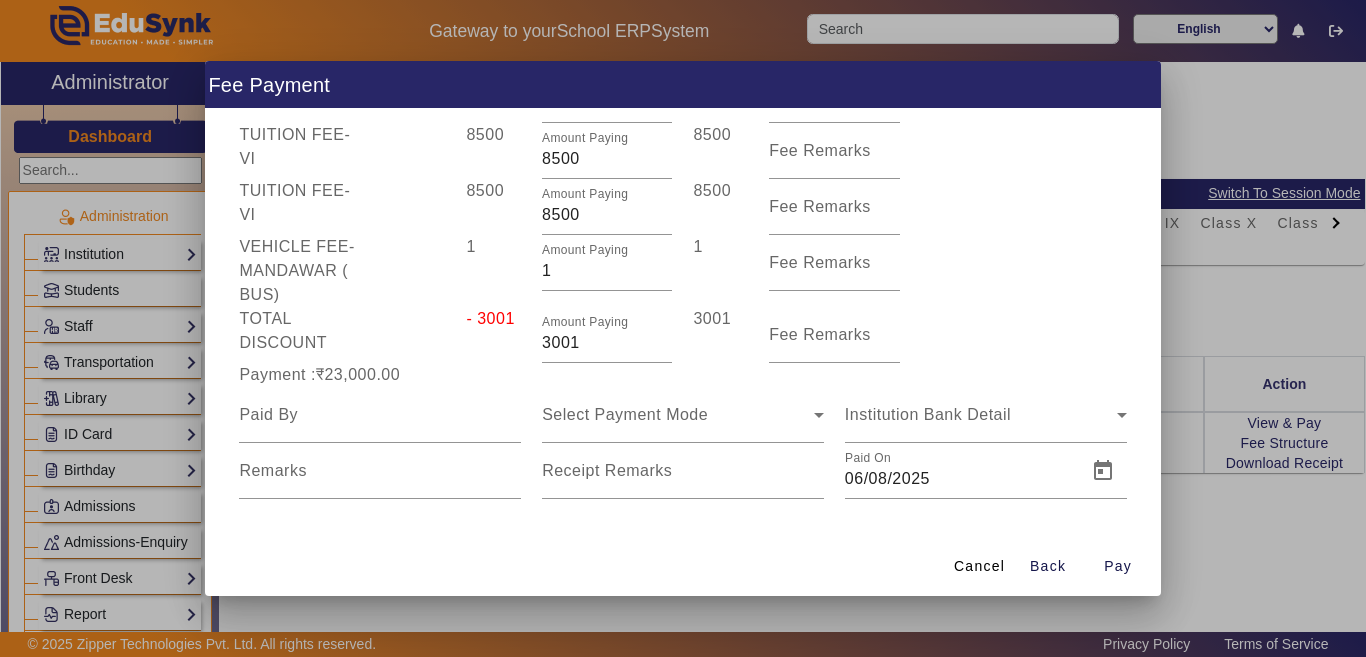scroll, scrollTop: 168, scrollLeft: 0, axis: vertical 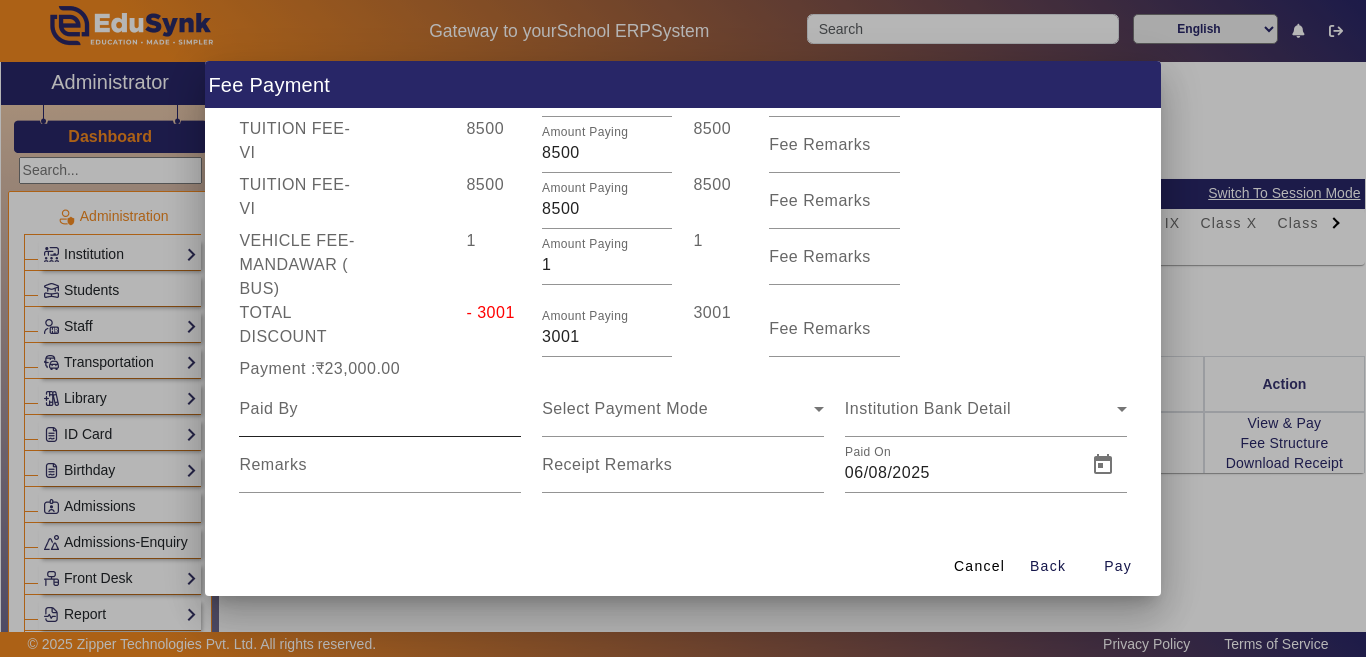 click at bounding box center [380, 409] 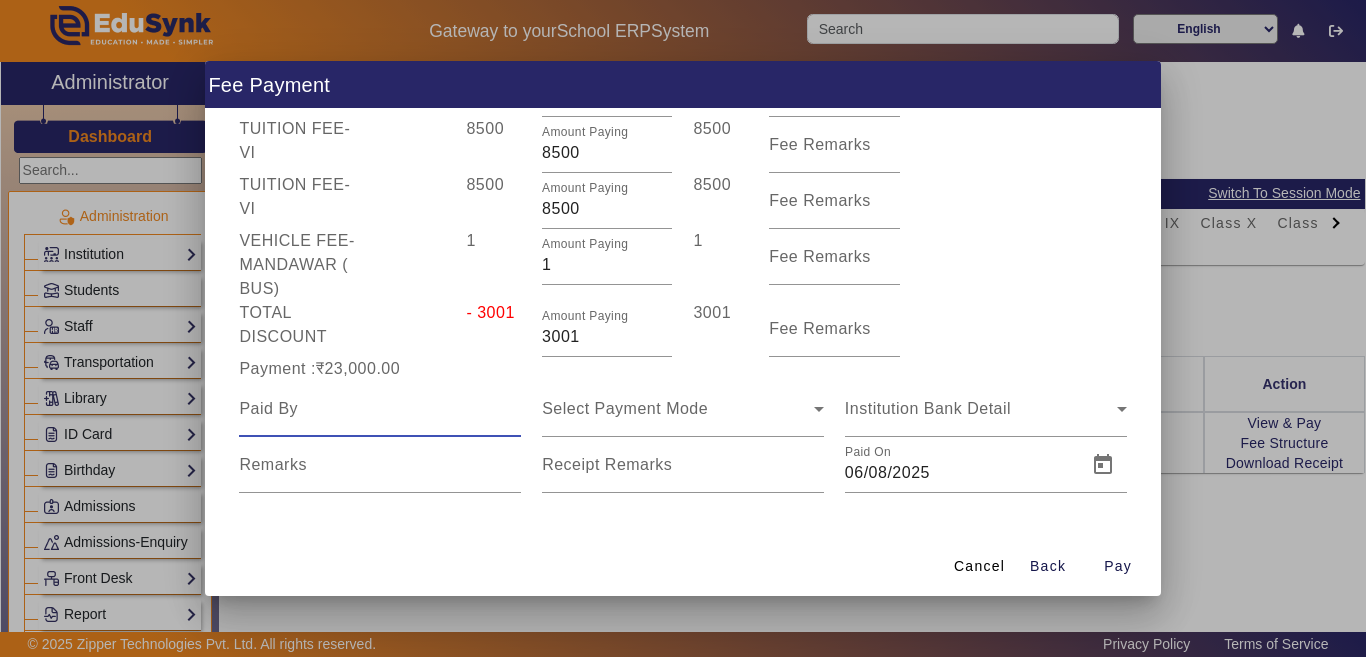 click at bounding box center (380, 409) 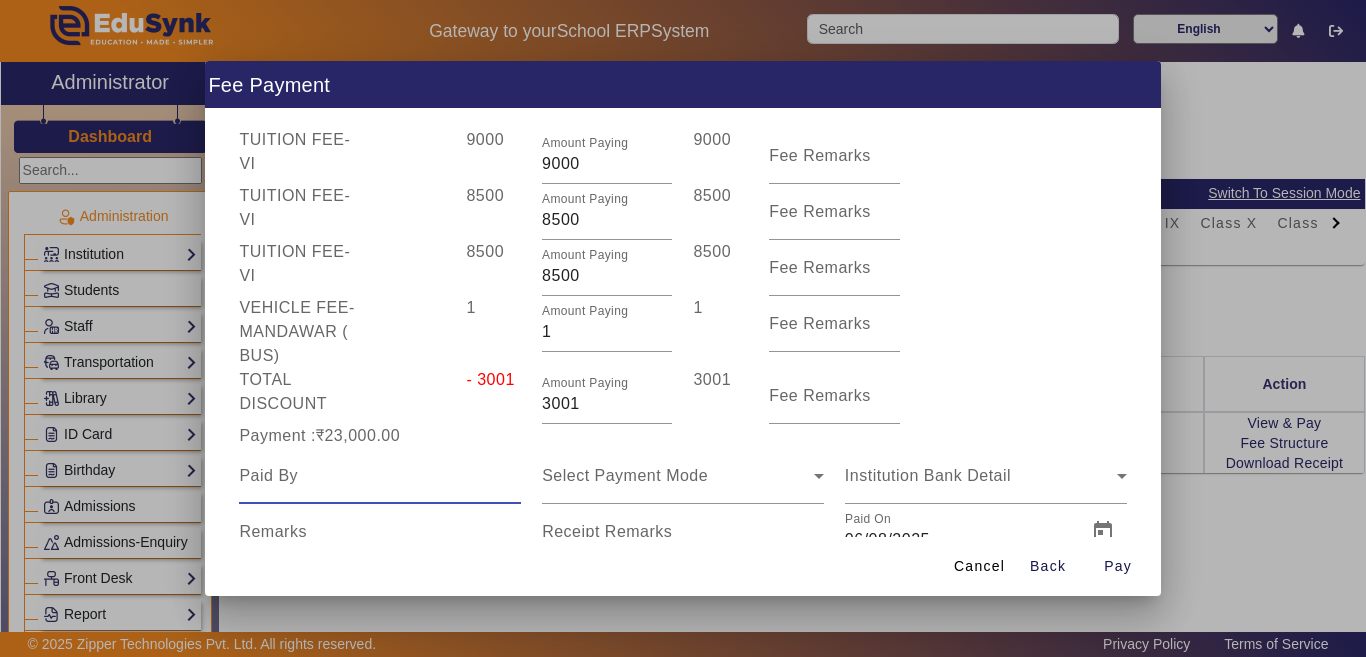 scroll, scrollTop: 168, scrollLeft: 0, axis: vertical 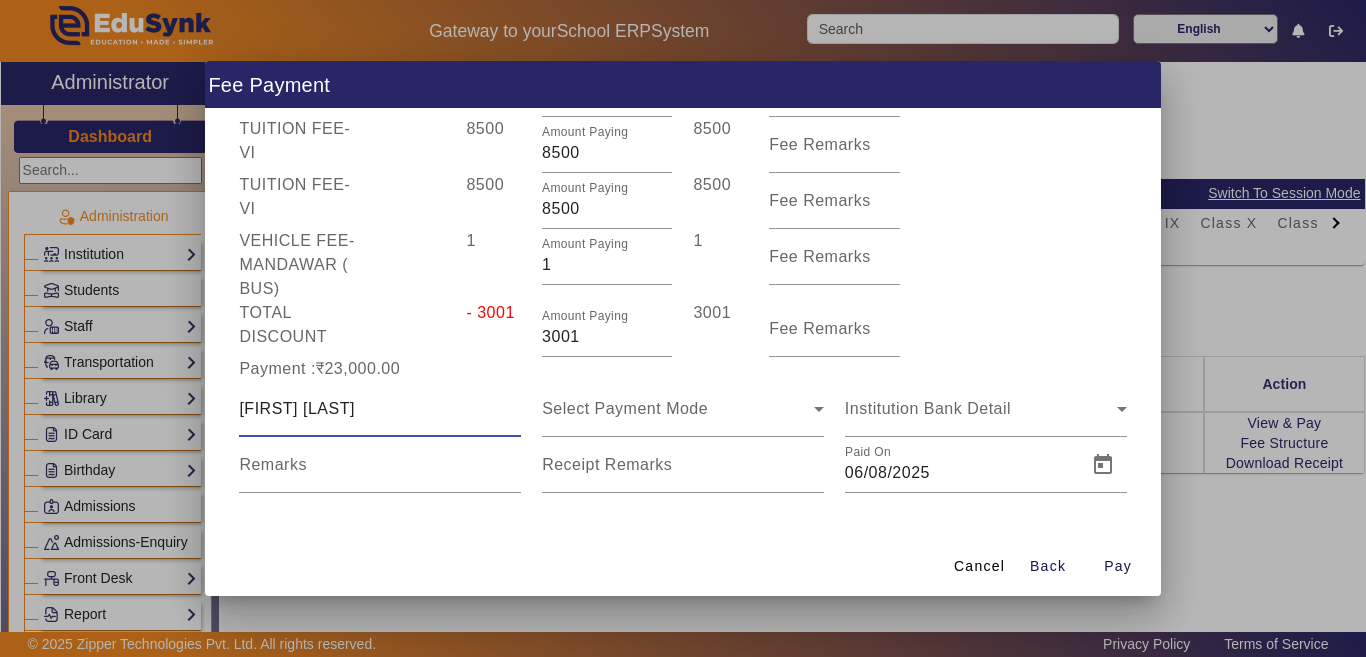 type on "[FIRST] [LAST]" 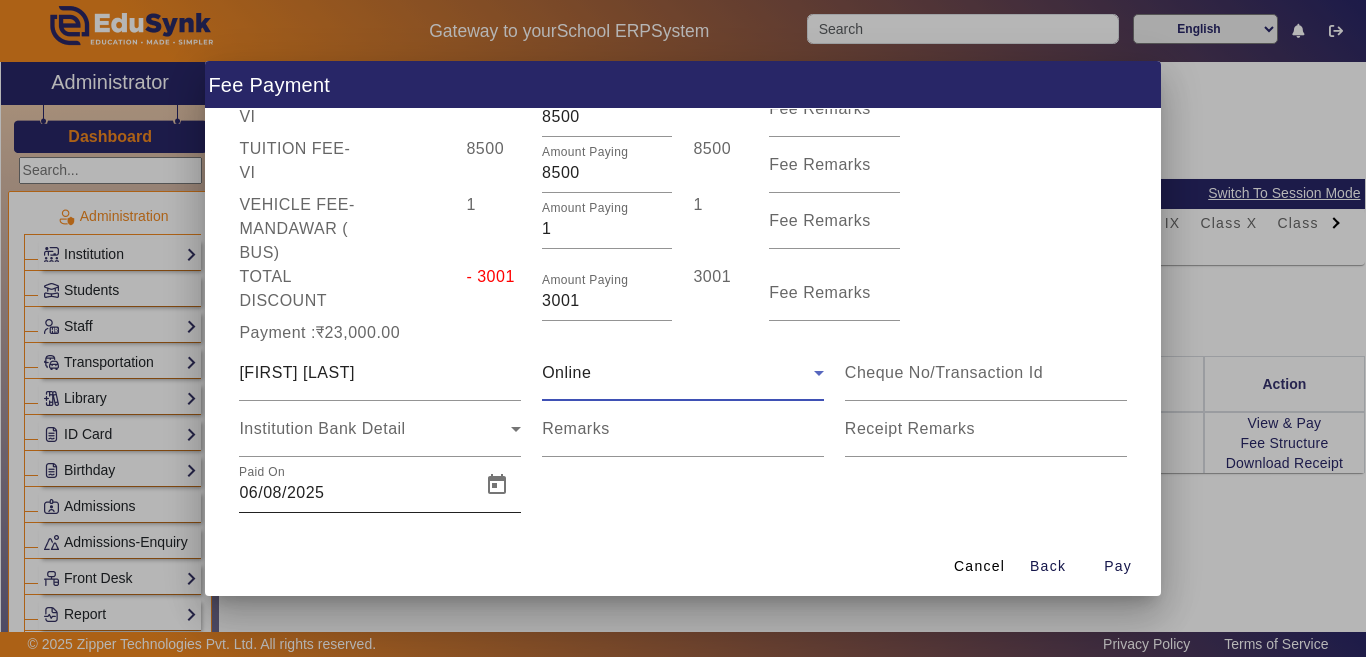 scroll, scrollTop: 224, scrollLeft: 0, axis: vertical 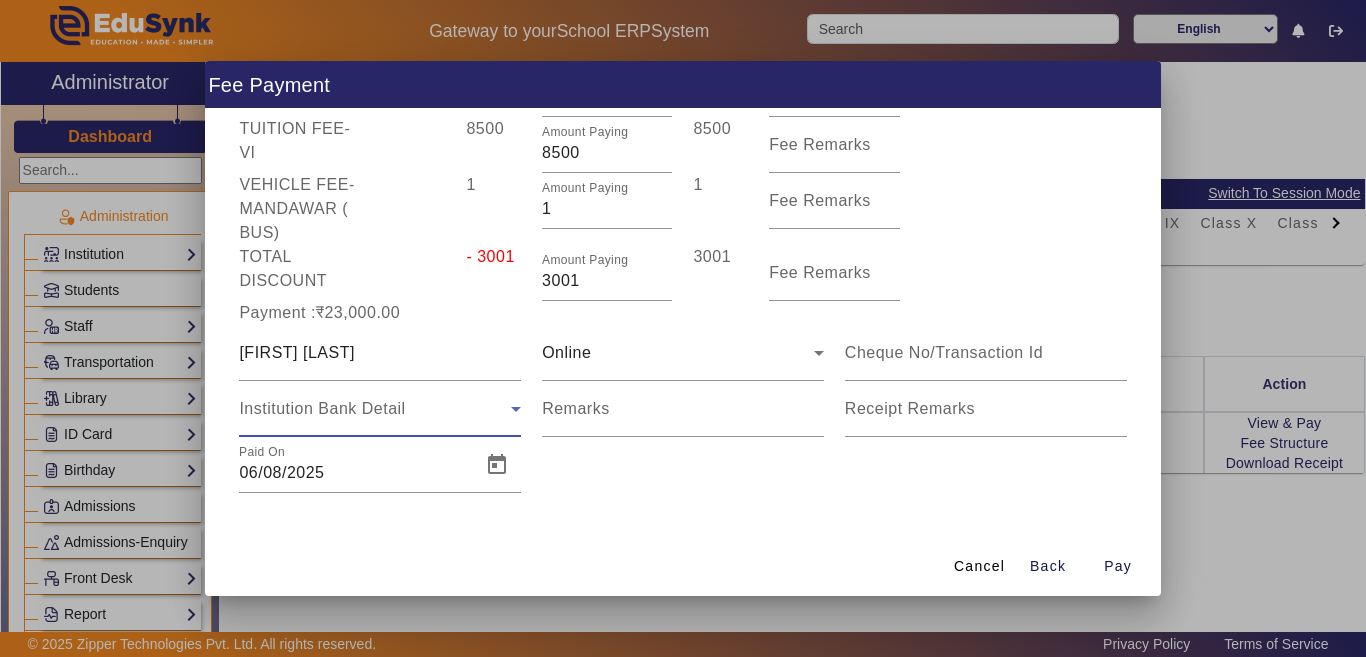 click on "Institution Bank Detail" at bounding box center [322, 408] 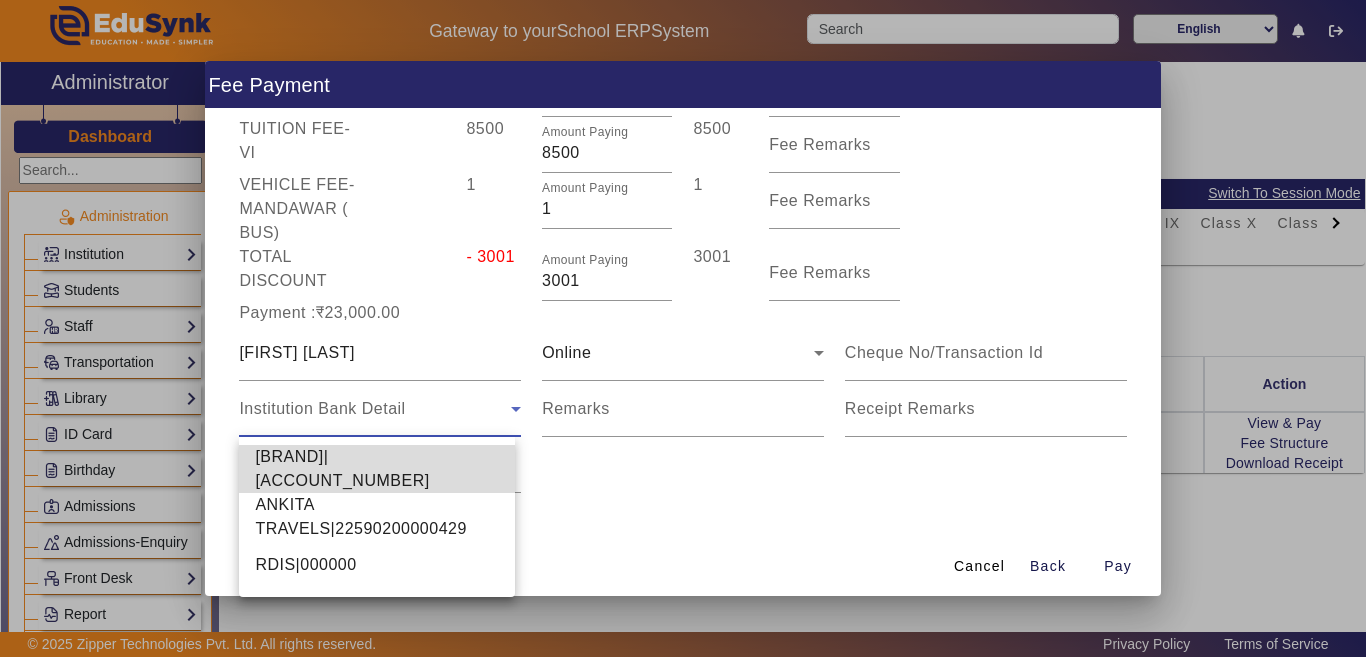 click on "[BRAND]|[ACCOUNT_NUMBER]" at bounding box center (377, 469) 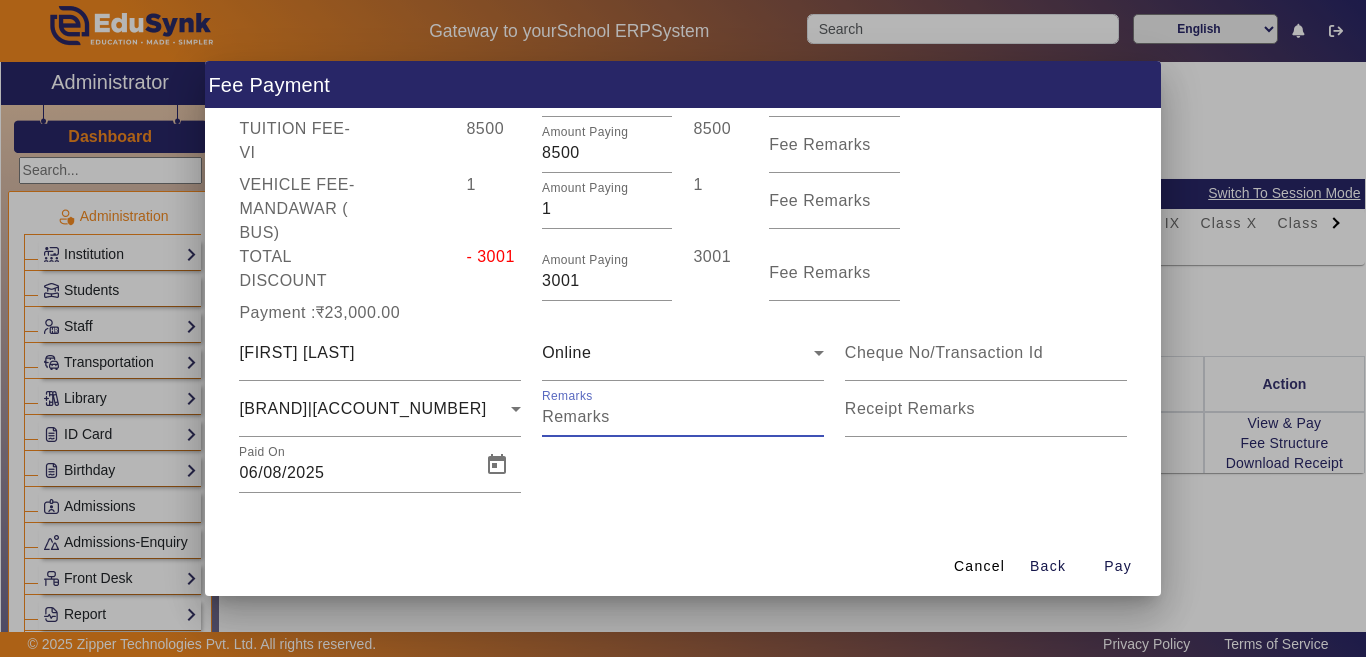 click on "Remarks" at bounding box center (683, 417) 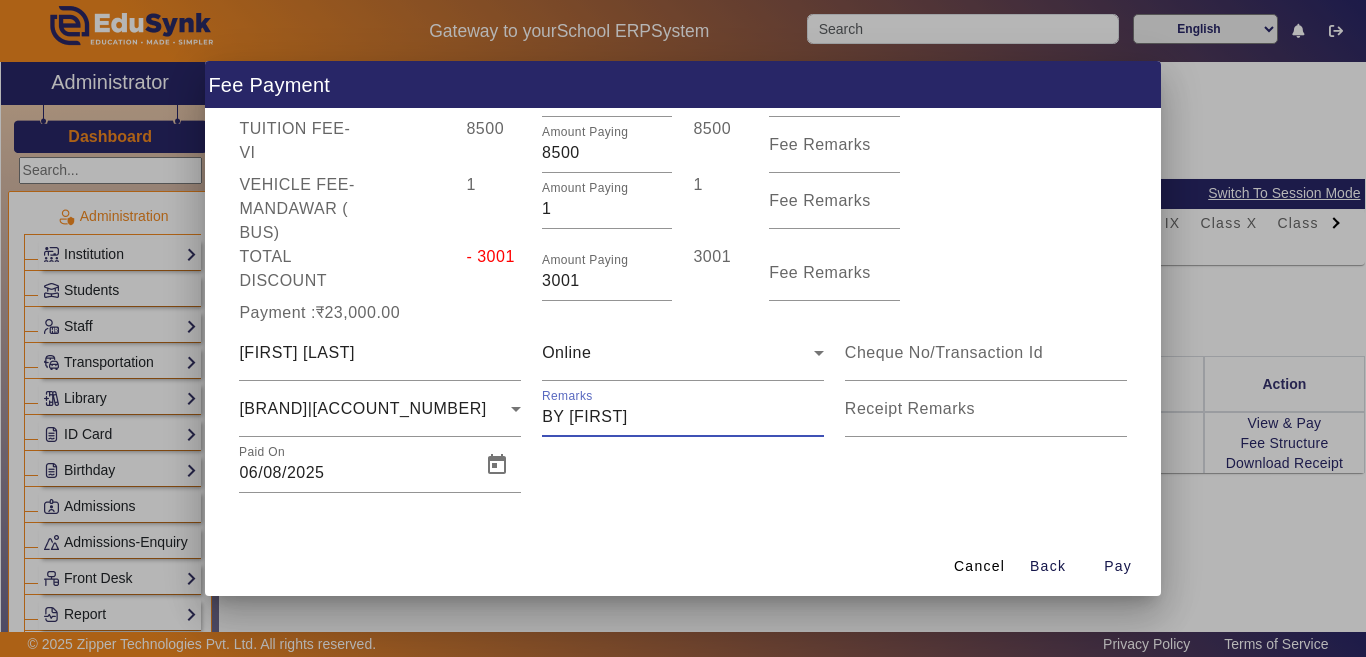 type on "BY [FIRST]" 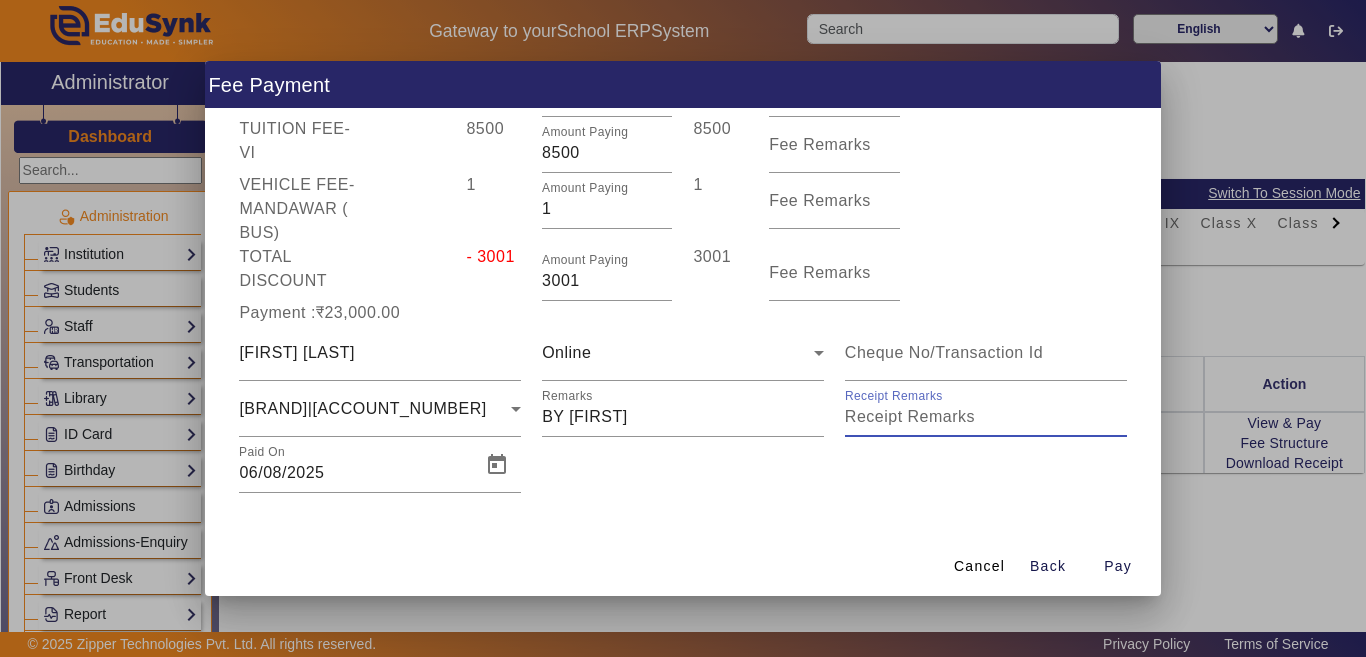 drag, startPoint x: 1132, startPoint y: 572, endPoint x: 1082, endPoint y: 543, distance: 57.801384 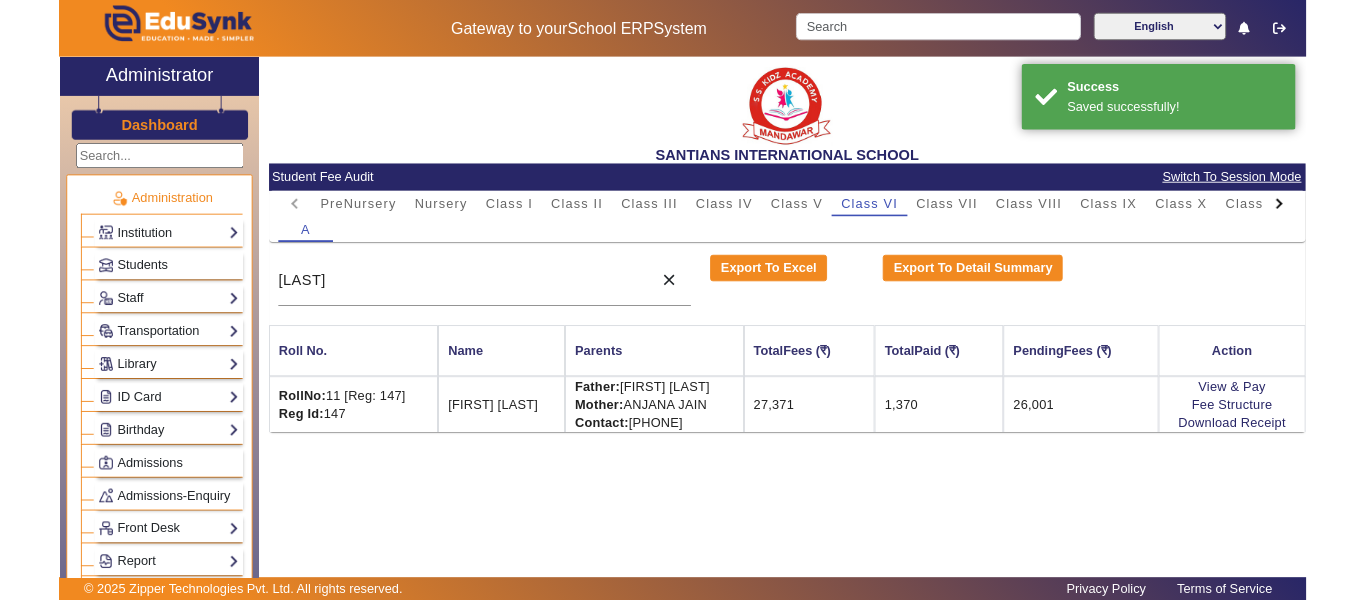 scroll, scrollTop: 0, scrollLeft: 0, axis: both 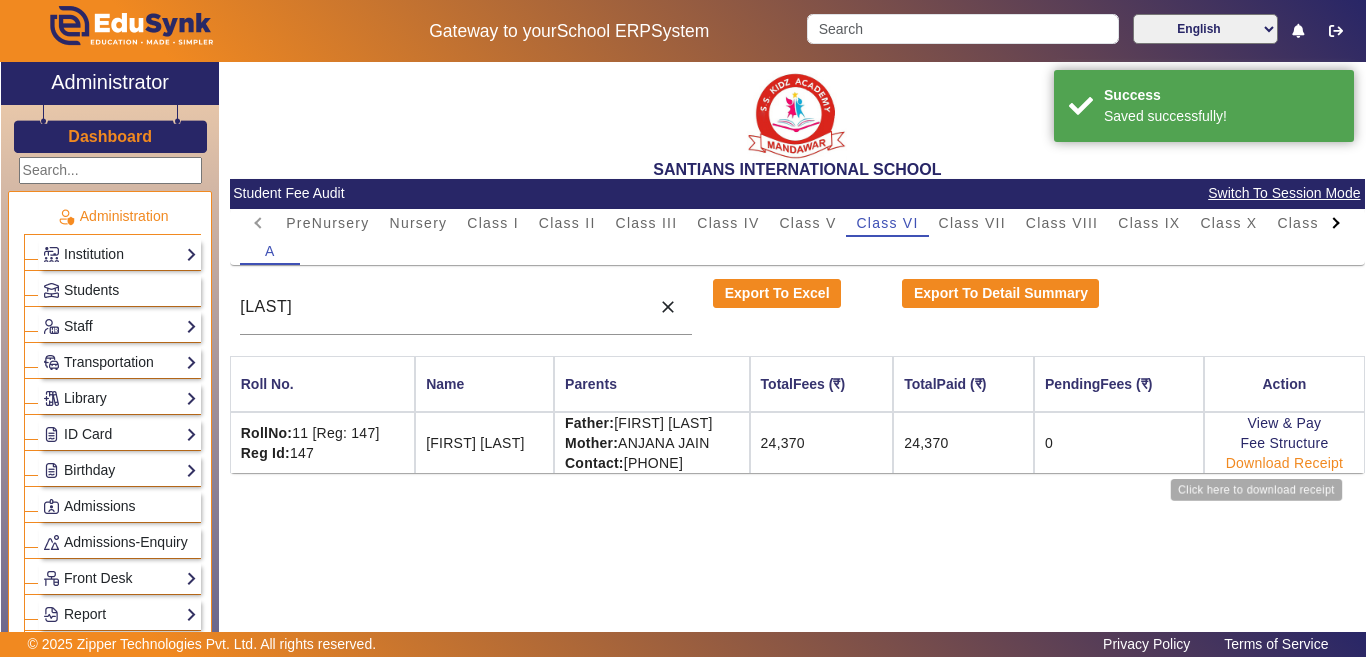 click on "Download Receipt" 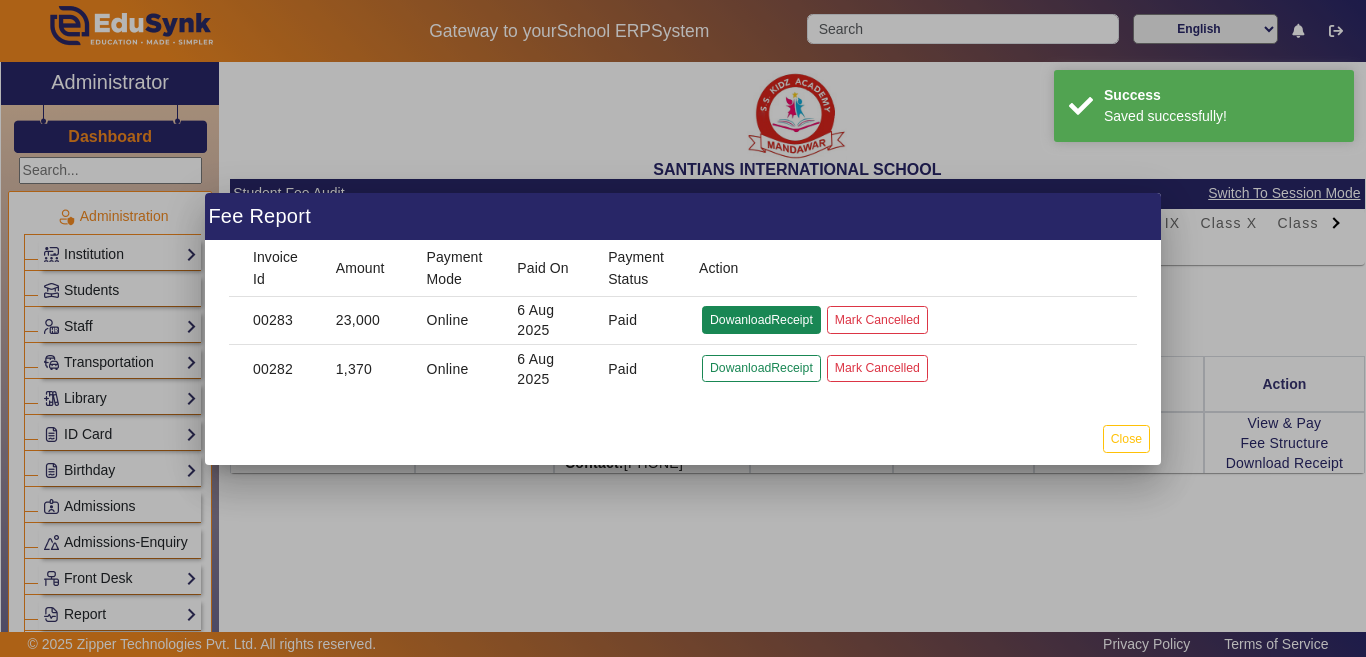 click on "DowanloadReceipt" at bounding box center (761, 368) 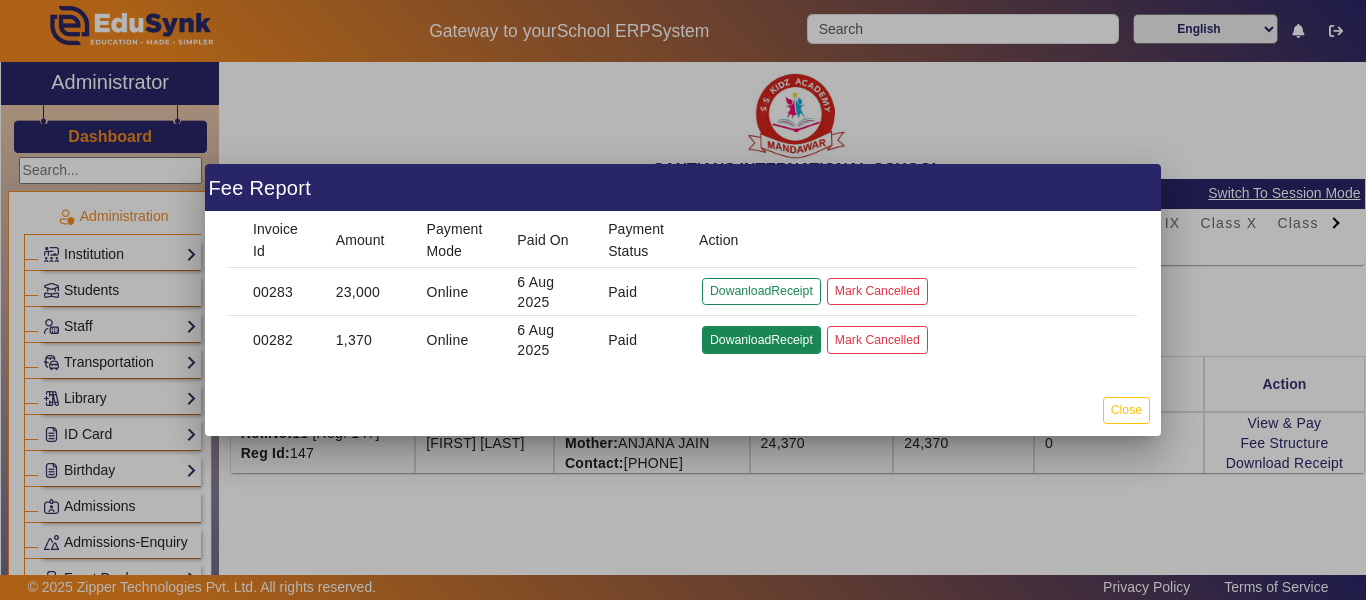click on "DowanloadReceipt" 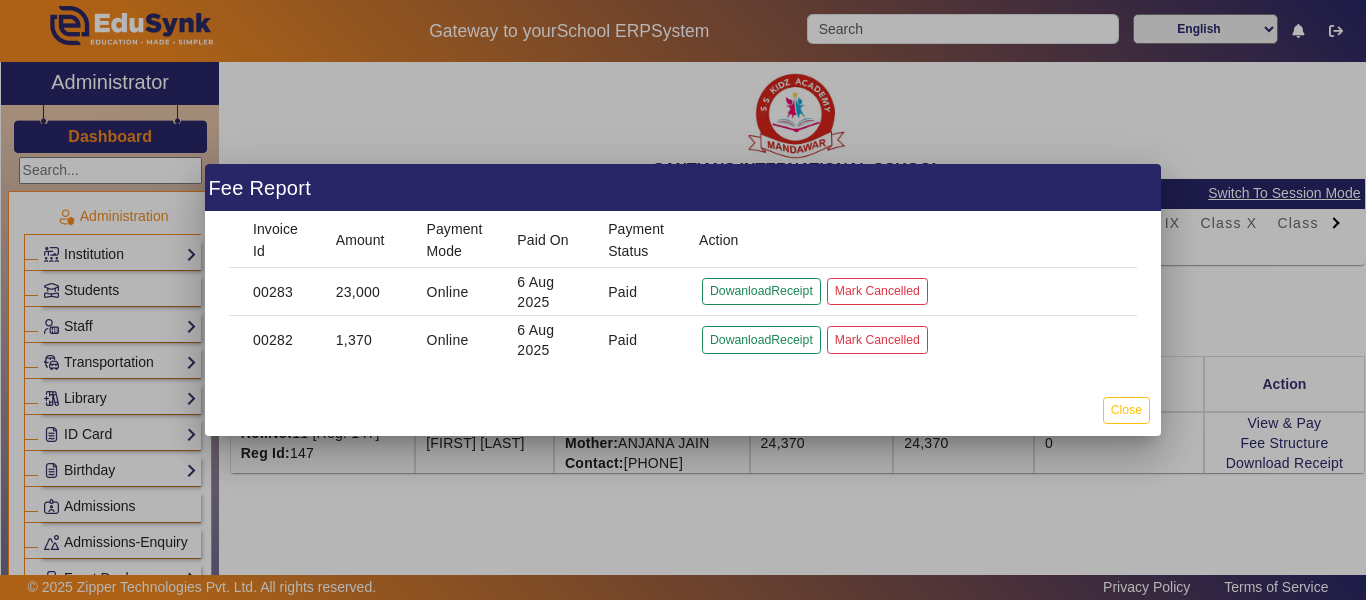 click at bounding box center [683, 300] 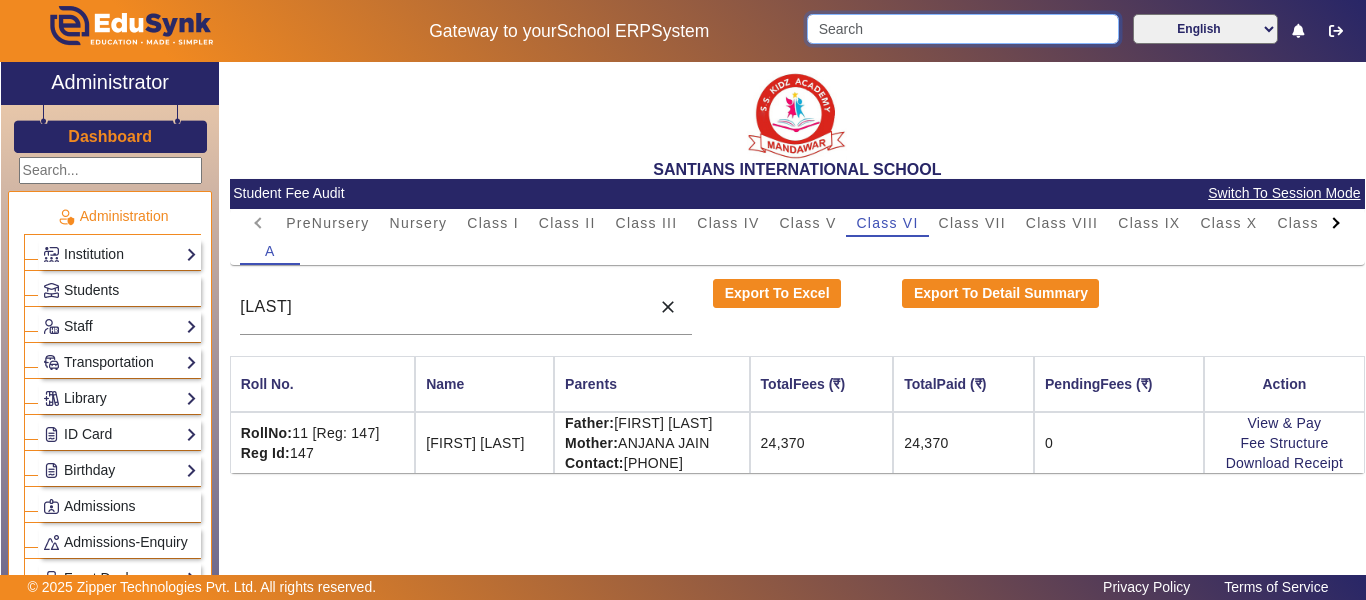 click at bounding box center (962, 29) 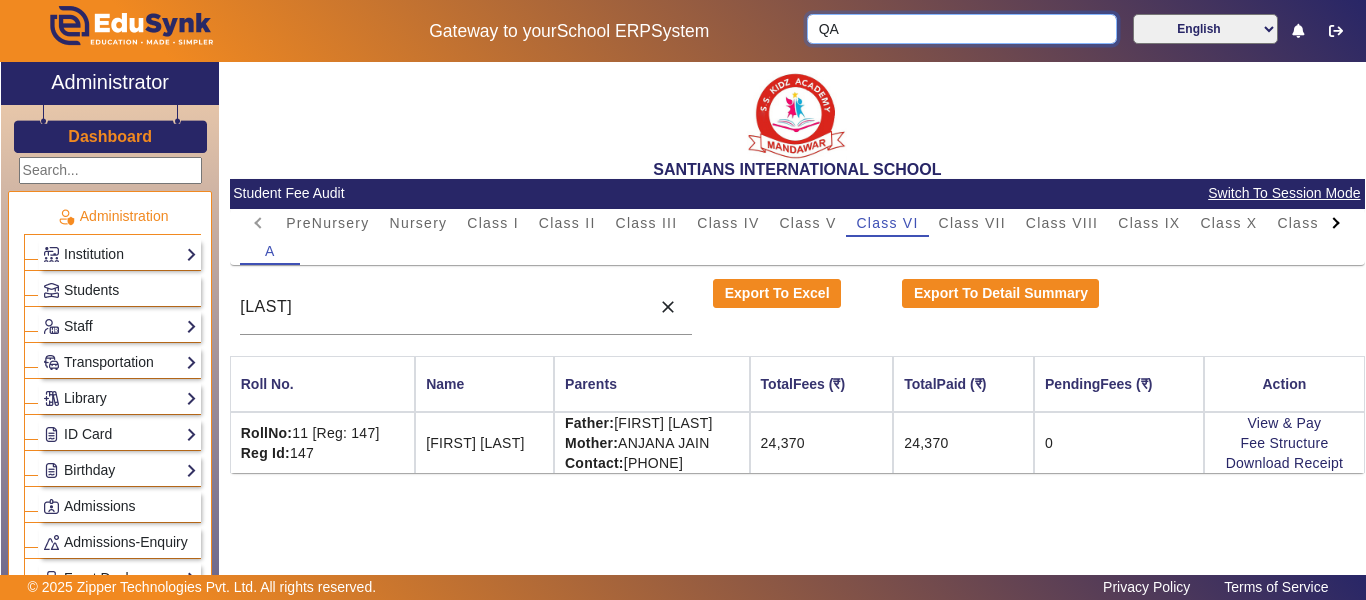 type on "Q" 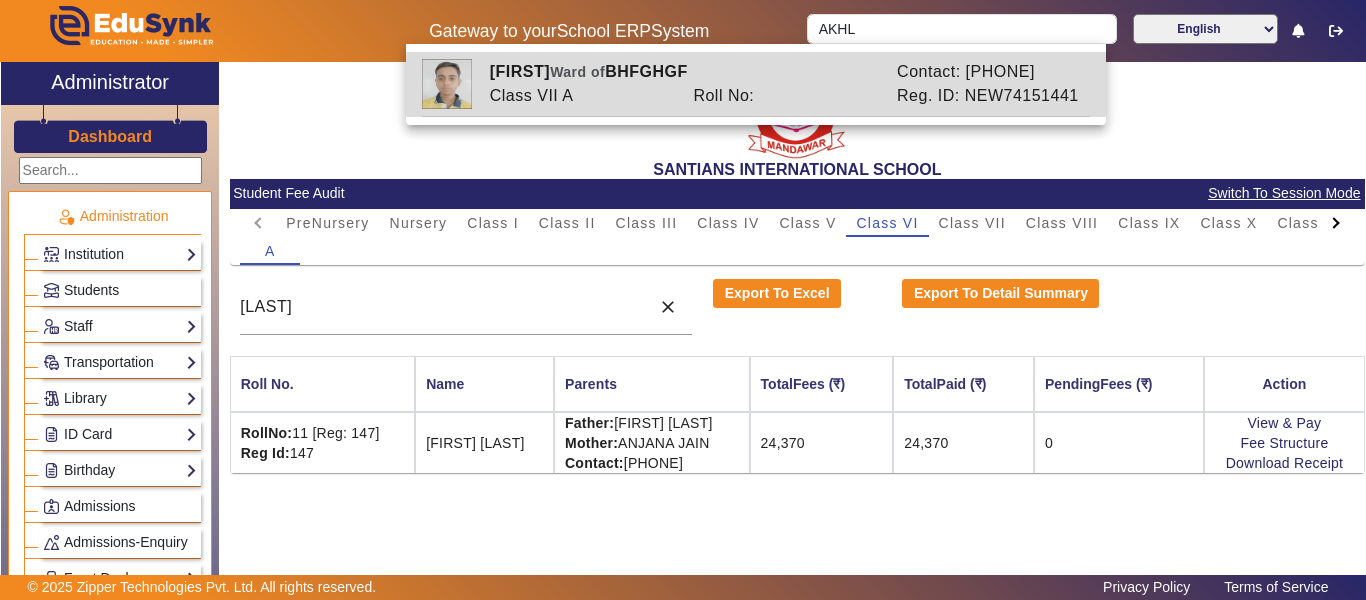 click on "Roll No:" at bounding box center (785, 96) 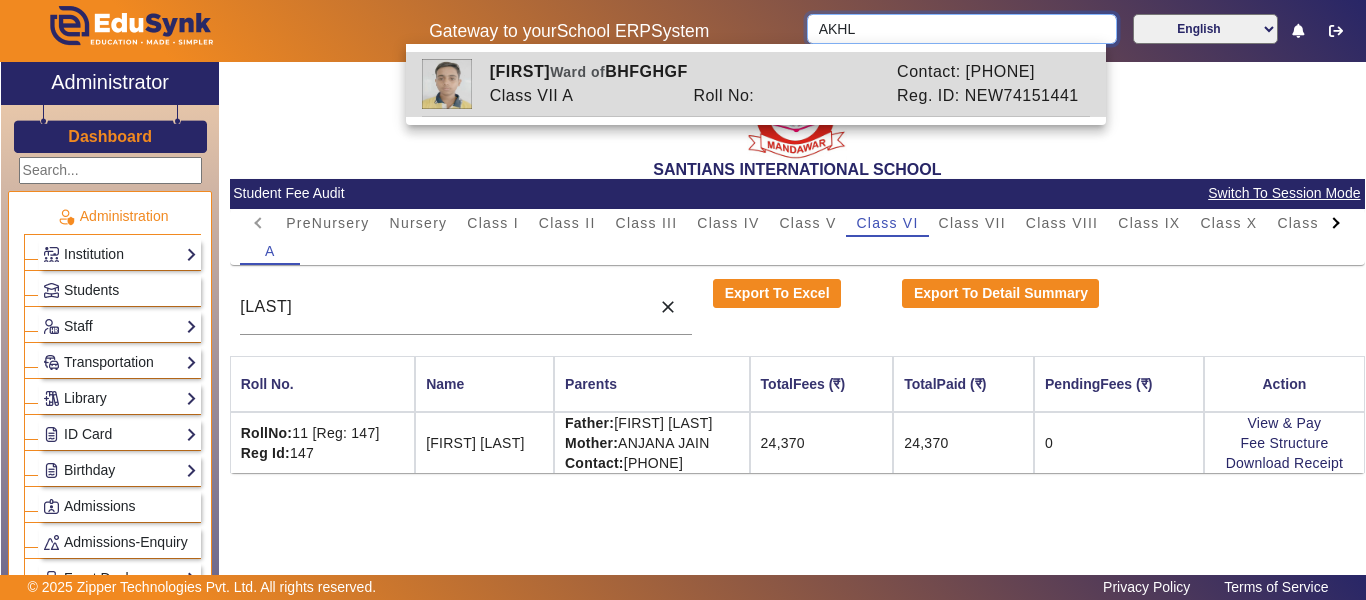 type on "[FIRST]" 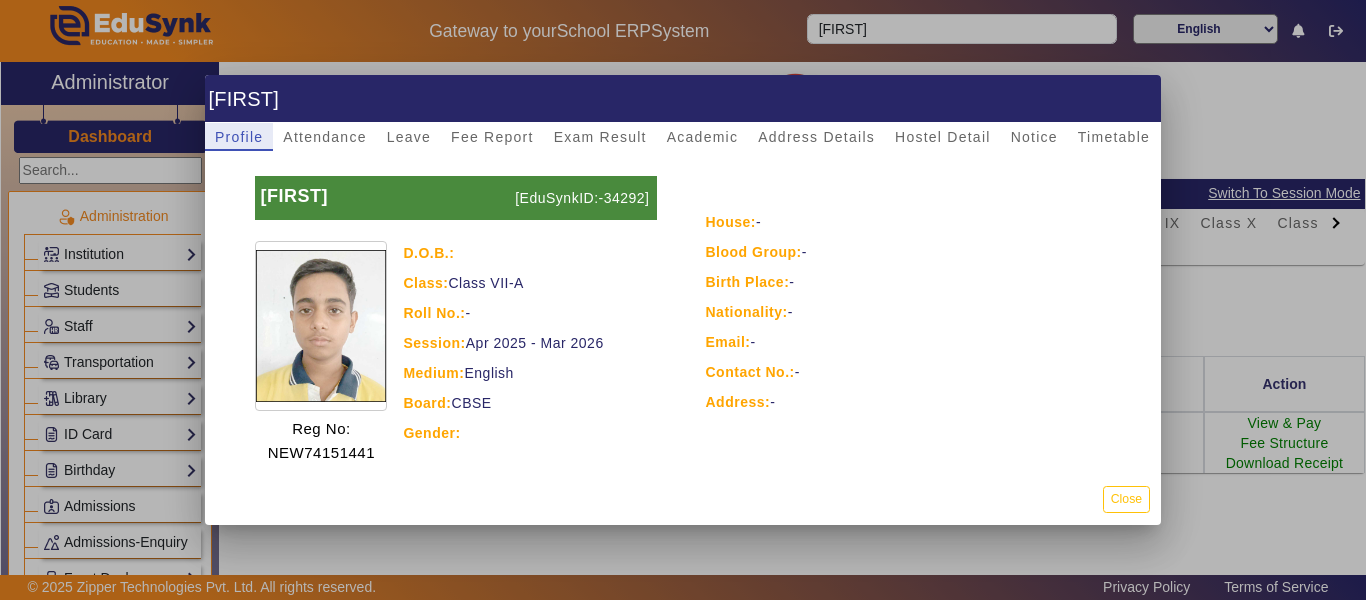 scroll, scrollTop: 0, scrollLeft: 0, axis: both 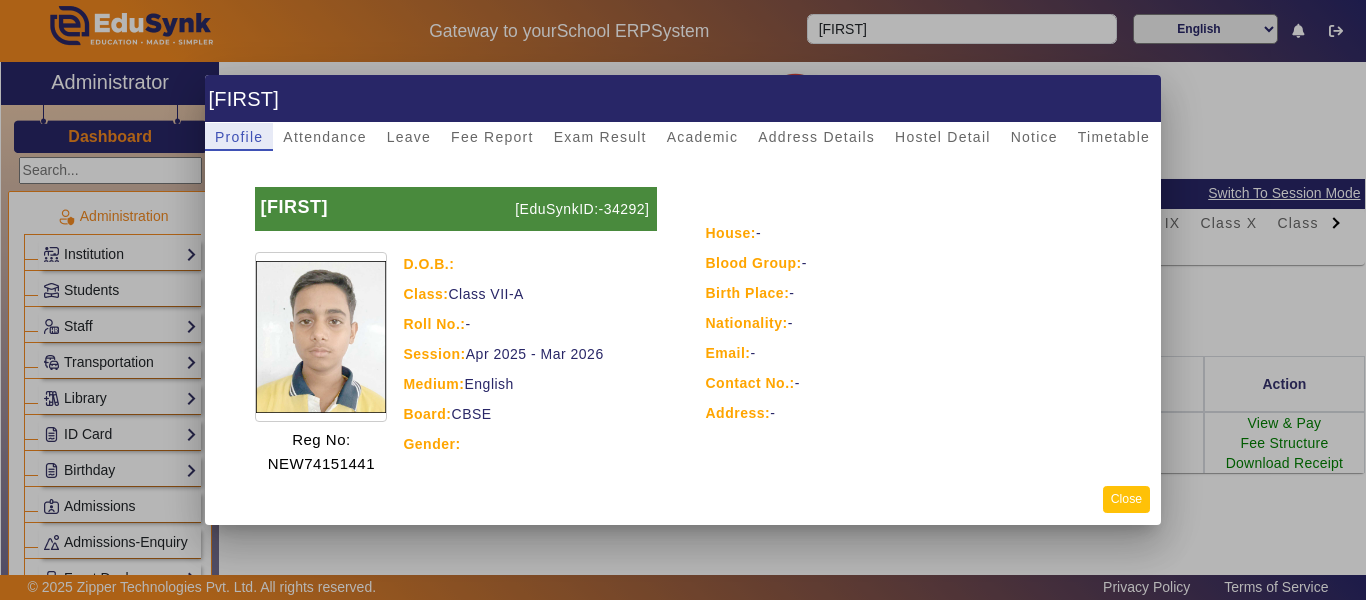 click on "Close" 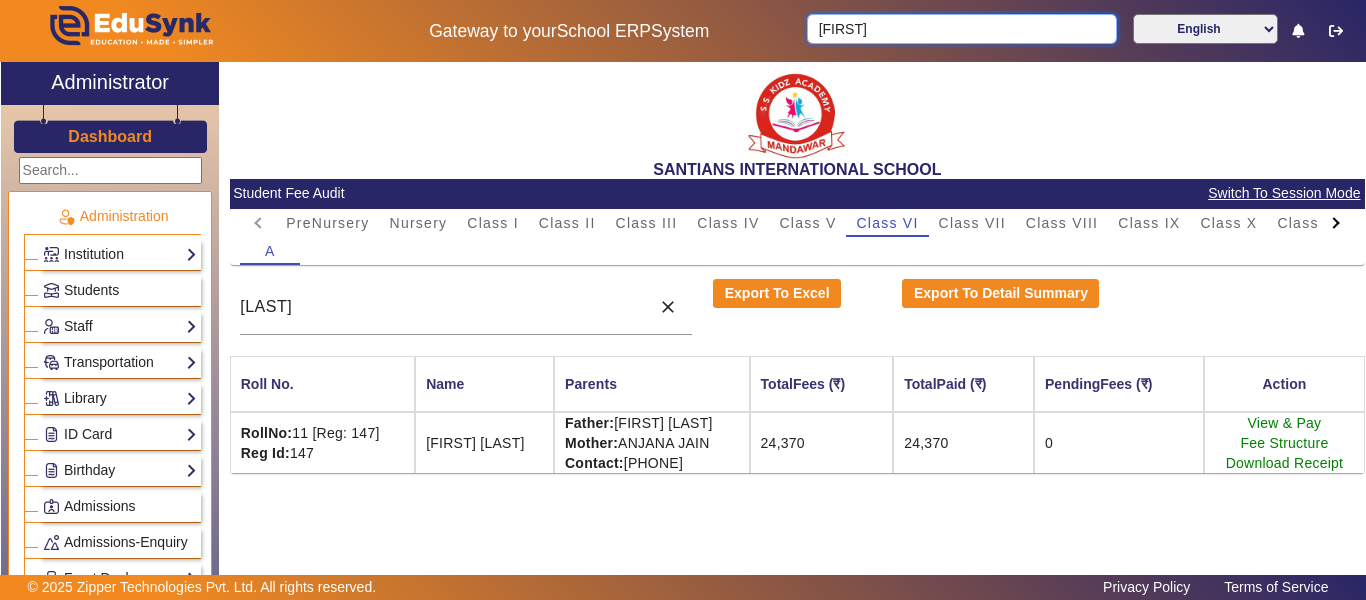 type 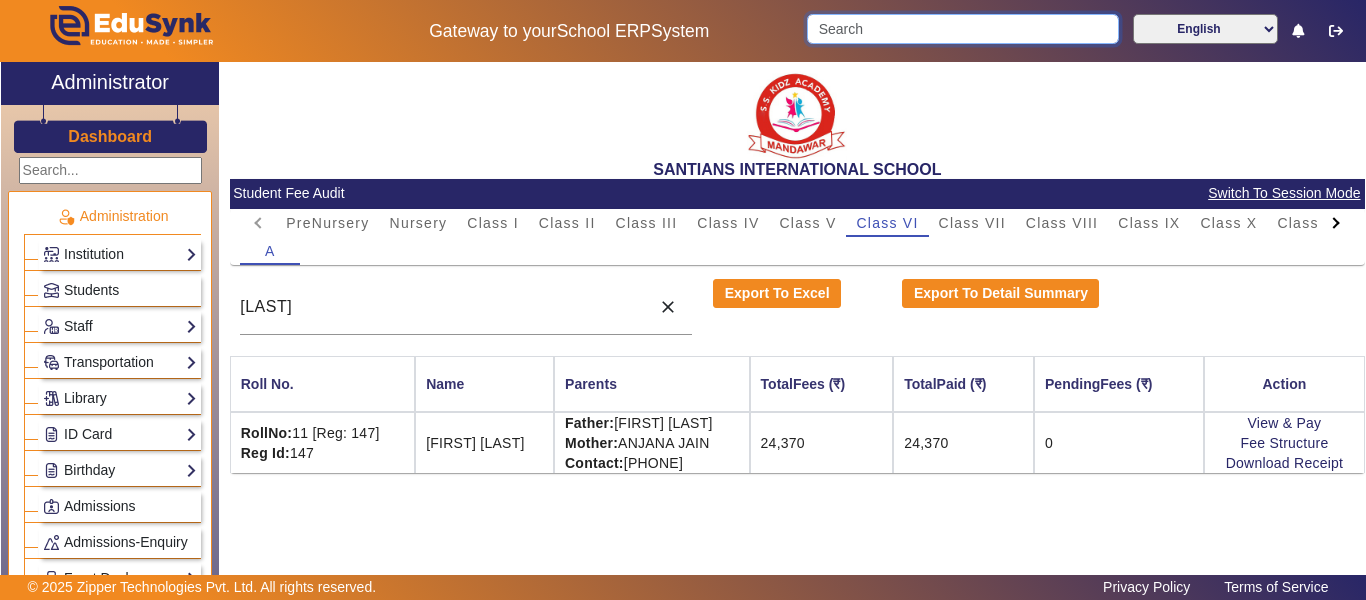 click at bounding box center (962, 29) 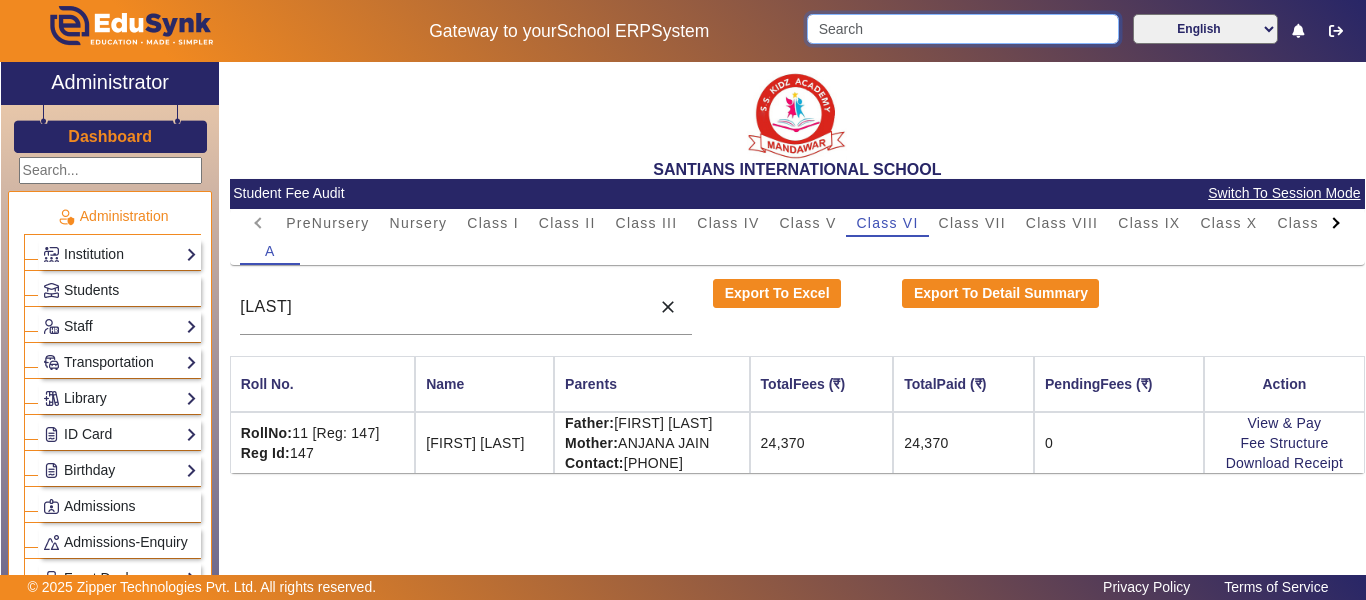 click at bounding box center (962, 29) 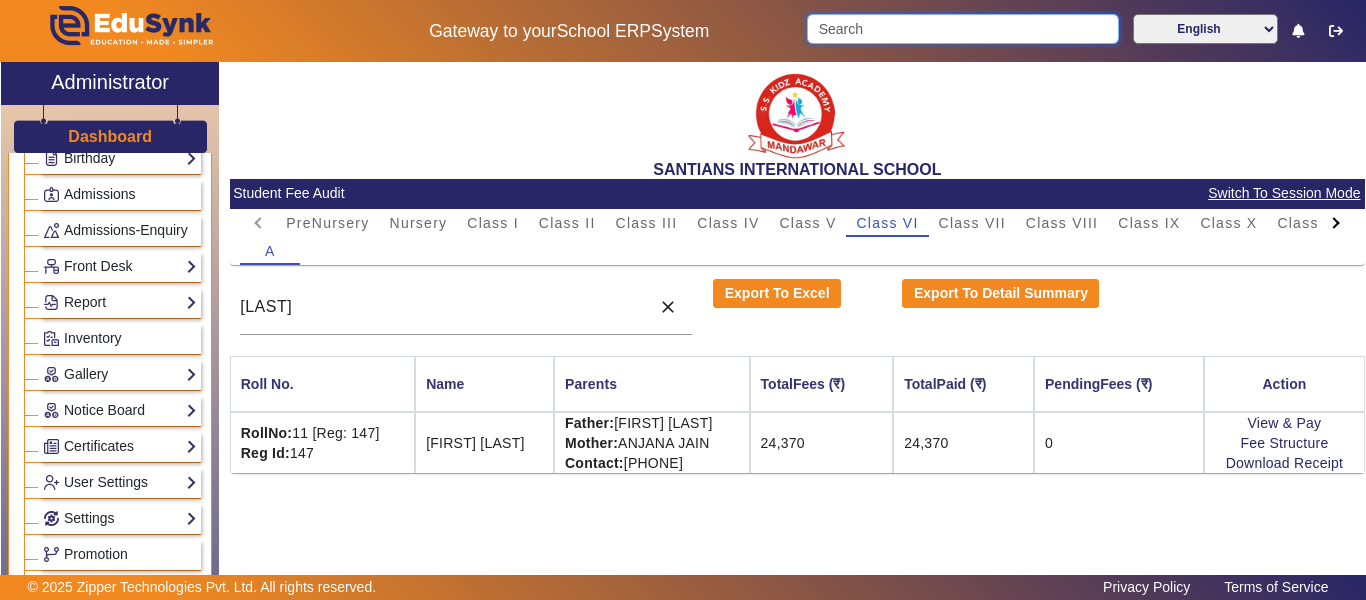 scroll, scrollTop: 900, scrollLeft: 0, axis: vertical 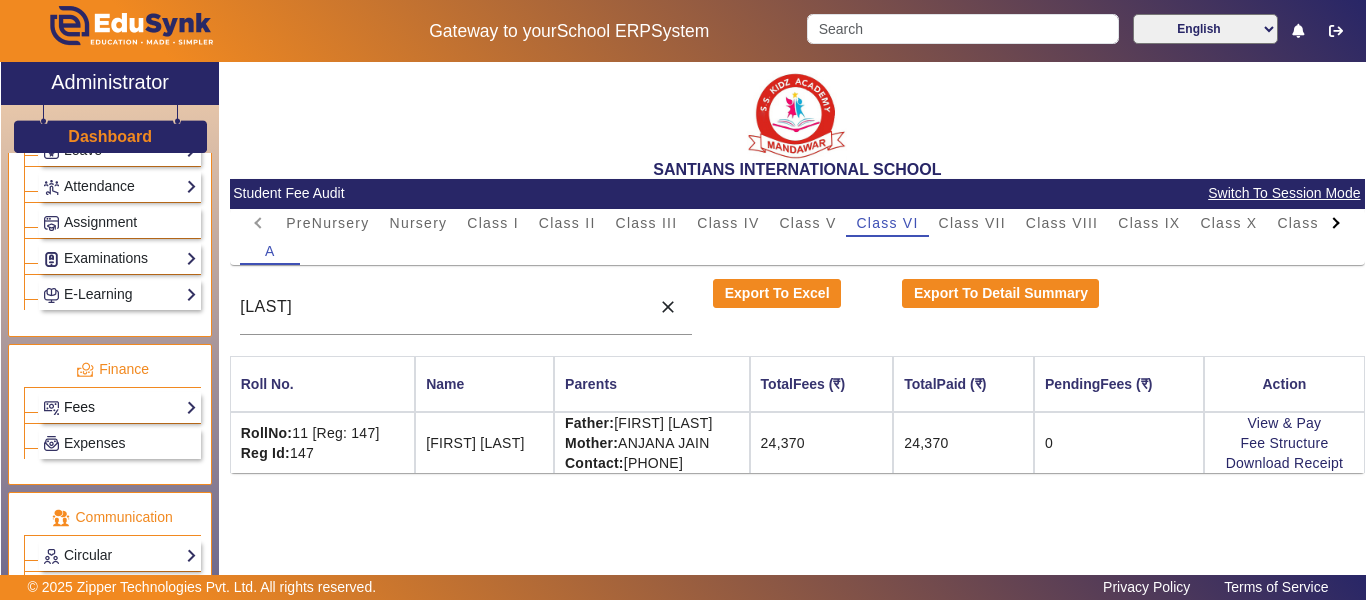 click on "Fees" 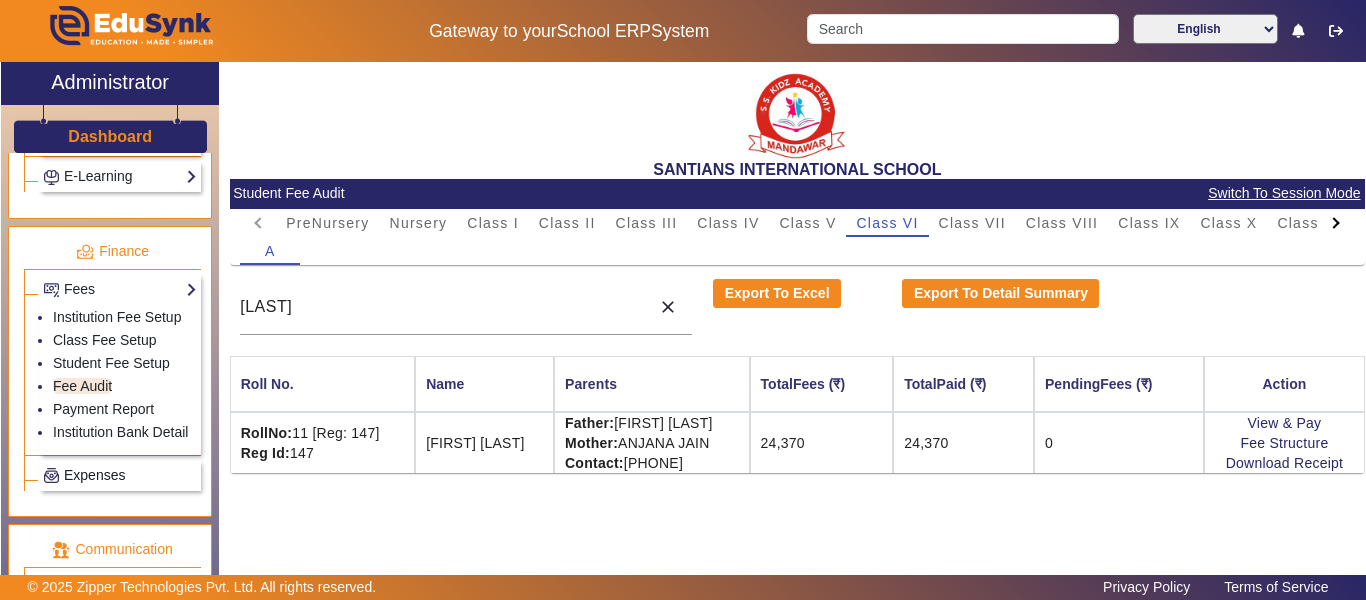scroll, scrollTop: 1100, scrollLeft: 0, axis: vertical 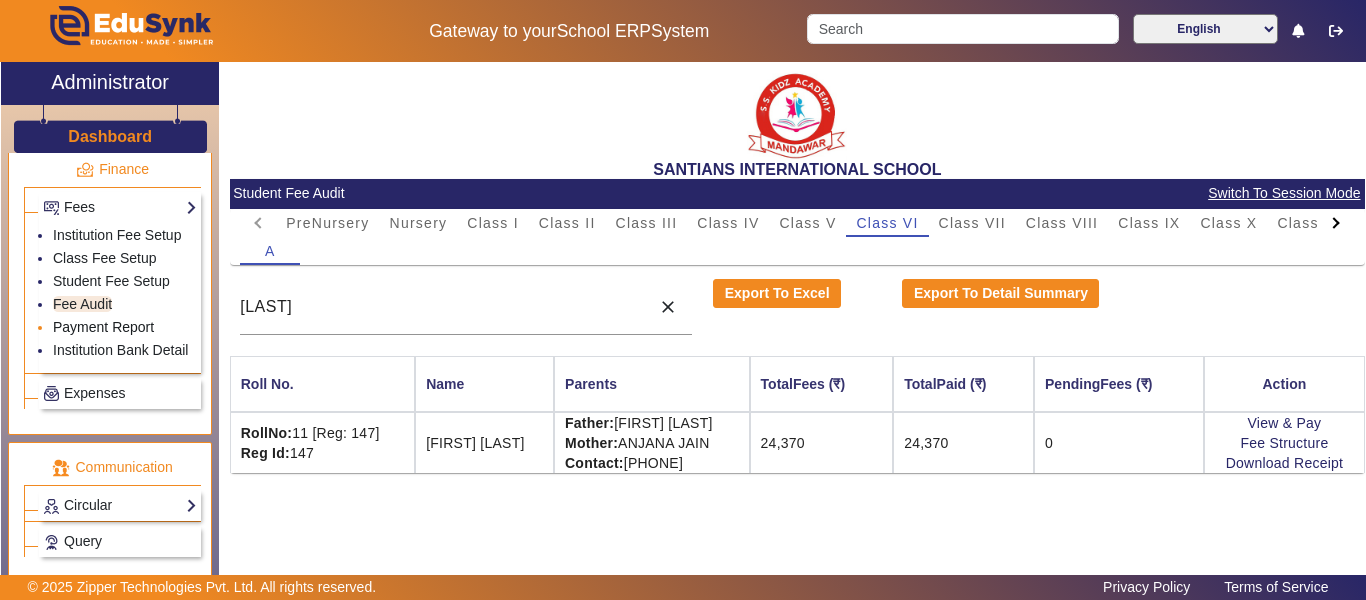 click on "Payment Report" 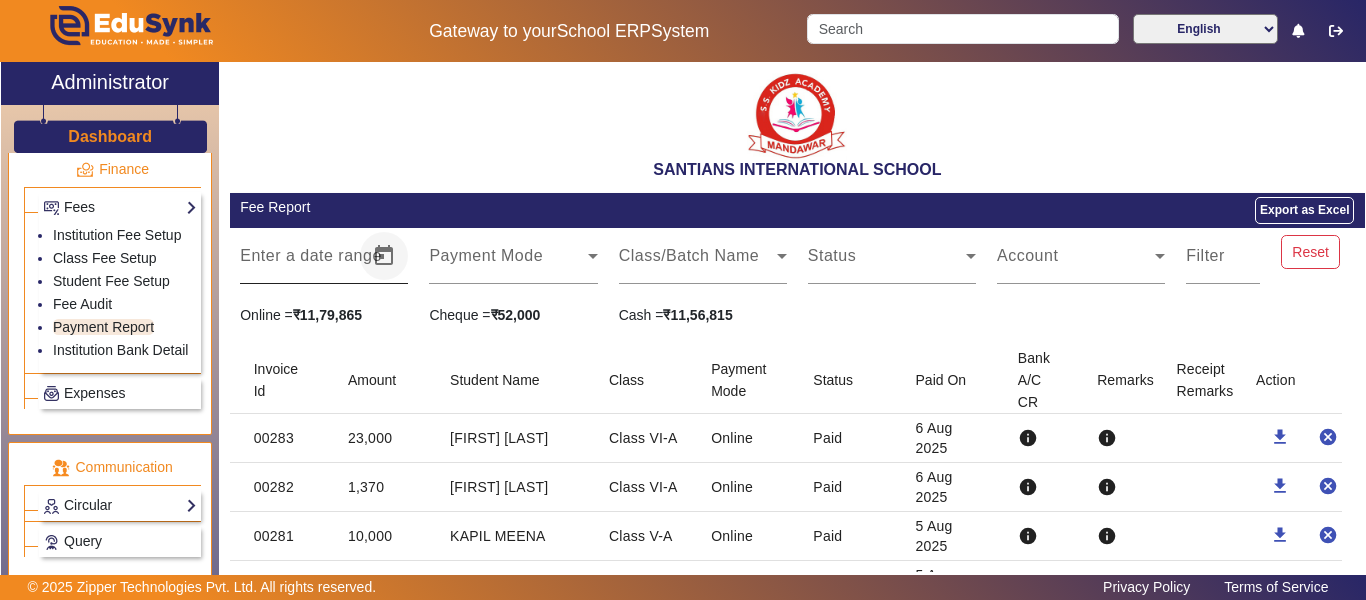 click 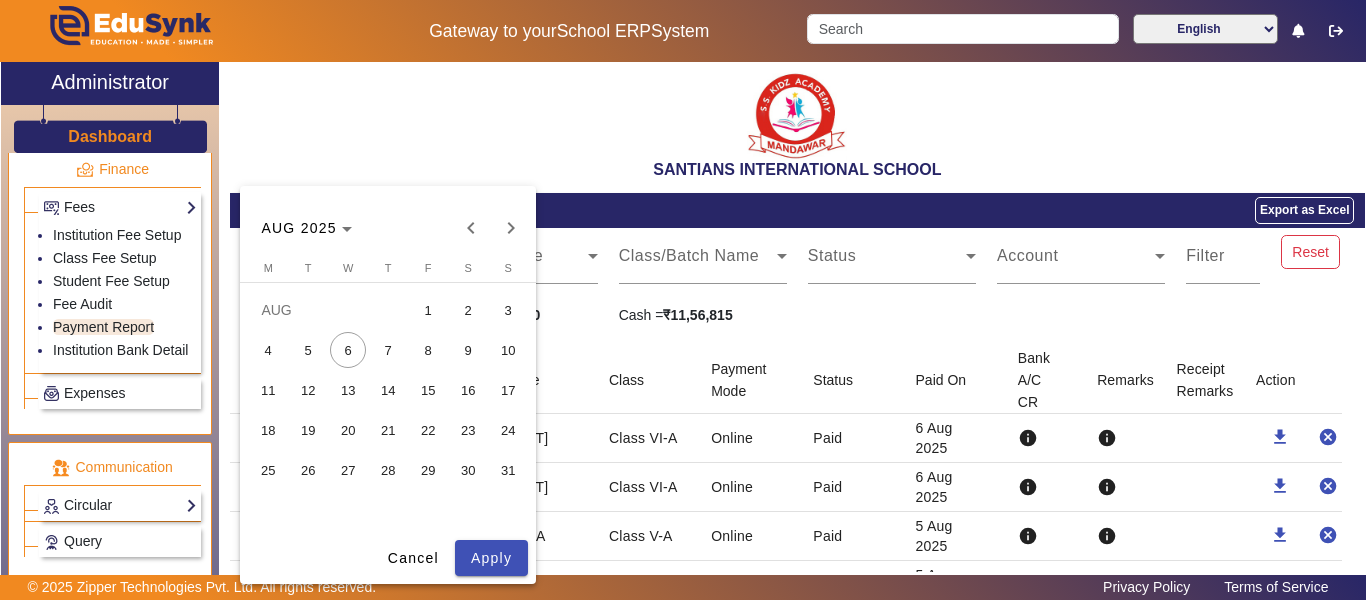 click on "4" at bounding box center (268, 350) 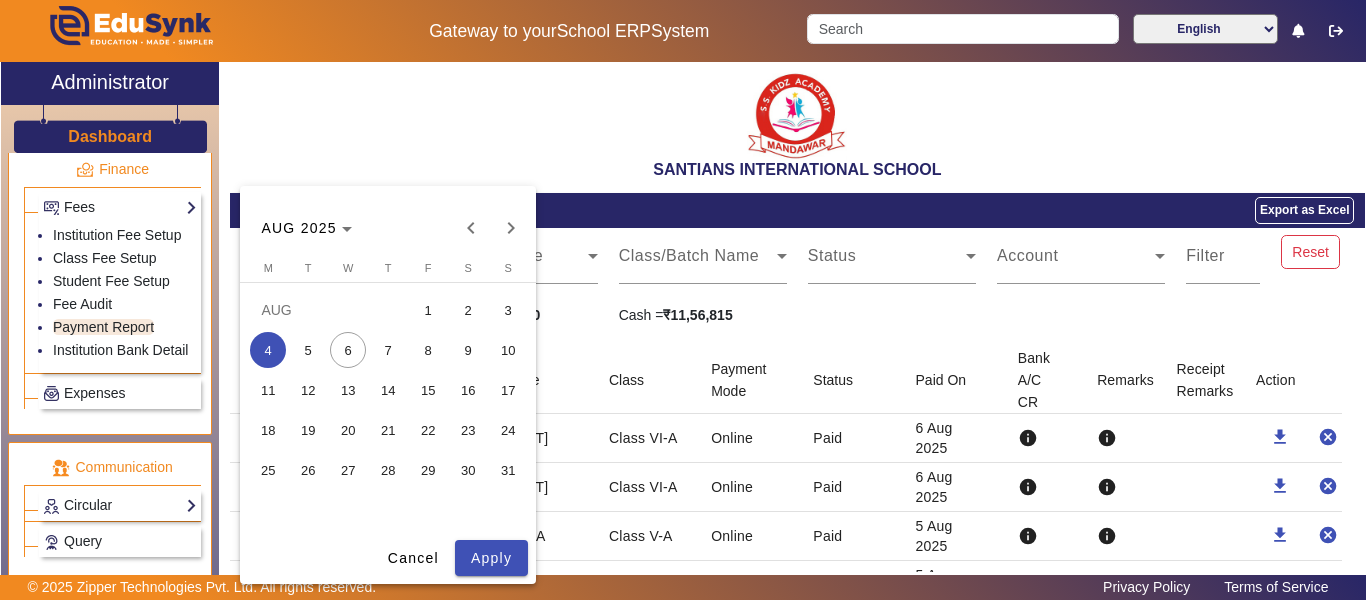 click on "4" at bounding box center [268, 350] 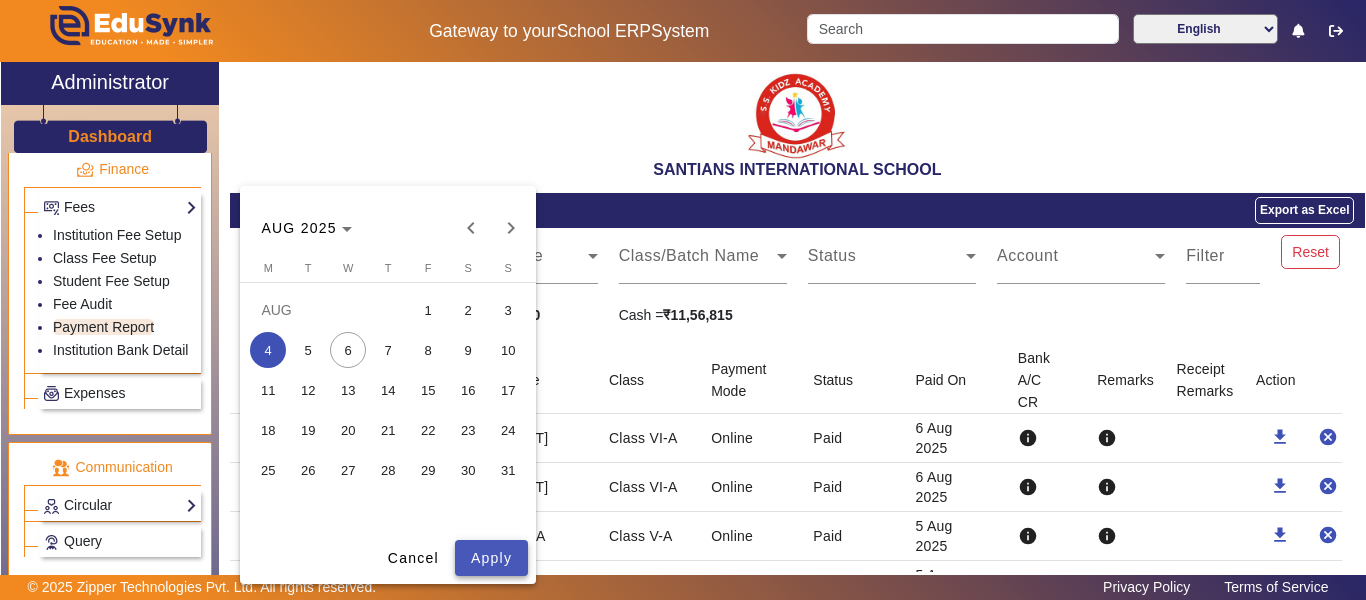 click at bounding box center [491, 558] 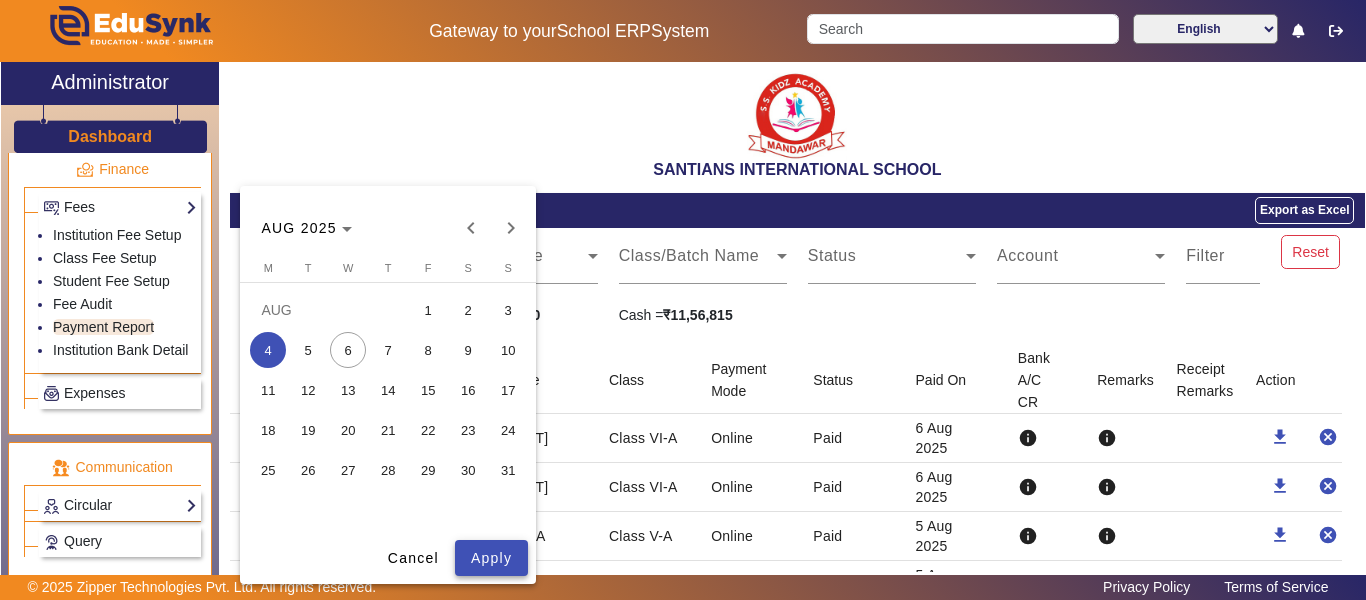 type on "04/08/2025" 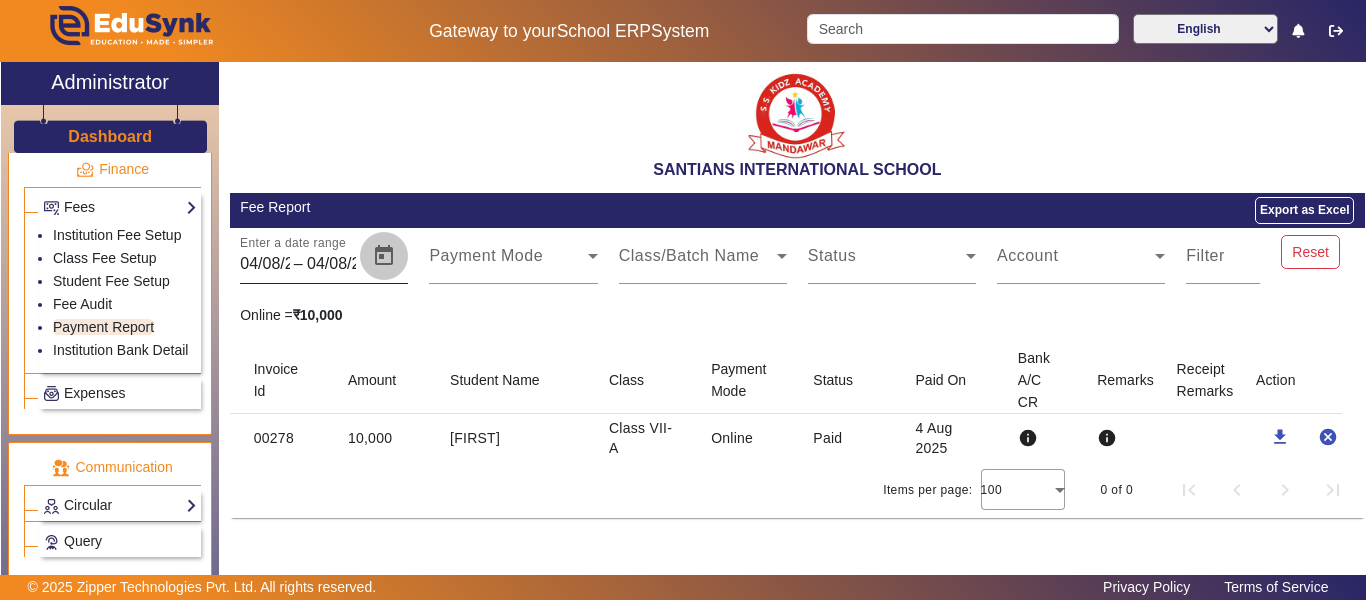 click 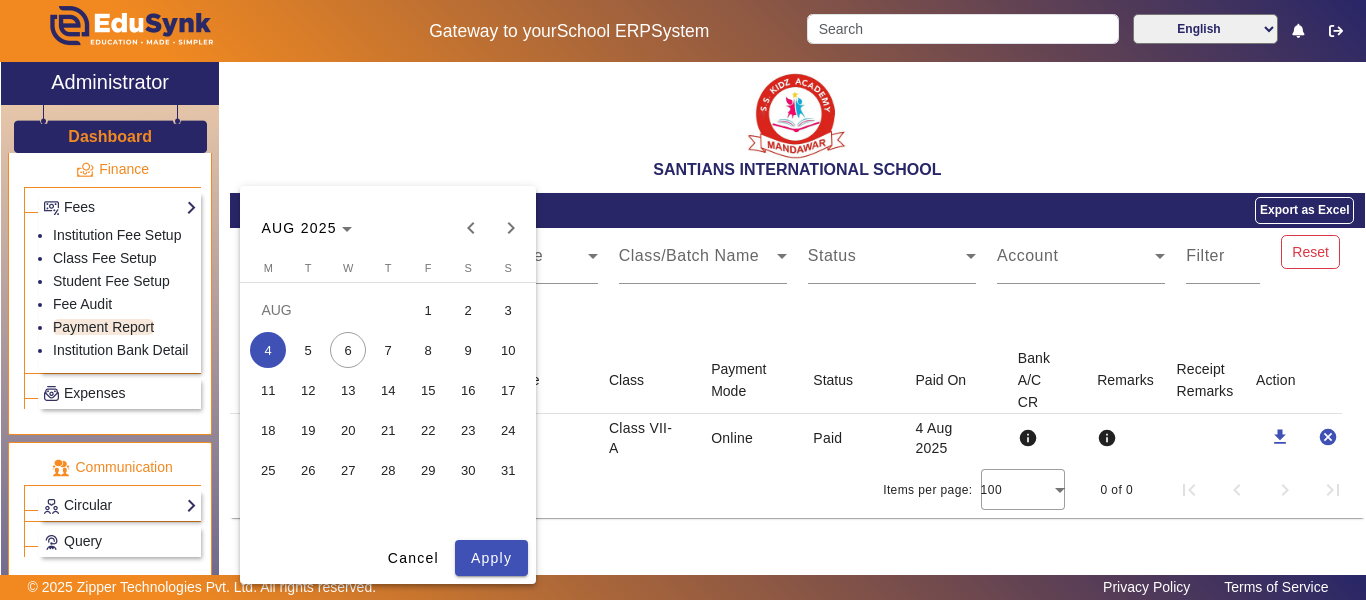 click on "5" at bounding box center (308, 350) 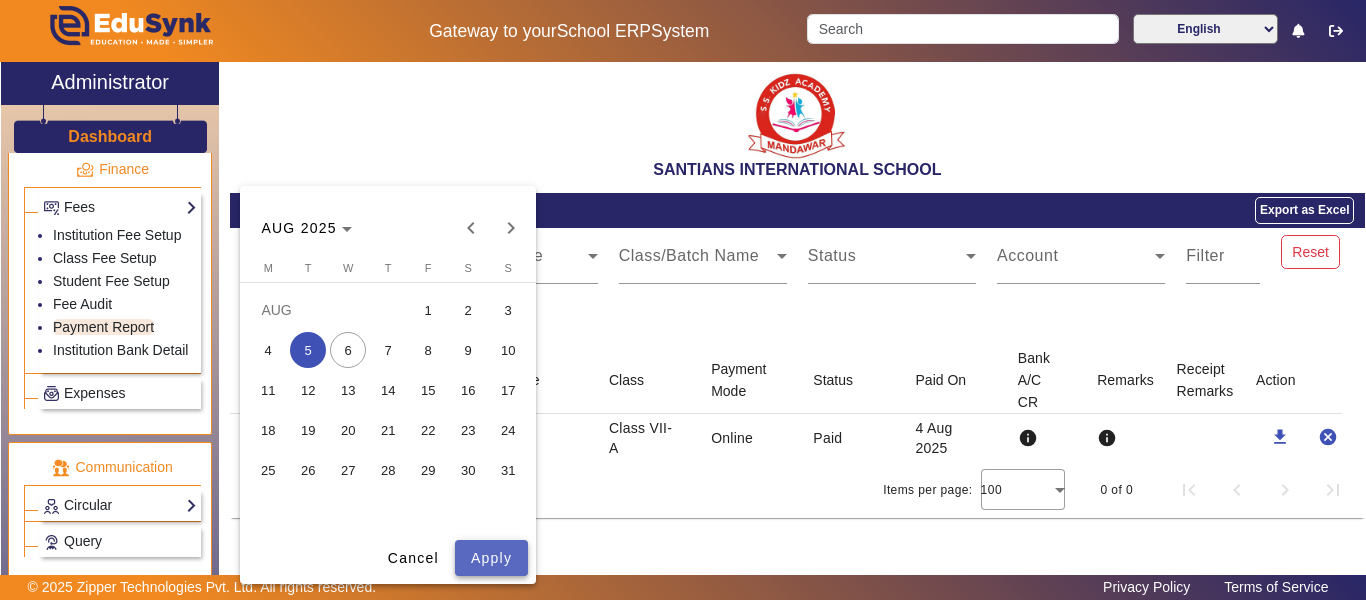 click at bounding box center (491, 558) 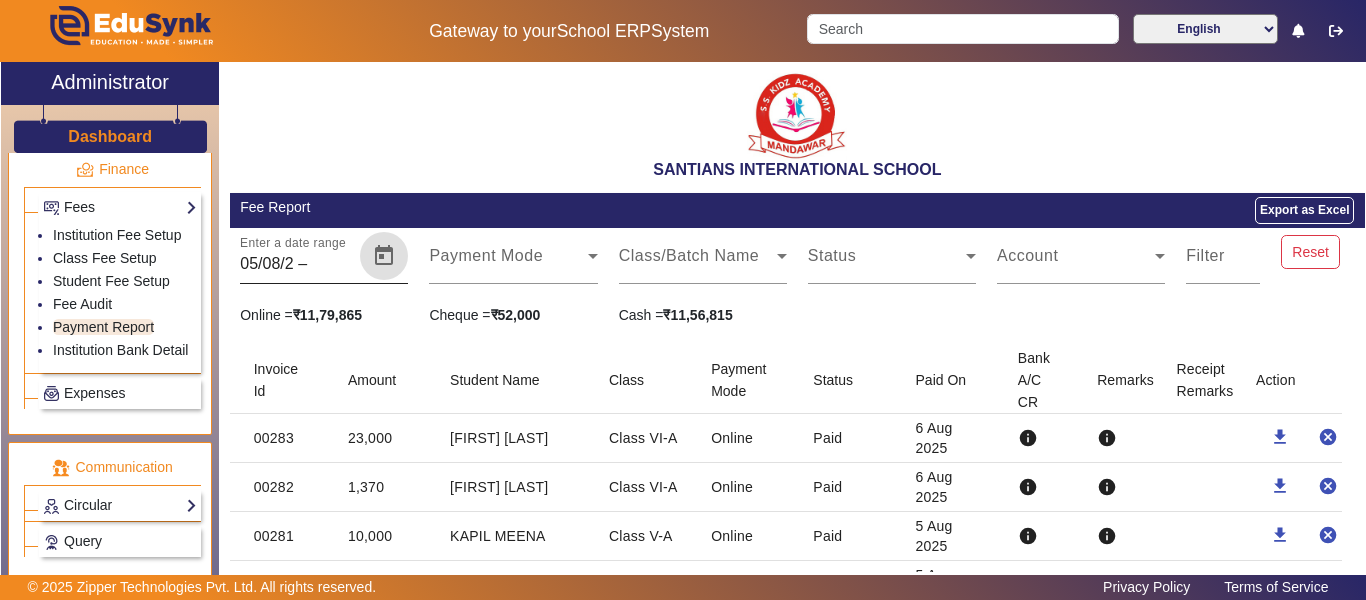 click 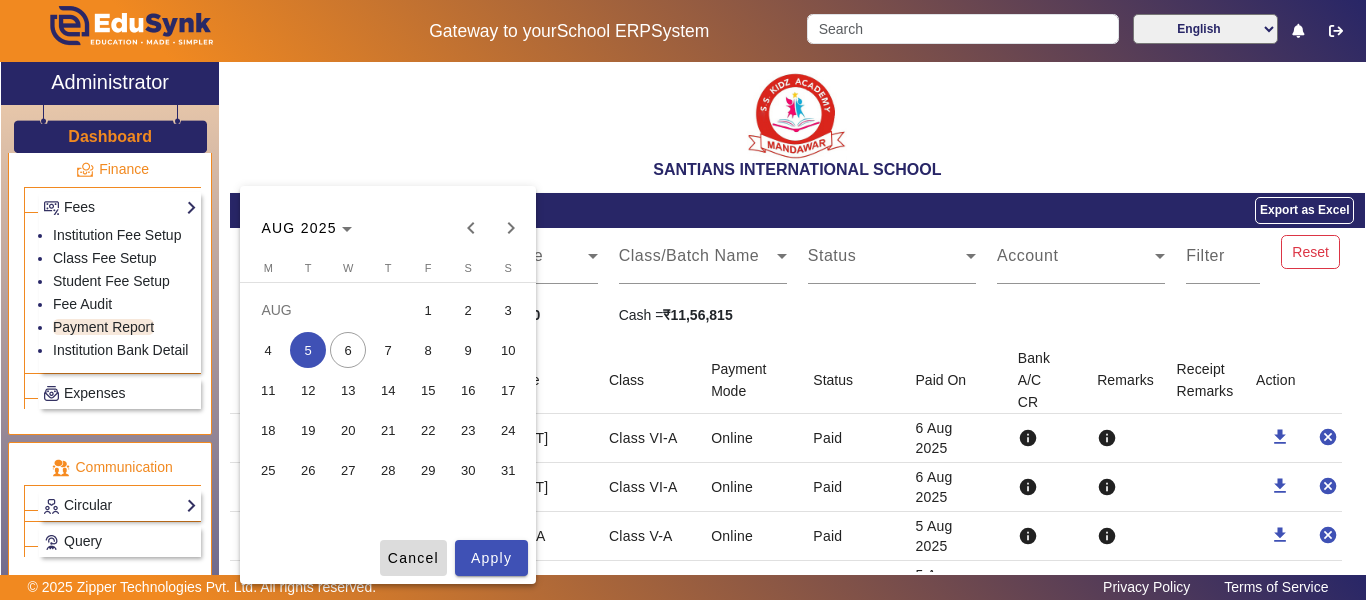 click on "Cancel" at bounding box center (413, 558) 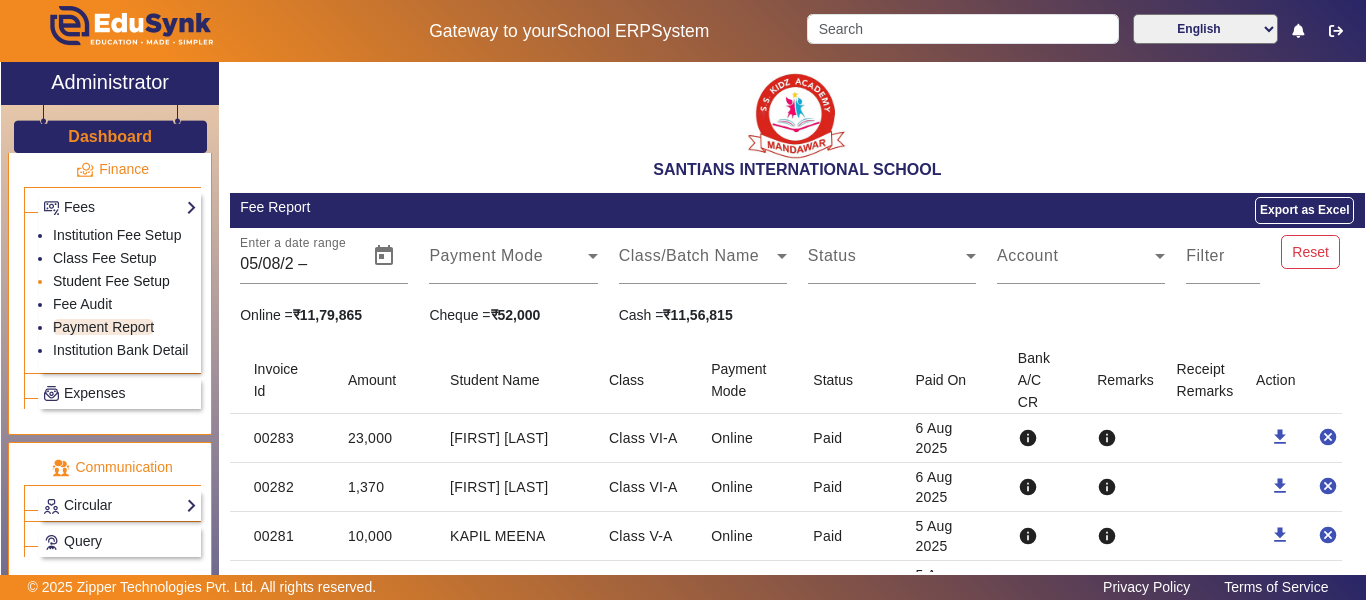 click on "Student Fee Setup" 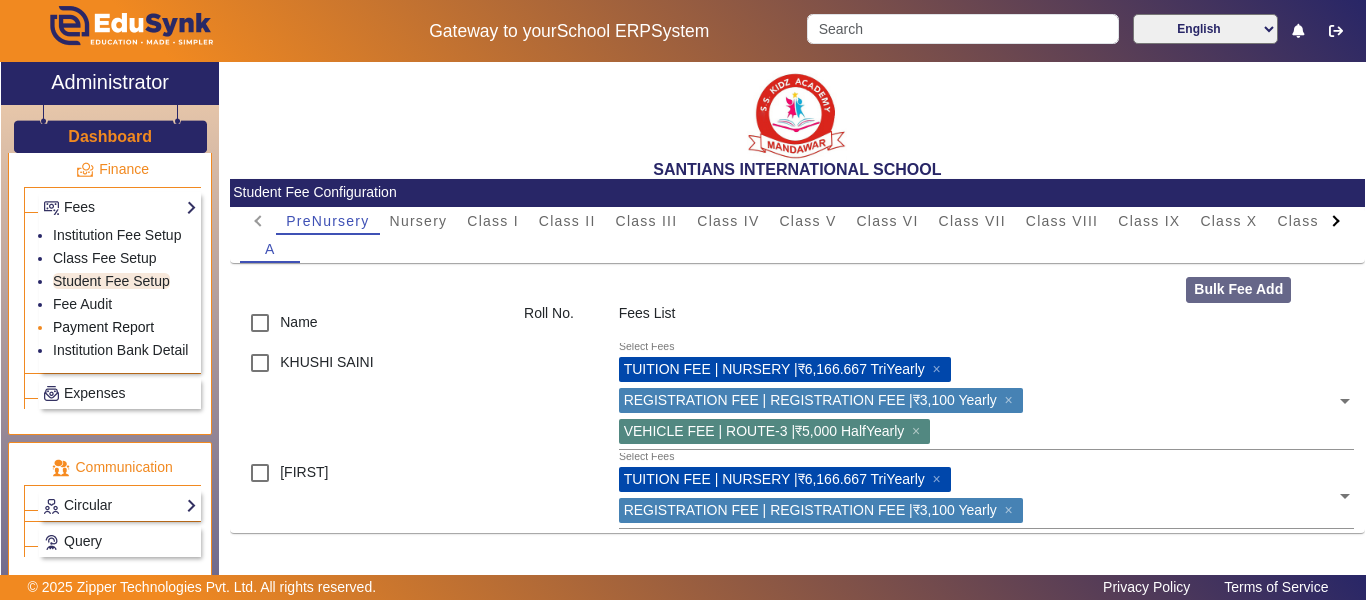 click on "Payment Report" 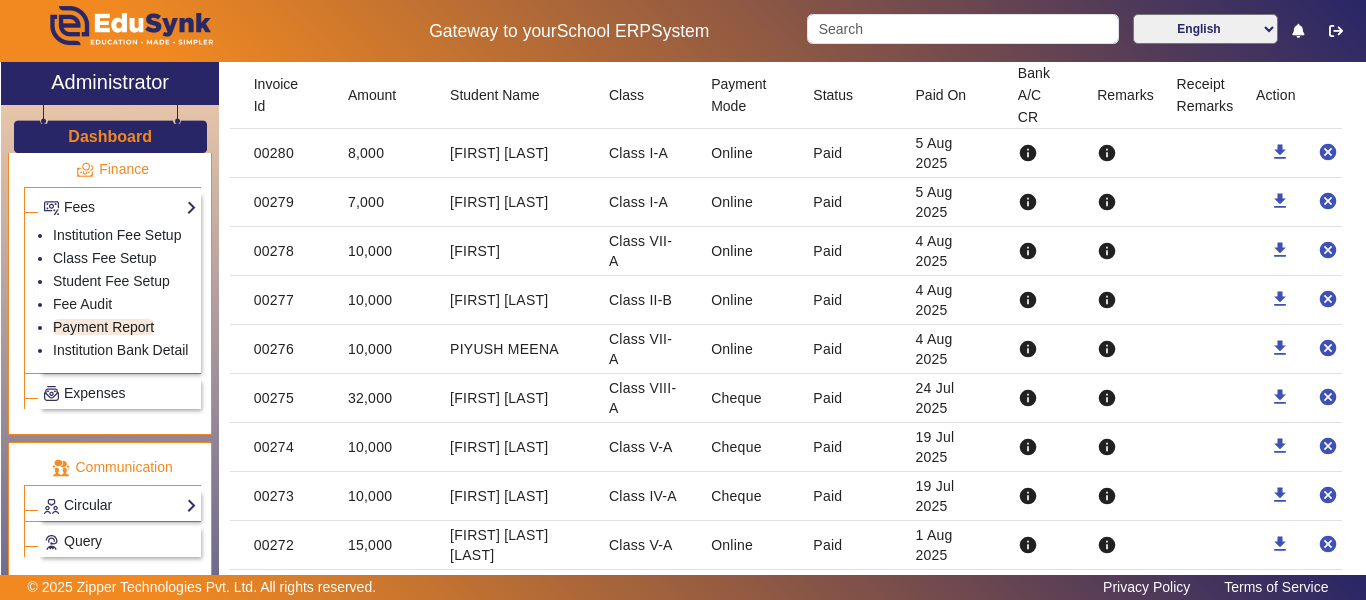 scroll, scrollTop: 400, scrollLeft: 0, axis: vertical 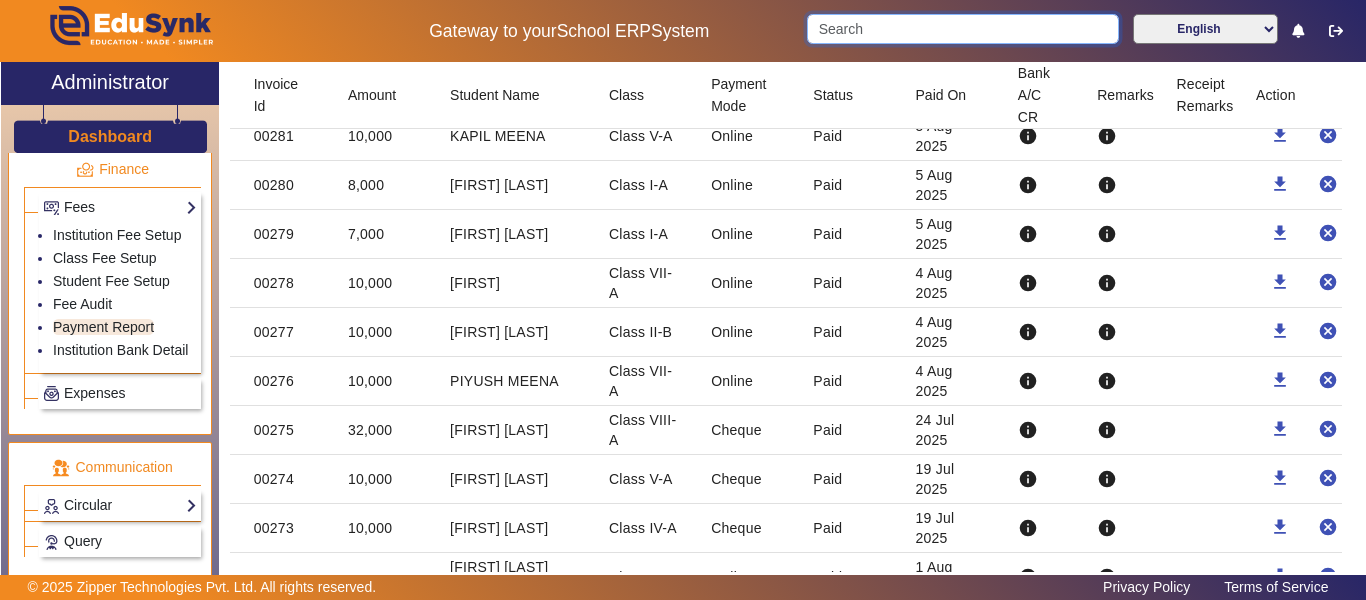 click at bounding box center (962, 29) 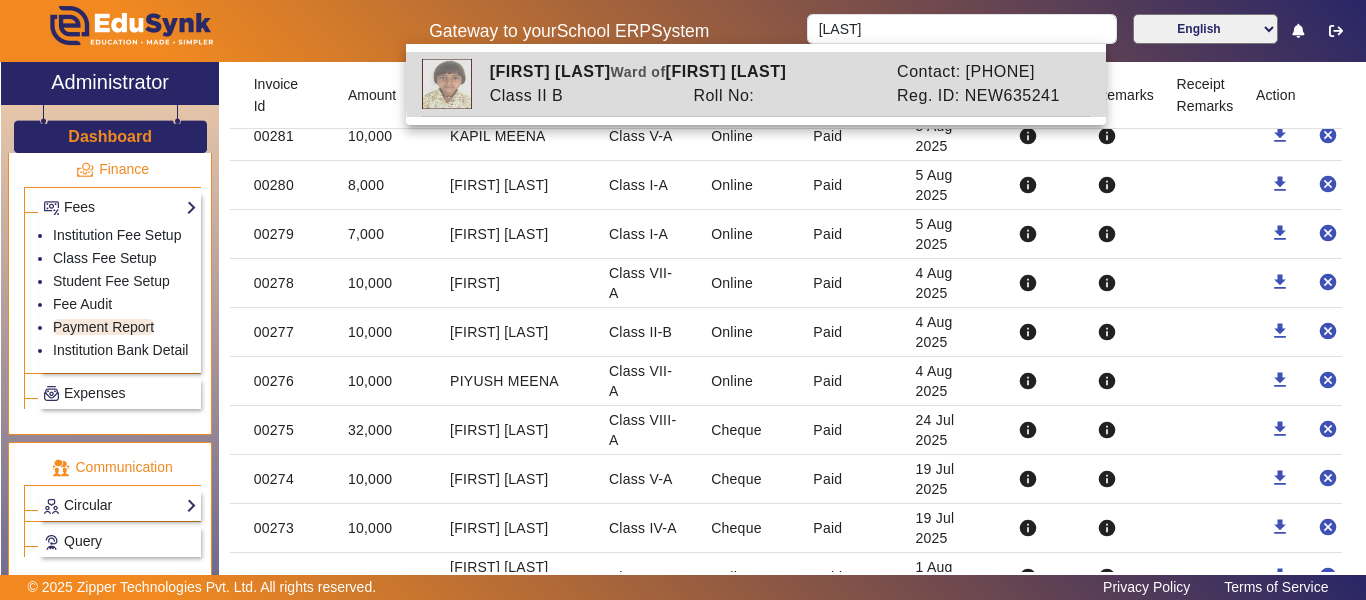 click on "Contact: [PHONE]" at bounding box center (989, 72) 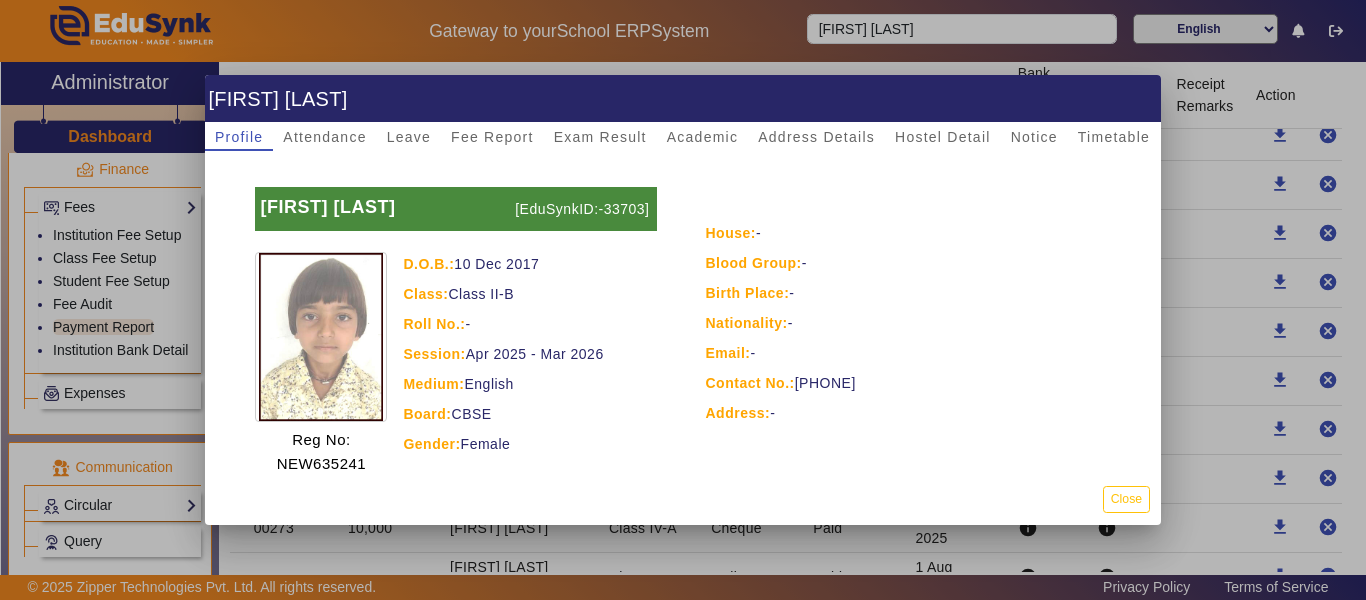 drag, startPoint x: 882, startPoint y: 383, endPoint x: 793, endPoint y: 379, distance: 89.08984 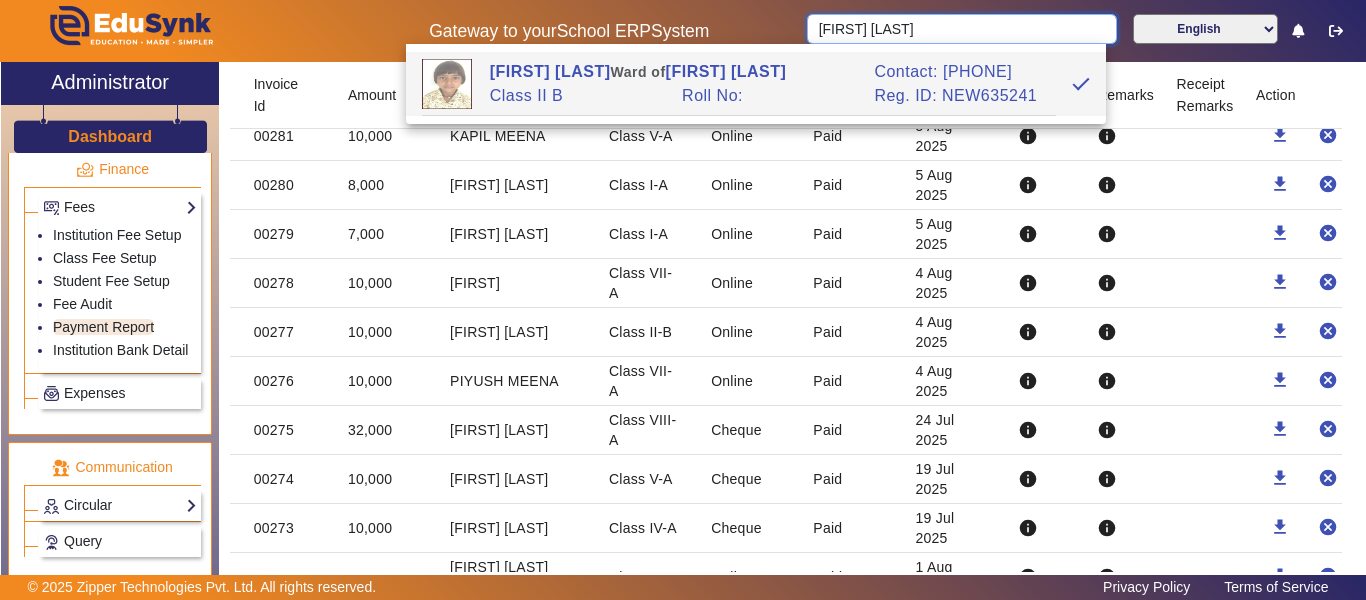 drag, startPoint x: 943, startPoint y: 33, endPoint x: 731, endPoint y: 45, distance: 212.33936 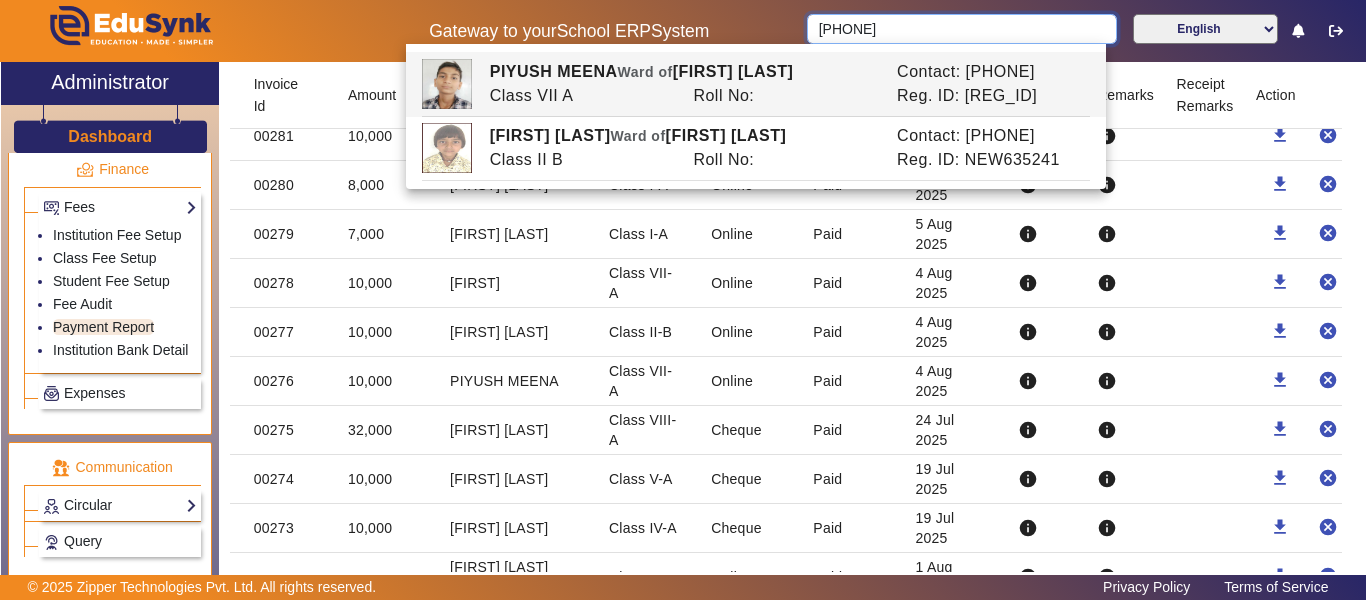 type on "[PHONE]" 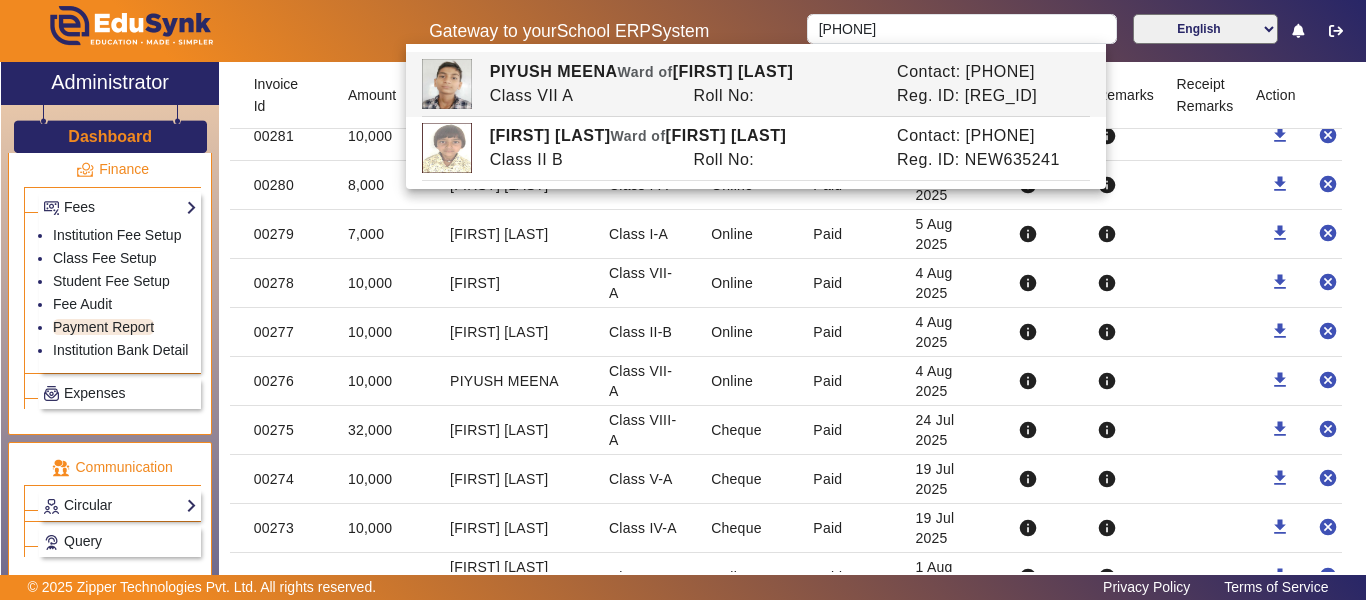 click on "PIYUSH MEENA" 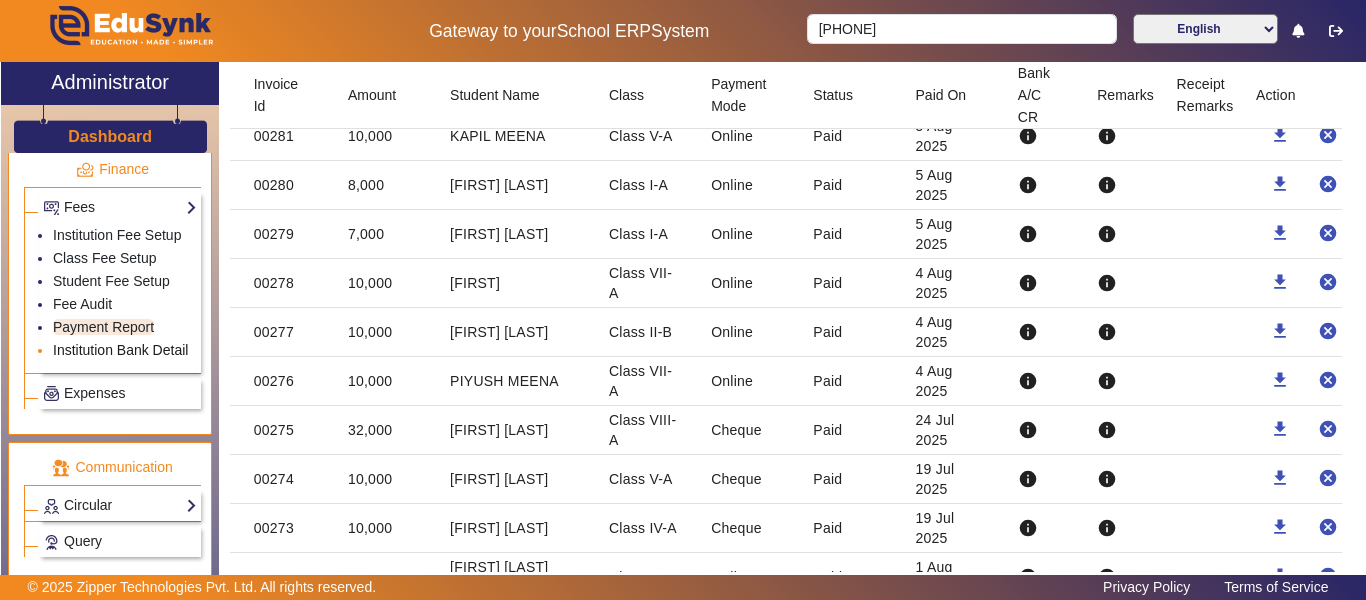 scroll, scrollTop: 0, scrollLeft: 0, axis: both 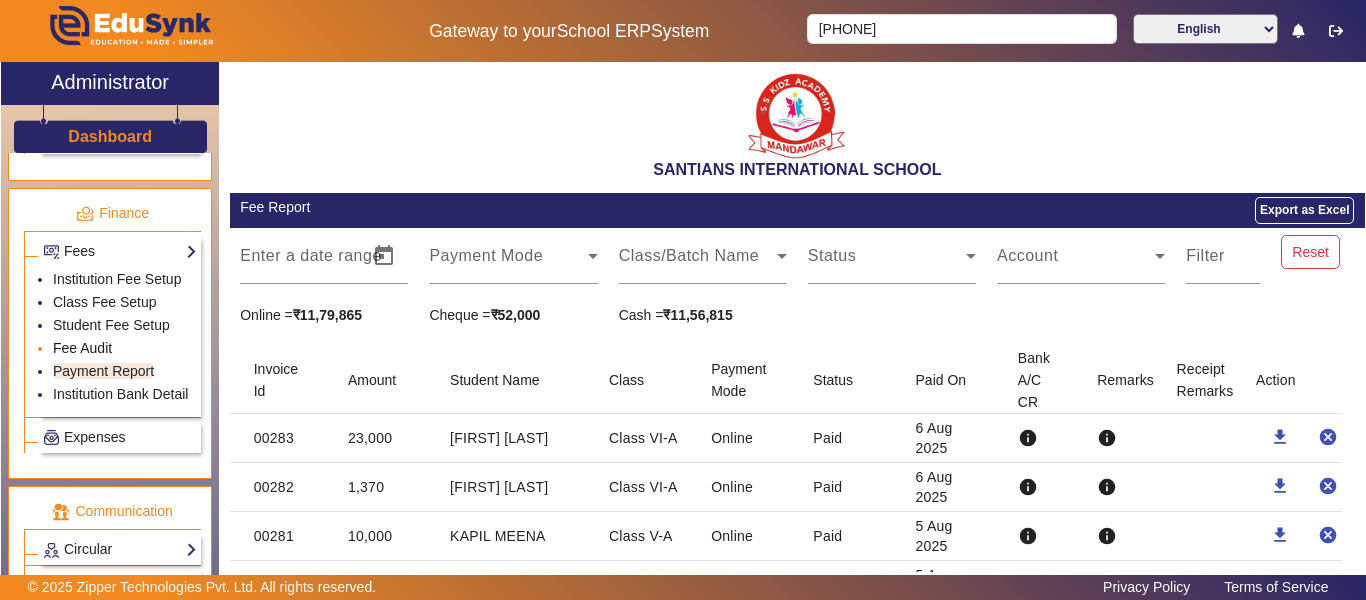 click on "Fee Audit" 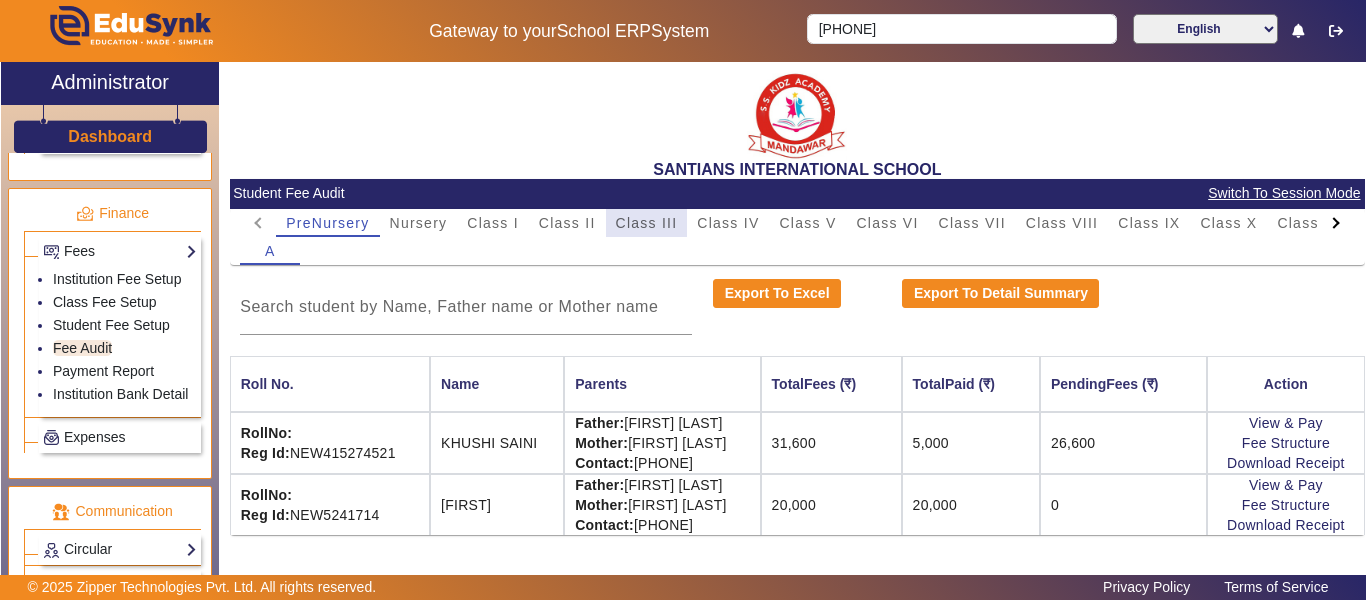 click on "Class III" at bounding box center [647, 223] 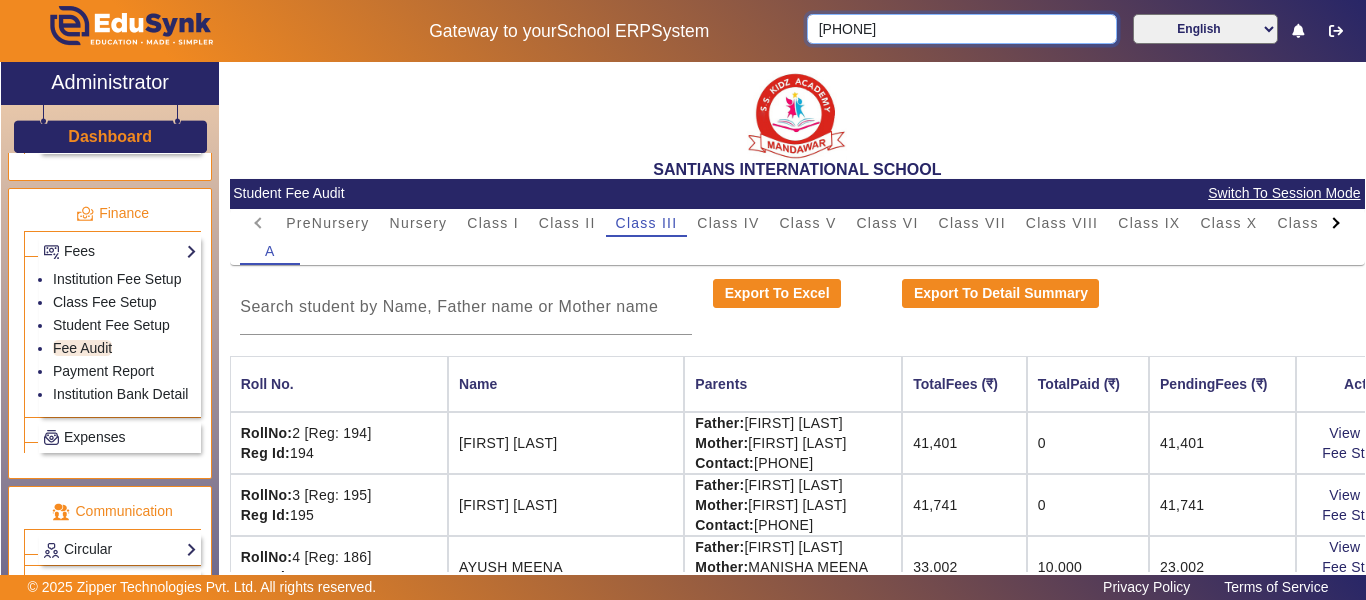 drag, startPoint x: 913, startPoint y: 46, endPoint x: 906, endPoint y: 38, distance: 10.630146 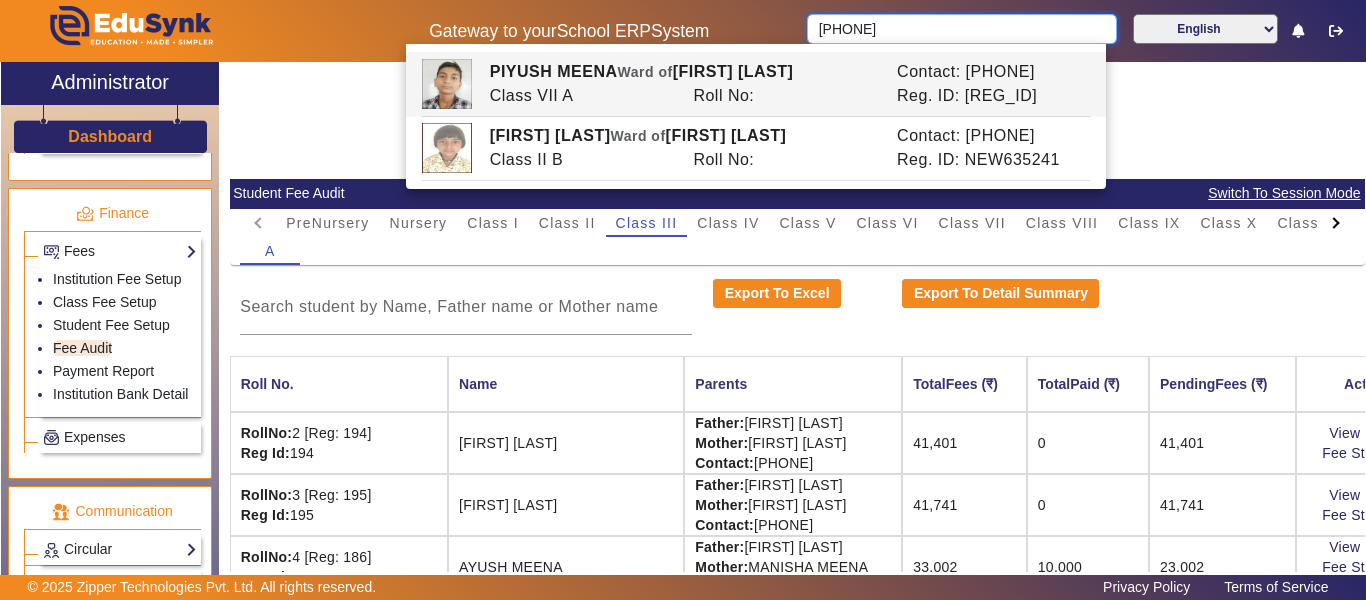 drag, startPoint x: 906, startPoint y: 35, endPoint x: 641, endPoint y: 24, distance: 265.2282 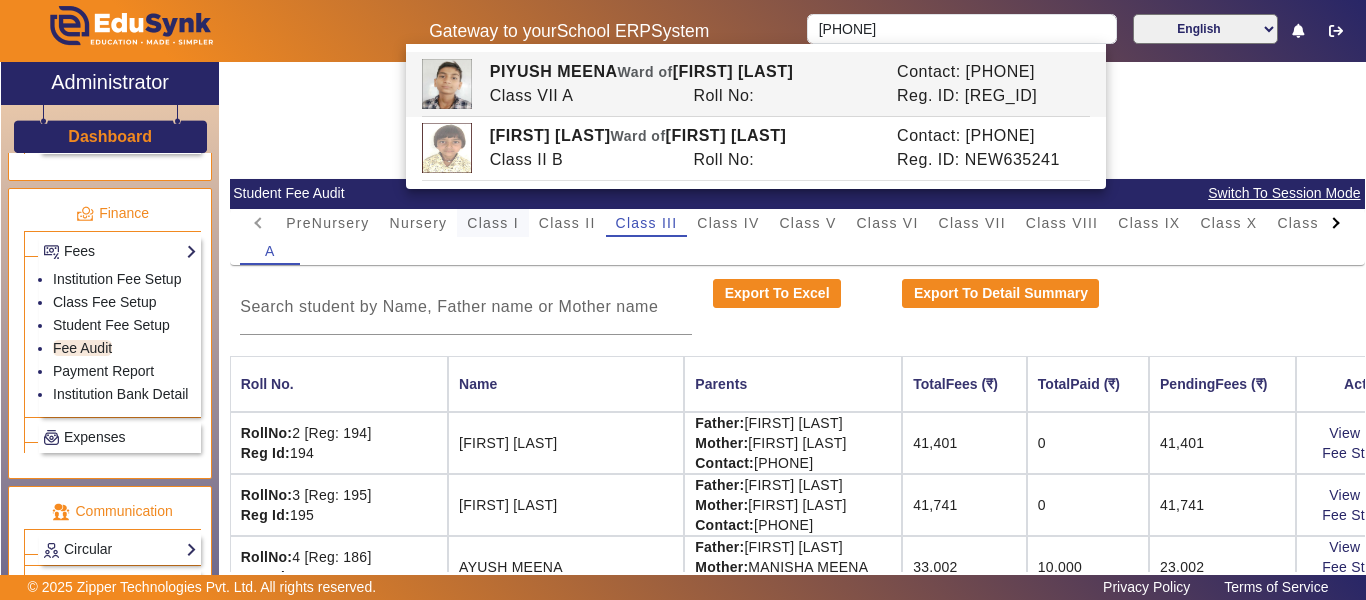 click on "Class I" at bounding box center (493, 223) 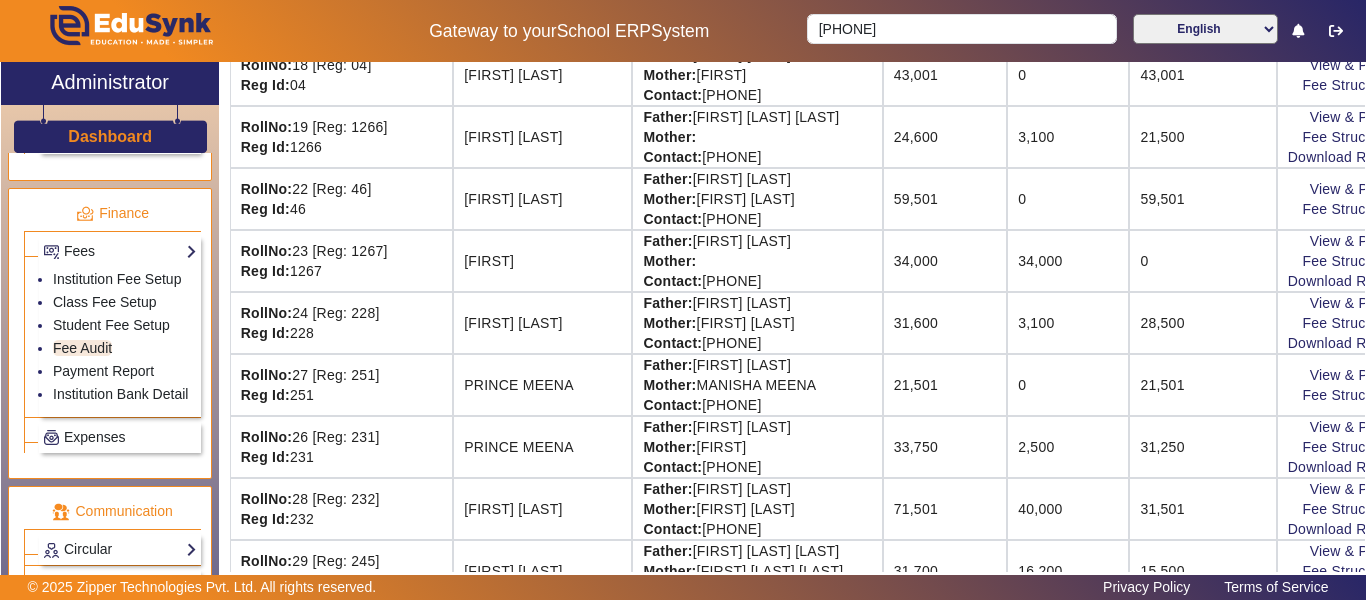 scroll, scrollTop: 1300, scrollLeft: 0, axis: vertical 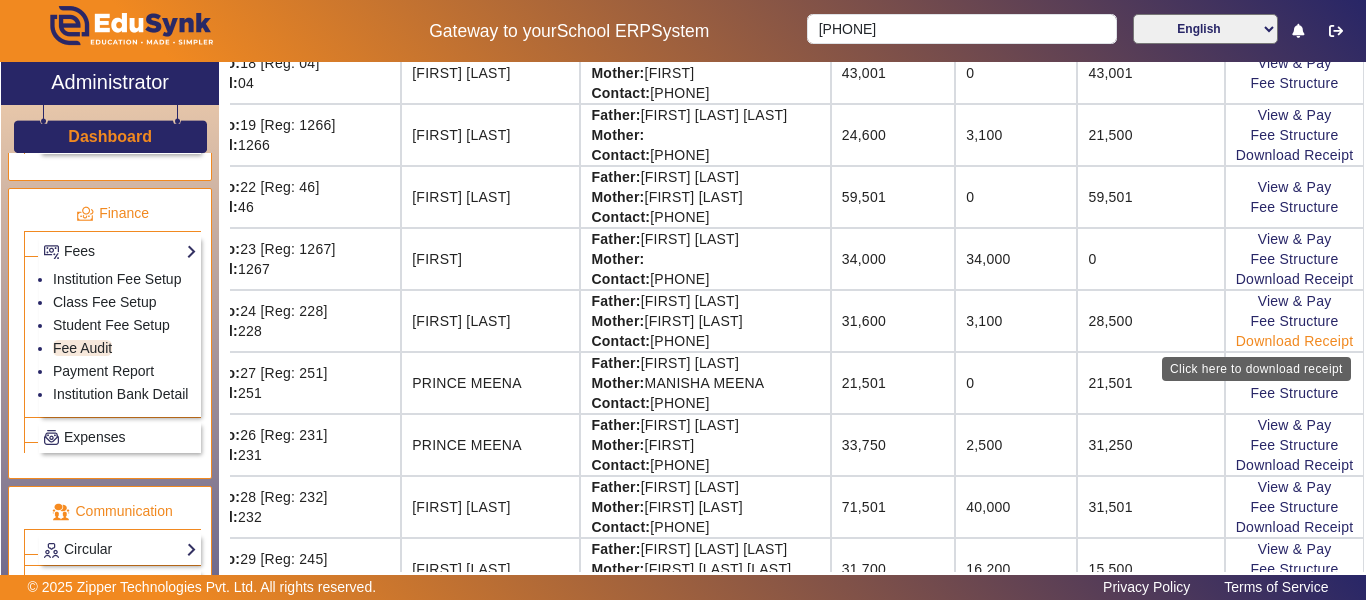 drag, startPoint x: 1211, startPoint y: 329, endPoint x: 1338, endPoint y: 336, distance: 127.192764 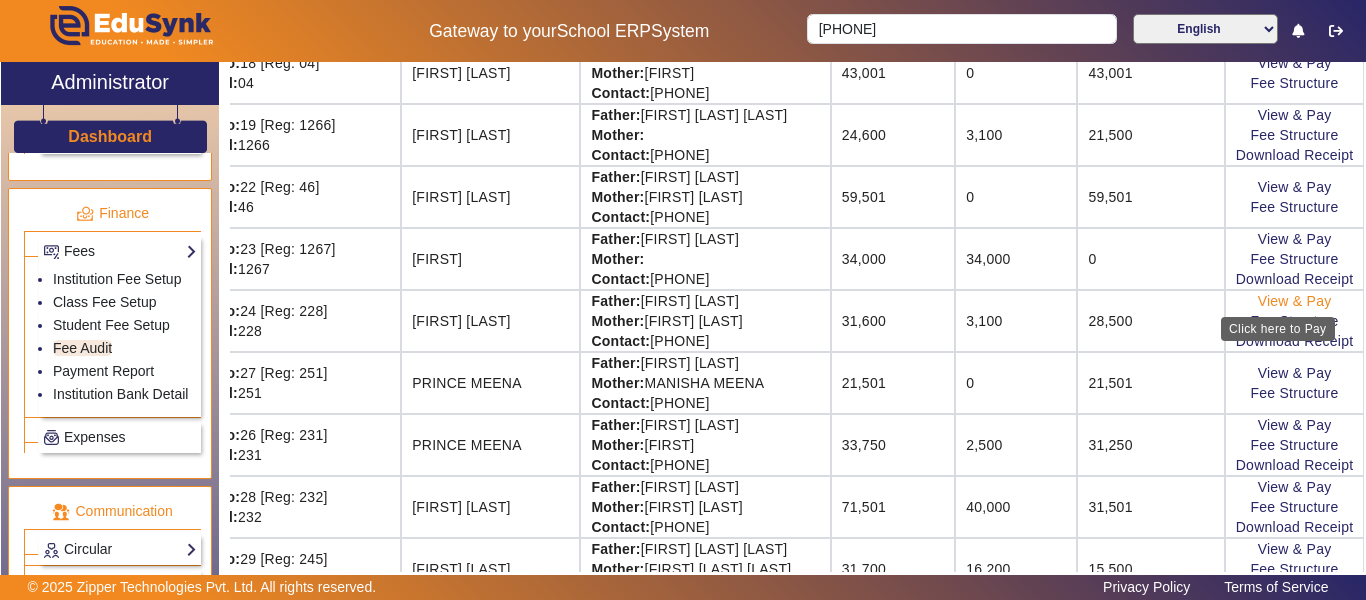 click on "View & Pay" 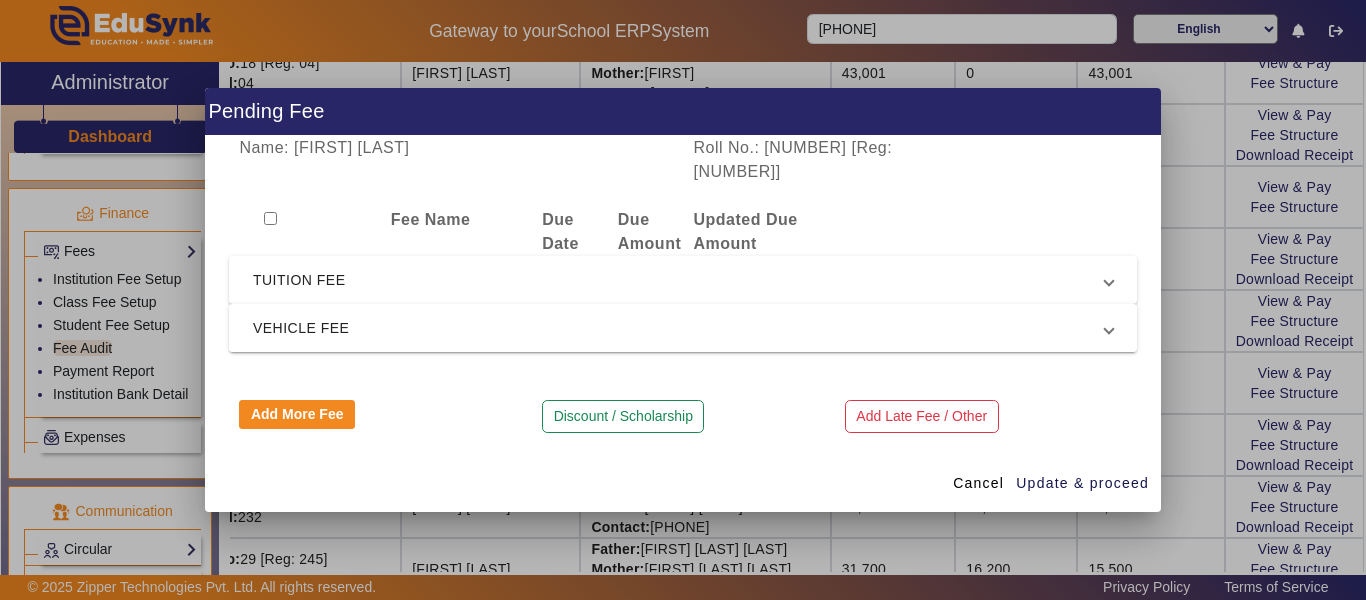 click on "VEHICLE FEE" at bounding box center (679, 328) 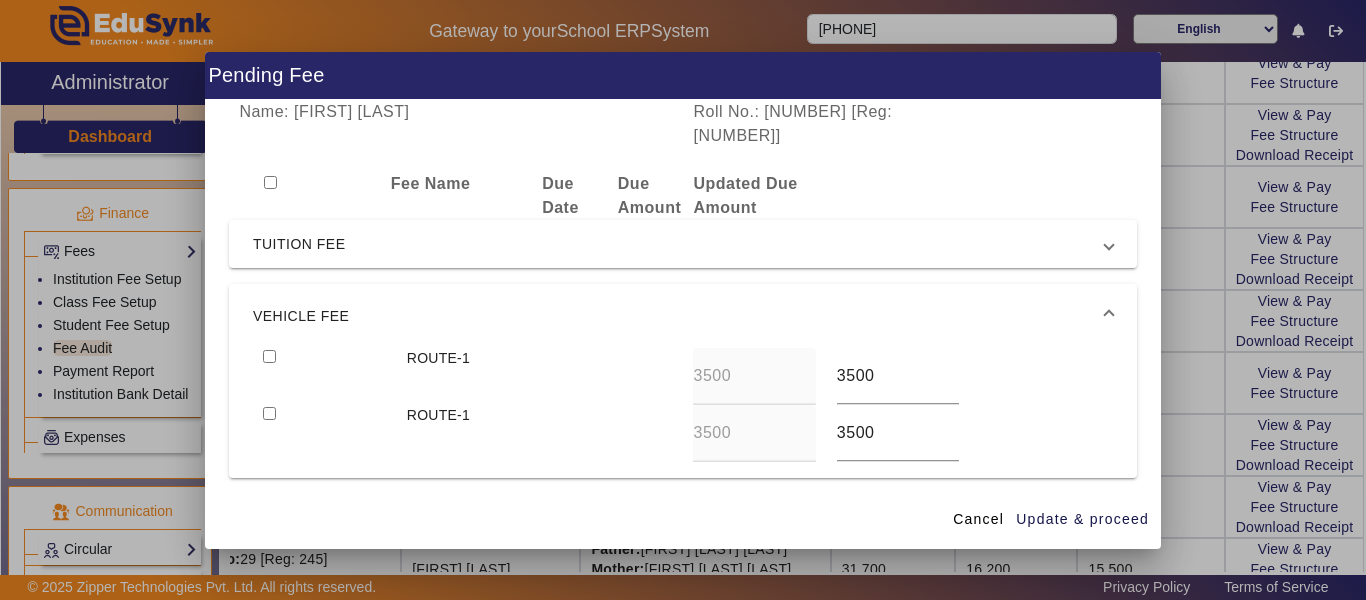 click on "VEHICLE FEE" at bounding box center [683, 316] 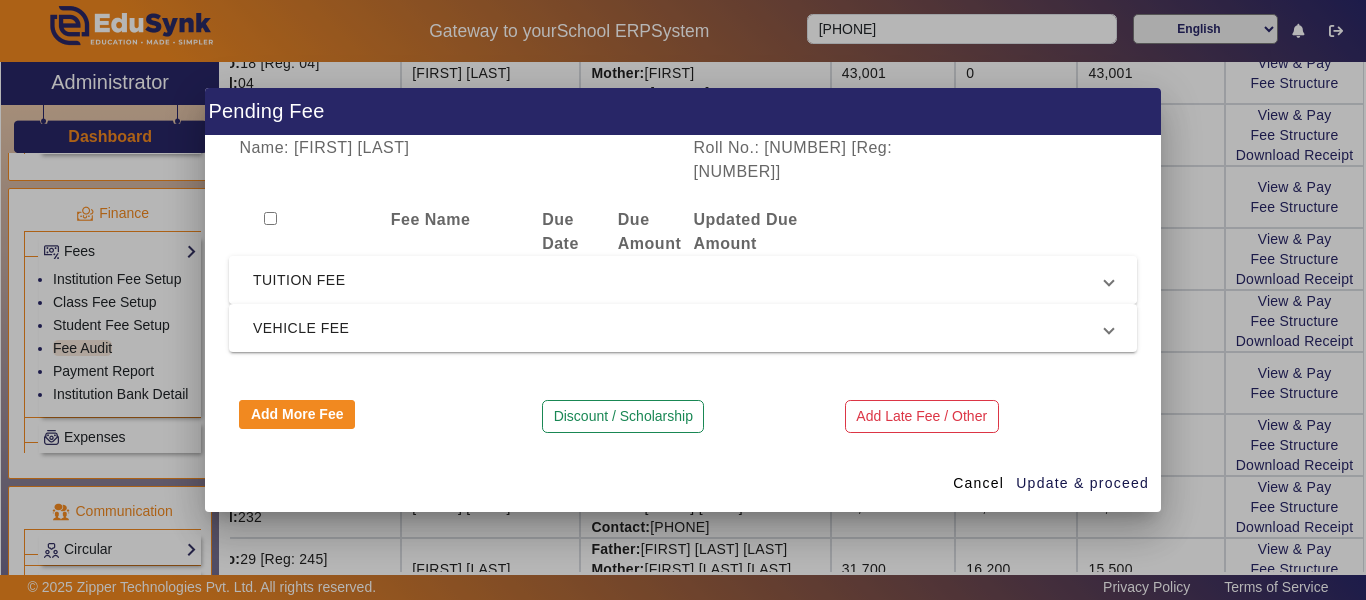 click on "TUITION FEE" at bounding box center (679, 280) 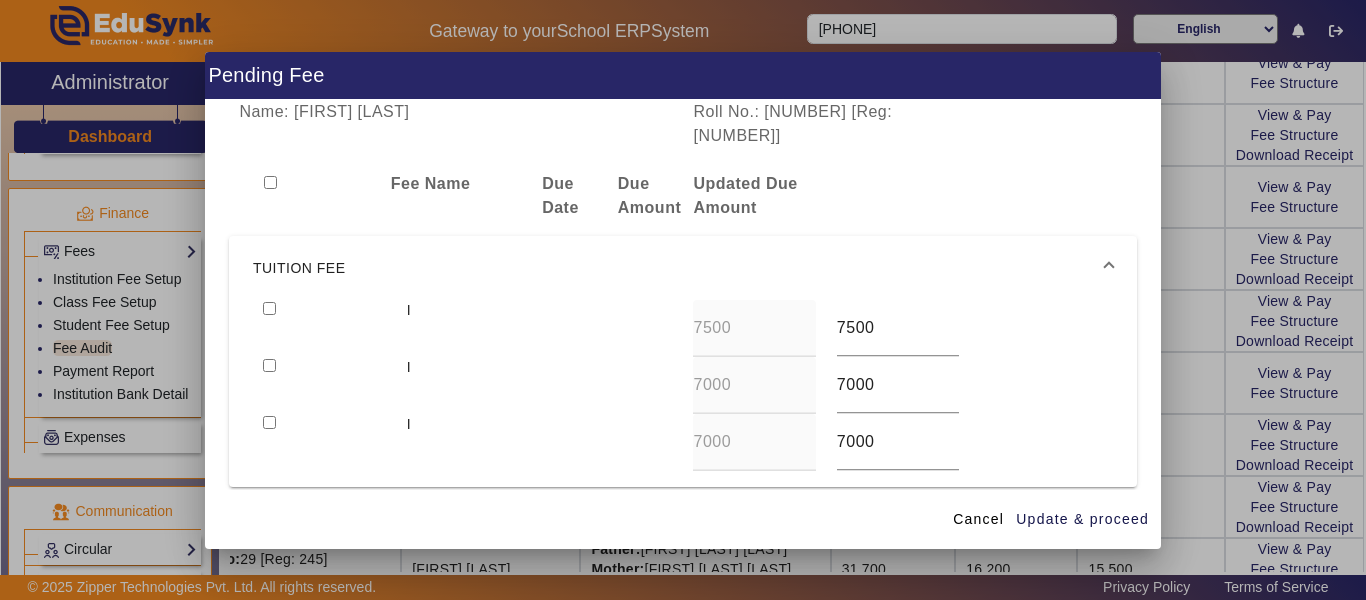 click at bounding box center (269, 308) 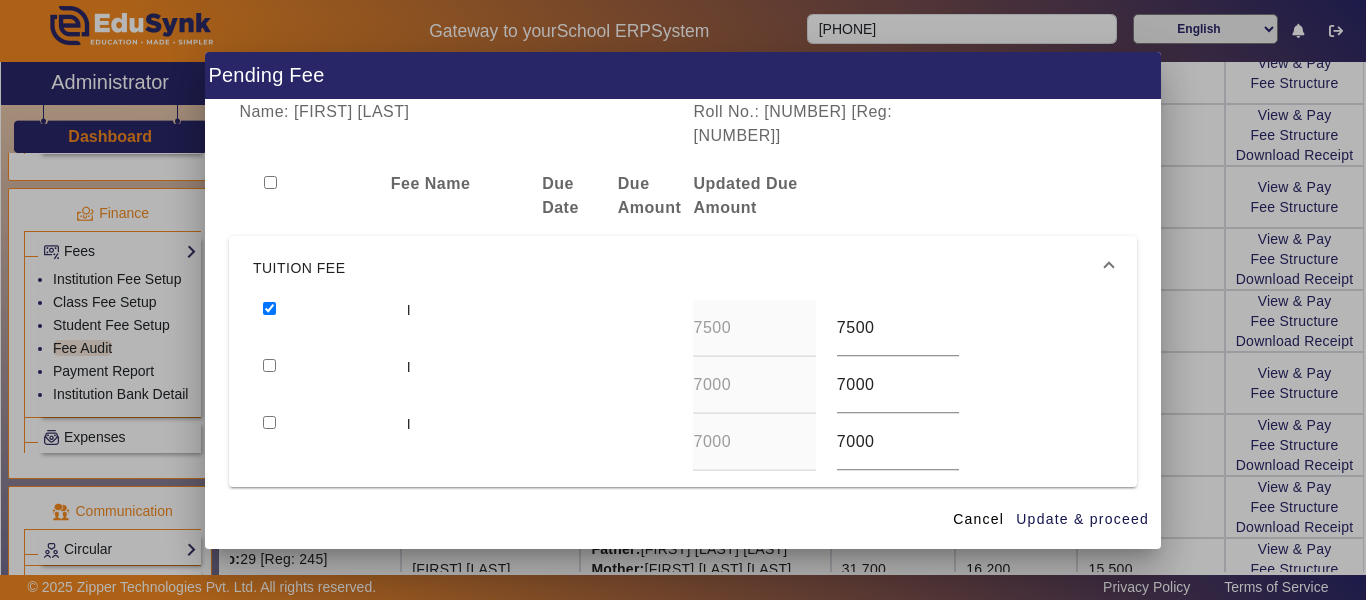 click at bounding box center [269, 365] 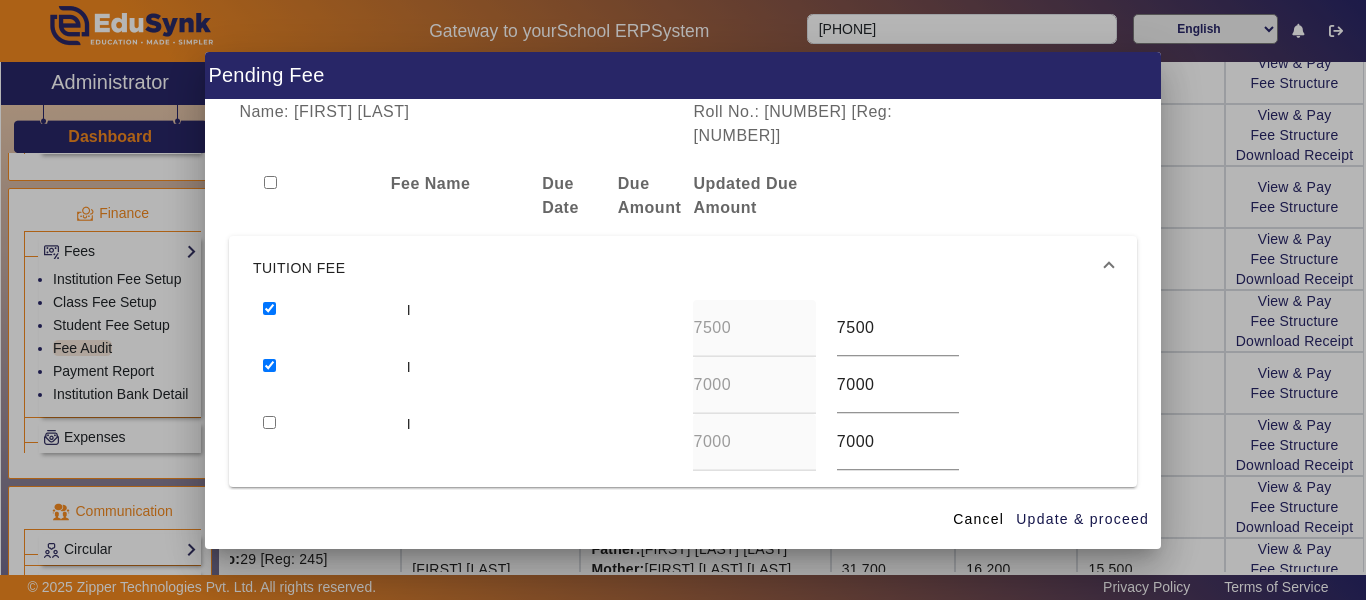 click at bounding box center [324, 442] 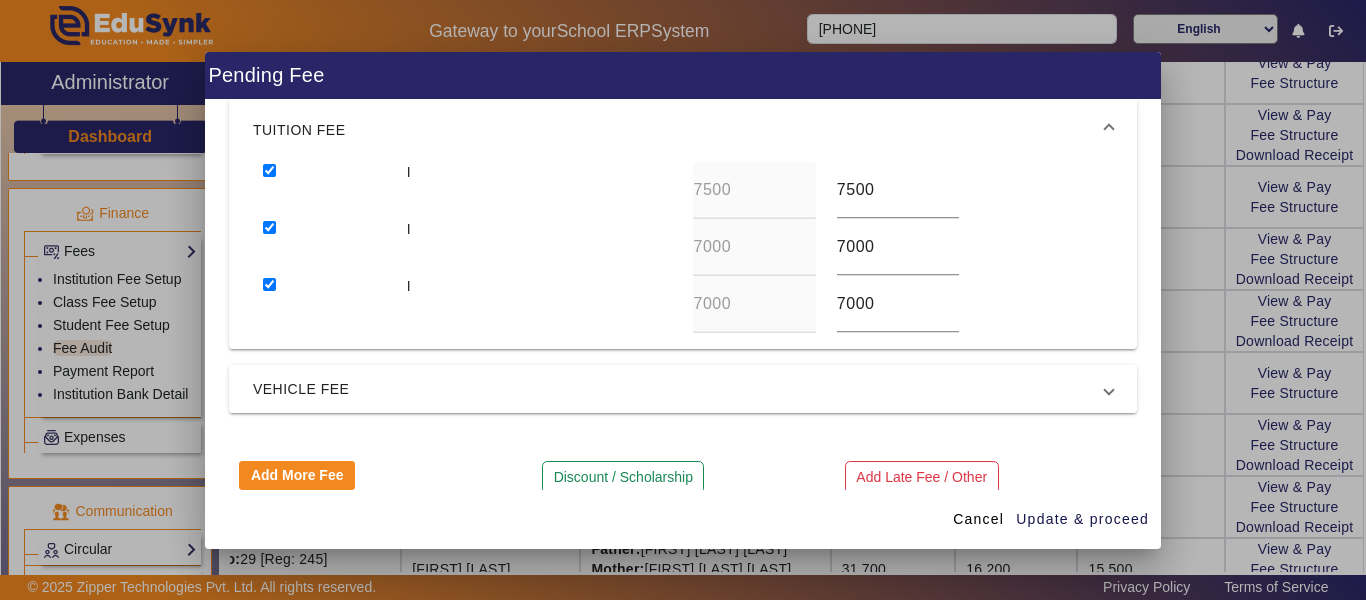 click on "VEHICLE FEE" at bounding box center [679, 389] 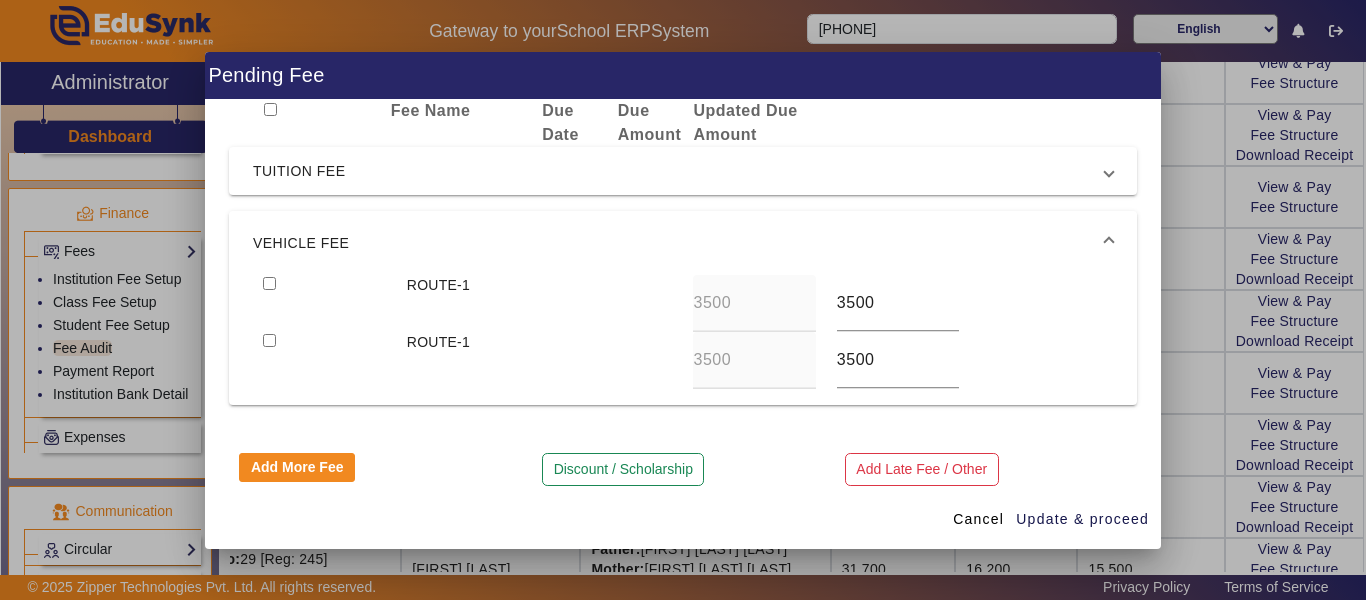 scroll, scrollTop: 66, scrollLeft: 0, axis: vertical 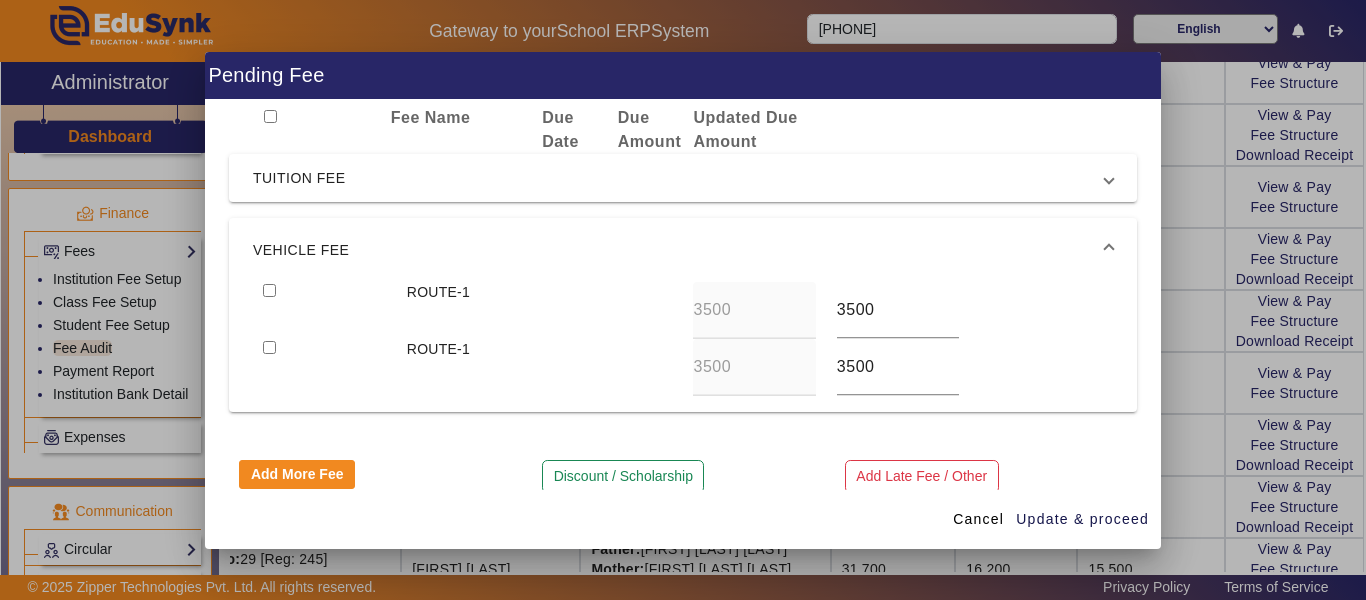 click at bounding box center (269, 290) 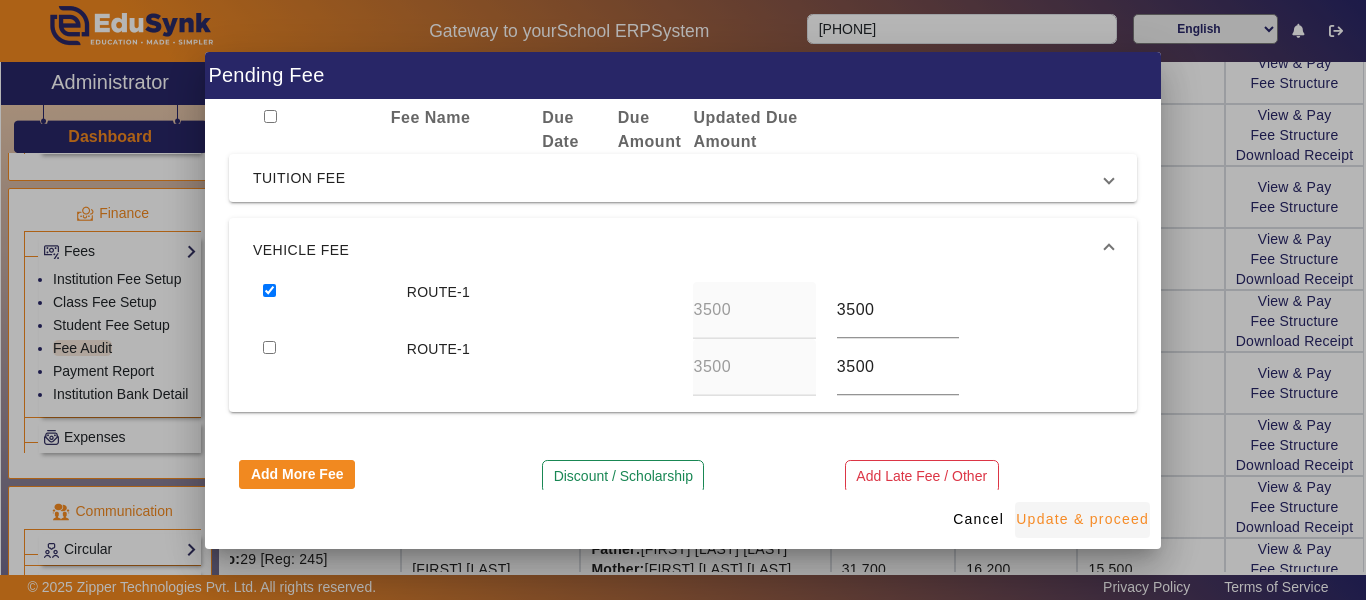 click on "Update & proceed" at bounding box center (1082, 519) 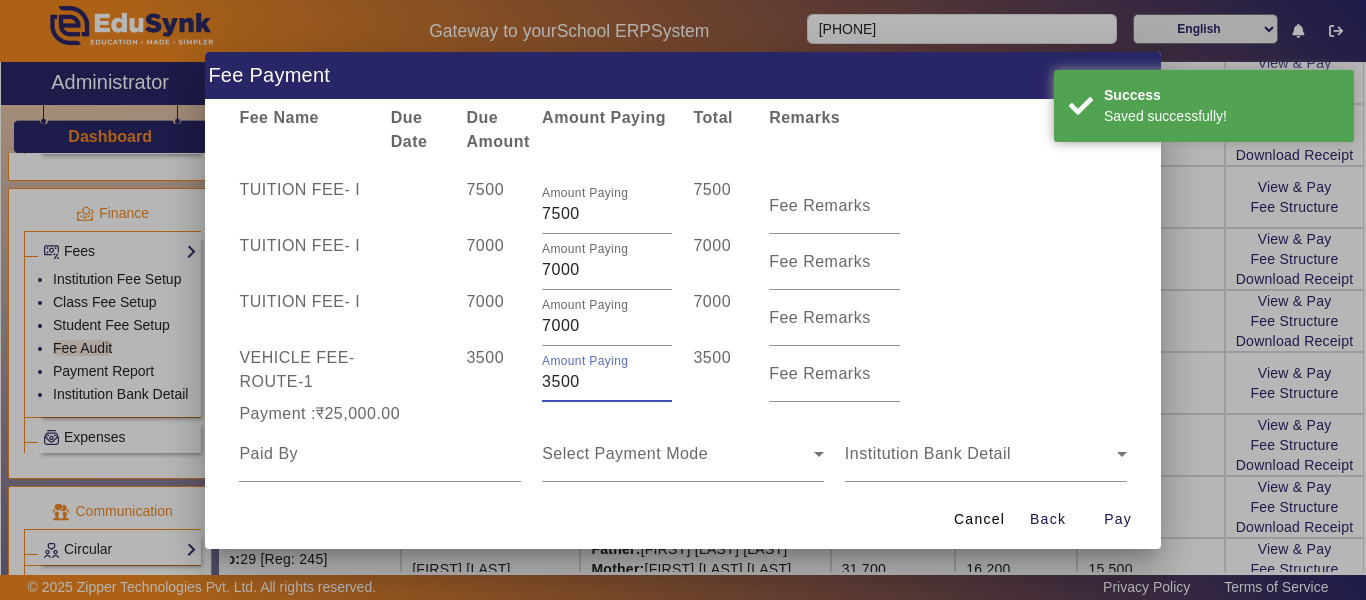 drag, startPoint x: 589, startPoint y: 359, endPoint x: 506, endPoint y: 361, distance: 83.02409 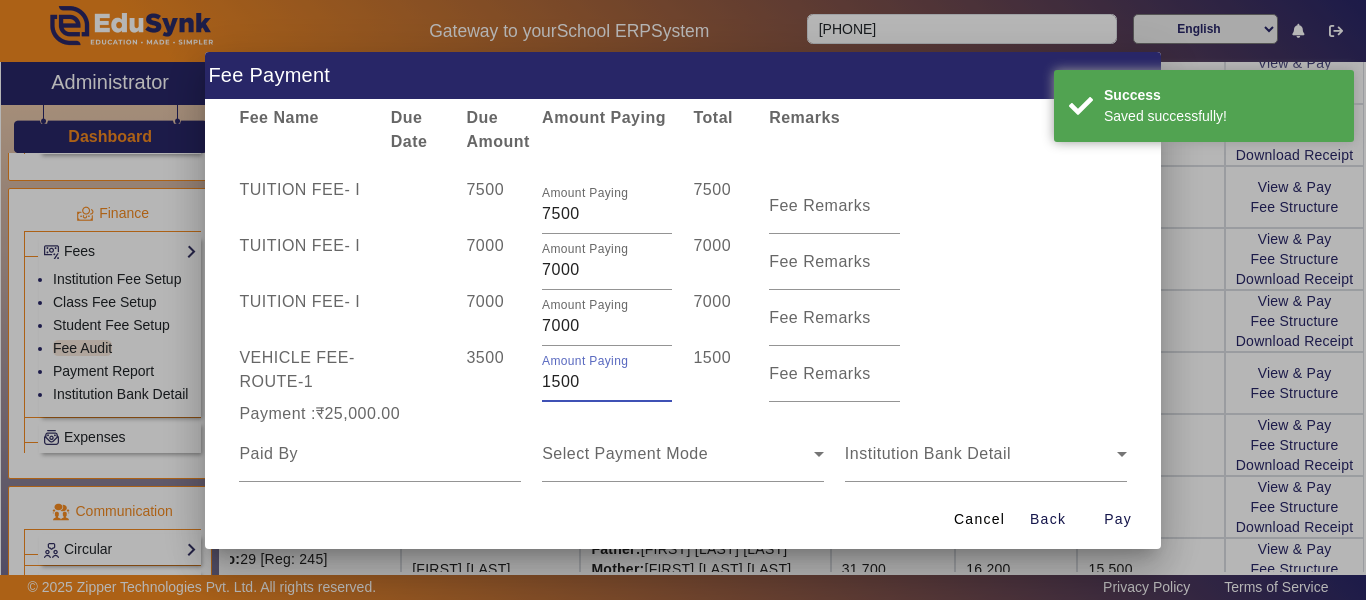 type on "1500" 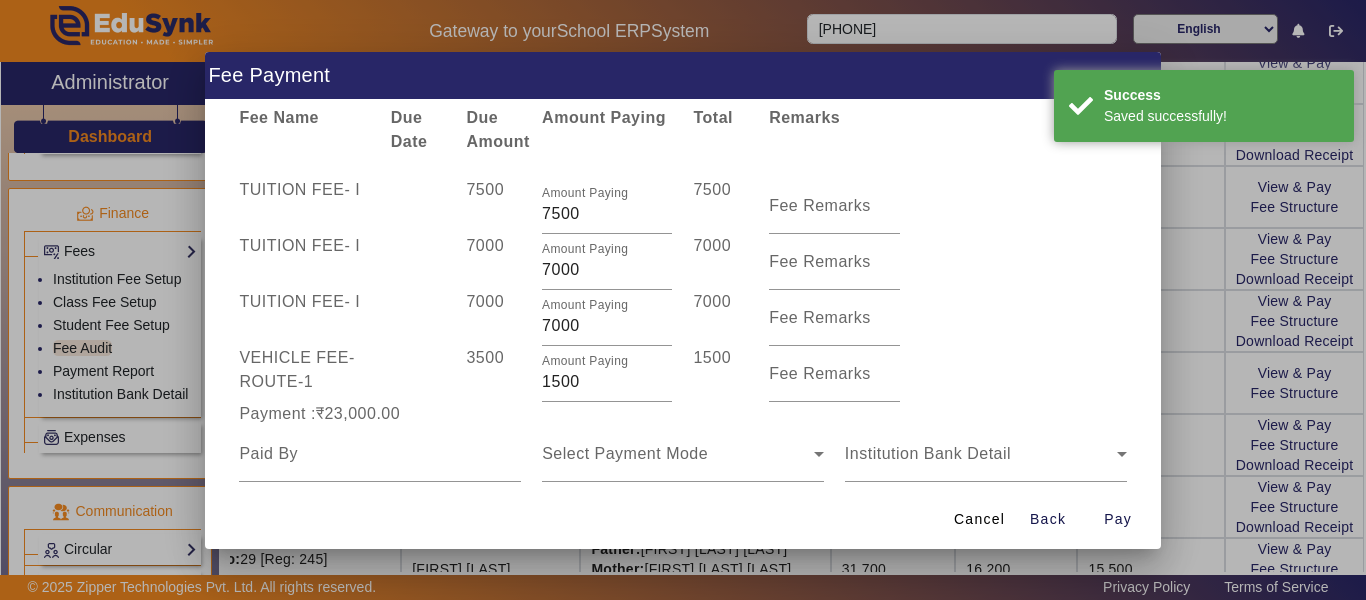 click on "TUITION FEE - I [PRICE] Amount Paying [PRICE] [PRICE] Fee Remarks TUITION FEE - I [PRICE] Amount Paying [PRICE] [PRICE] Fee Remarks TUITION FEE - I [PRICE] Amount Paying [PRICE] [PRICE] Fee Remarks VEHICLE FEE - ROUTE-1 [PRICE] Amount Paying [PRICE] [PRICE] Fee Remarks Payment :[PRICE] Select Payment Mode Institution Bank Detail Remarks Receipt Remarks Paid On [DATE]" at bounding box center [683, 358] 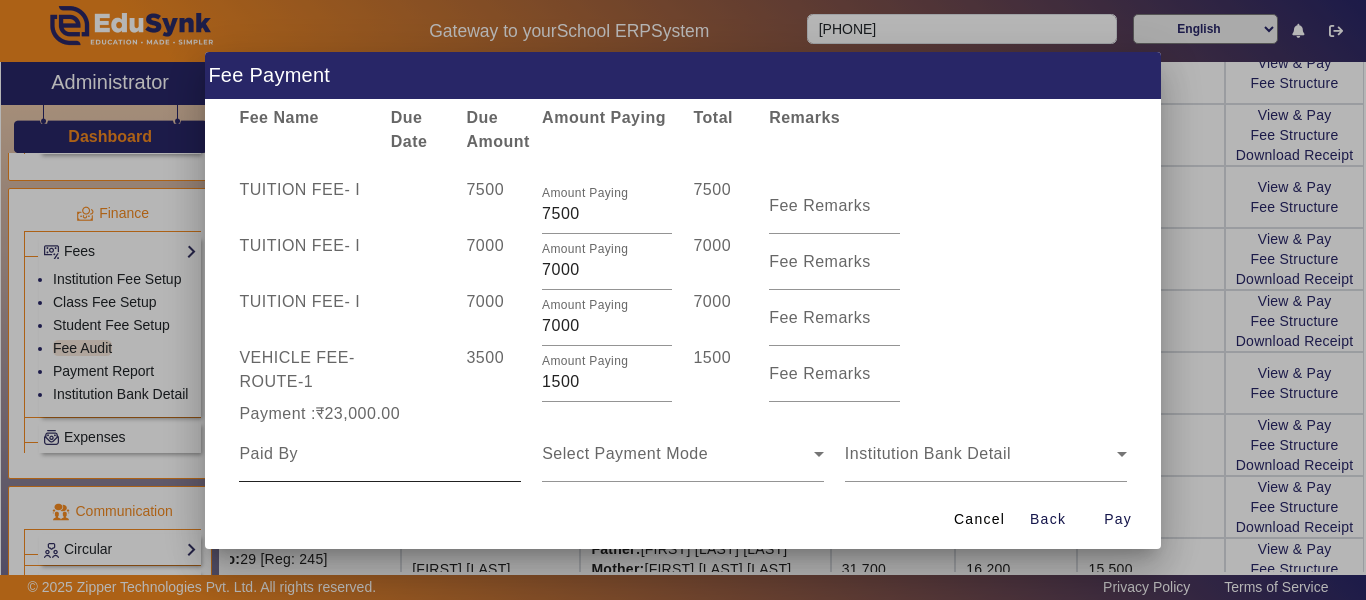 click at bounding box center [380, 454] 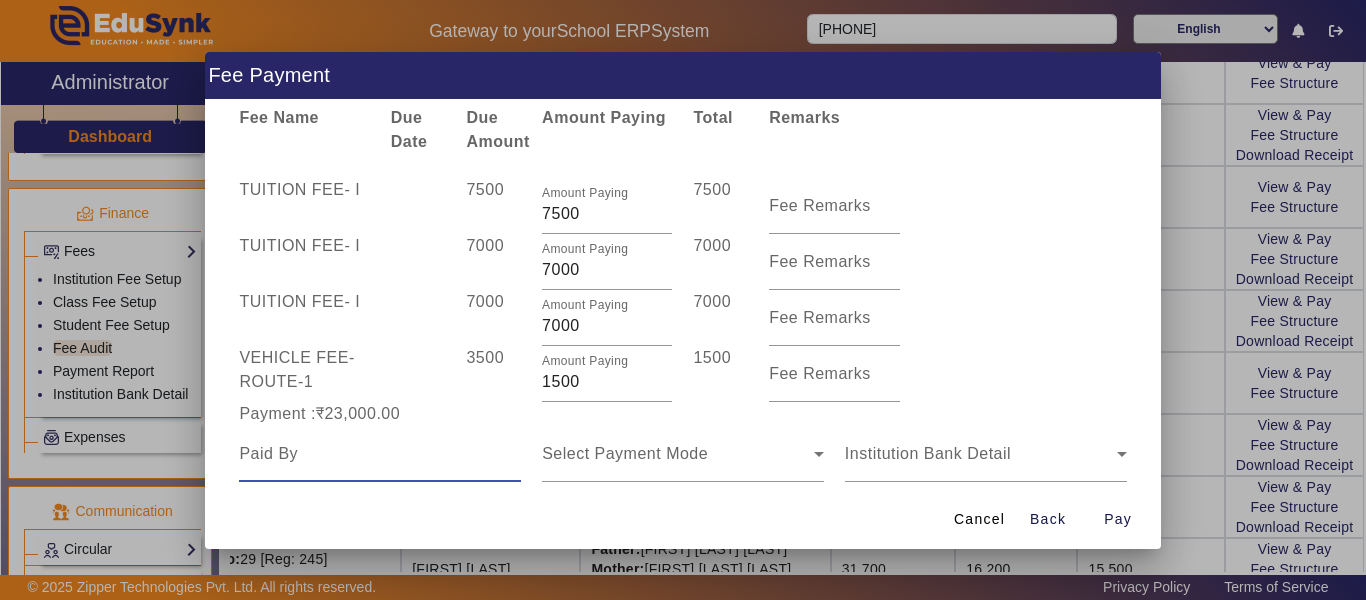 click at bounding box center [380, 454] 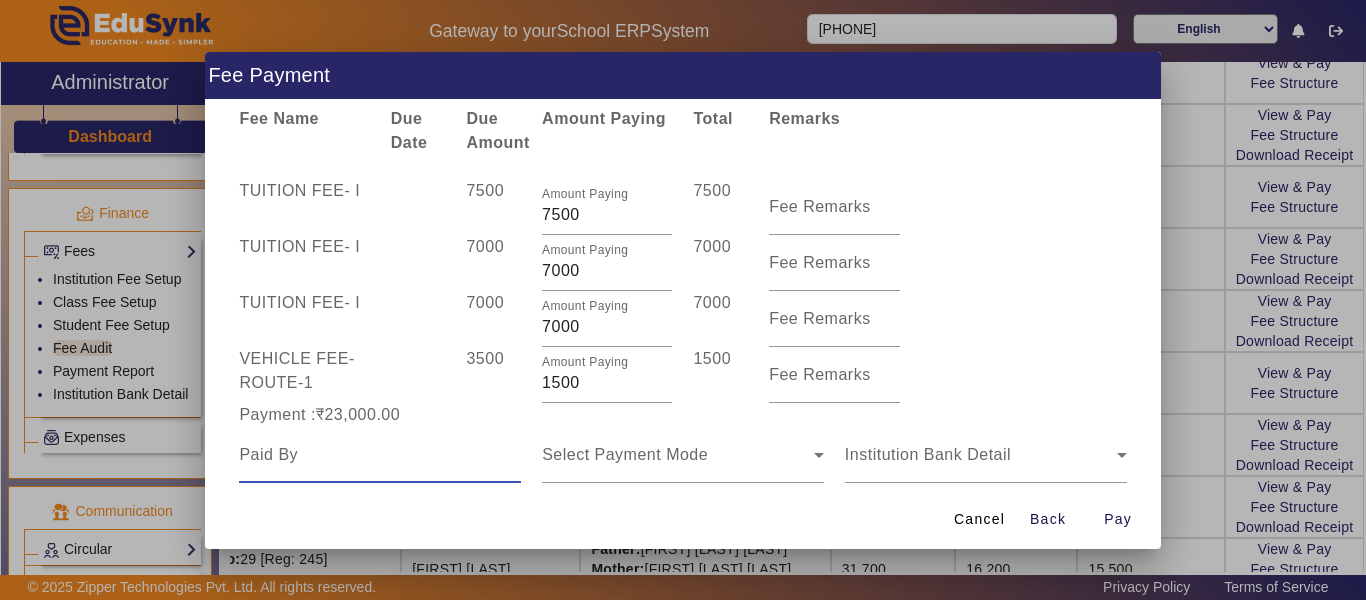 scroll, scrollTop: 134, scrollLeft: 0, axis: vertical 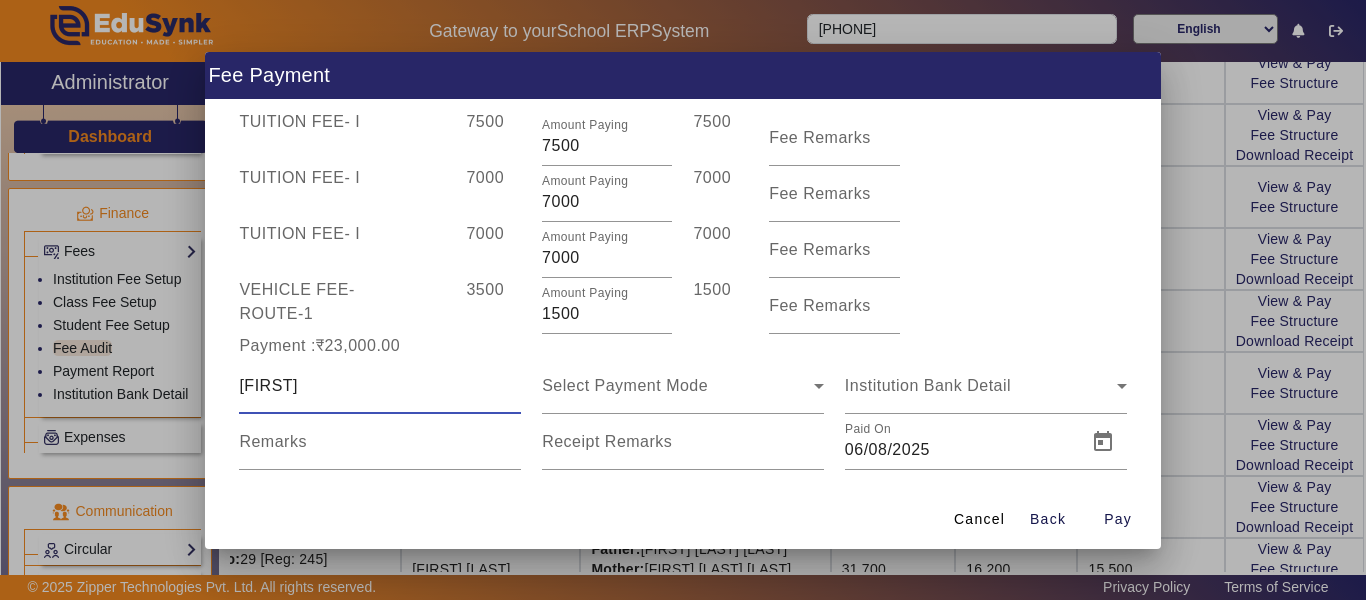 type on "[FIRST]" 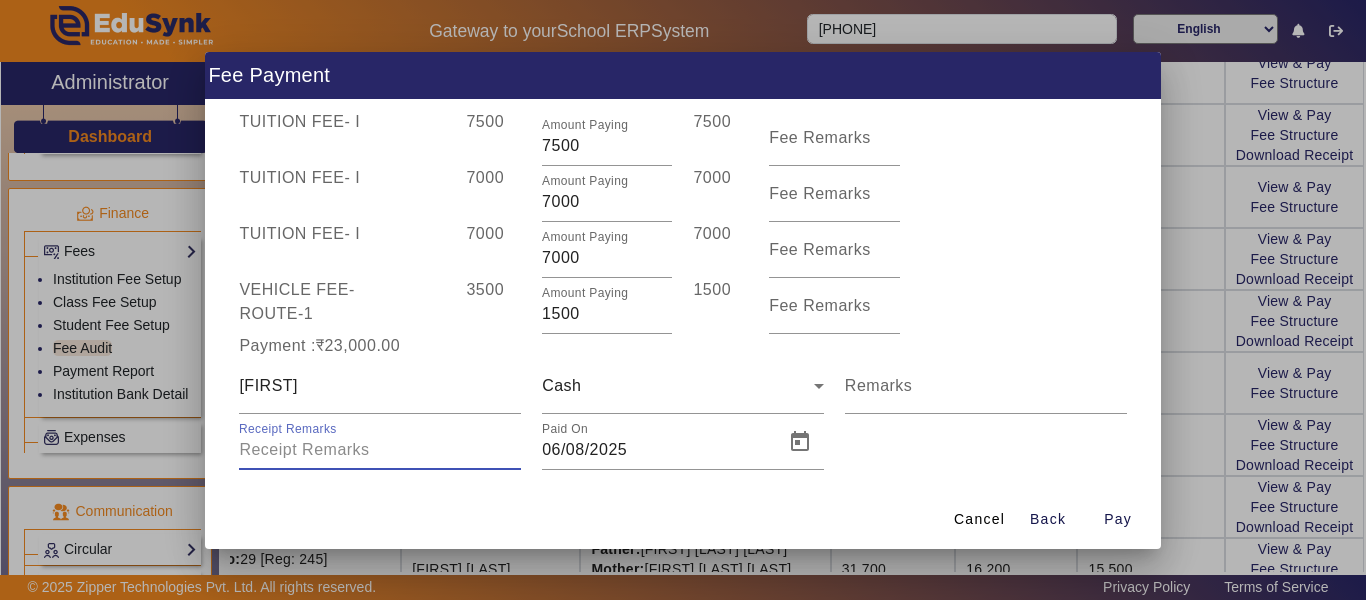 click on "Receipt Remarks" at bounding box center [380, 450] 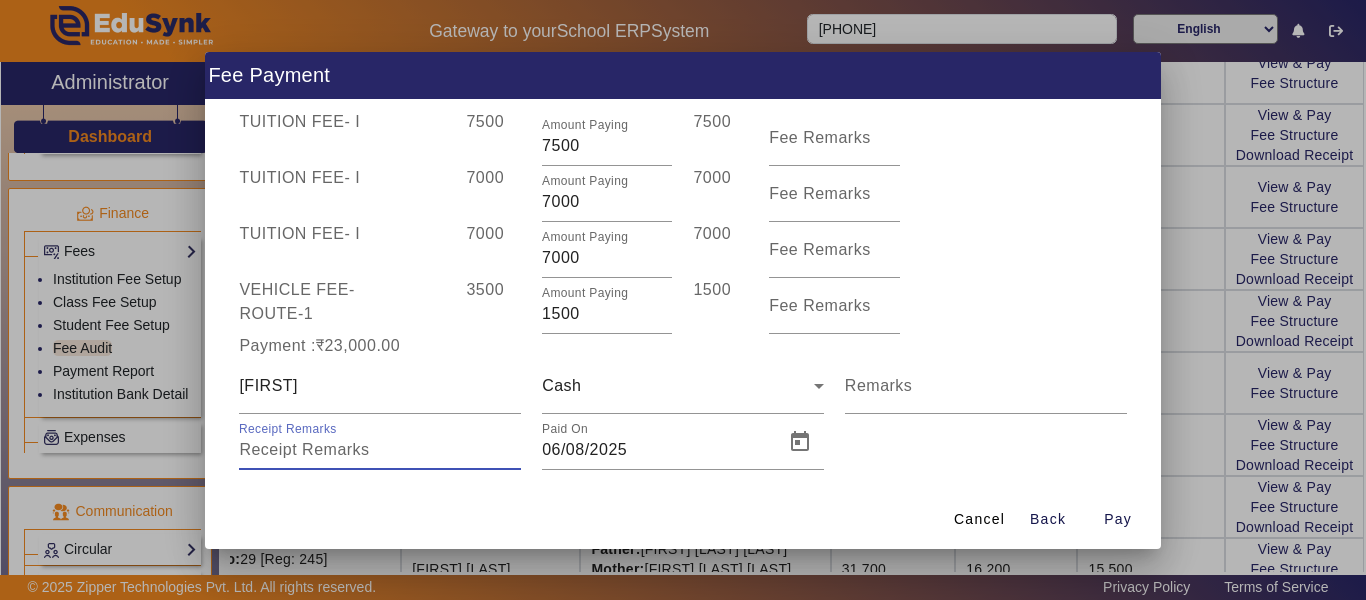 click on "Receipt Remarks" at bounding box center (380, 450) 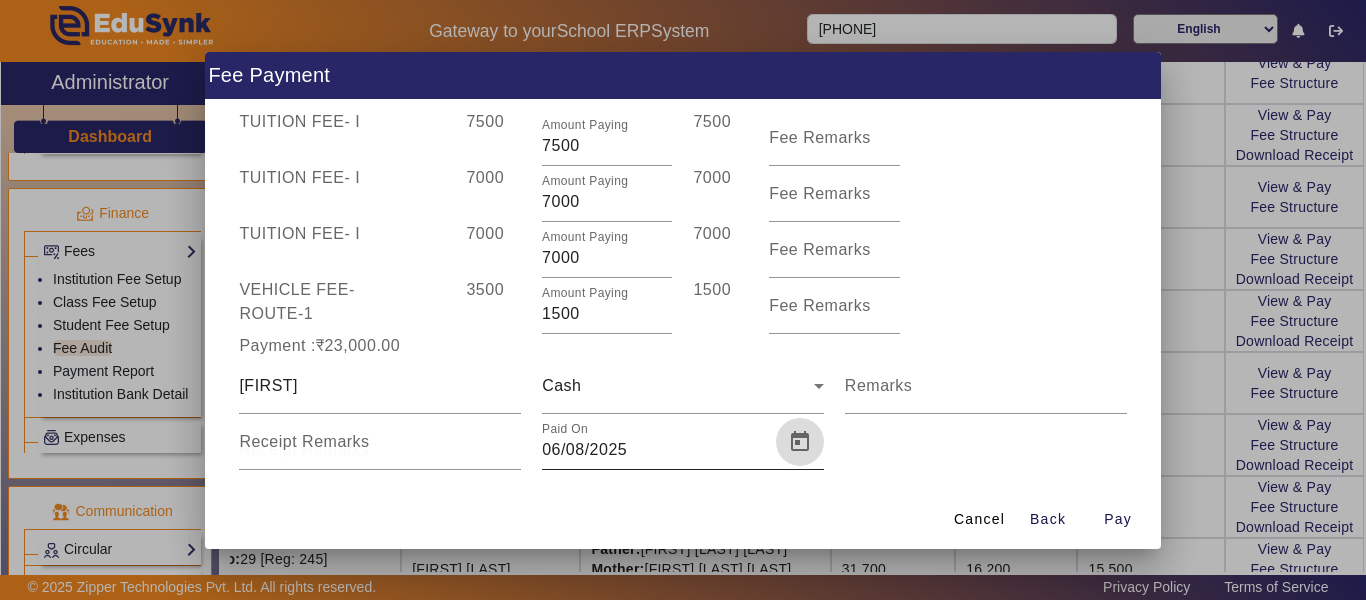 click at bounding box center (800, 442) 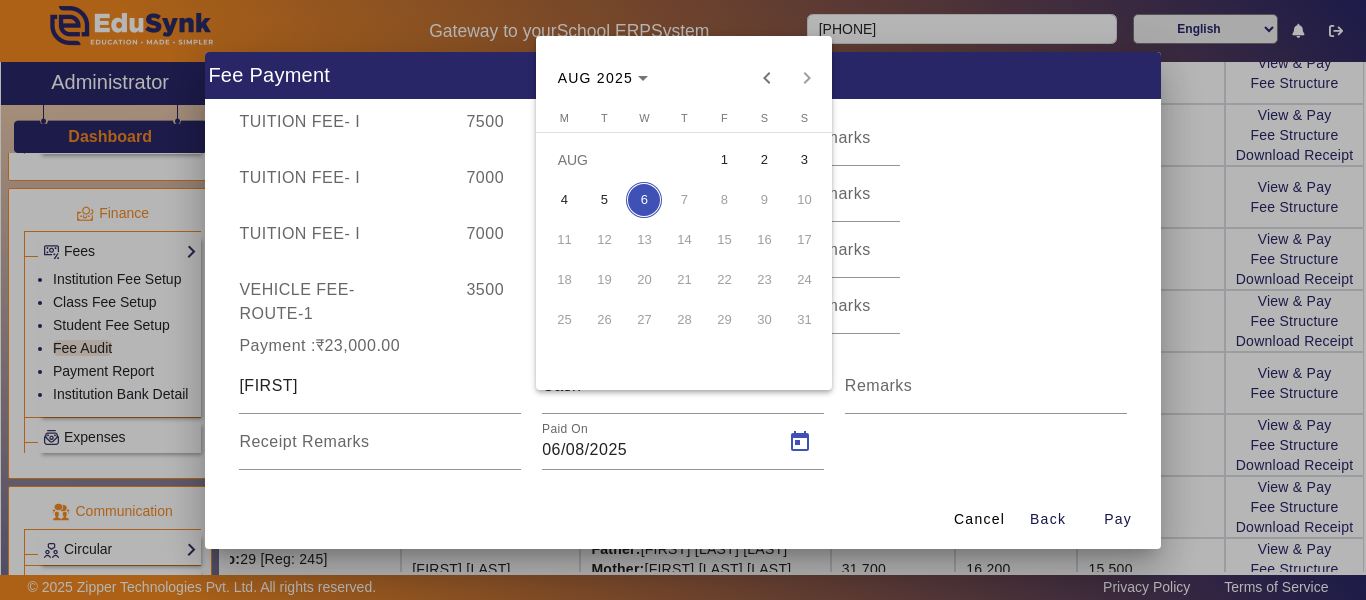 drag, startPoint x: 782, startPoint y: 472, endPoint x: 793, endPoint y: 436, distance: 37.64306 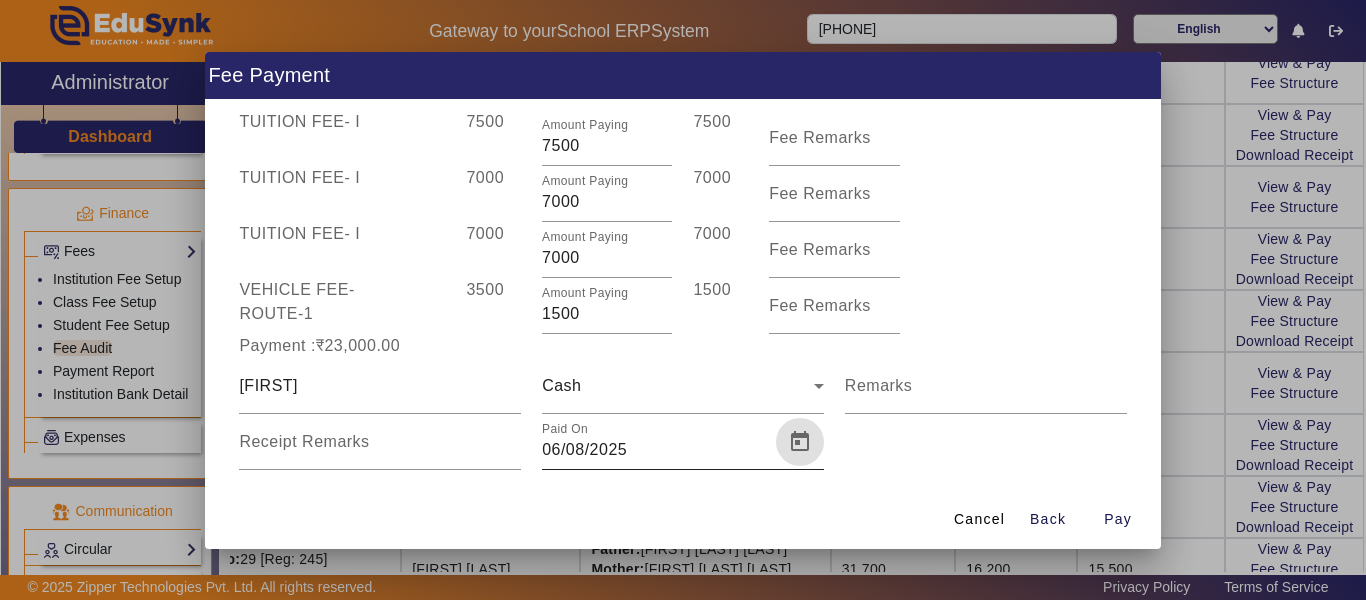 click at bounding box center (800, 442) 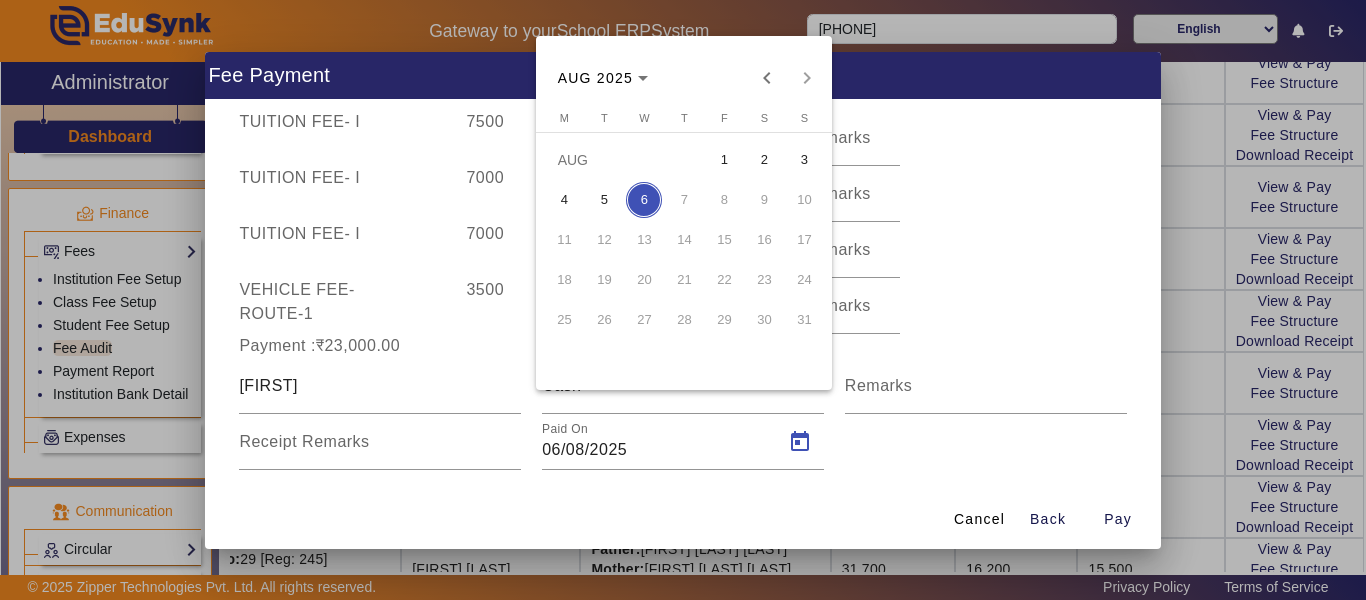 click on "3" at bounding box center [804, 160] 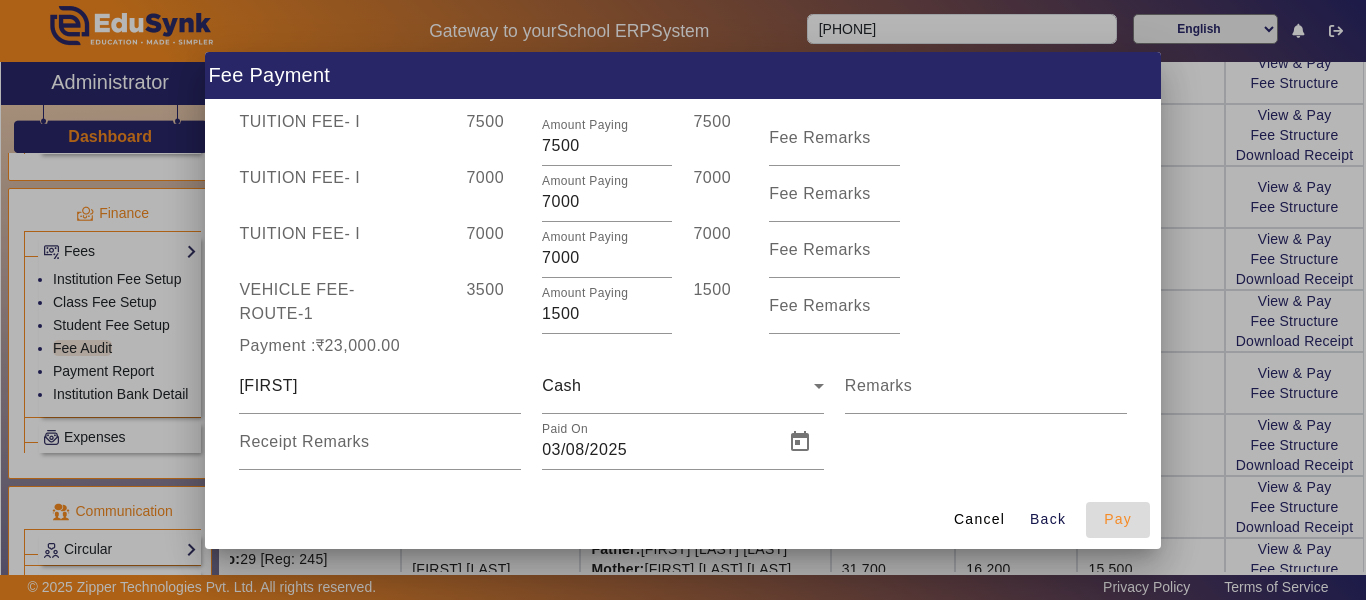 click on "Pay" at bounding box center [1118, 519] 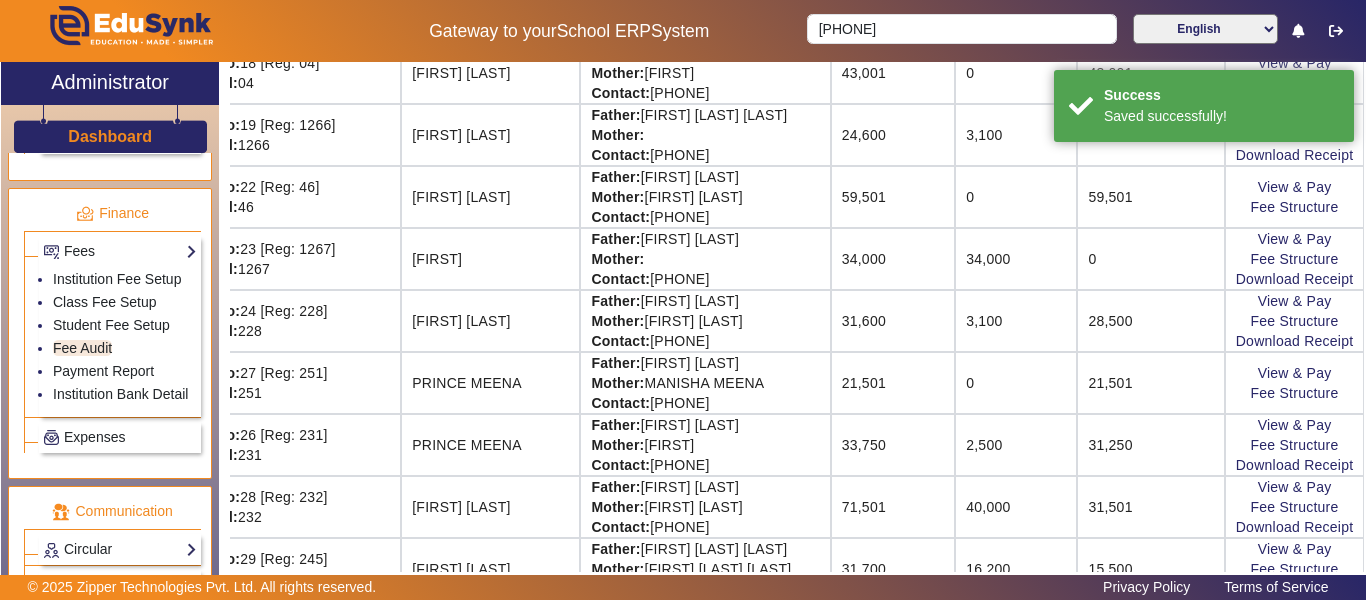 scroll, scrollTop: 0, scrollLeft: 0, axis: both 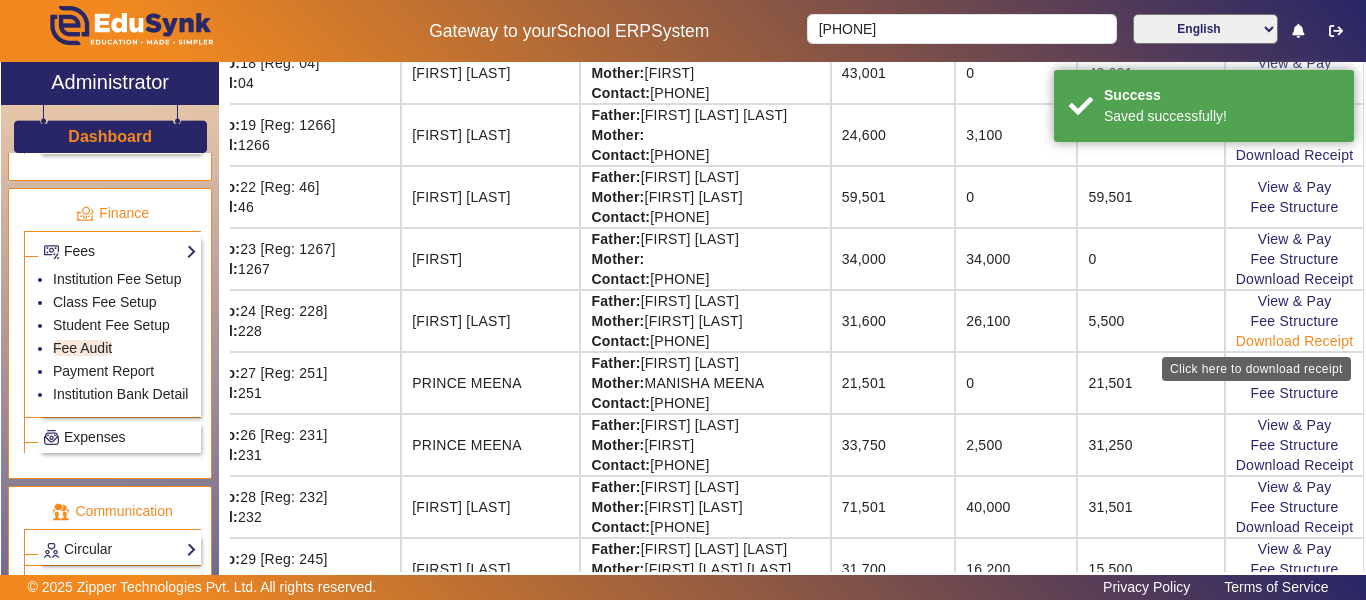 click on "Download Receipt" 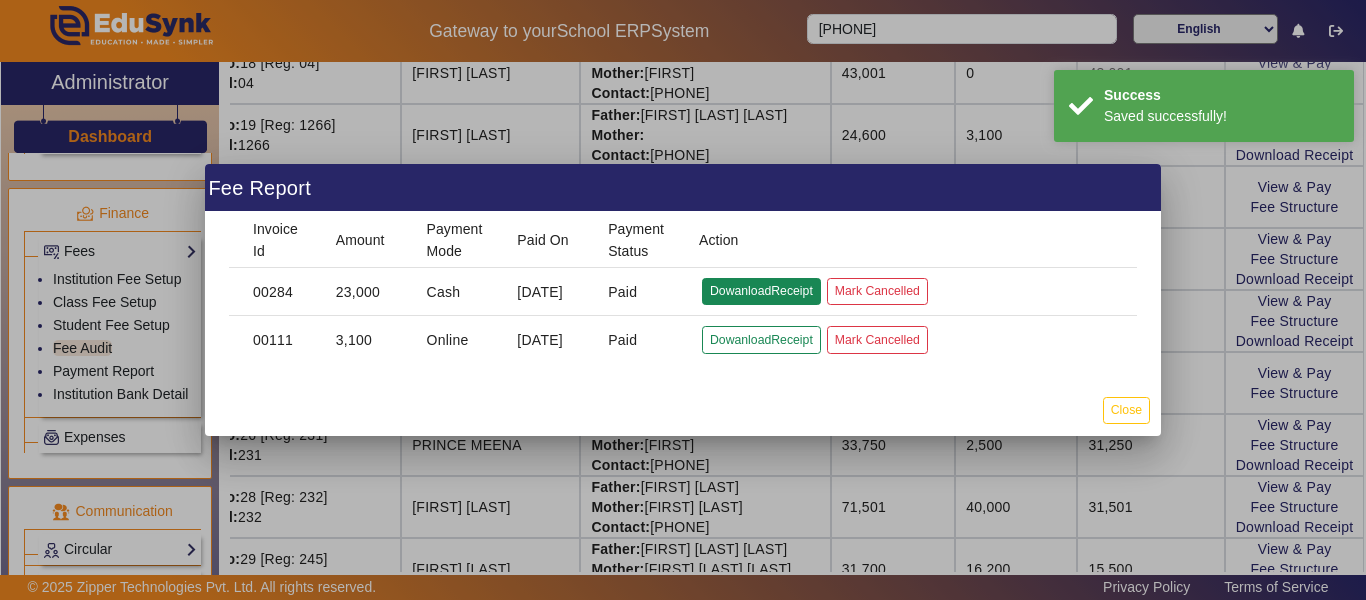 click on "DowanloadReceipt" at bounding box center [761, 339] 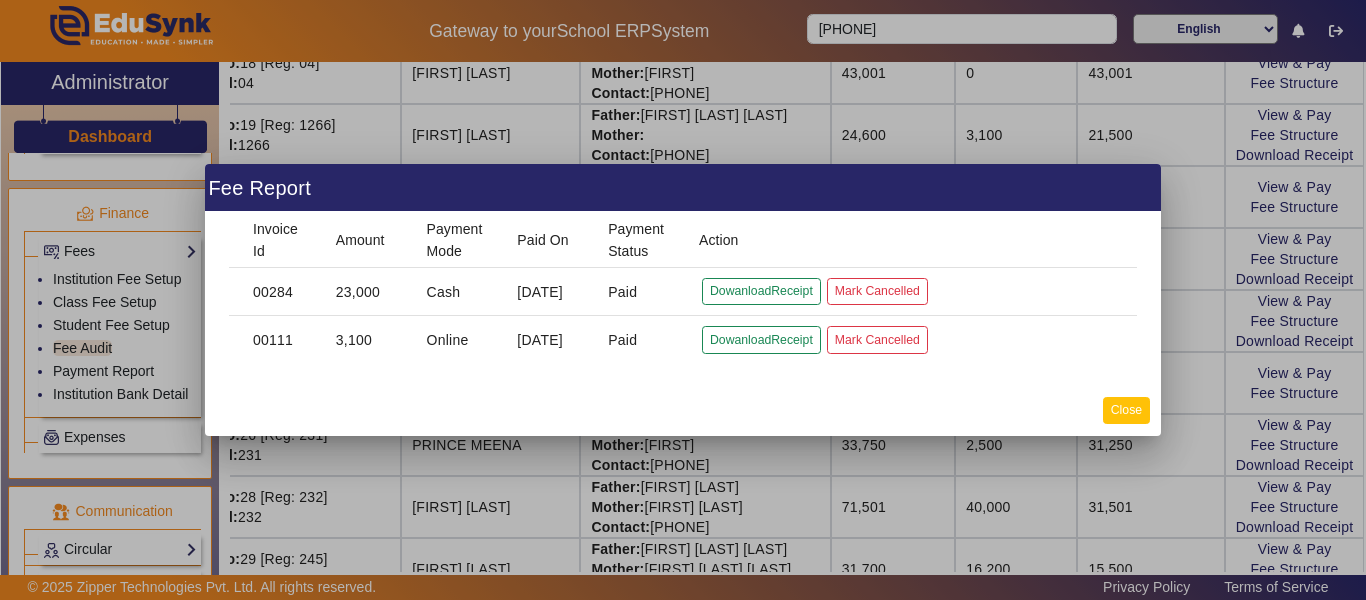 click on "Close" 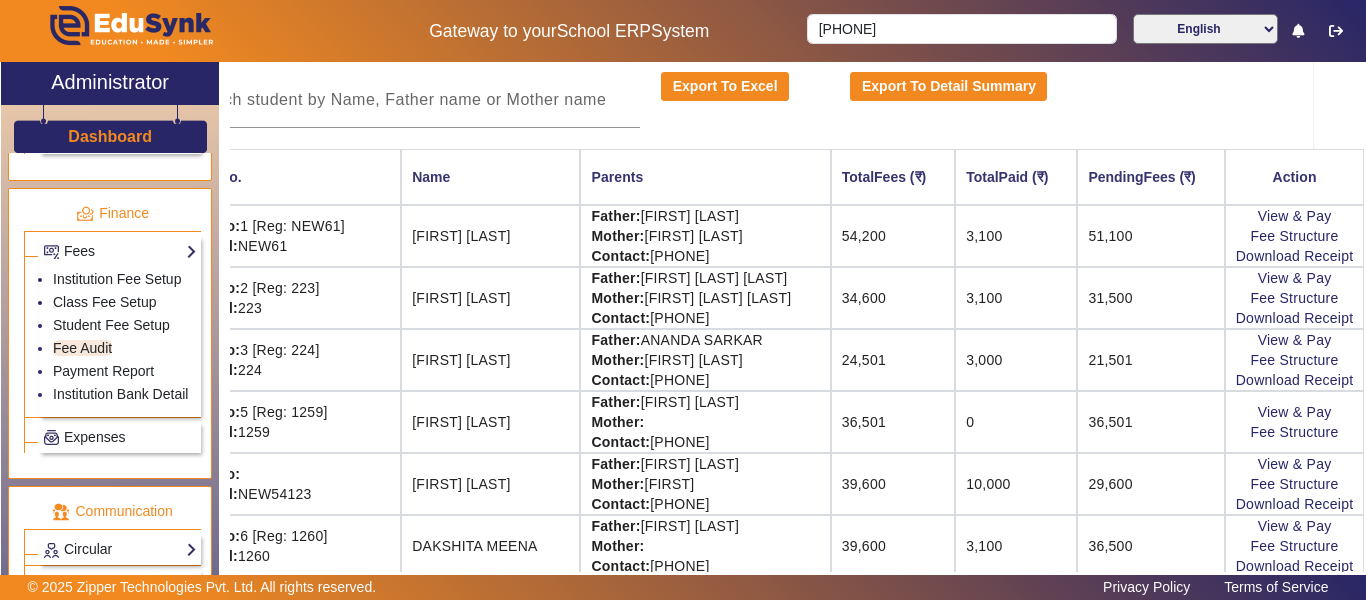 scroll, scrollTop: 0, scrollLeft: 190, axis: horizontal 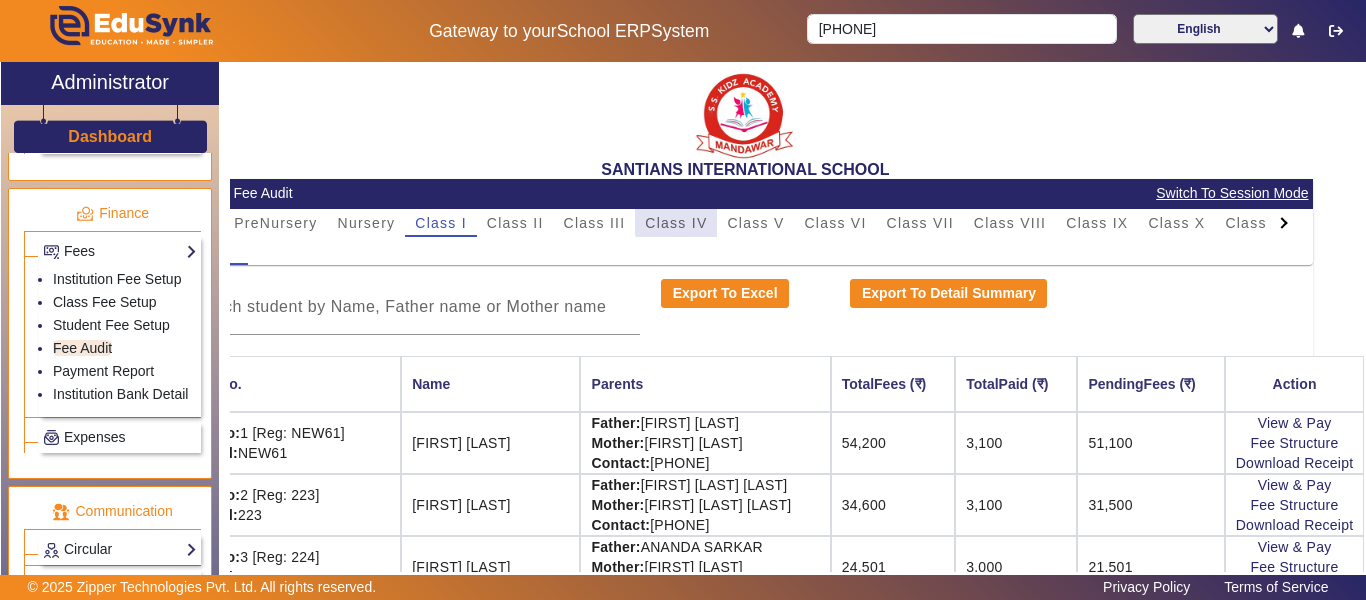 click on "Class IV" at bounding box center [676, 223] 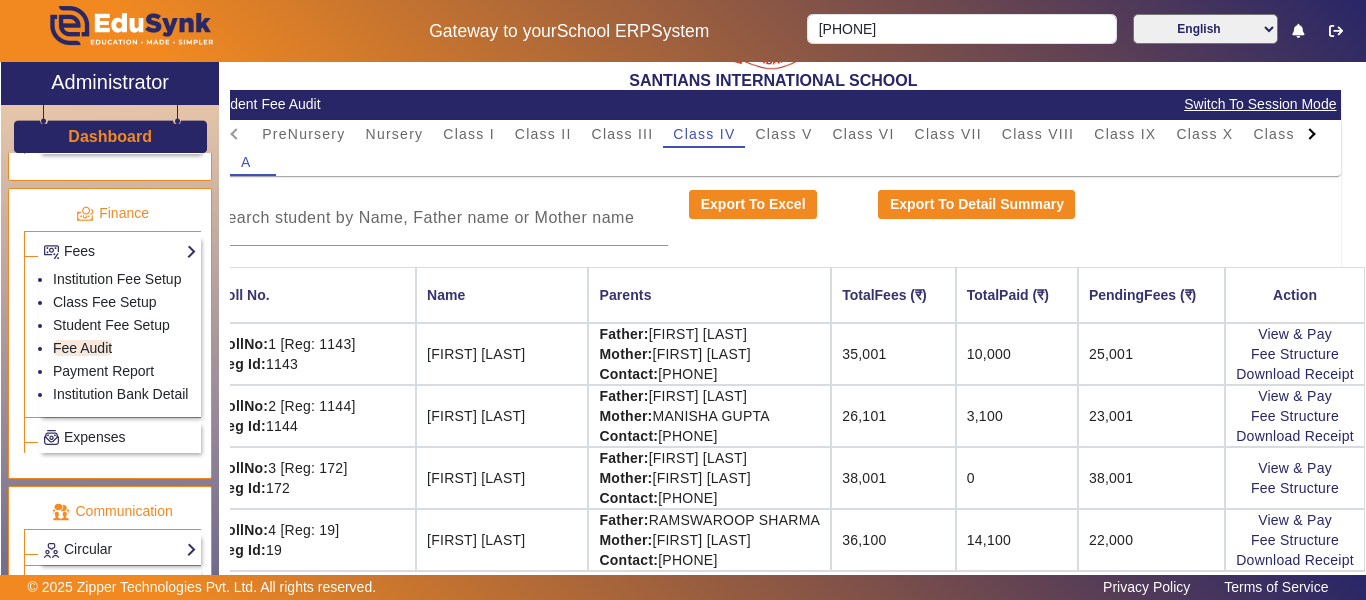scroll, scrollTop: 0, scrollLeft: 134, axis: horizontal 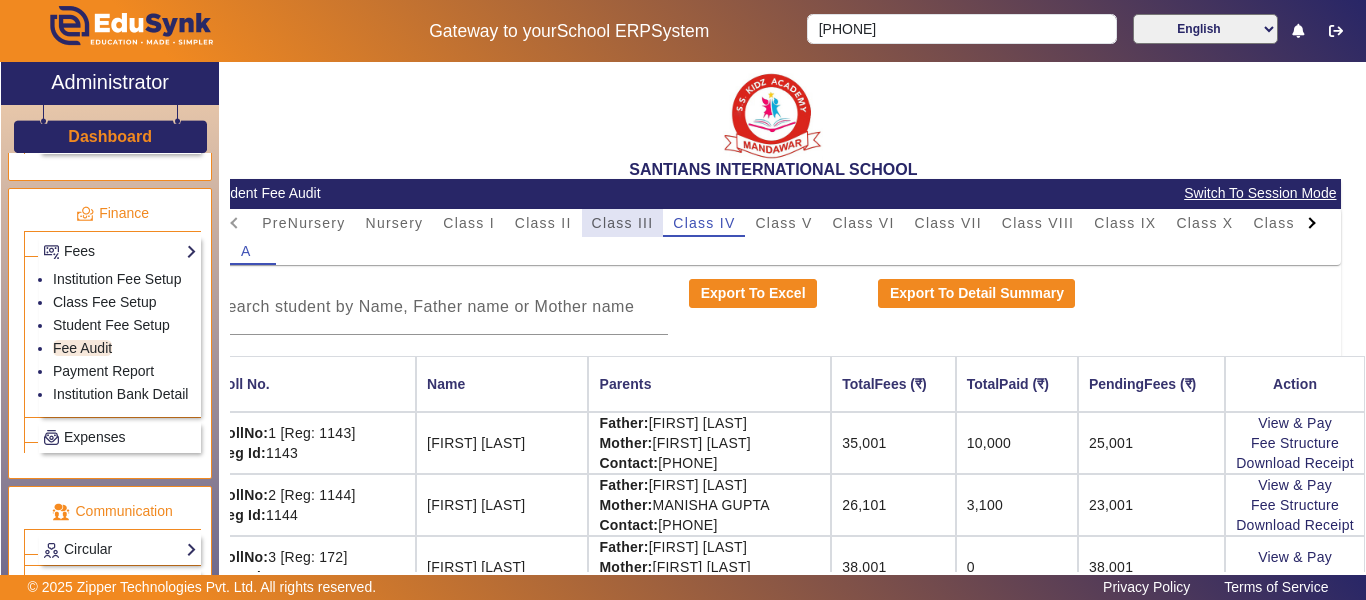 click on "Class III" at bounding box center [623, 223] 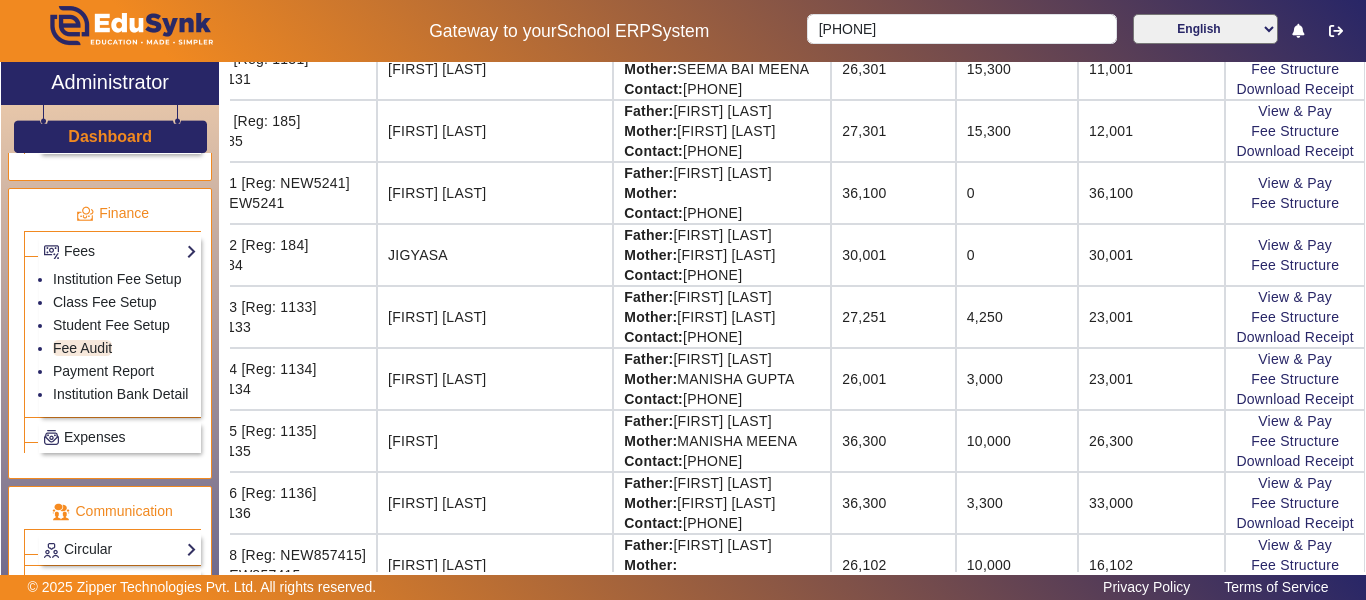 scroll, scrollTop: 700, scrollLeft: 134, axis: both 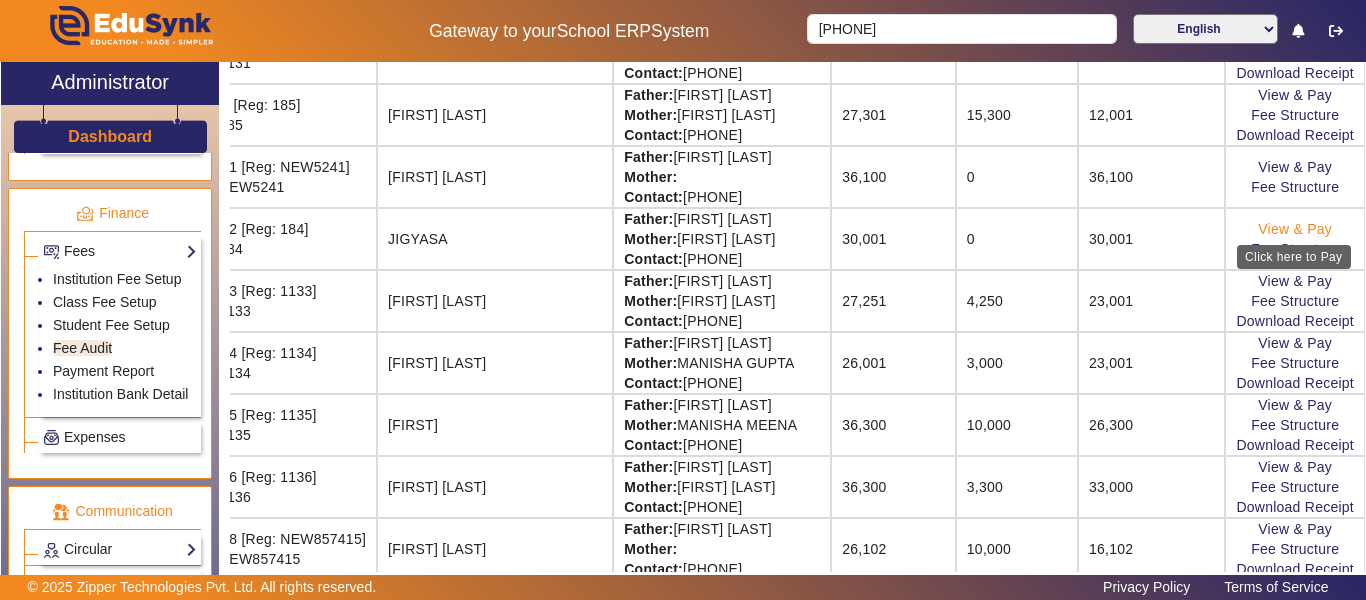 click on "View & Pay" 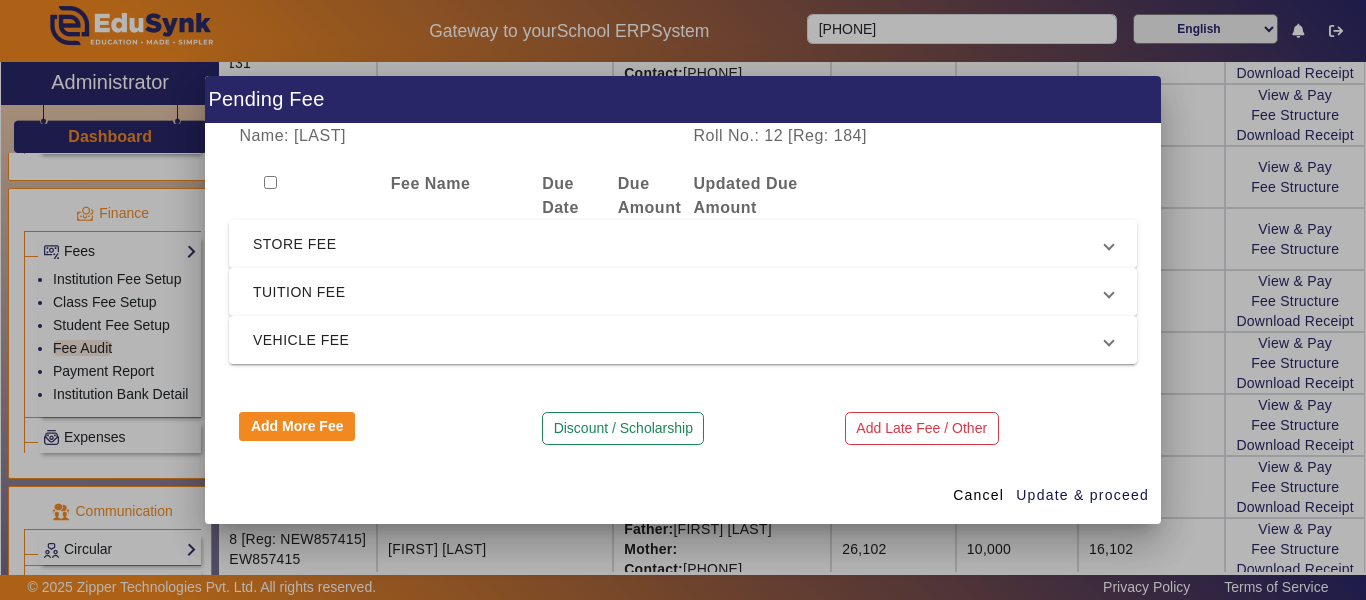 click on "STORE FEE" at bounding box center (683, 244) 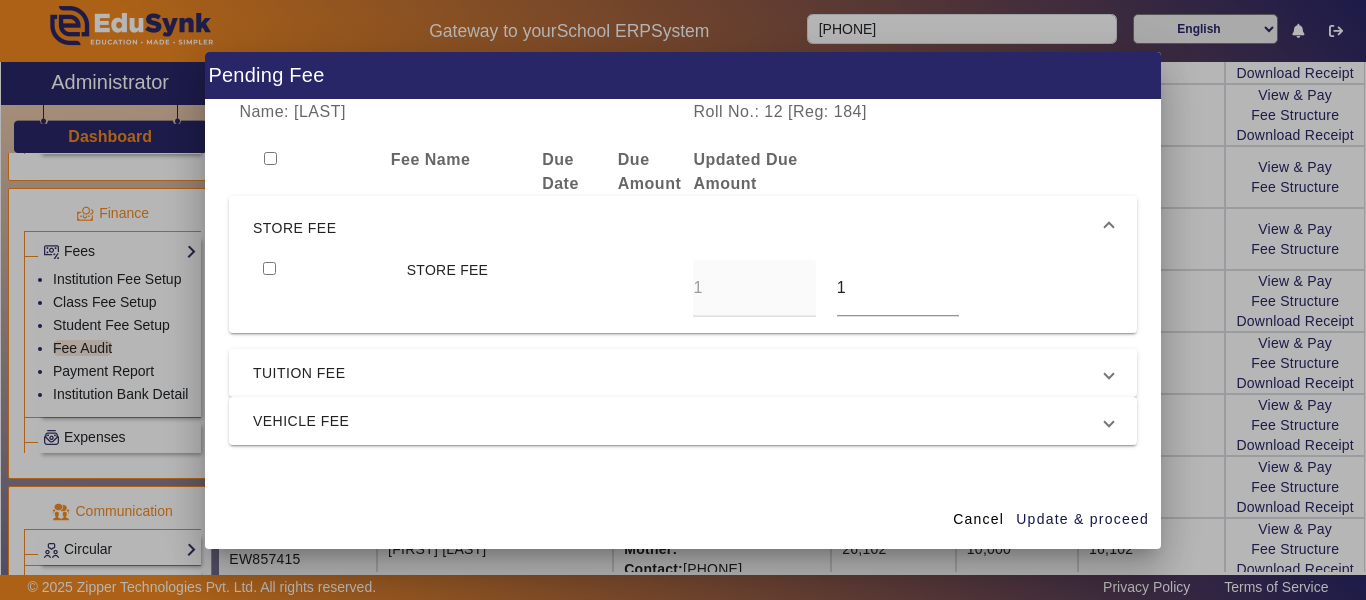 click on "STORE FEE" at bounding box center [679, 228] 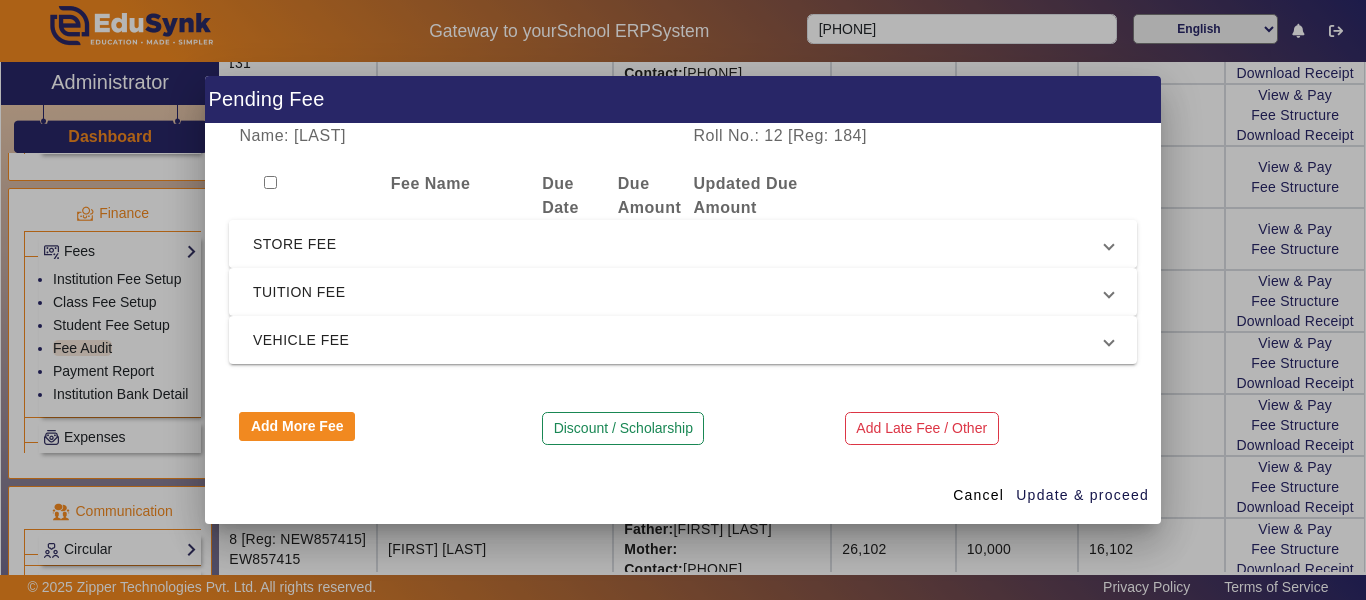 click on "STORE FEE" at bounding box center [679, 244] 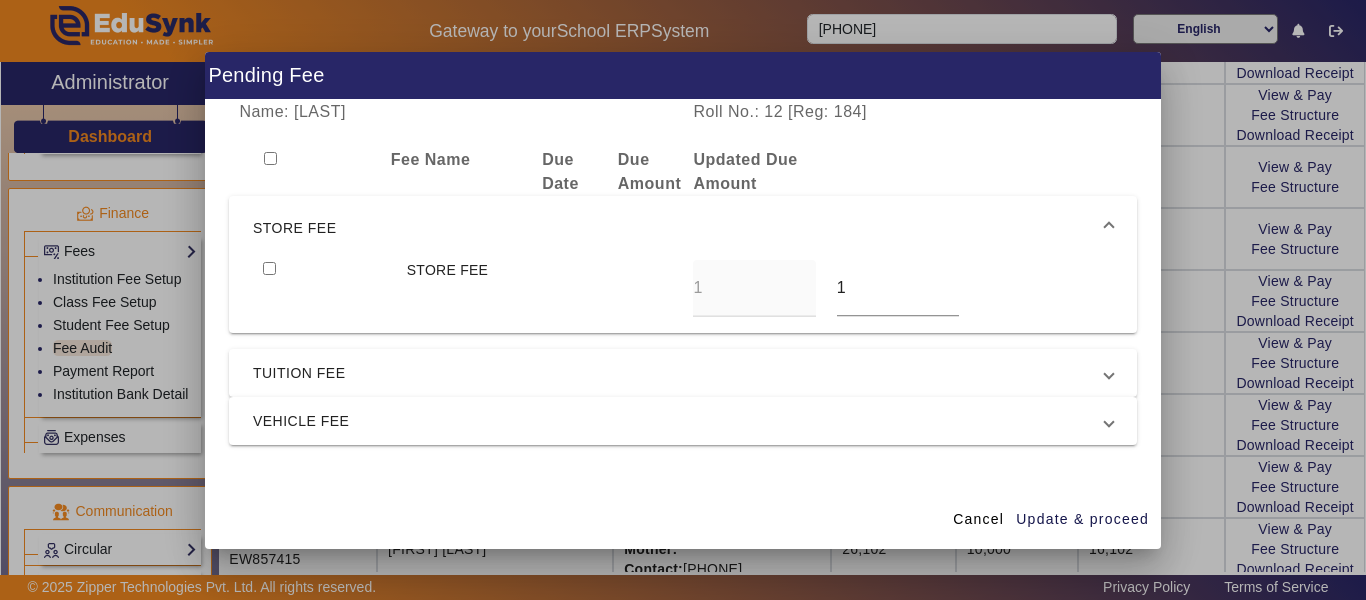 click at bounding box center [269, 268] 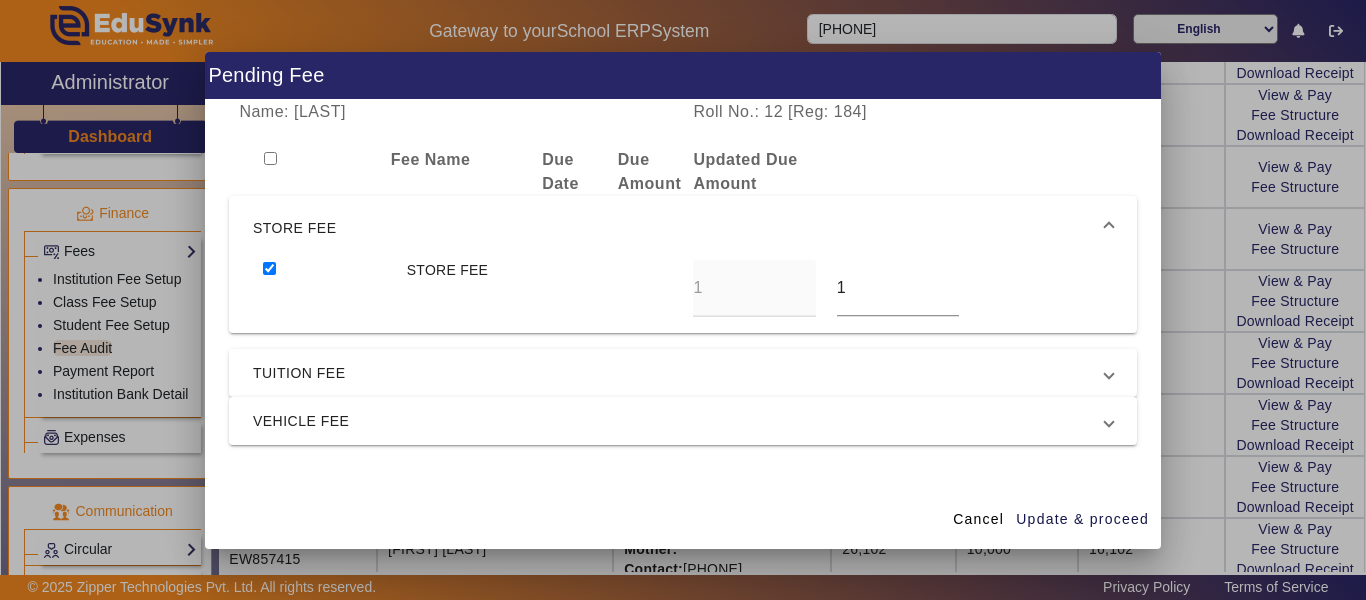 drag, startPoint x: 851, startPoint y: 289, endPoint x: 796, endPoint y: 289, distance: 55 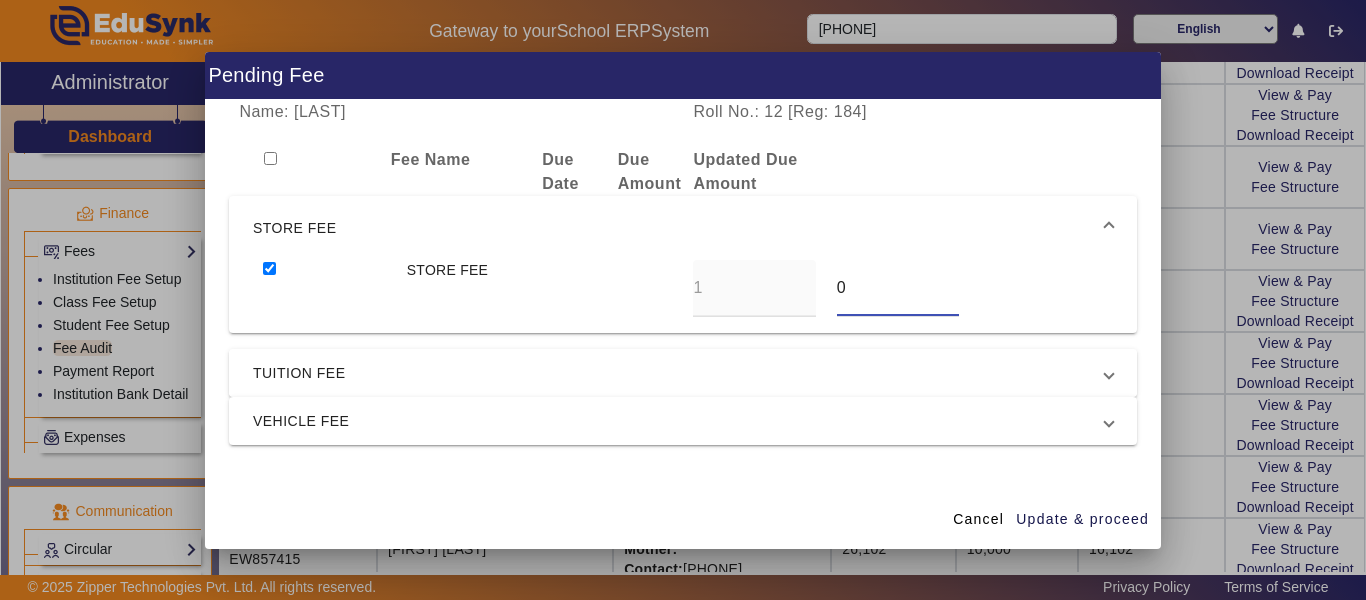 type on "0" 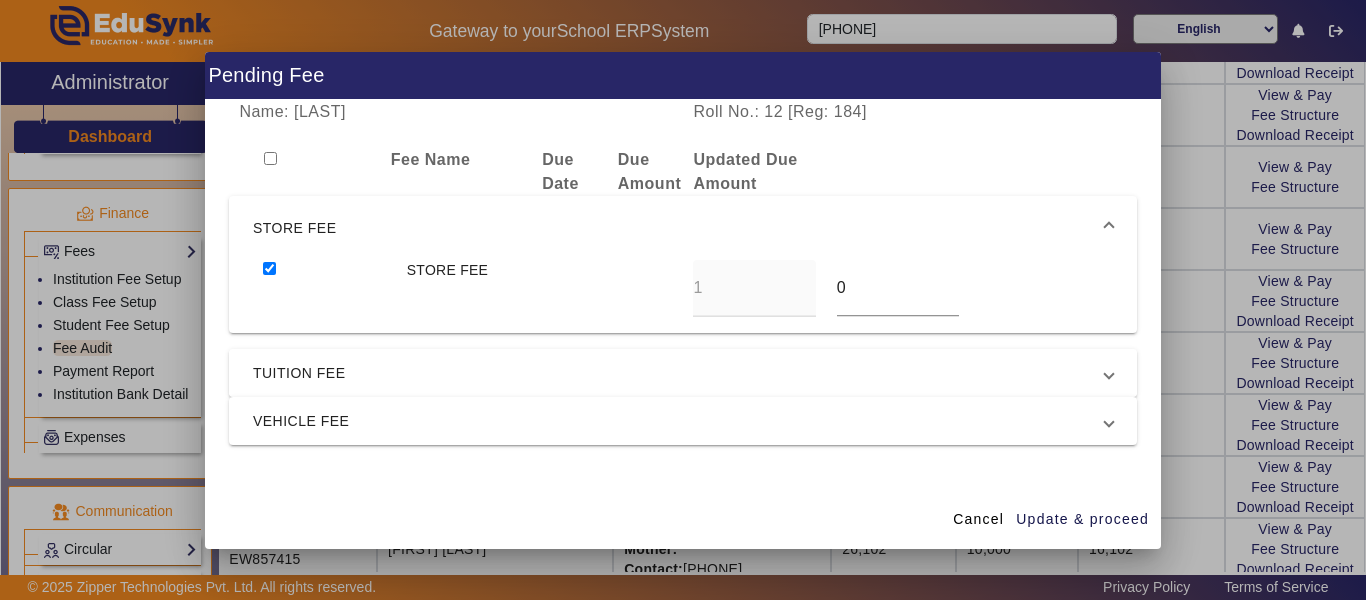 click on "TUITION FEE" at bounding box center (679, 373) 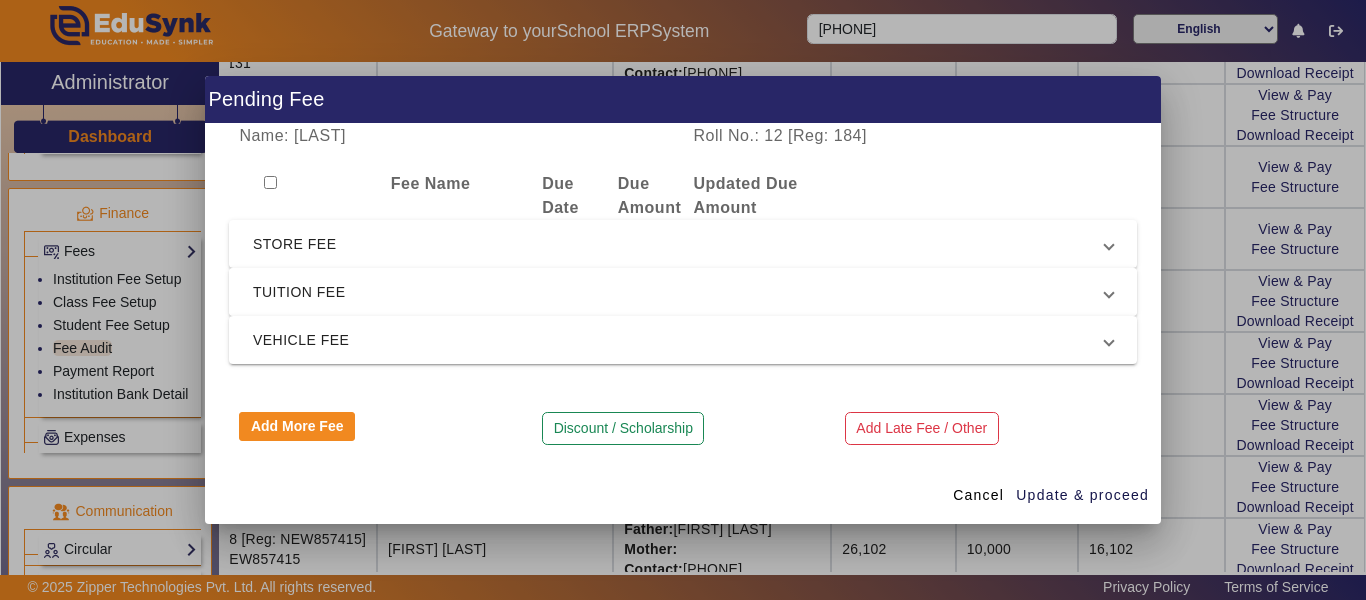 click on "TUITION FEE" at bounding box center [679, 292] 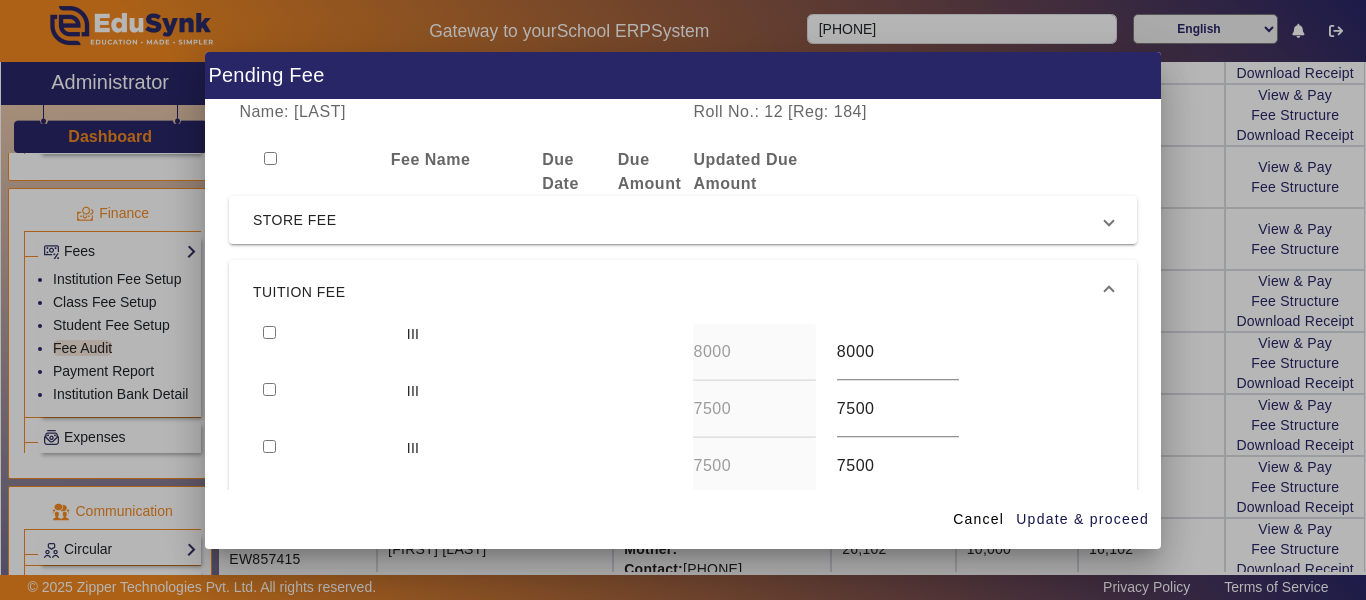 click at bounding box center [269, 332] 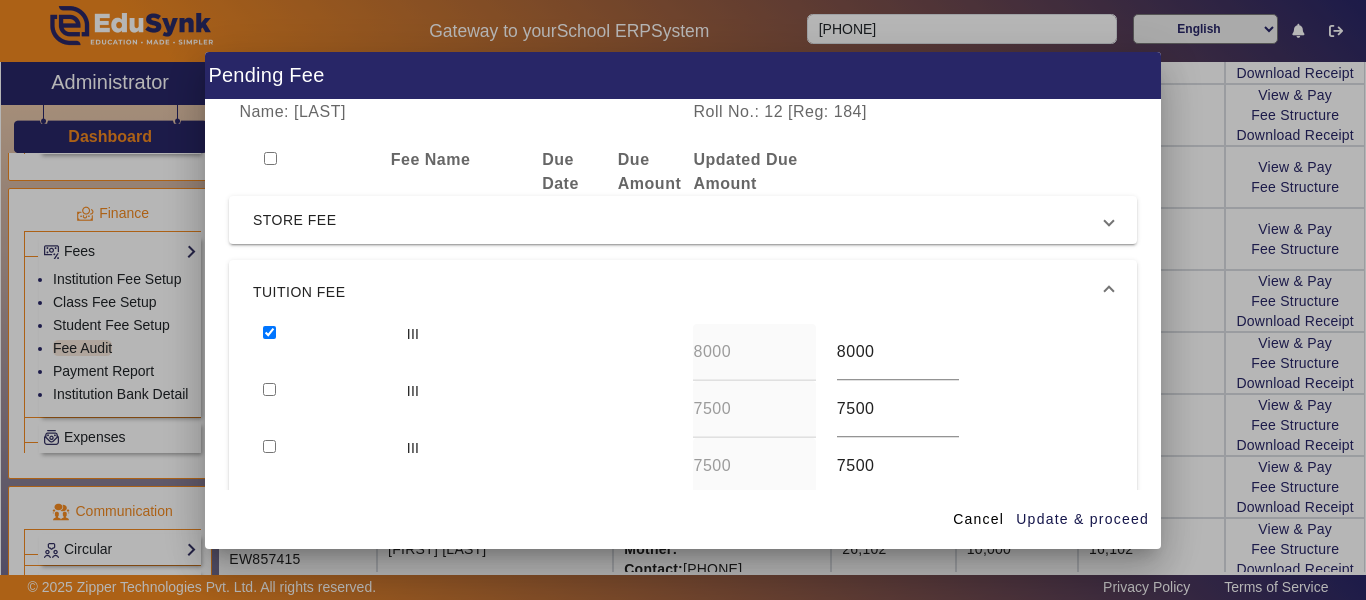 click at bounding box center (324, 352) 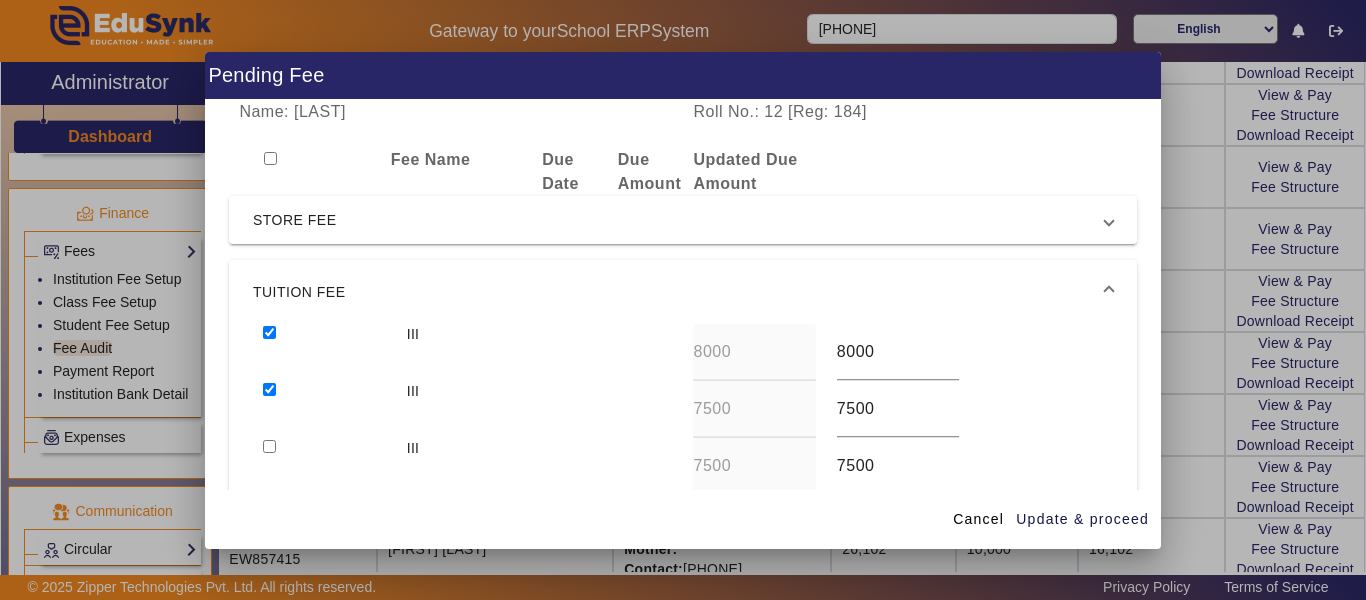 click at bounding box center [324, 466] 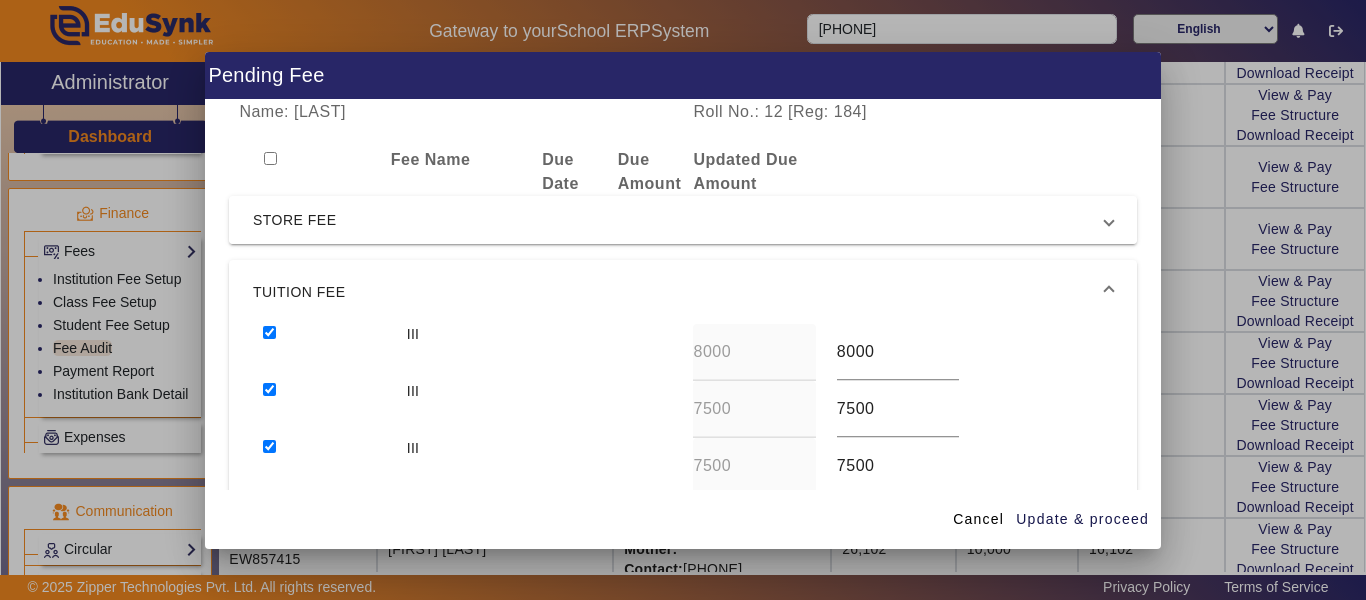 click on "STORE FEE" at bounding box center (679, 220) 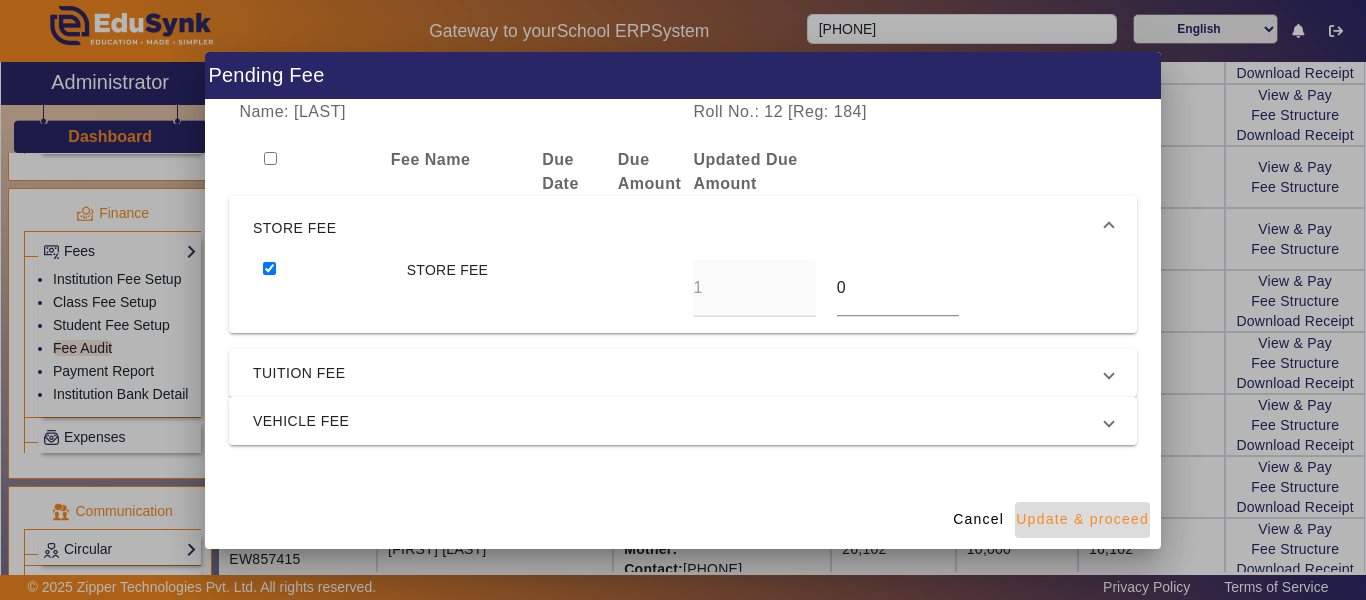 click on "Update & proceed" at bounding box center [1082, 519] 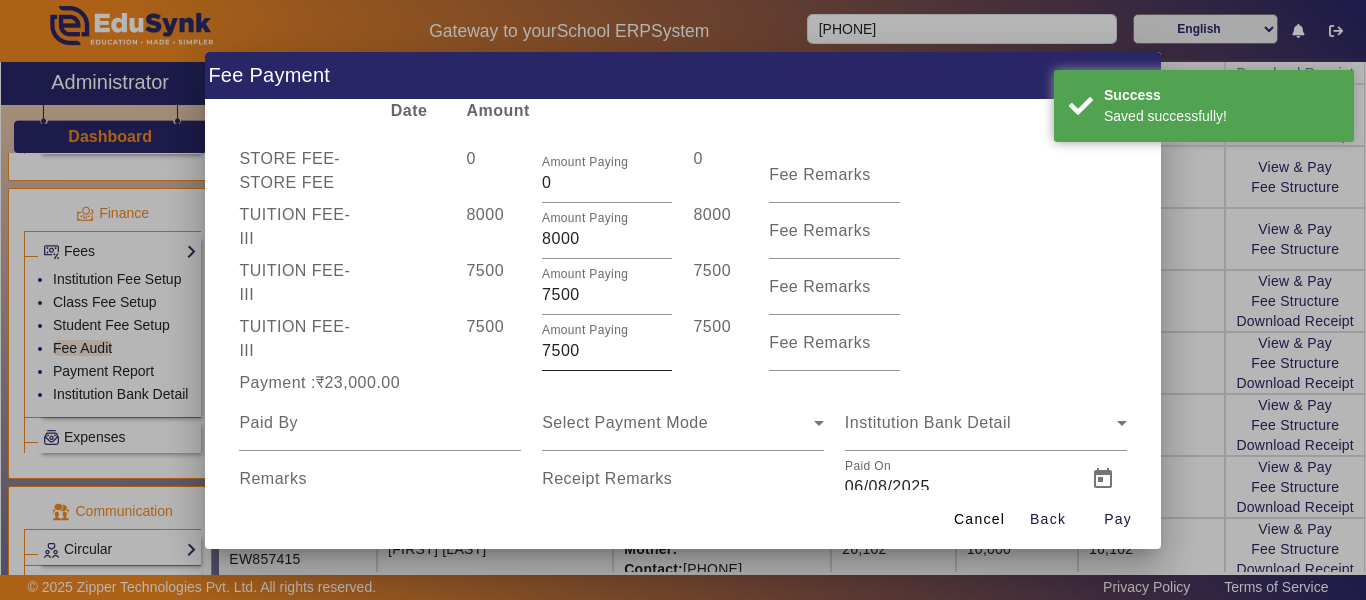 scroll, scrollTop: 100, scrollLeft: 0, axis: vertical 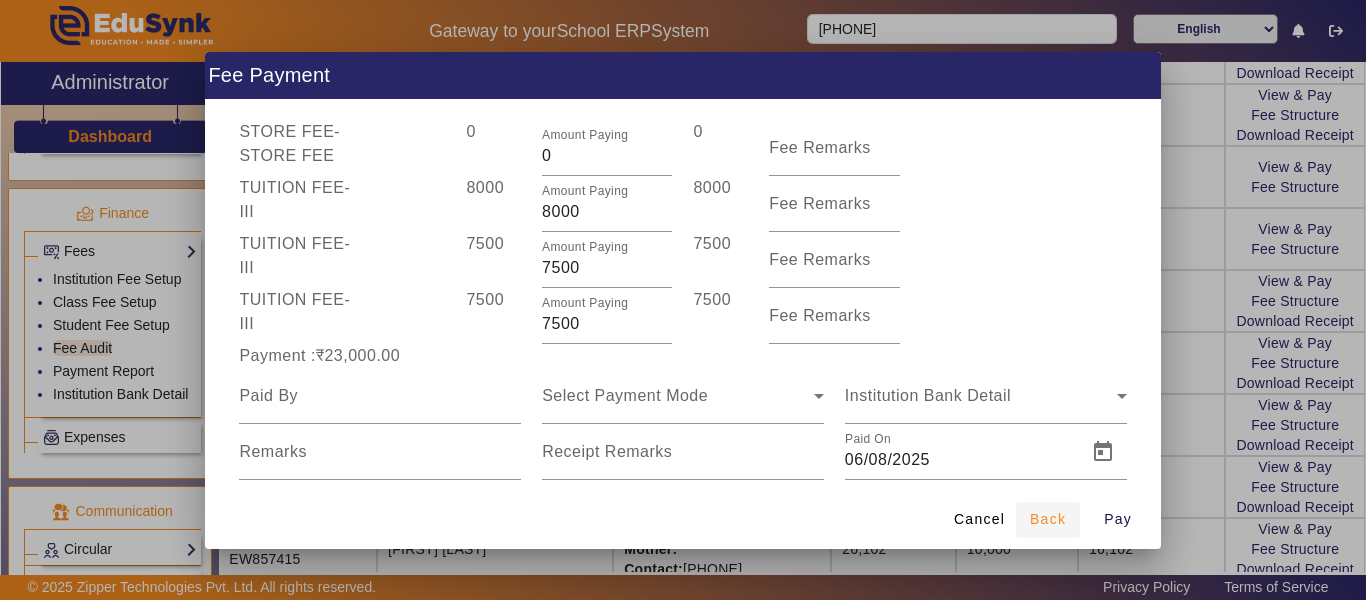 click on "Back" at bounding box center [1048, 519] 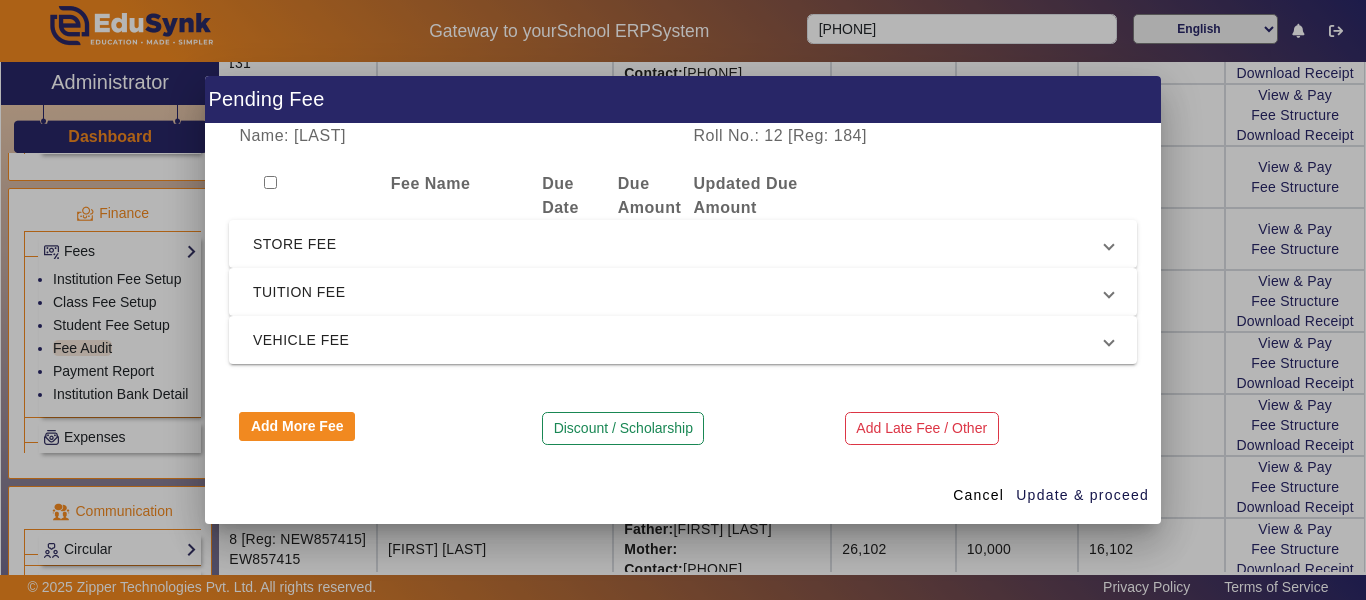 scroll, scrollTop: 0, scrollLeft: 0, axis: both 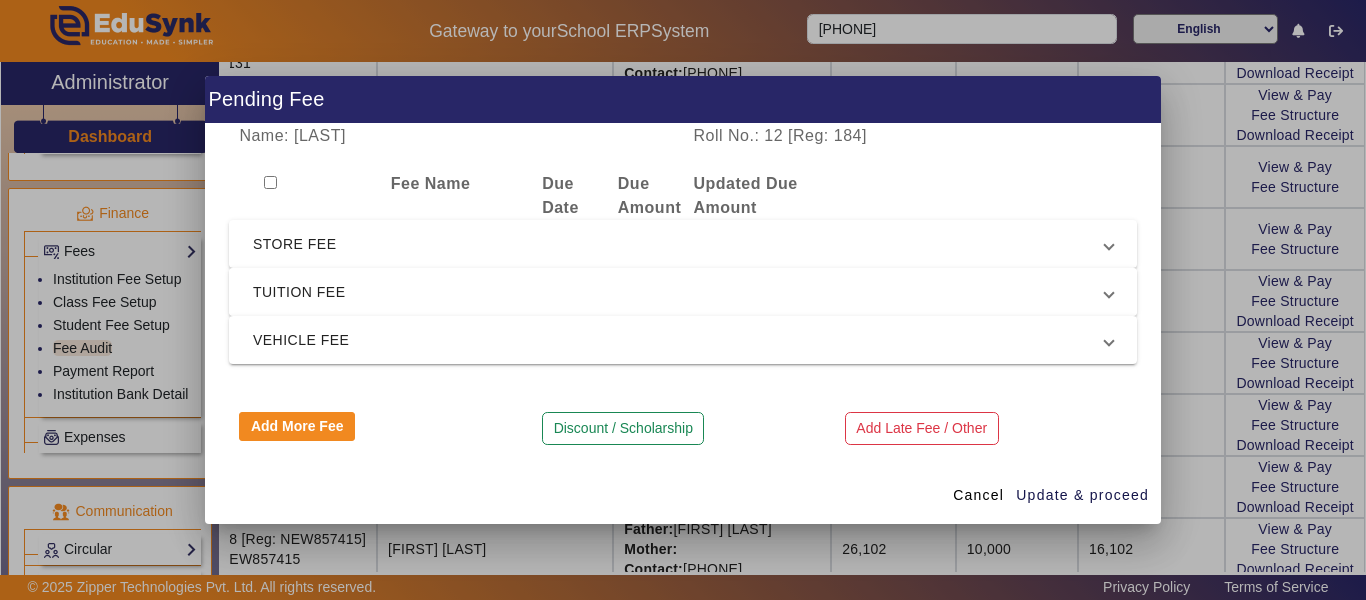 drag, startPoint x: 298, startPoint y: 279, endPoint x: 300, endPoint y: 290, distance: 11.18034 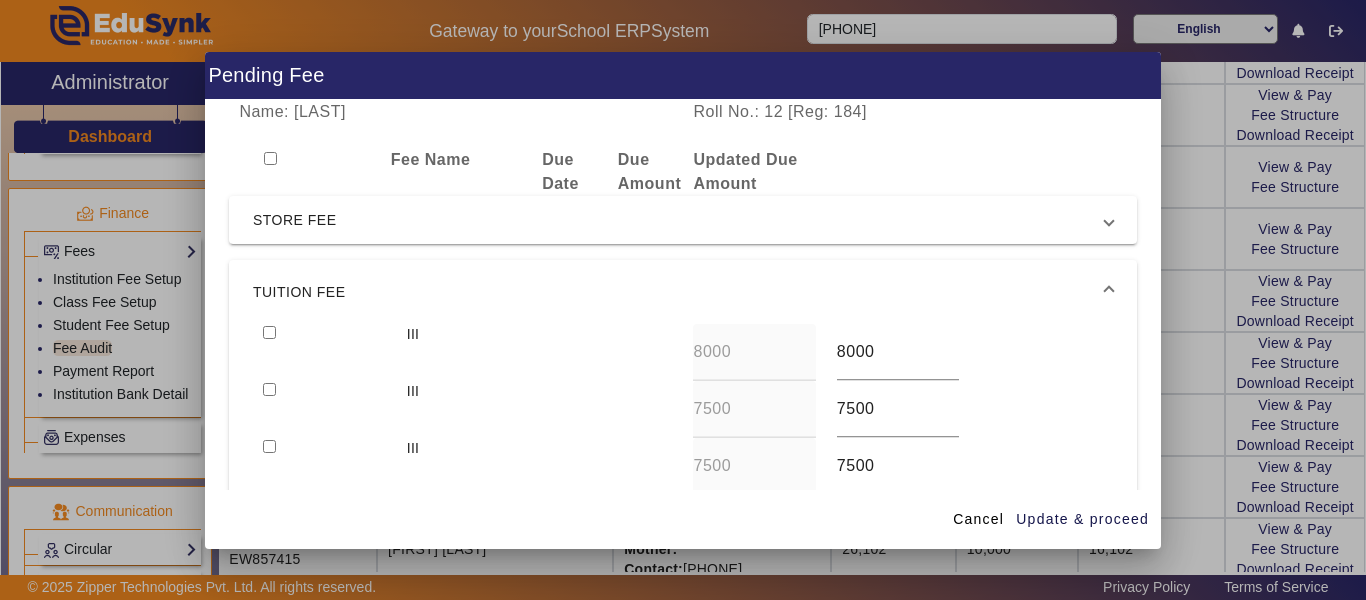 click at bounding box center (269, 332) 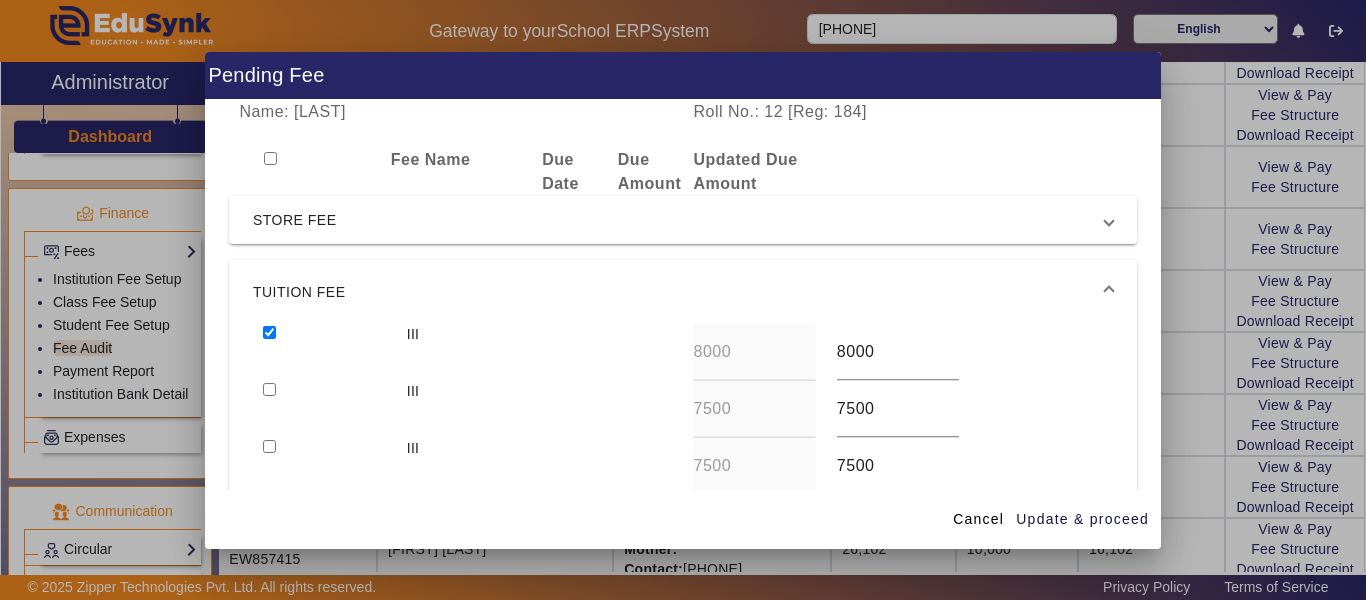 click at bounding box center [324, 409] 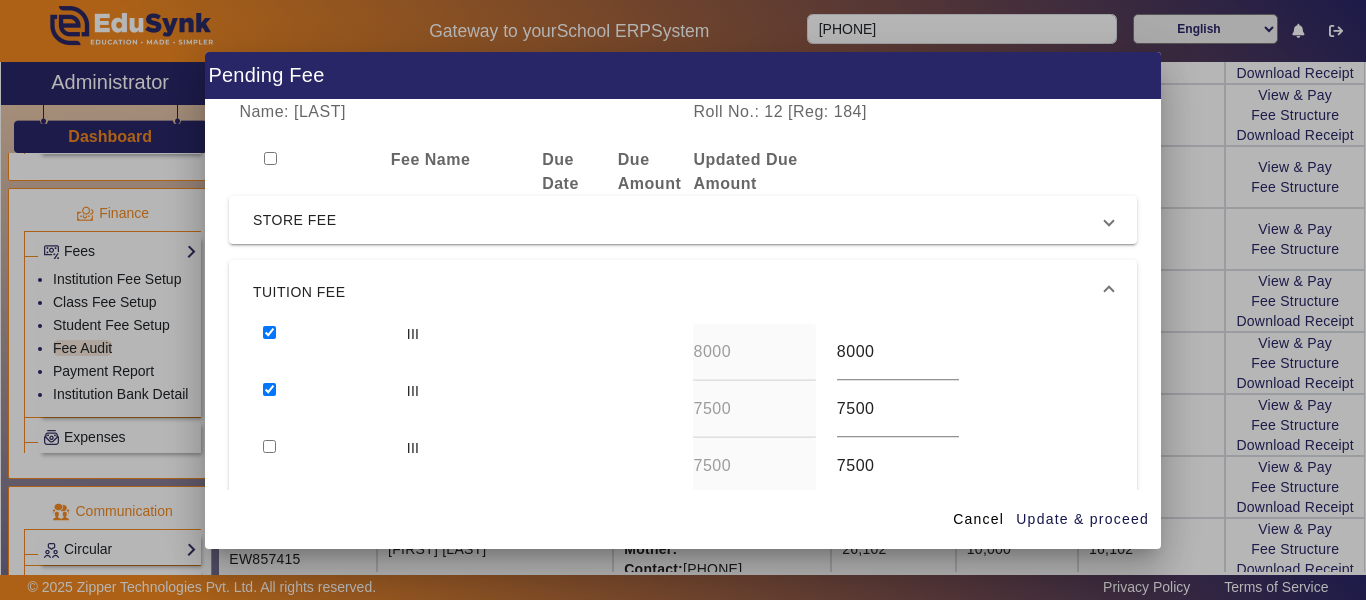 click at bounding box center [269, 446] 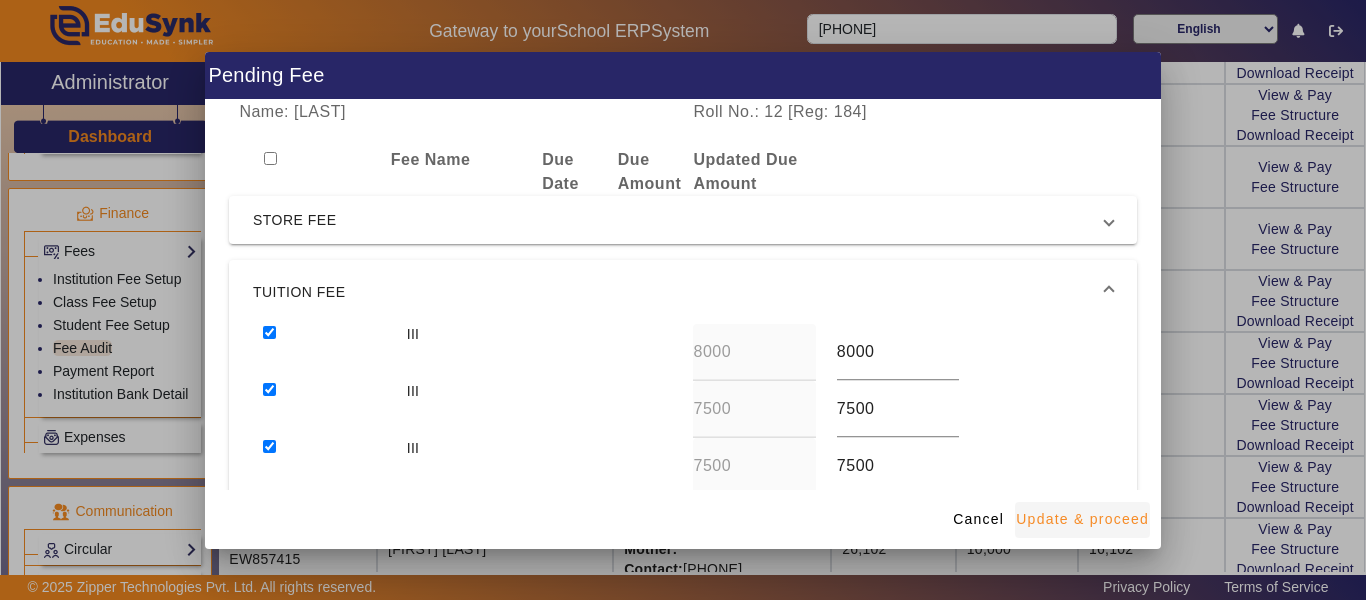 click at bounding box center [1082, 520] 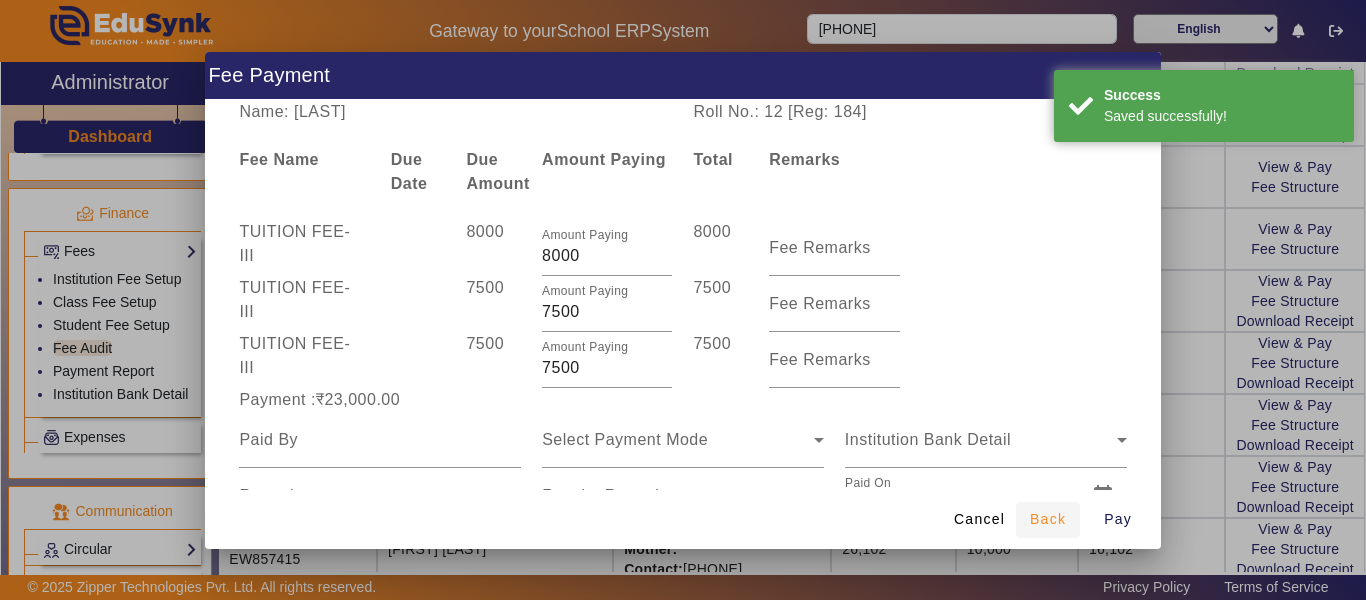 click on "Back" at bounding box center [1048, 519] 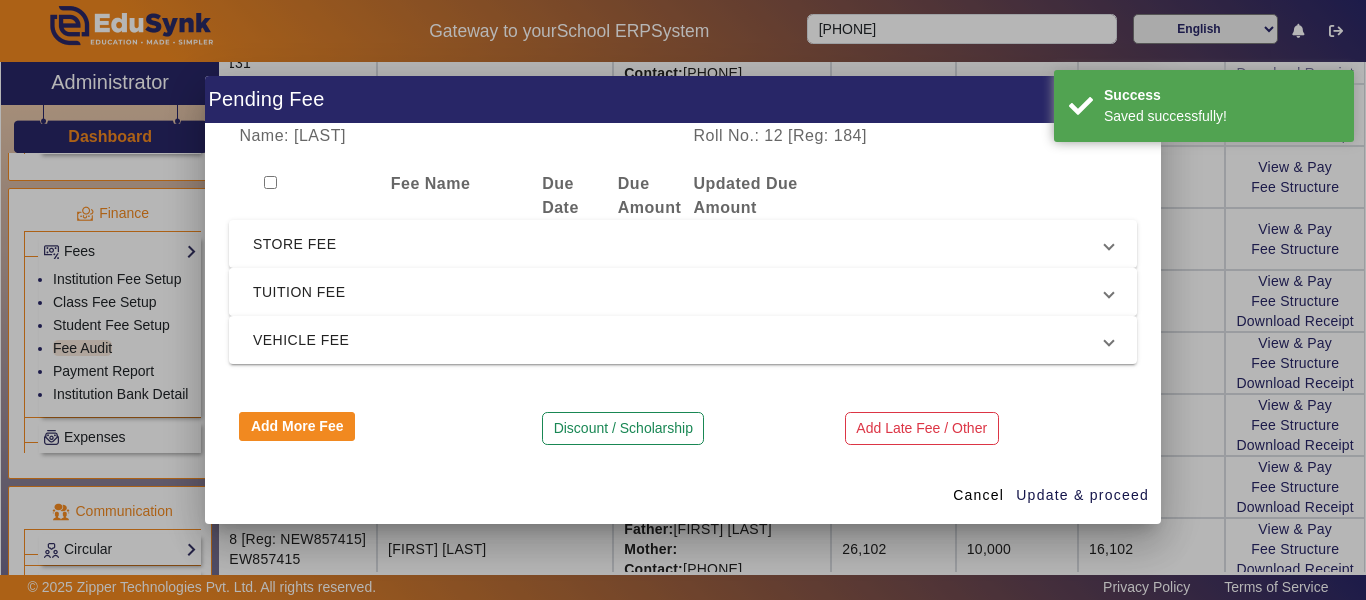 click on "TUITION FEE" at bounding box center [679, 292] 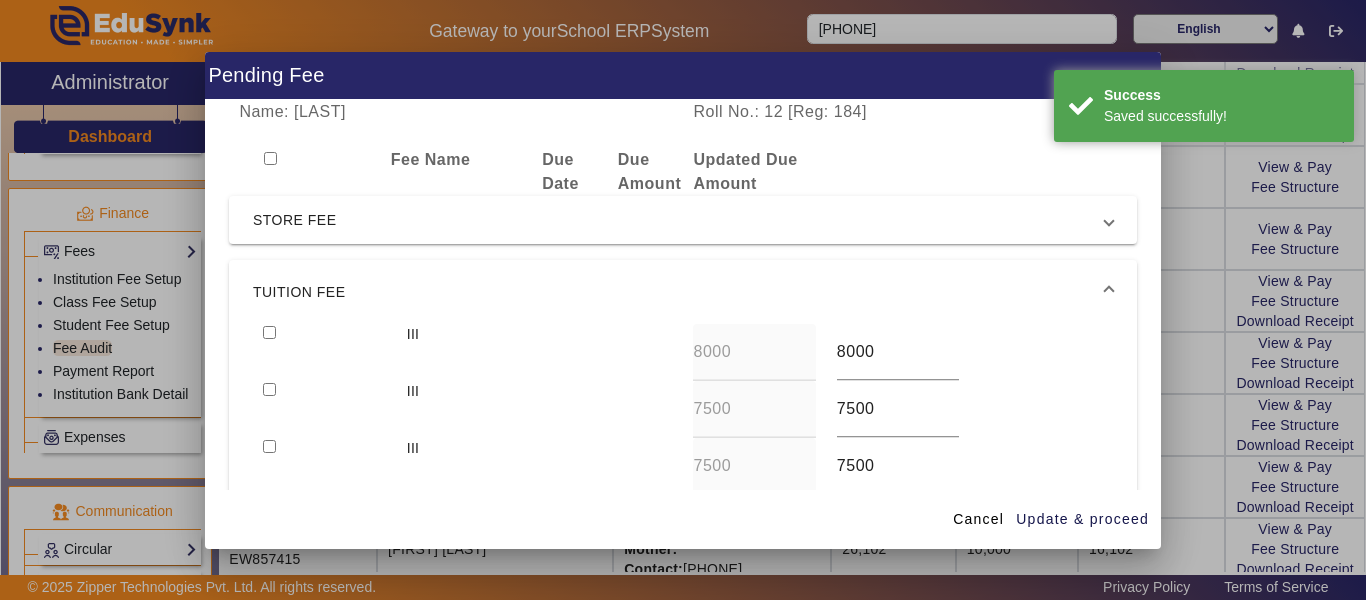 click at bounding box center [269, 332] 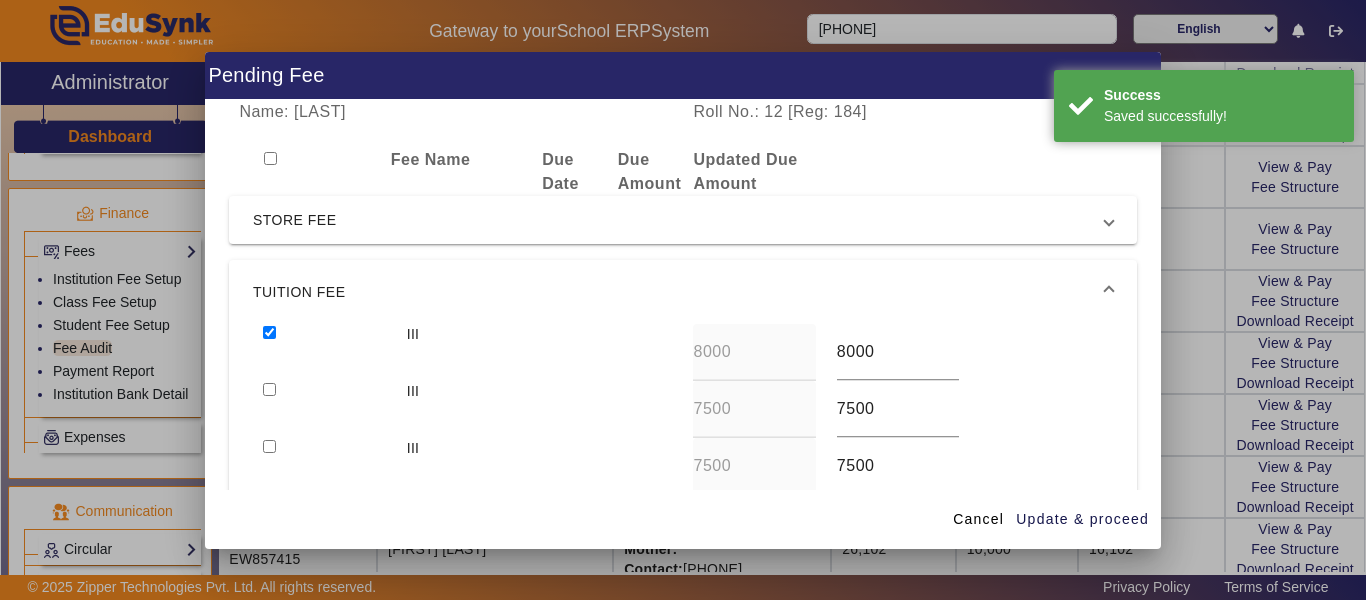 click at bounding box center (269, 389) 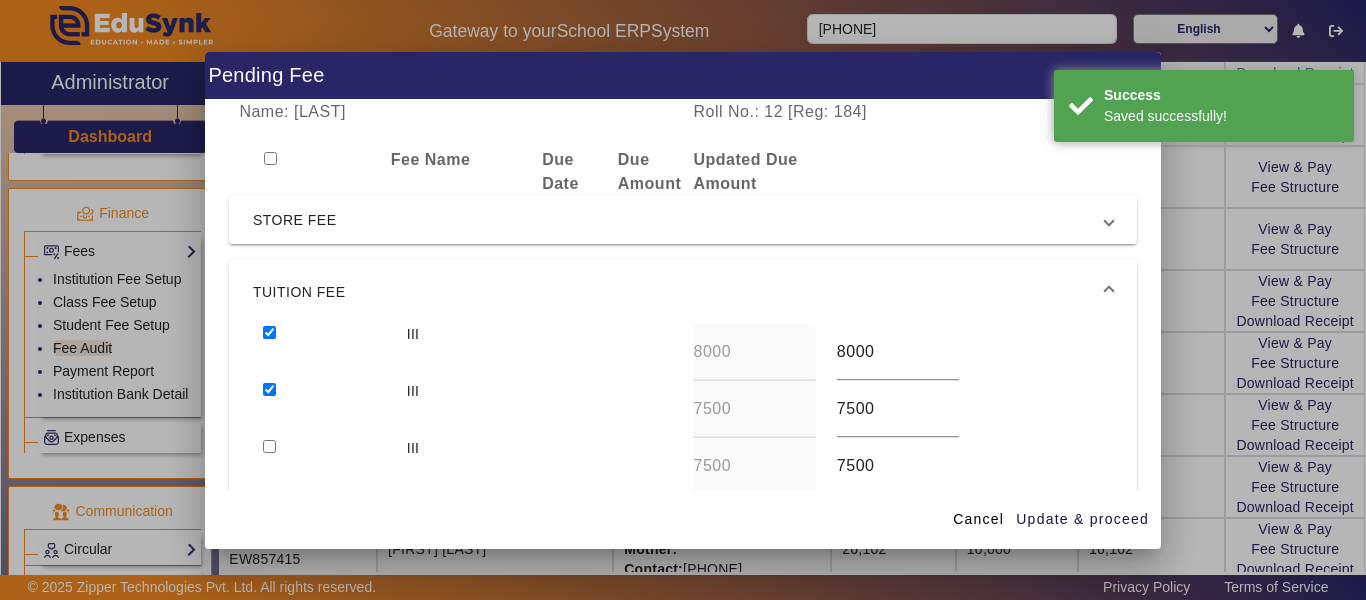 click at bounding box center (269, 446) 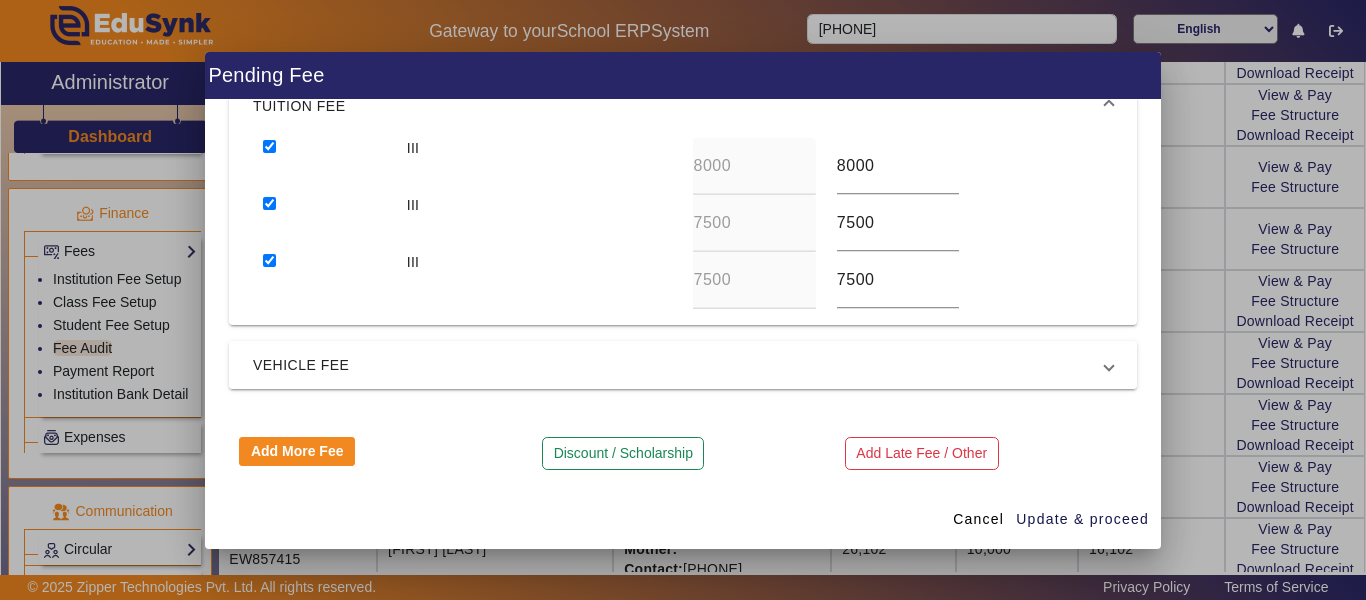 click on "VEHICLE FEE" at bounding box center [683, 365] 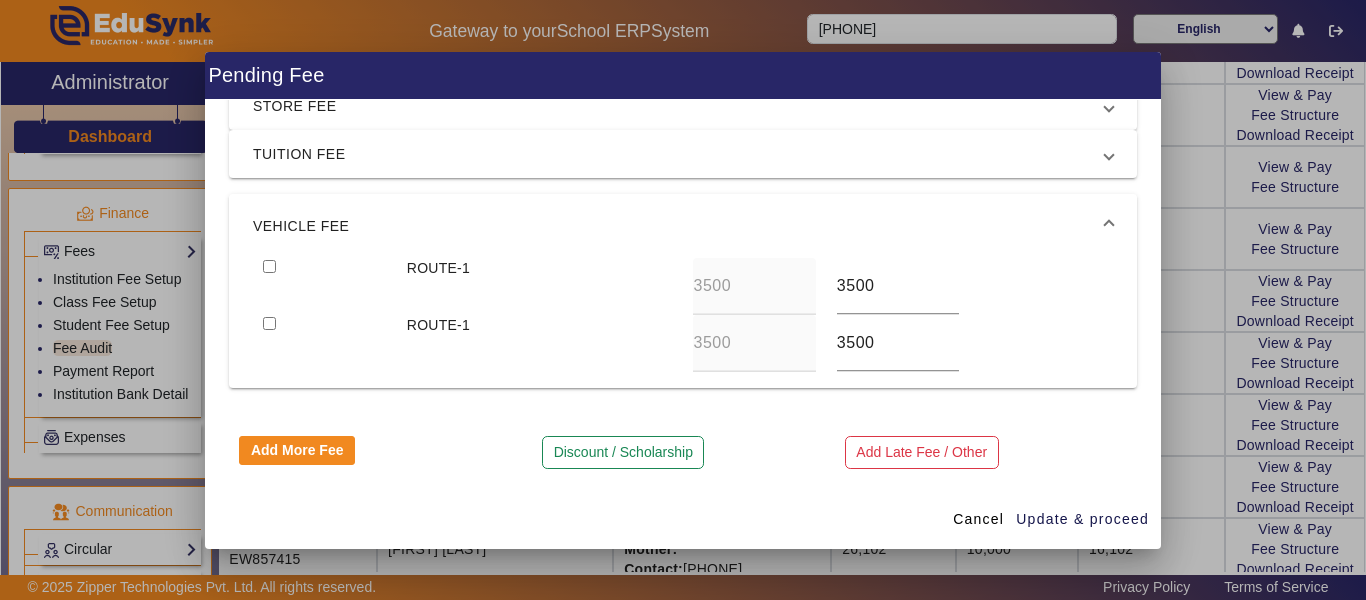 scroll, scrollTop: 114, scrollLeft: 0, axis: vertical 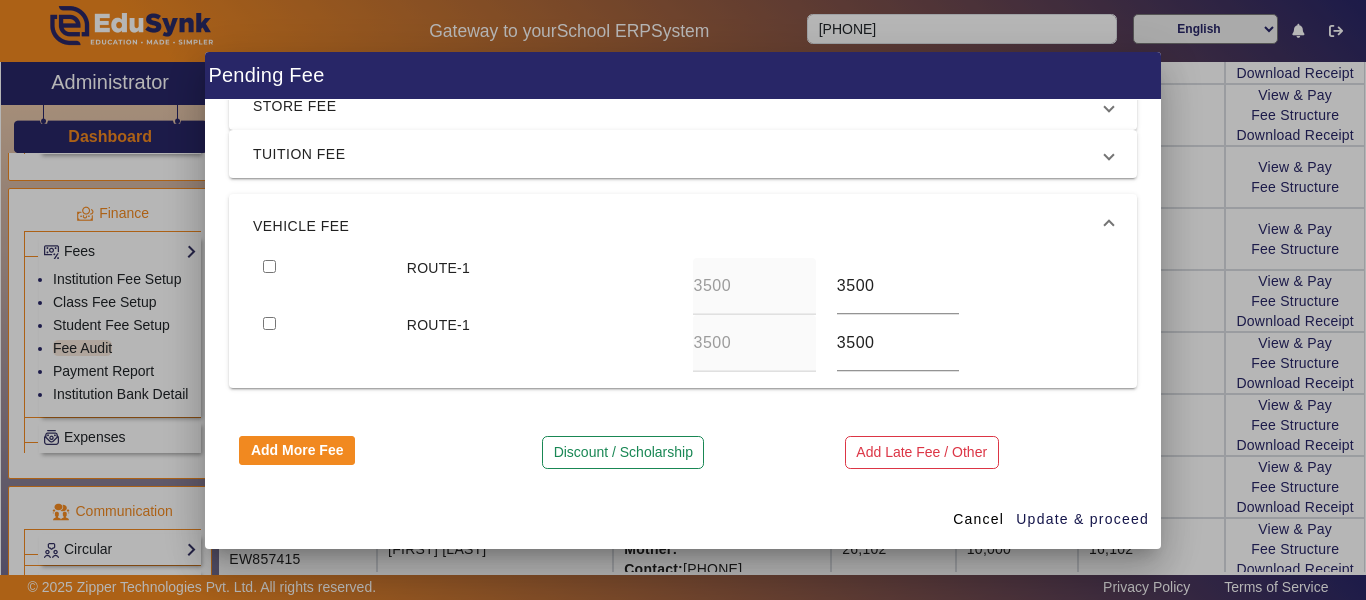click at bounding box center (269, 266) 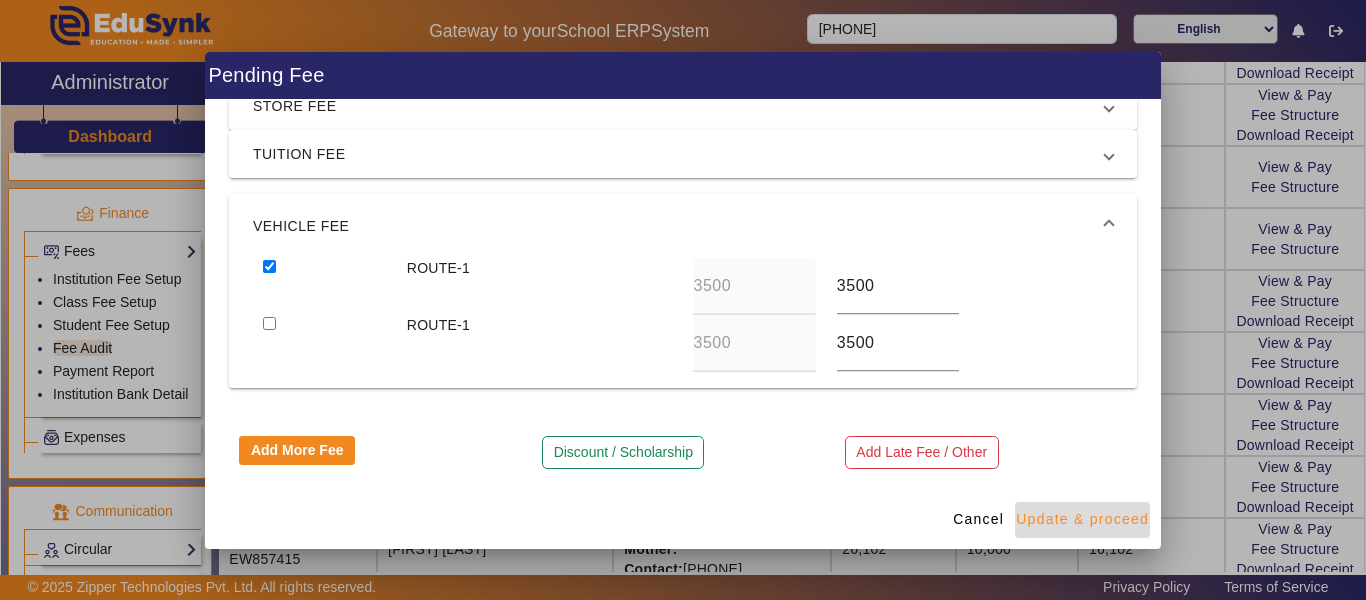 click on "Update & proceed" at bounding box center [1082, 519] 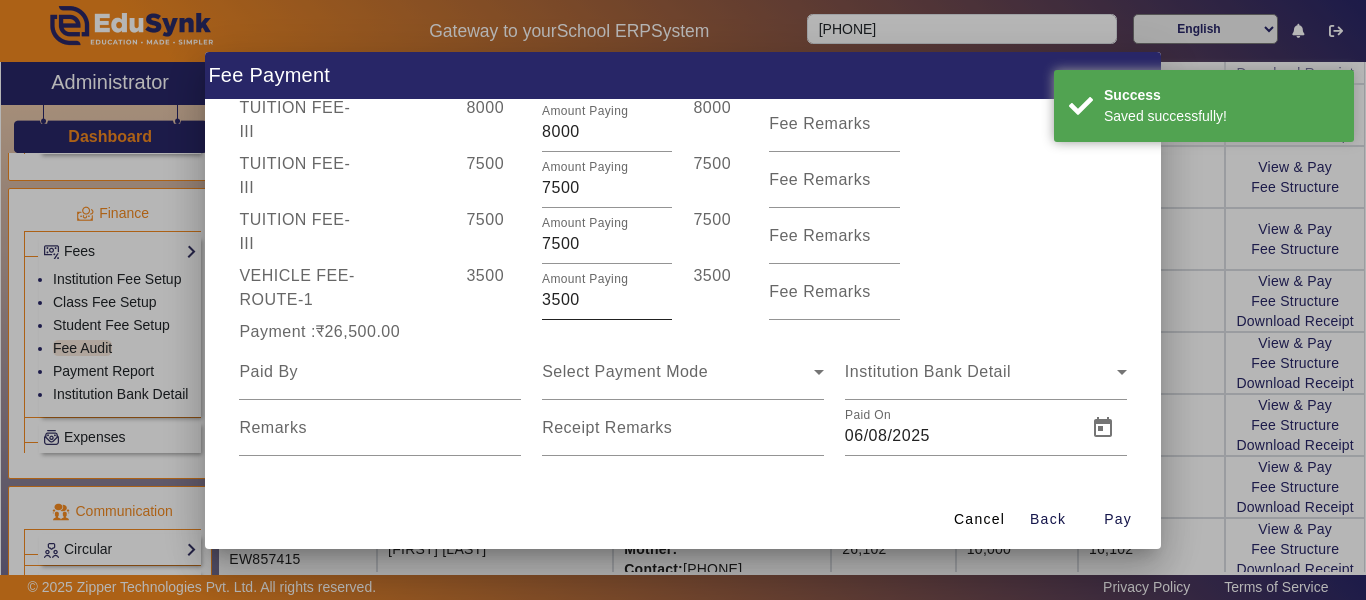 scroll, scrollTop: 134, scrollLeft: 0, axis: vertical 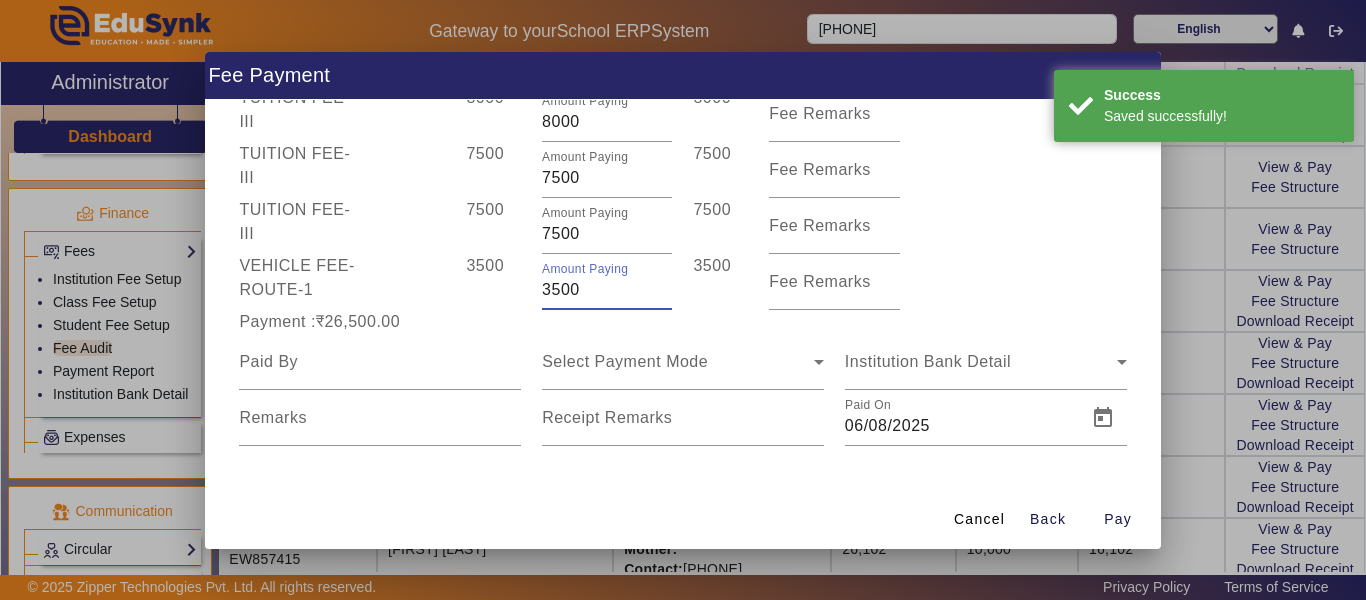 drag, startPoint x: 585, startPoint y: 291, endPoint x: 481, endPoint y: 319, distance: 107.70329 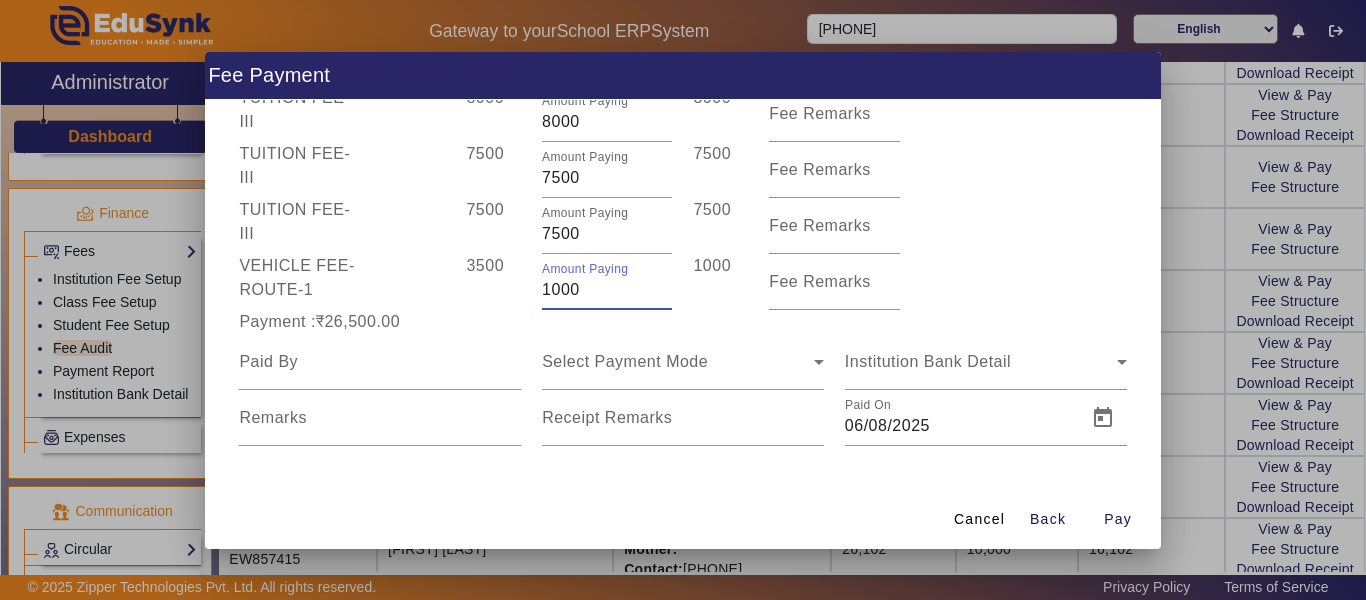 type on "1000" 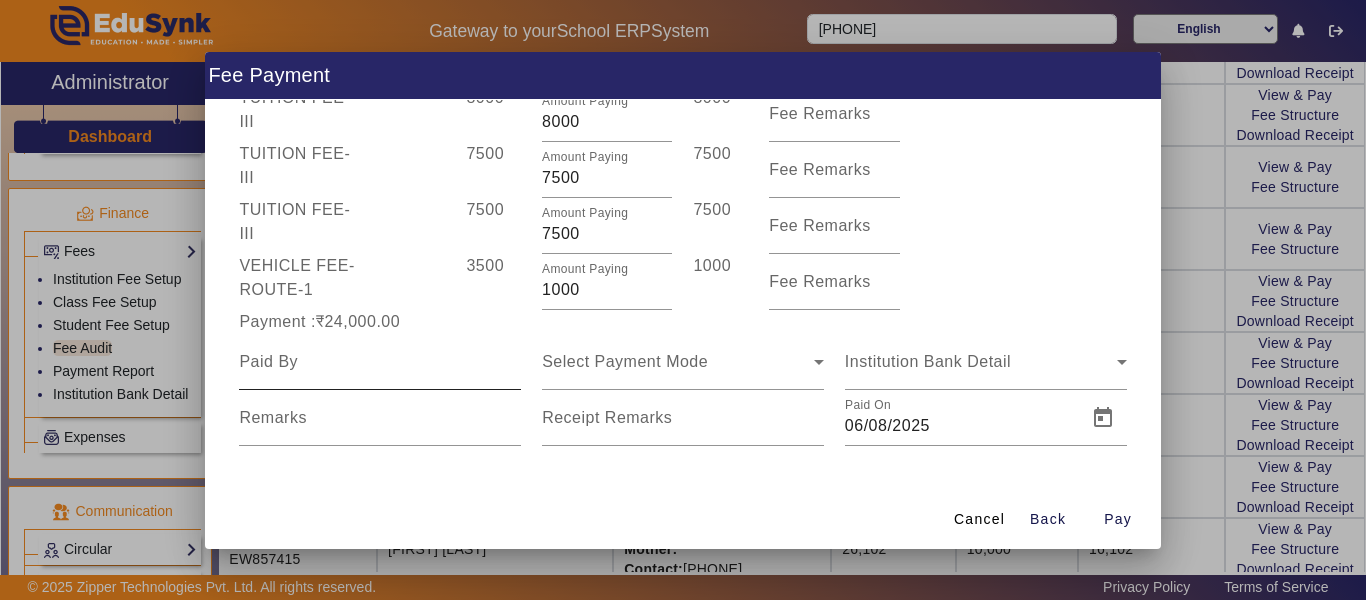 click at bounding box center (380, 362) 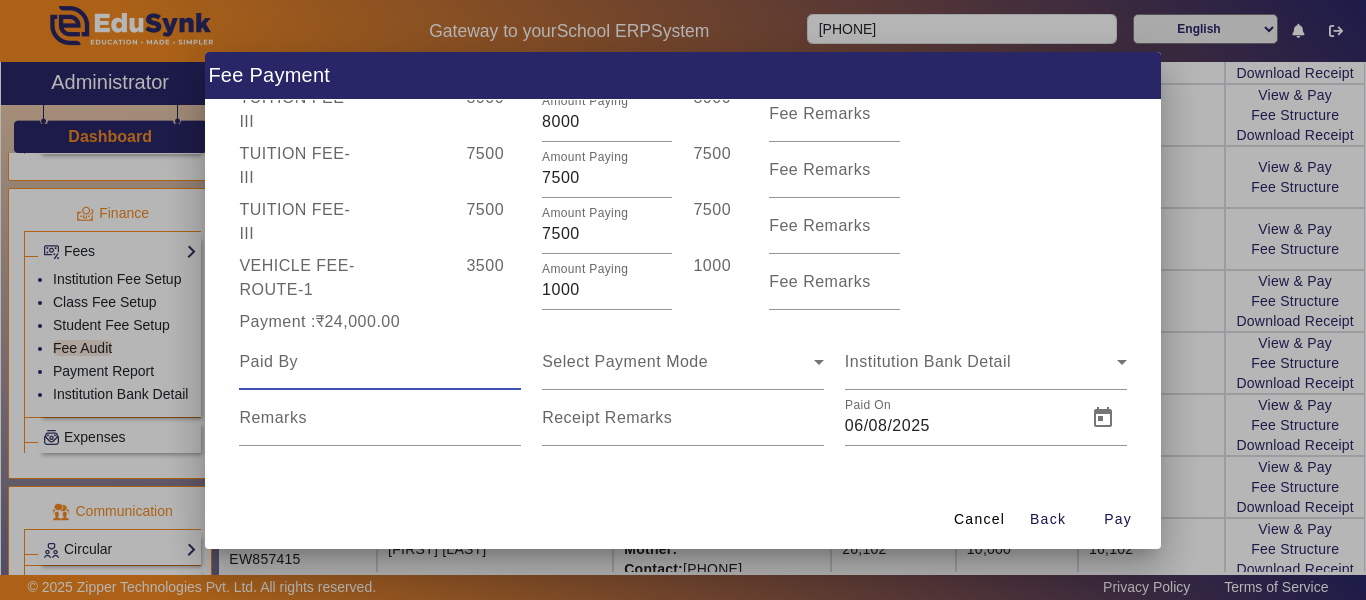 click at bounding box center (380, 362) 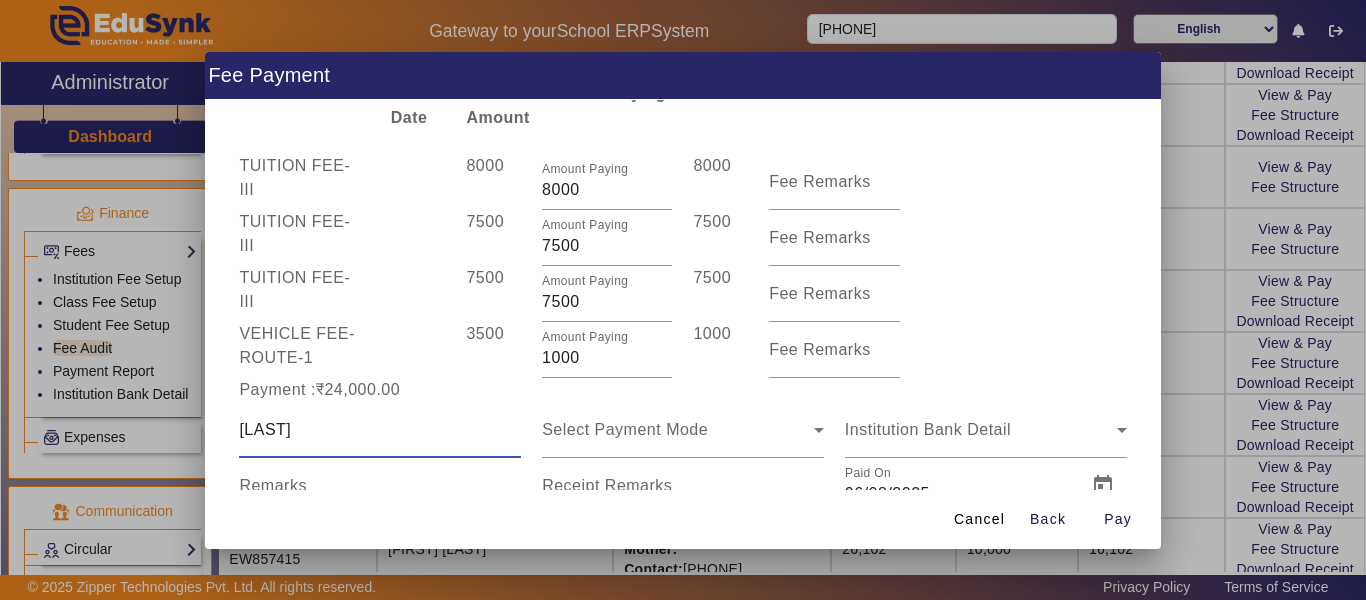 scroll, scrollTop: 134, scrollLeft: 0, axis: vertical 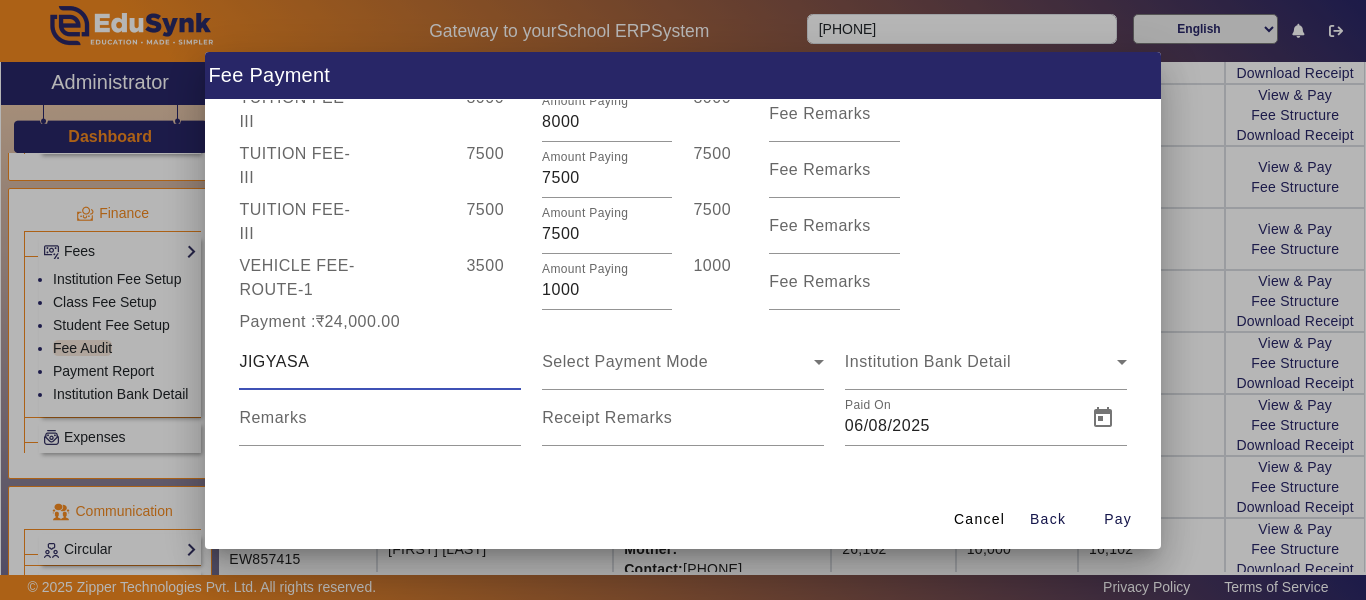 type on "JIGYASA" 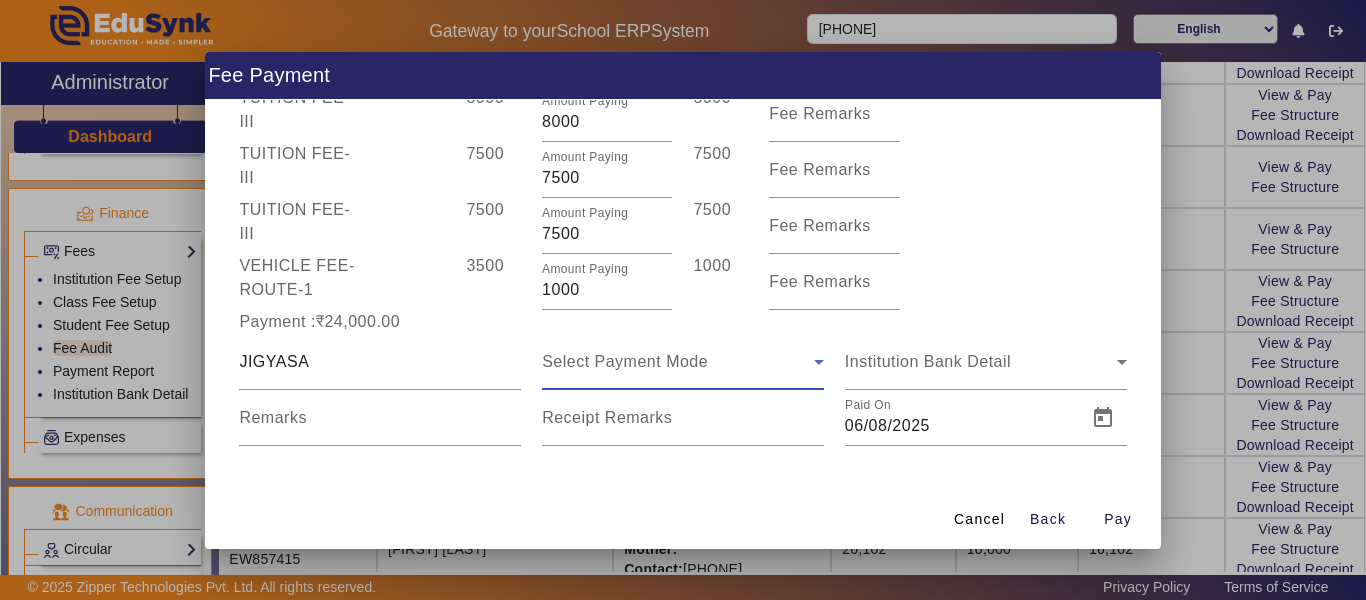 click on "Select Payment Mode" at bounding box center [678, 362] 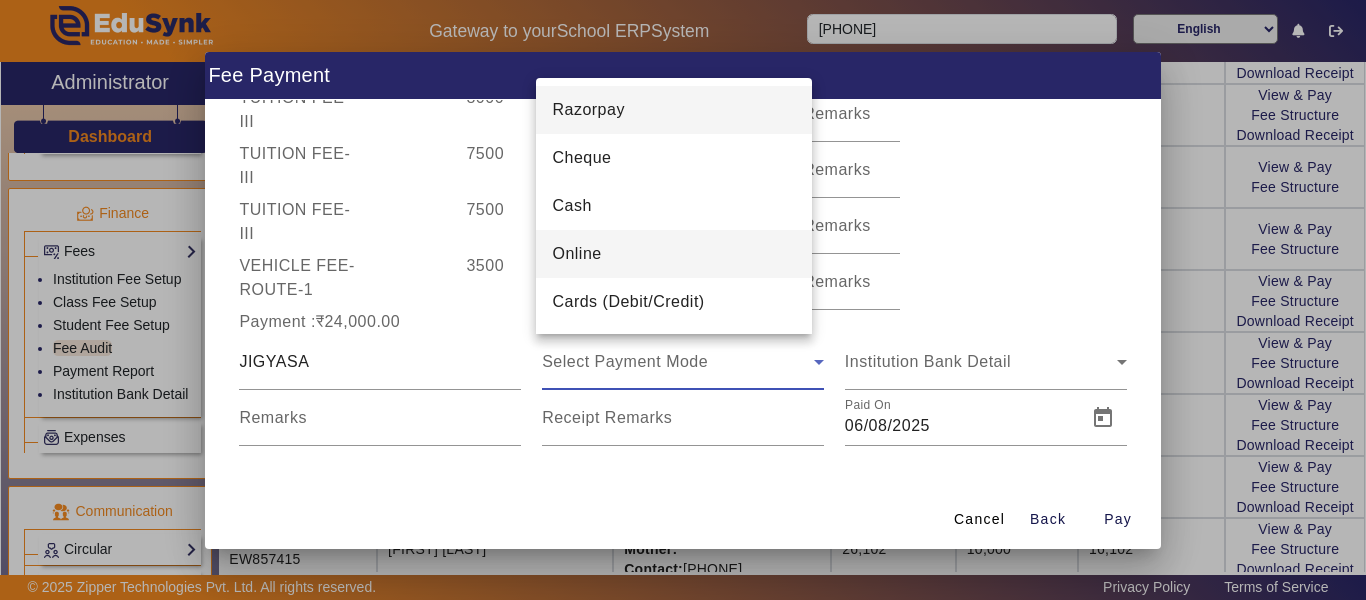 click on "Online" at bounding box center (674, 254) 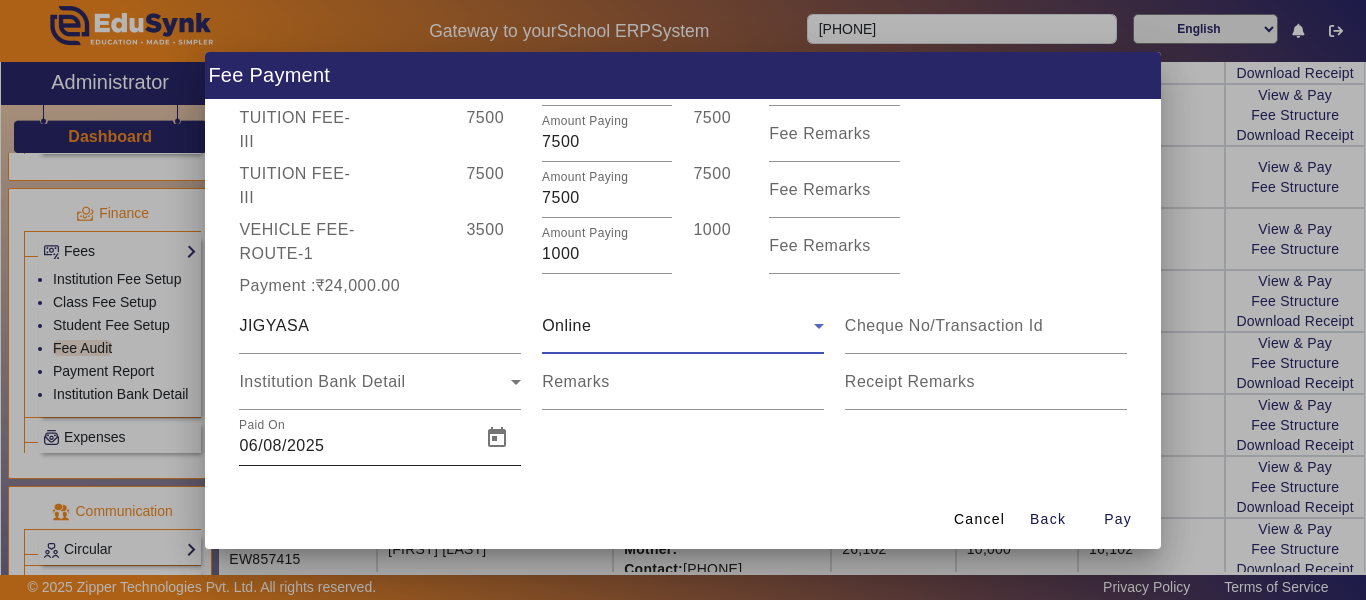 scroll, scrollTop: 190, scrollLeft: 0, axis: vertical 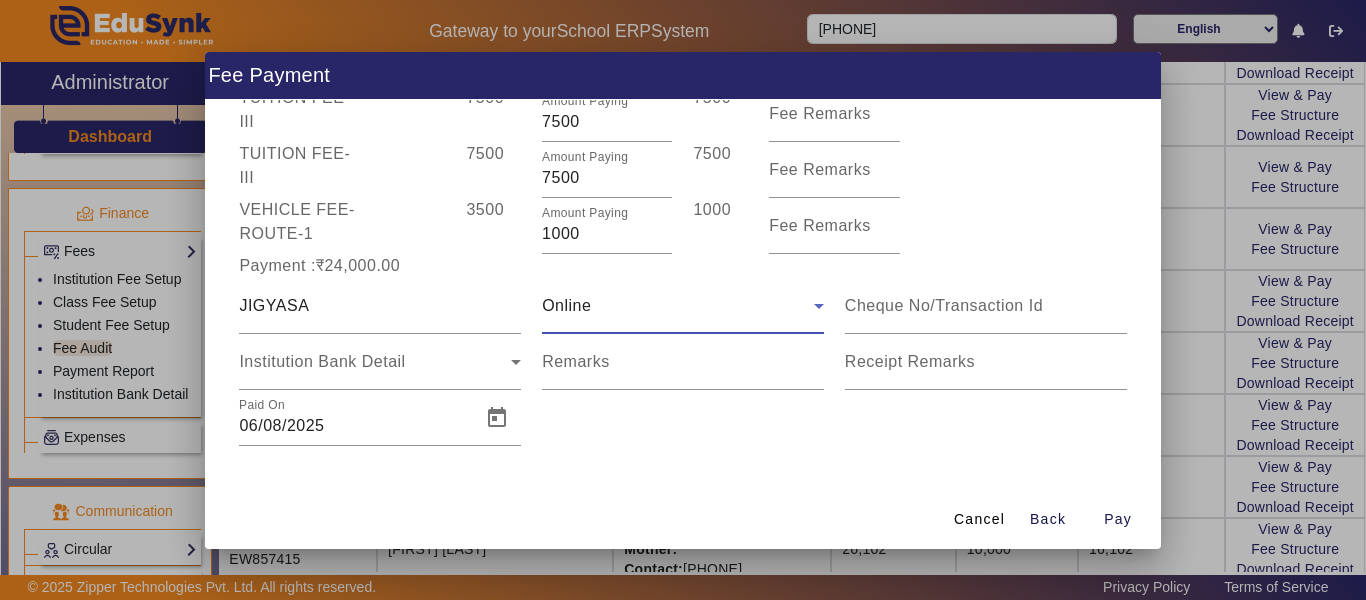 click on "Online" at bounding box center (678, 306) 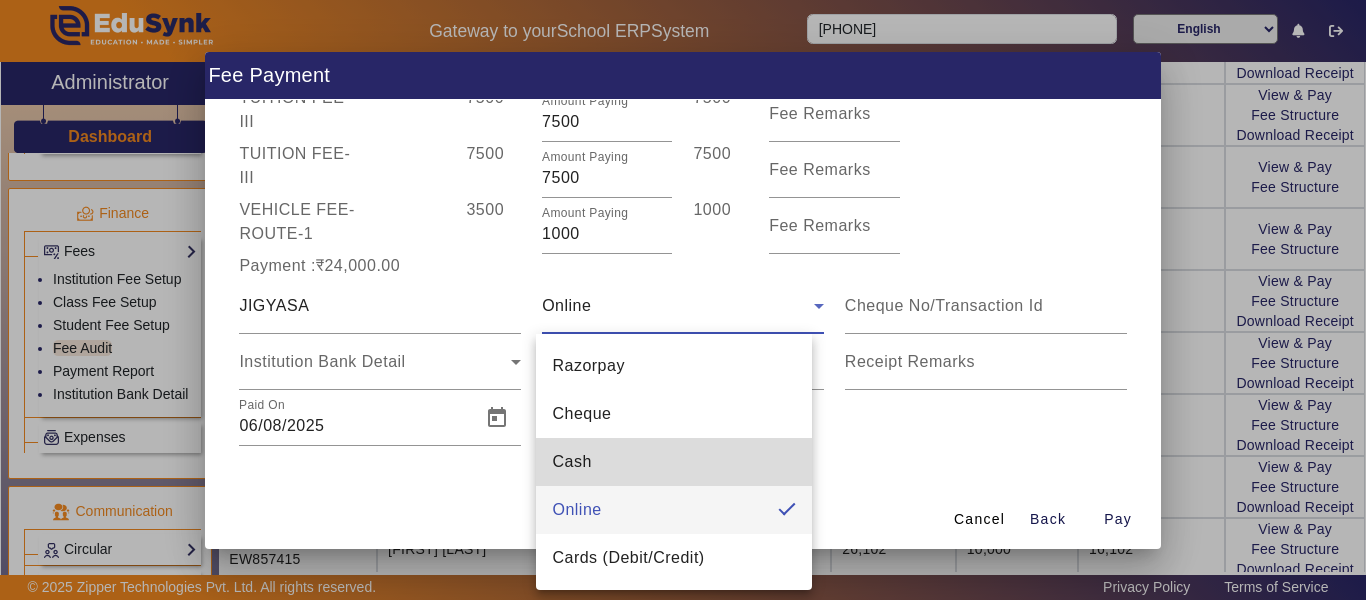 click on "Cash" at bounding box center [571, 462] 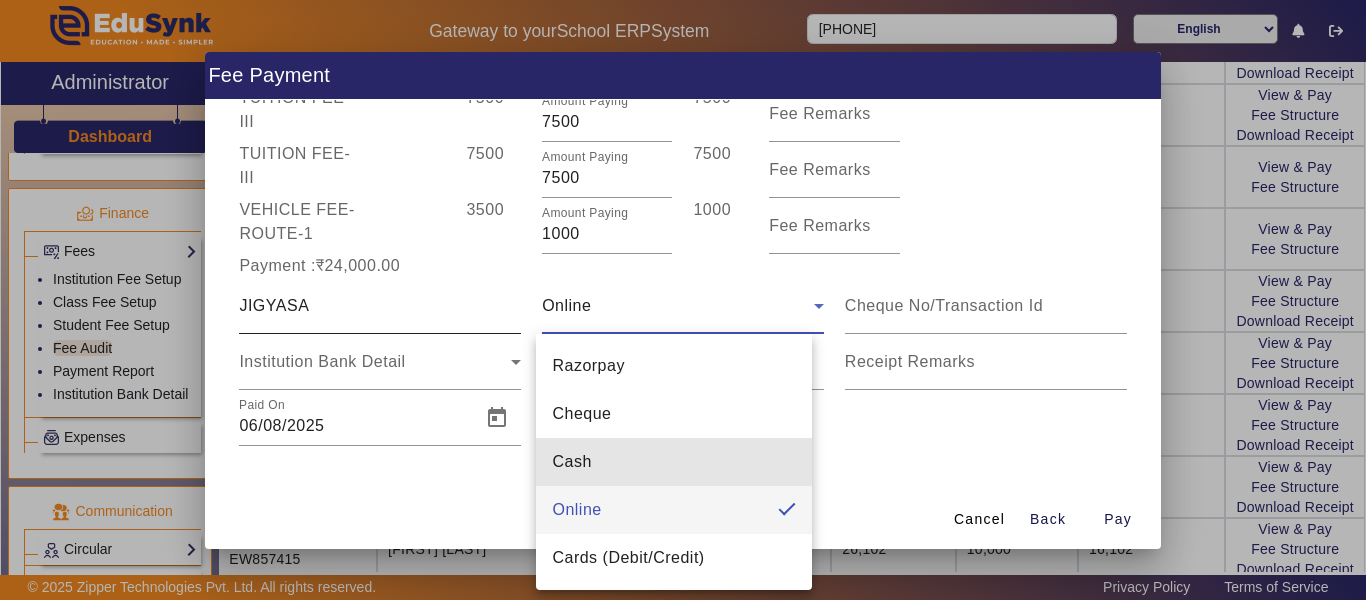 scroll, scrollTop: 134, scrollLeft: 0, axis: vertical 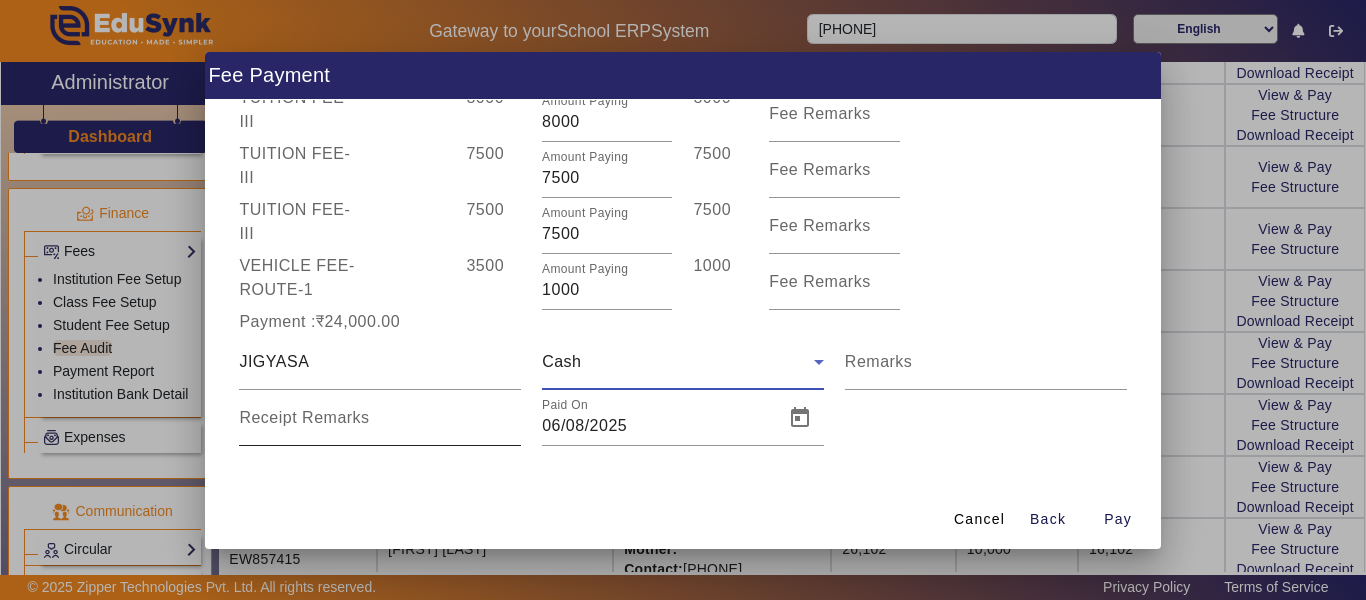 click on "Receipt Remarks" at bounding box center (380, 426) 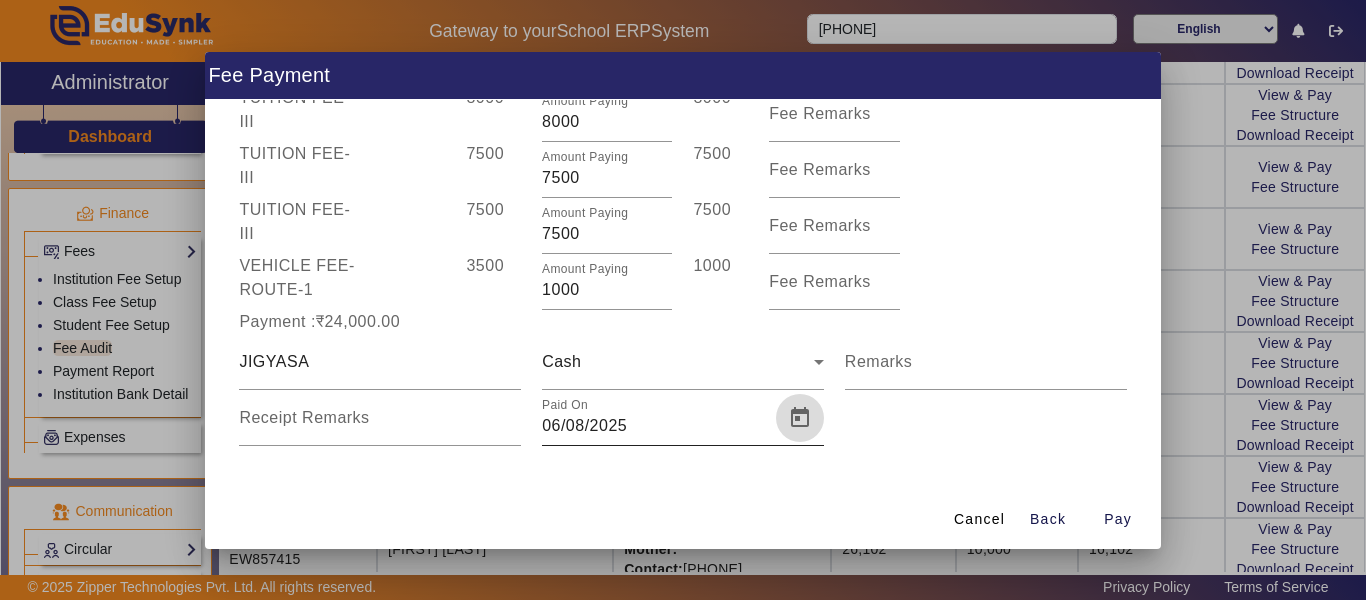 click at bounding box center [800, 418] 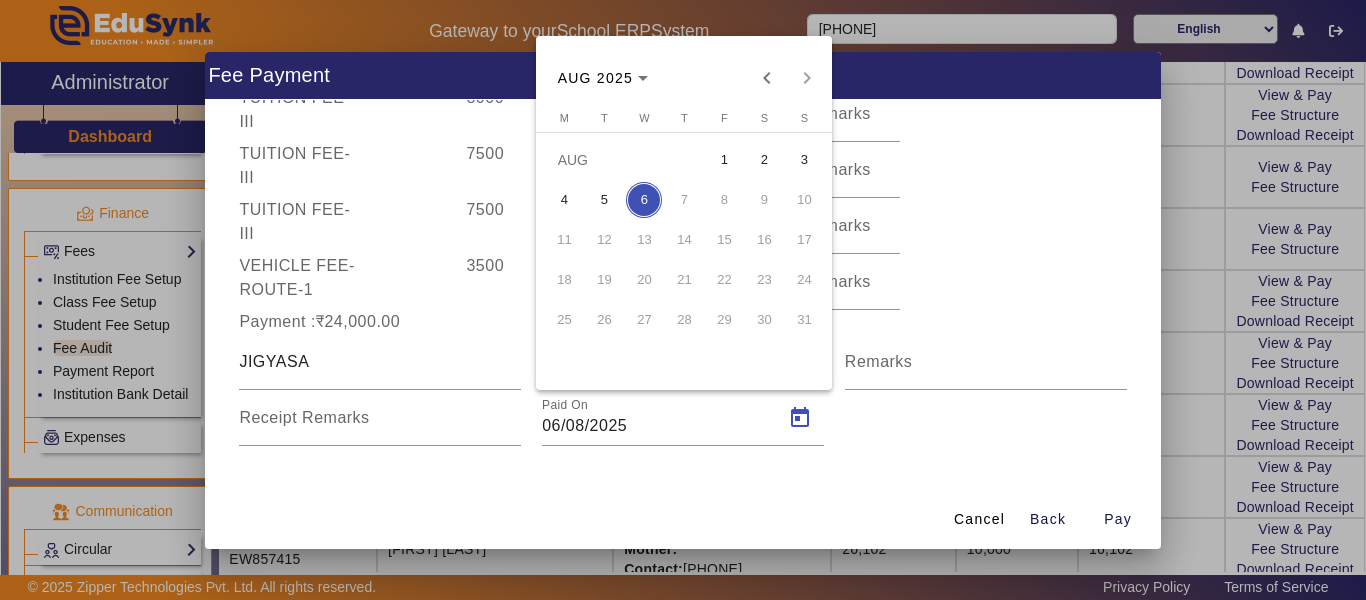 click on "3" at bounding box center [804, 160] 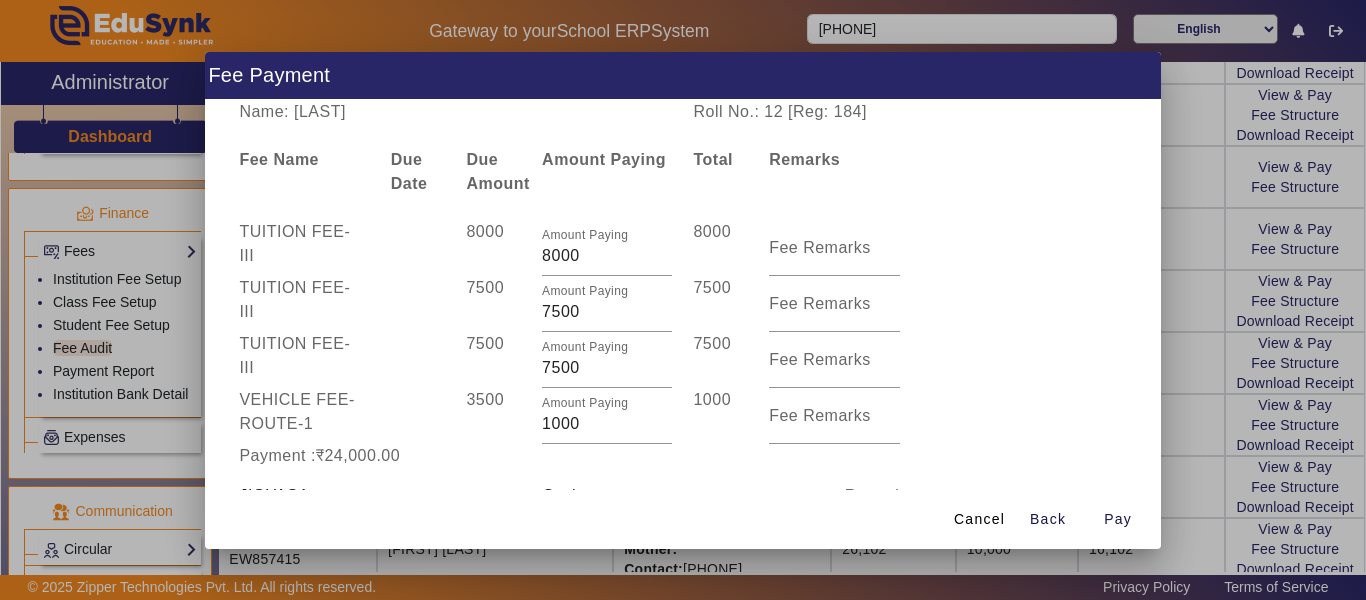 scroll, scrollTop: 134, scrollLeft: 0, axis: vertical 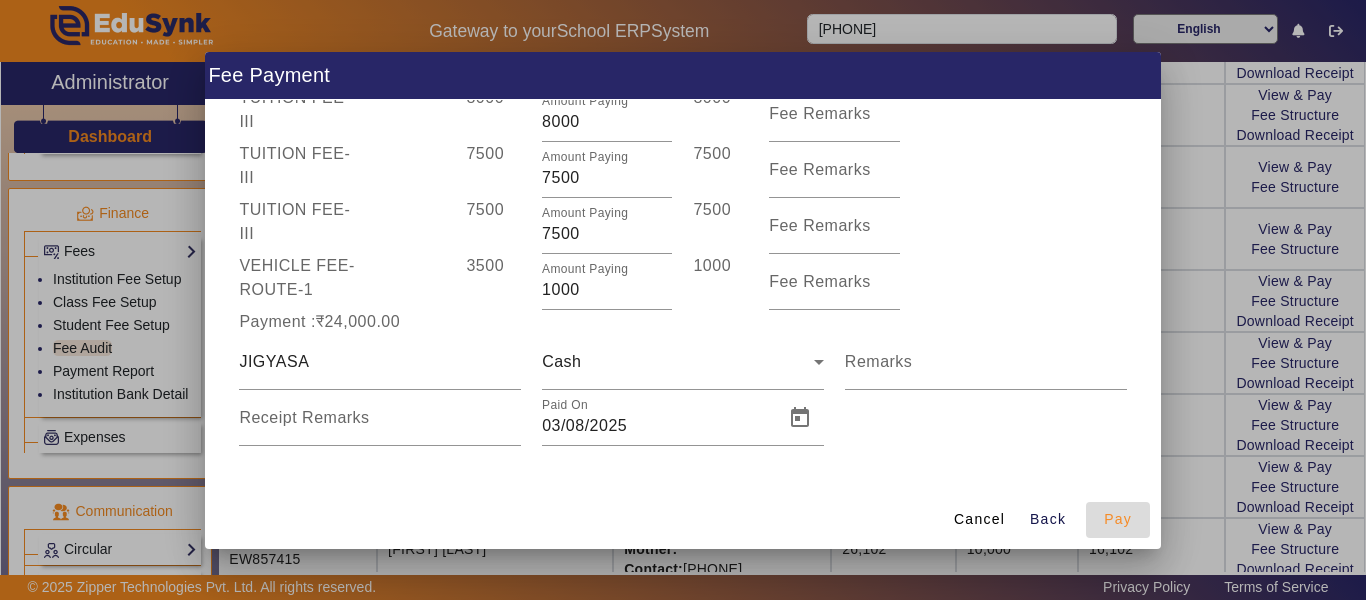 click at bounding box center [1118, 520] 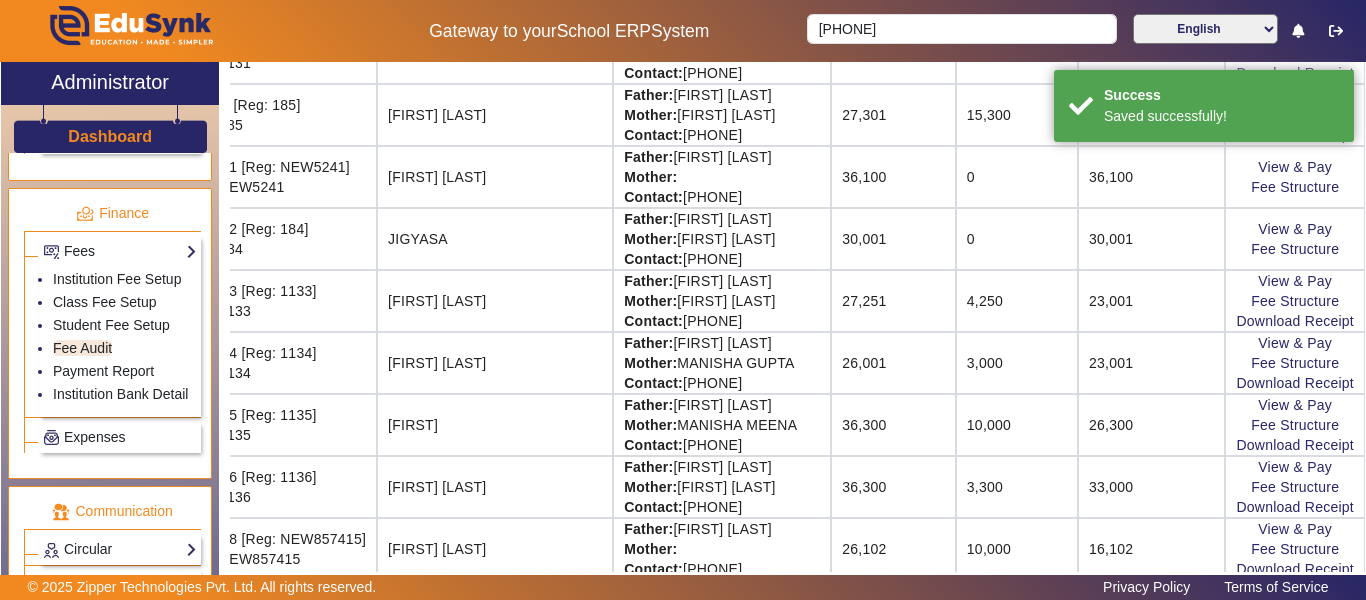 scroll, scrollTop: 0, scrollLeft: 0, axis: both 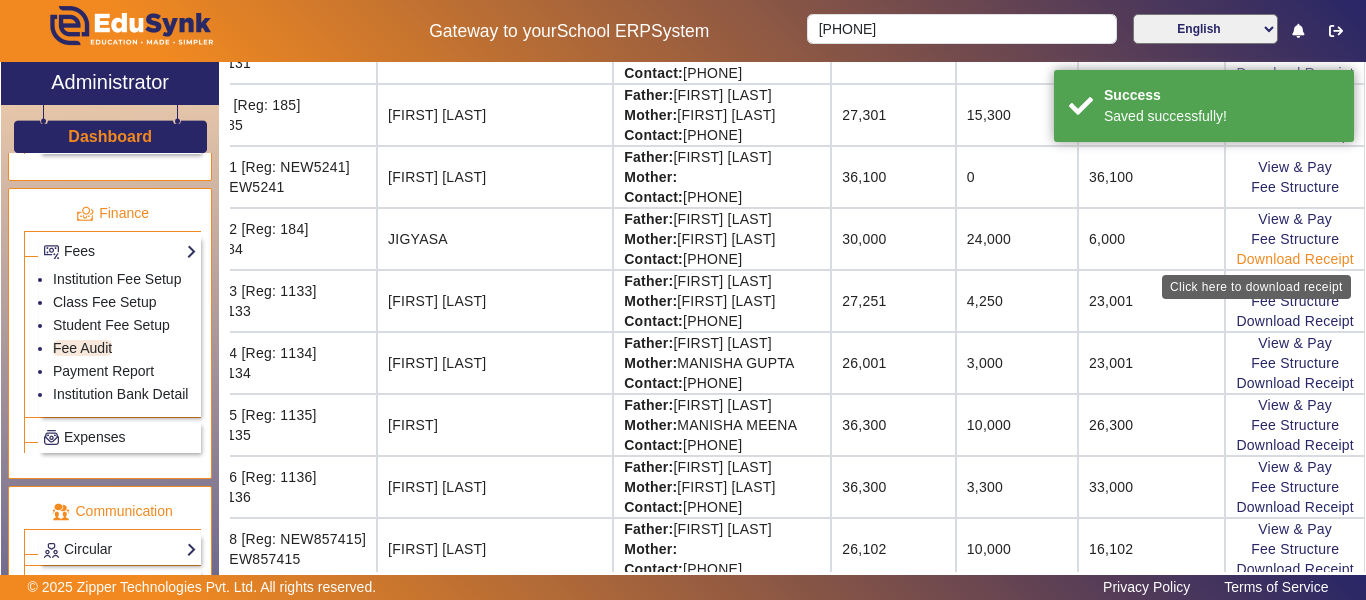 click on "Download Receipt" 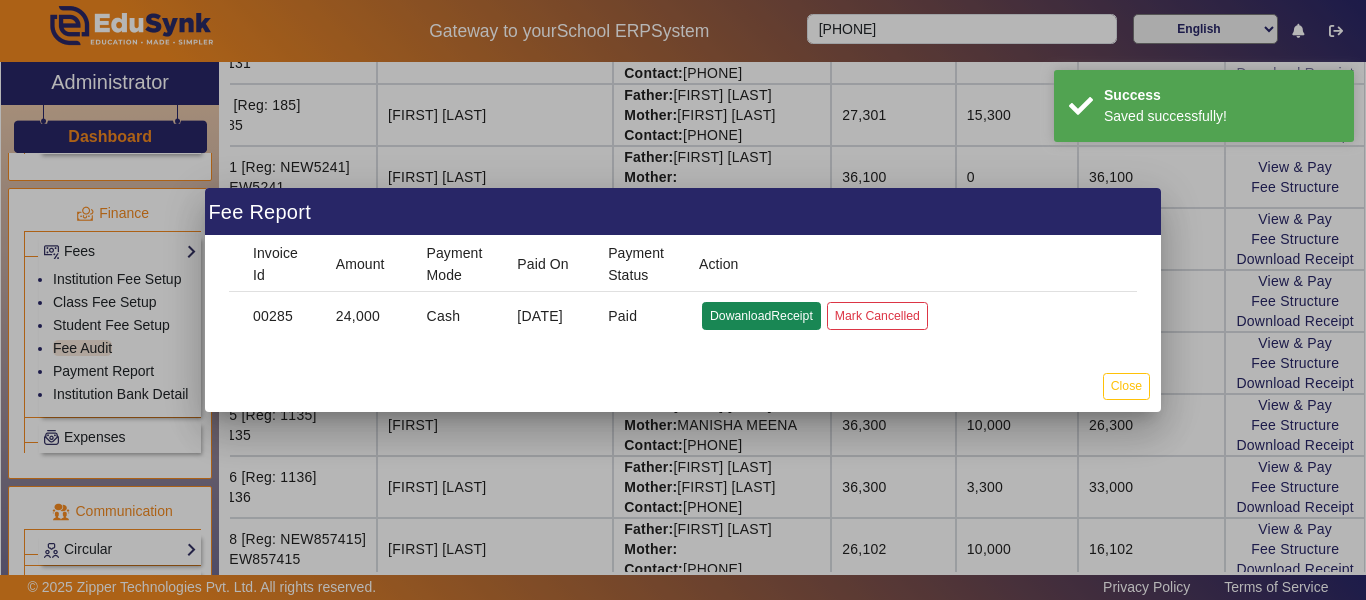 click on "DowanloadReceipt" 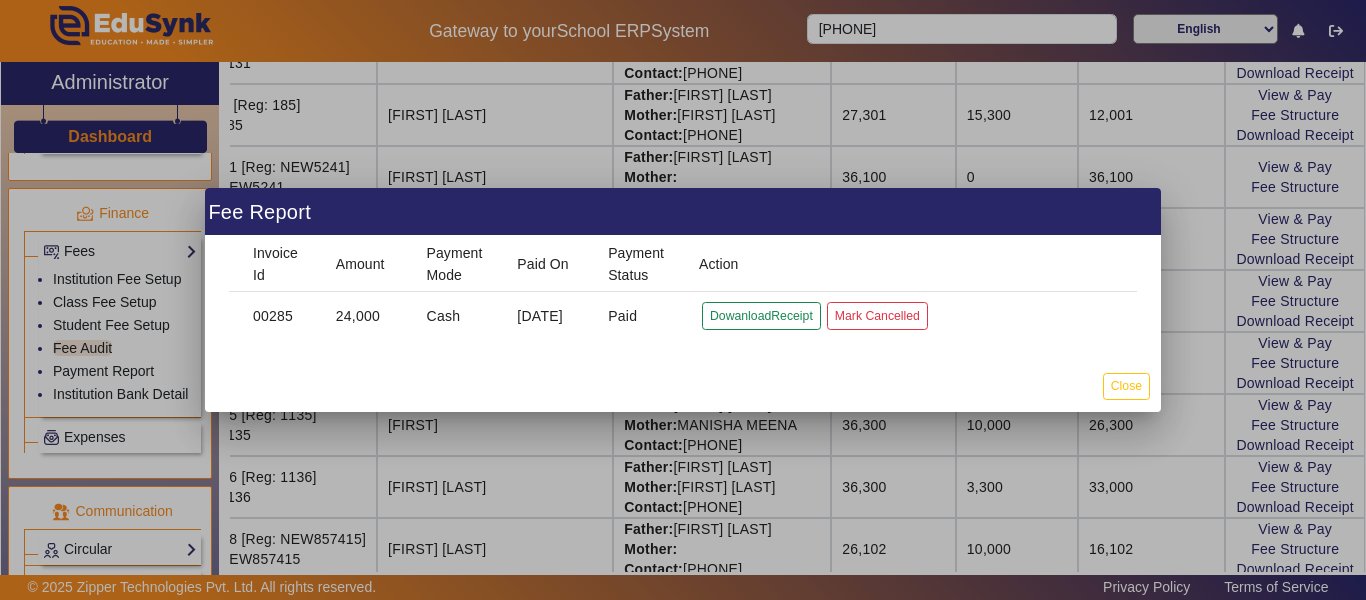 click on "Close" 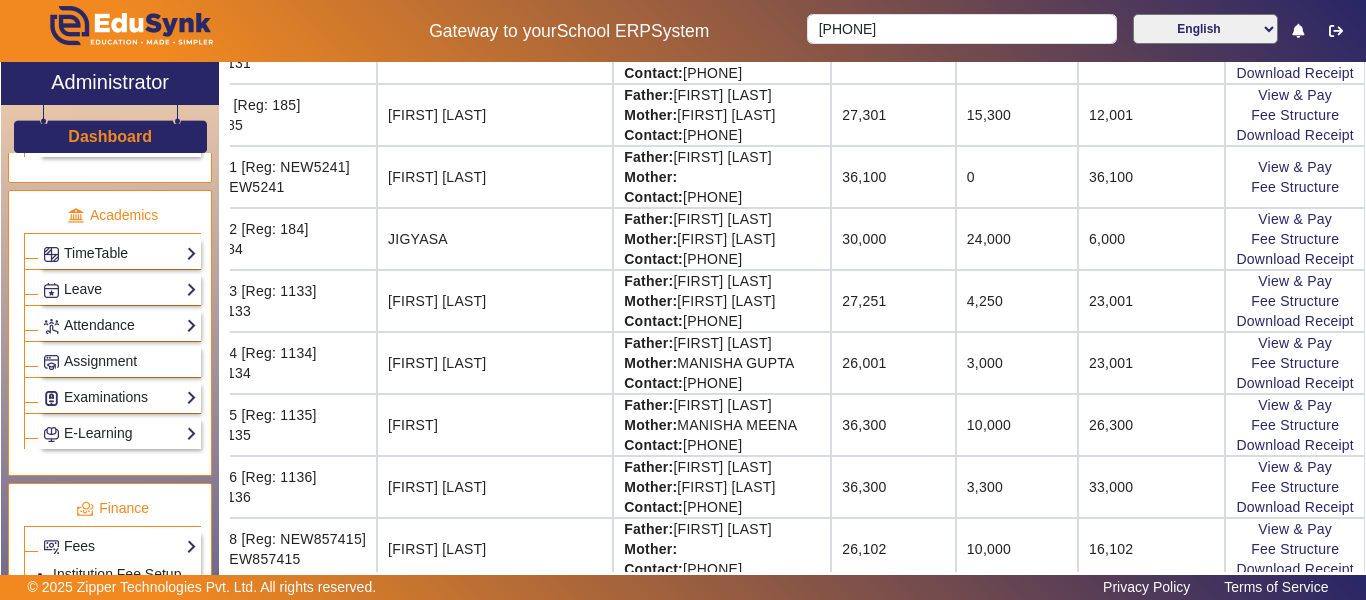 scroll, scrollTop: 356, scrollLeft: 0, axis: vertical 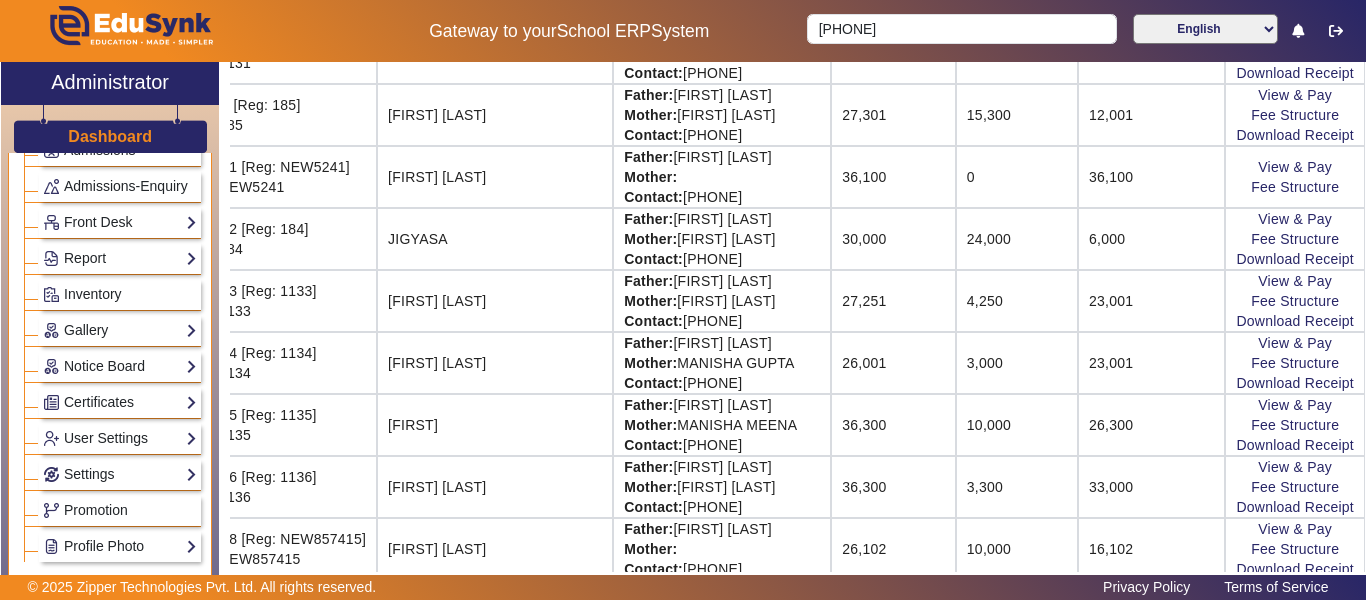 click on "Dashboard" 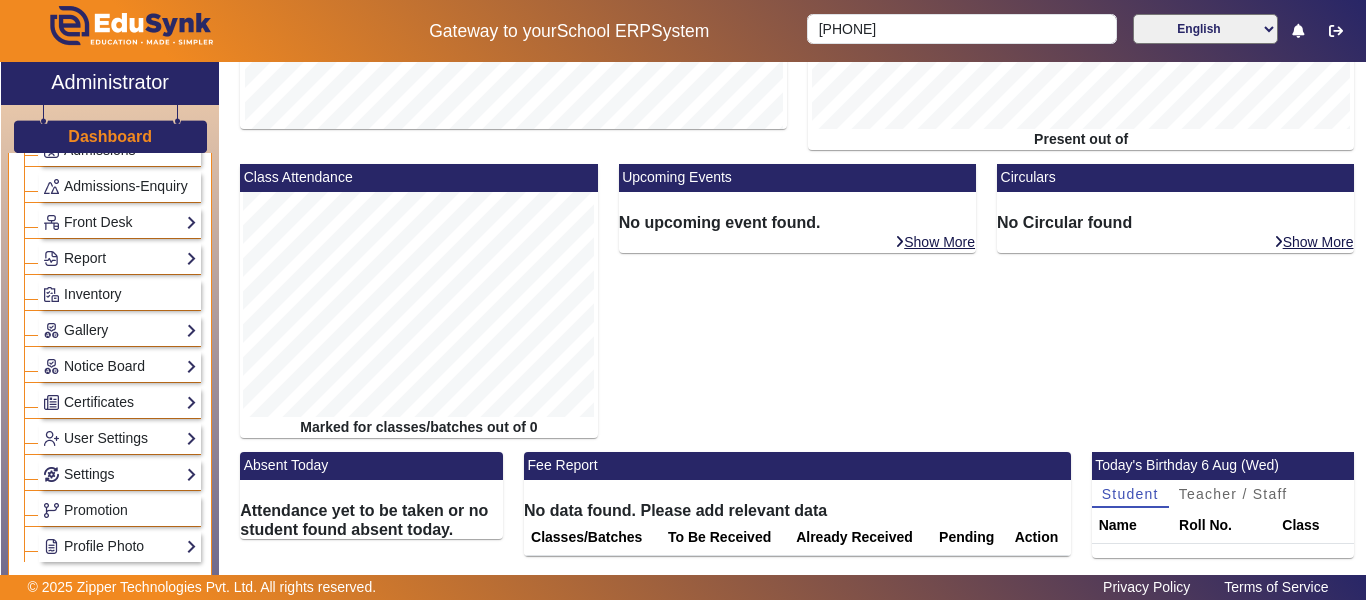 scroll, scrollTop: 303, scrollLeft: 0, axis: vertical 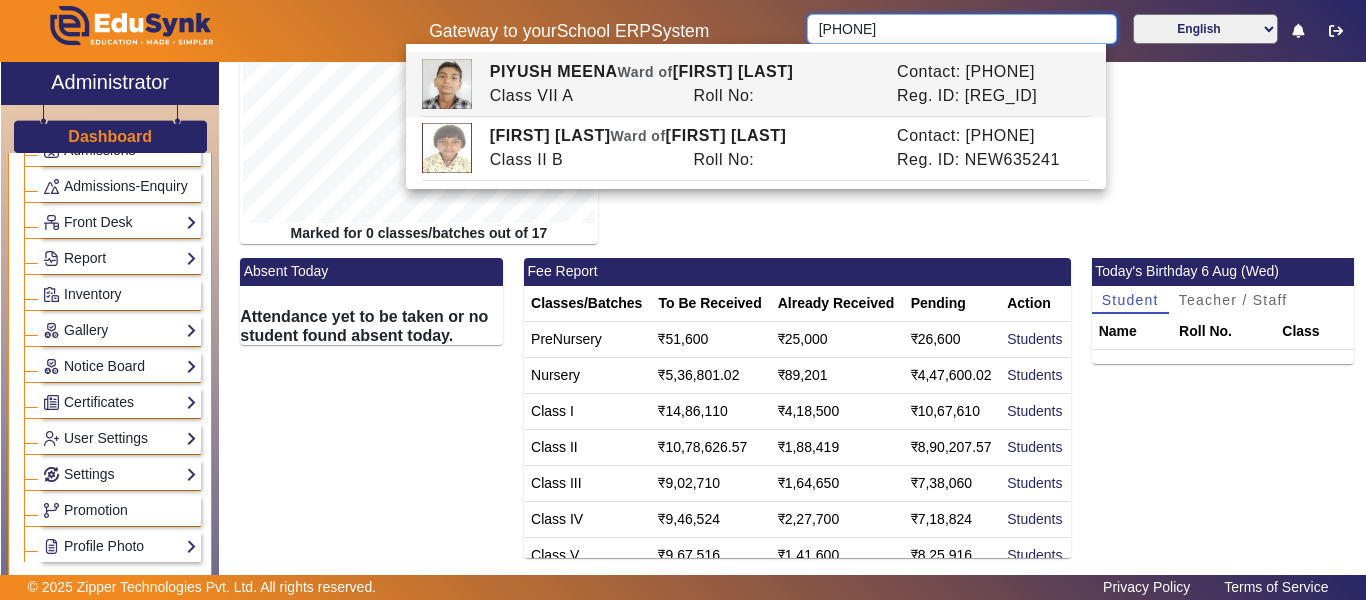 drag, startPoint x: 941, startPoint y: 24, endPoint x: 375, endPoint y: 13, distance: 566.1069 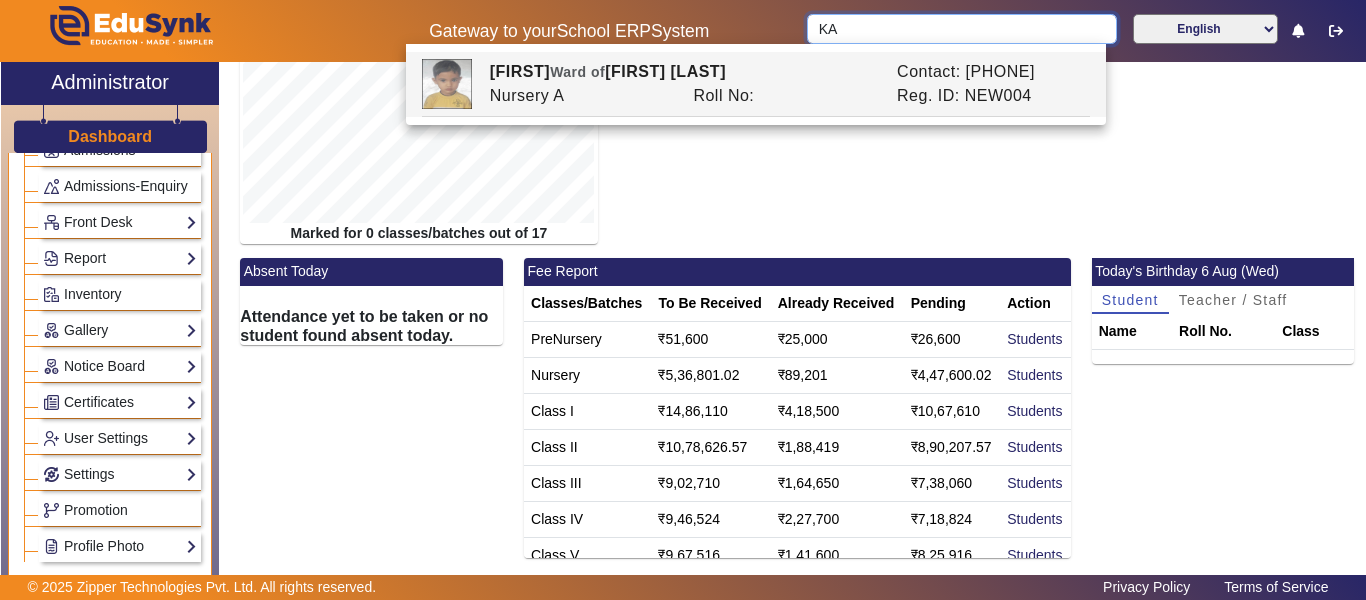 type on "K" 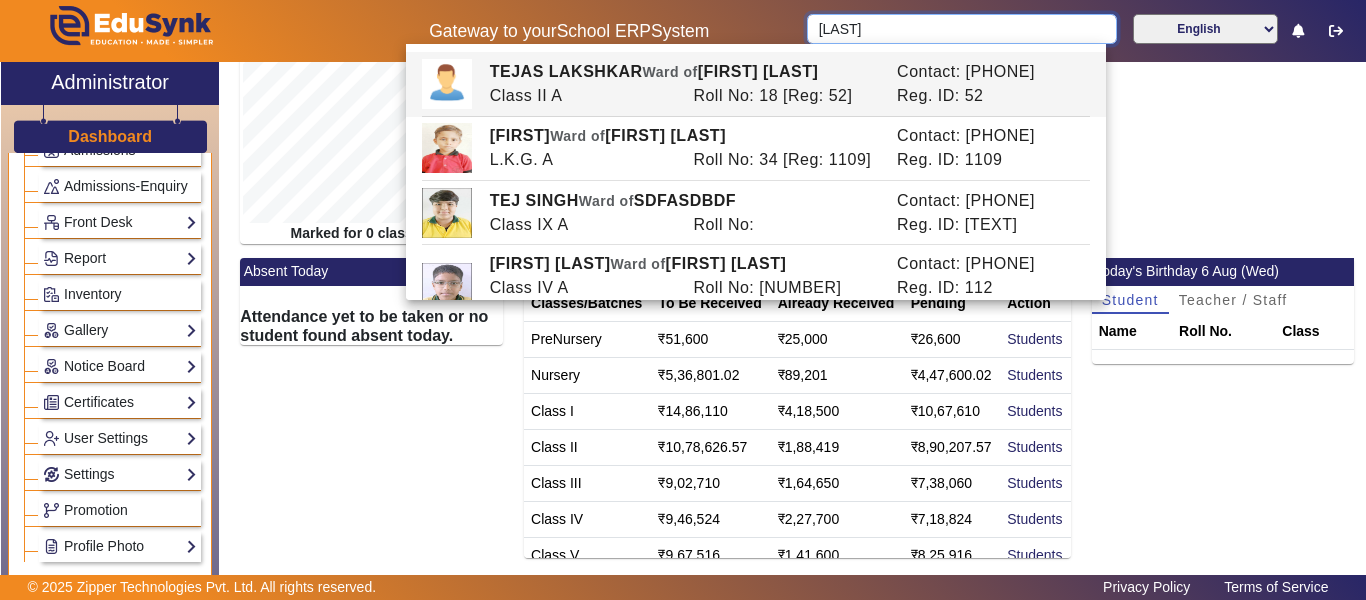 type on "[LAST]" 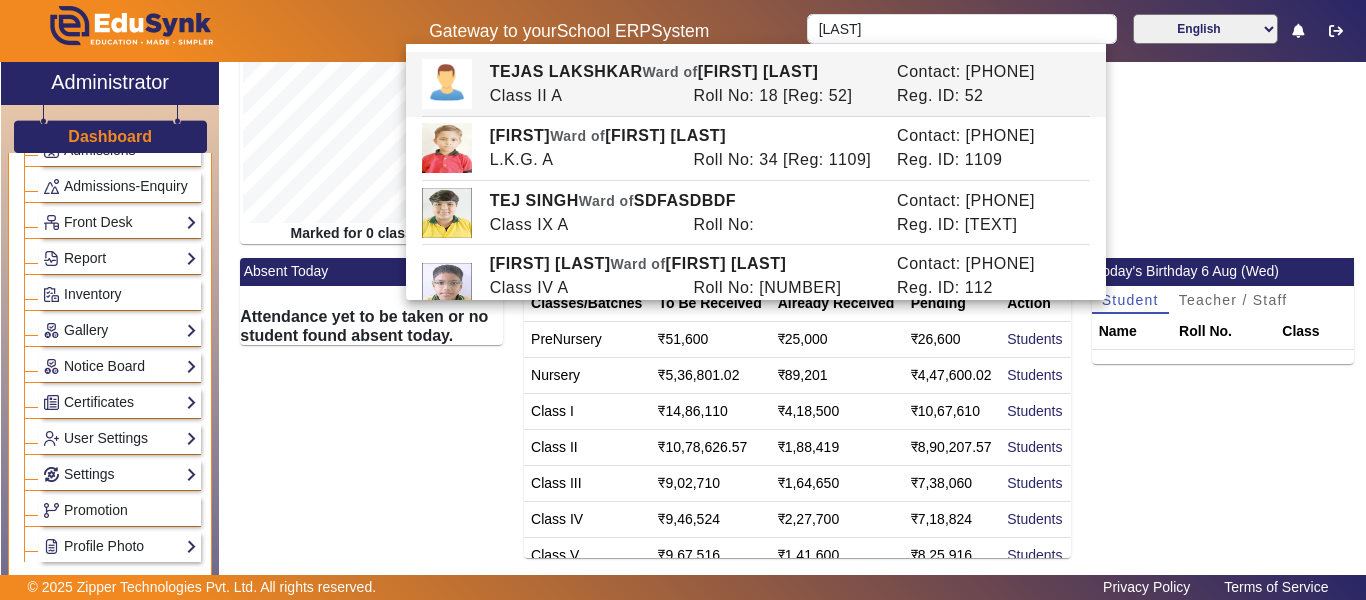 click on "Absent Today  Attendance yet to be taken or no student found absent today." 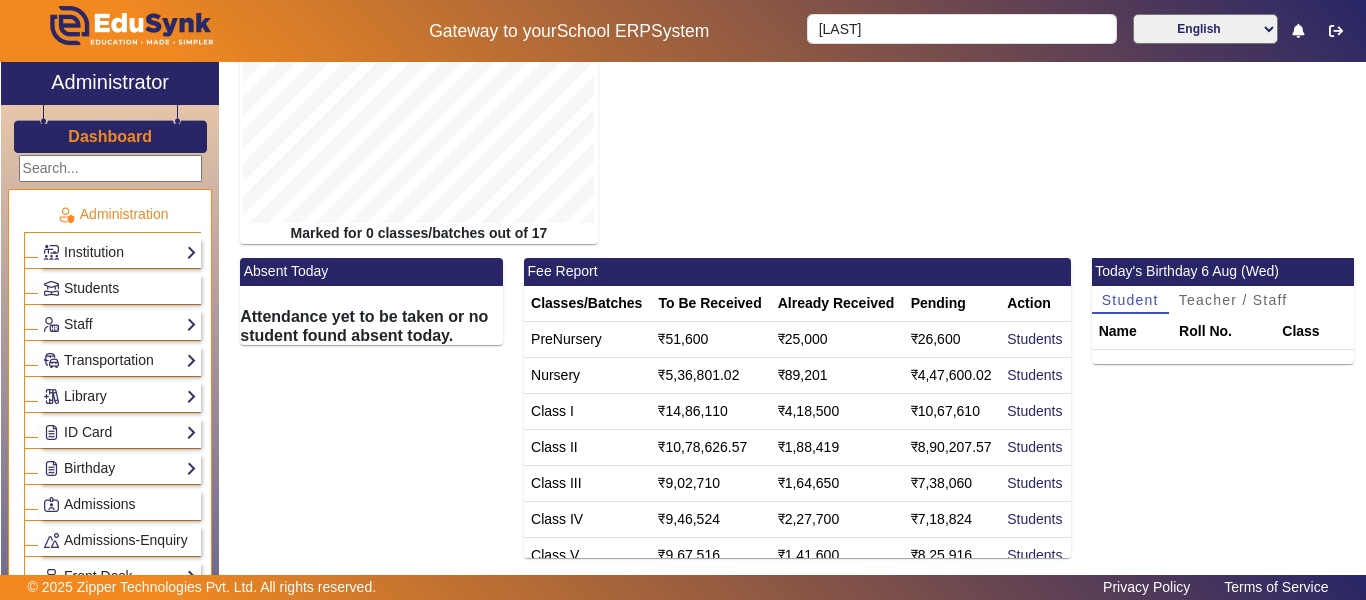 scroll, scrollTop: 0, scrollLeft: 0, axis: both 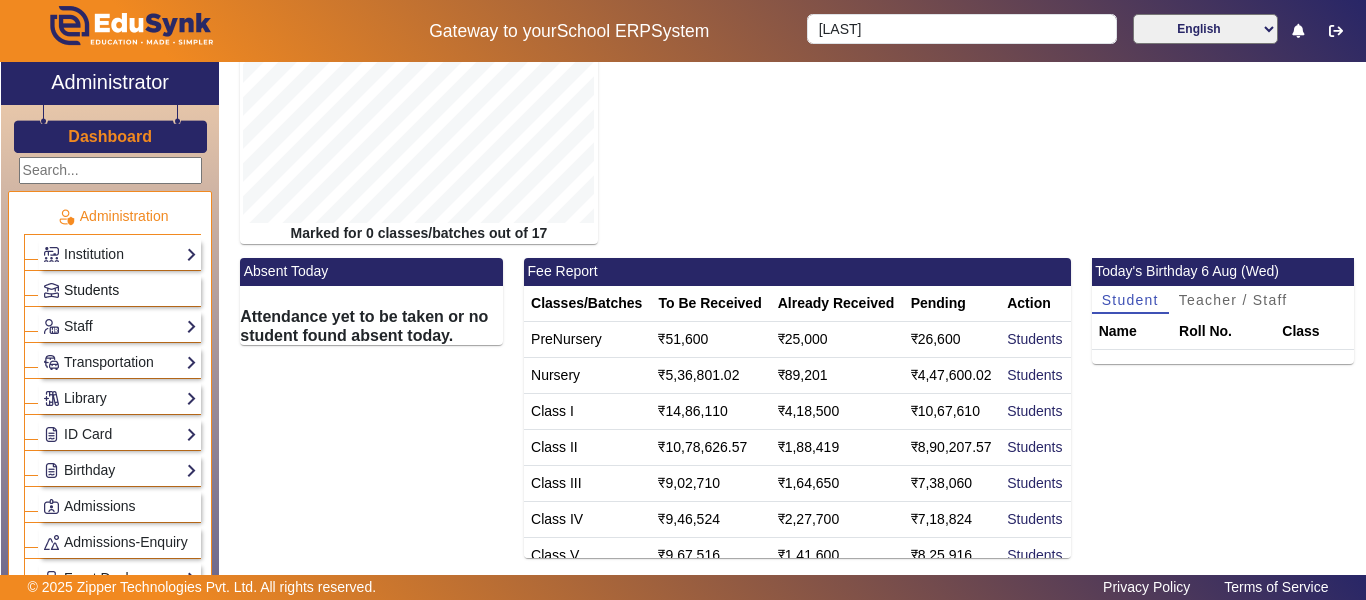 click on "Students" 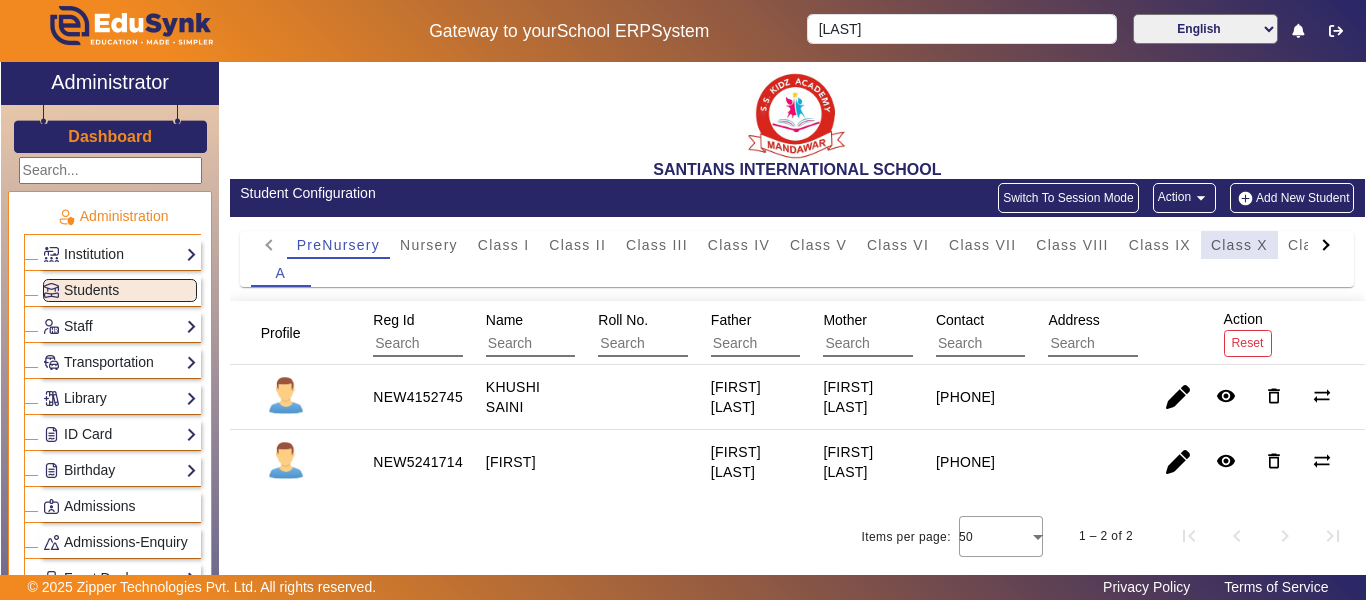 drag, startPoint x: 1255, startPoint y: 242, endPoint x: 1244, endPoint y: 253, distance: 15.556349 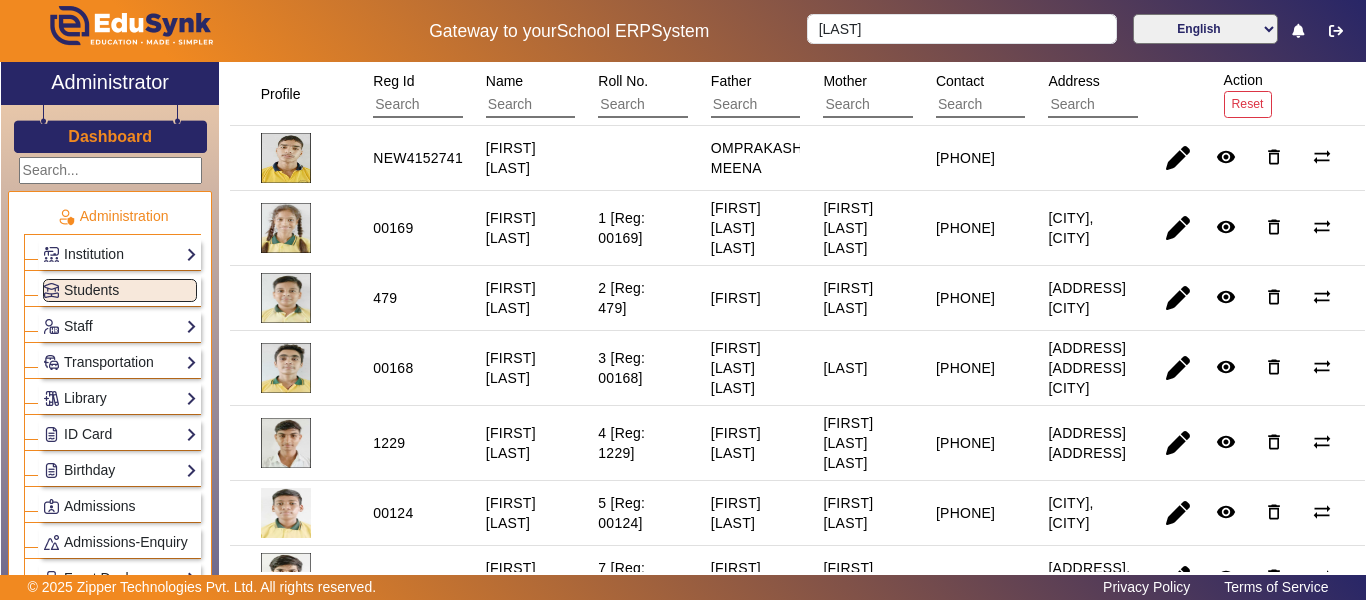 scroll, scrollTop: 127, scrollLeft: 0, axis: vertical 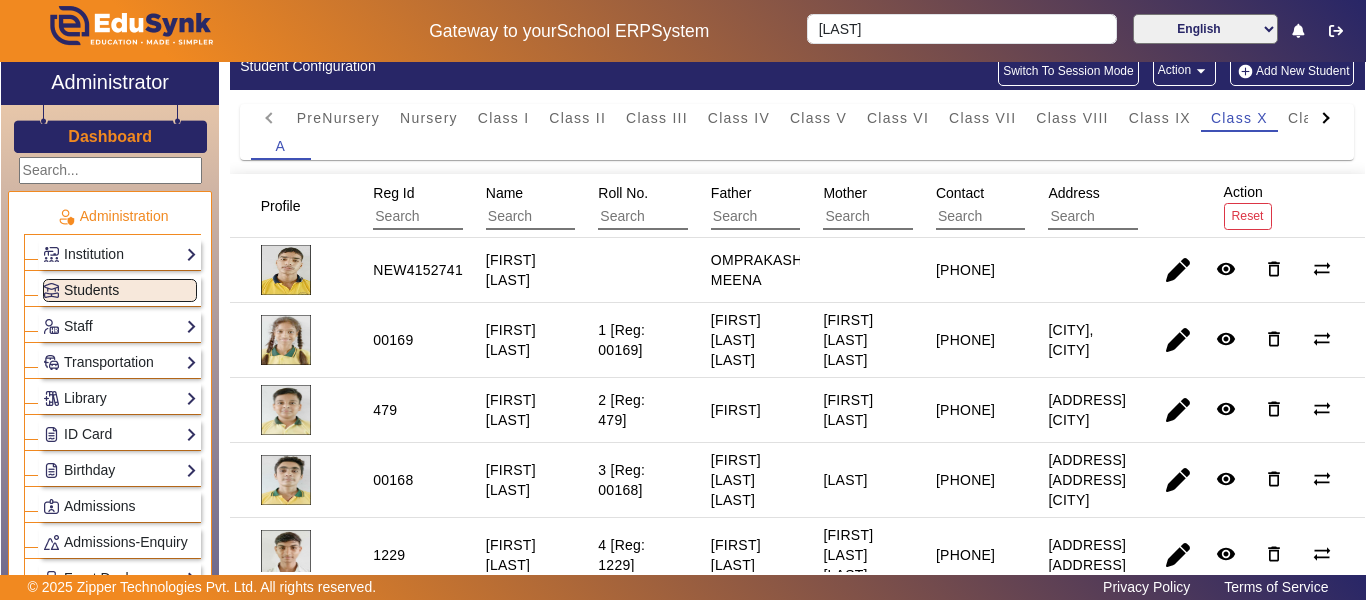 click on "Students" 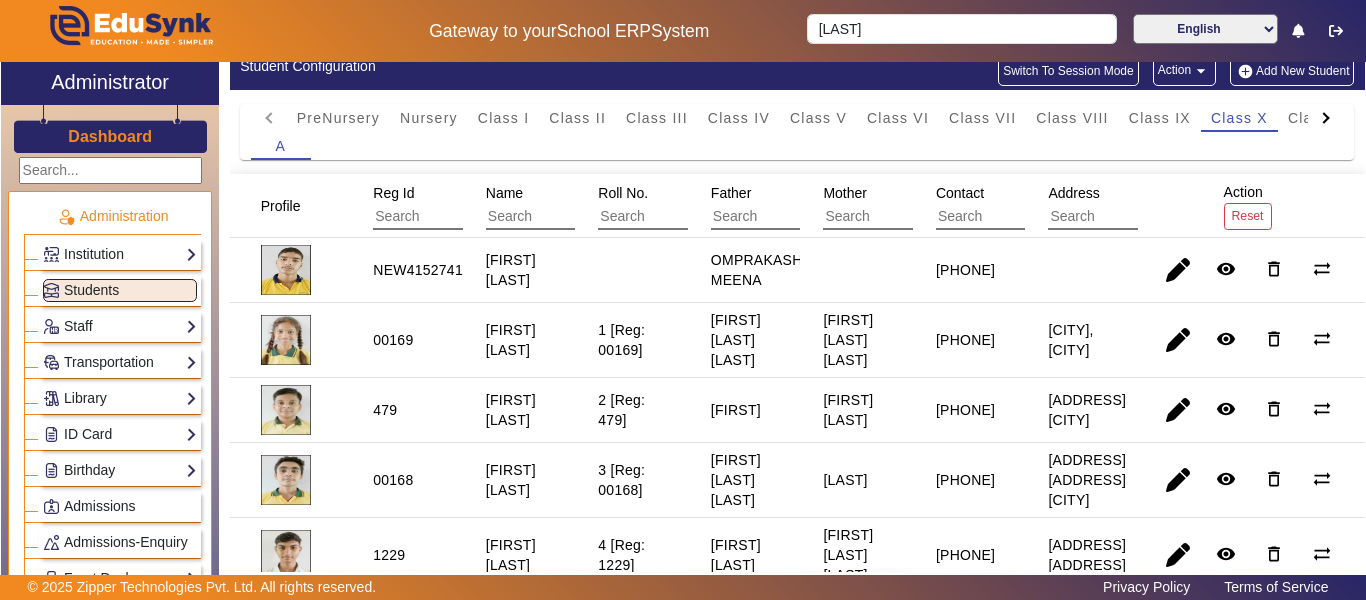 click on "Add New Student" 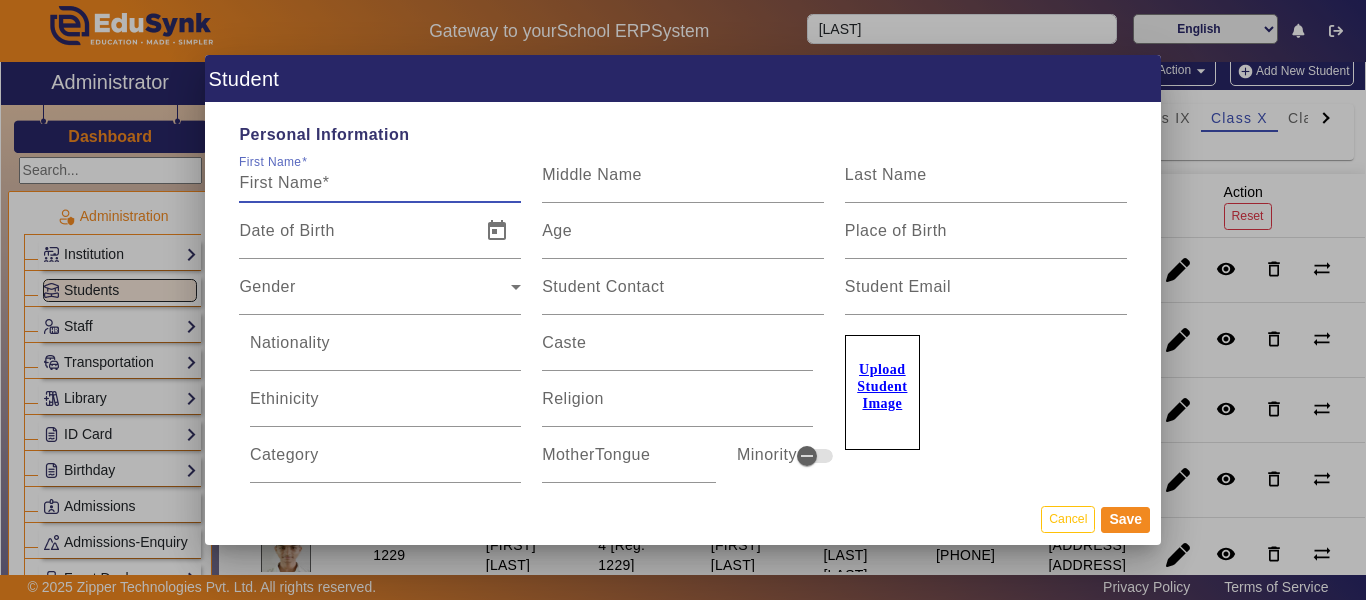 click on "First Name" at bounding box center (380, 183) 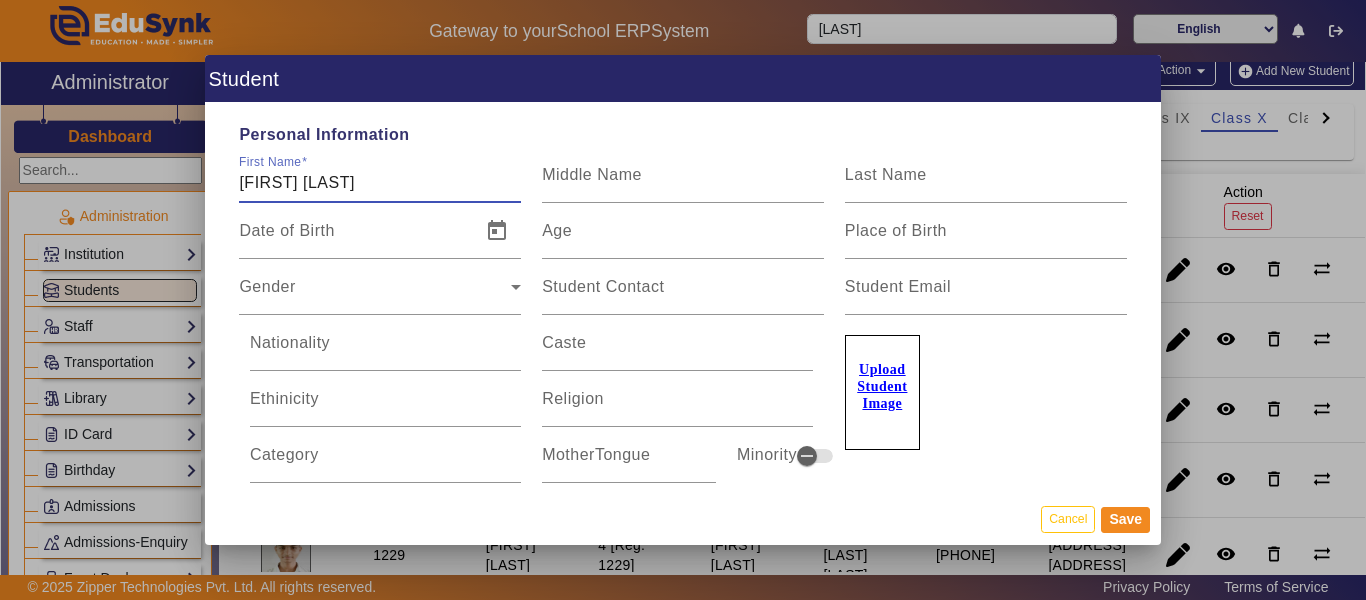 type on "[FIRST] [LAST]" 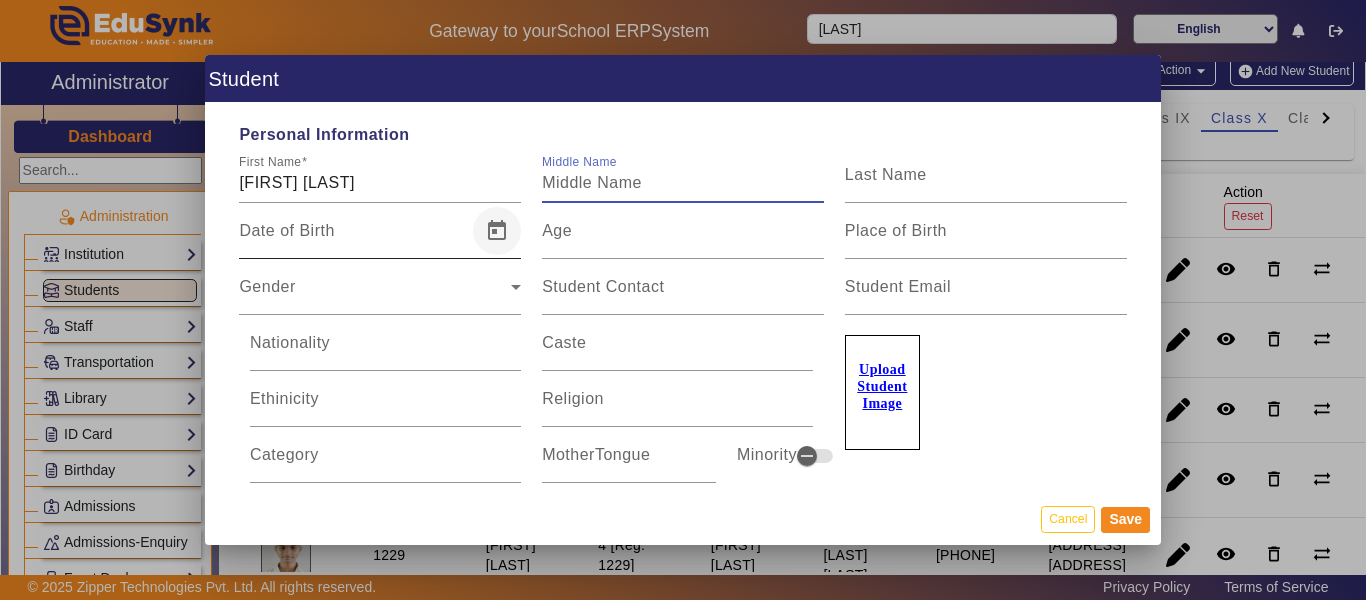 click at bounding box center (497, 231) 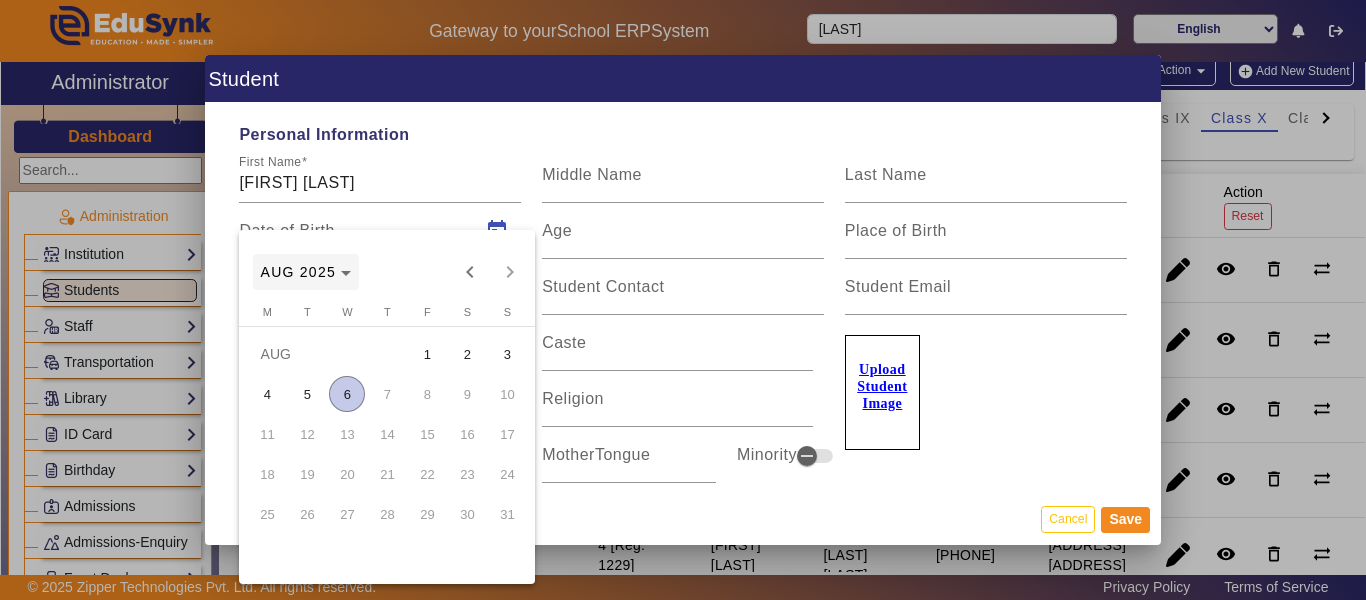 click on "AUG 2025" at bounding box center [298, 272] 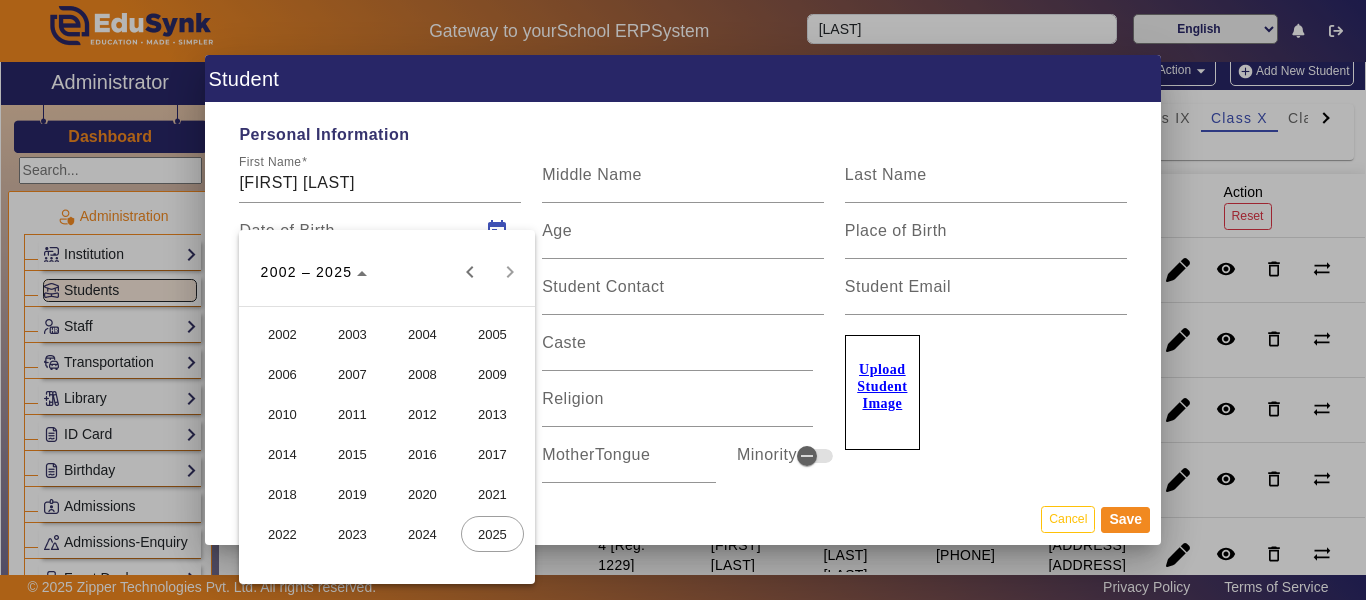 click on "2009" at bounding box center [492, 374] 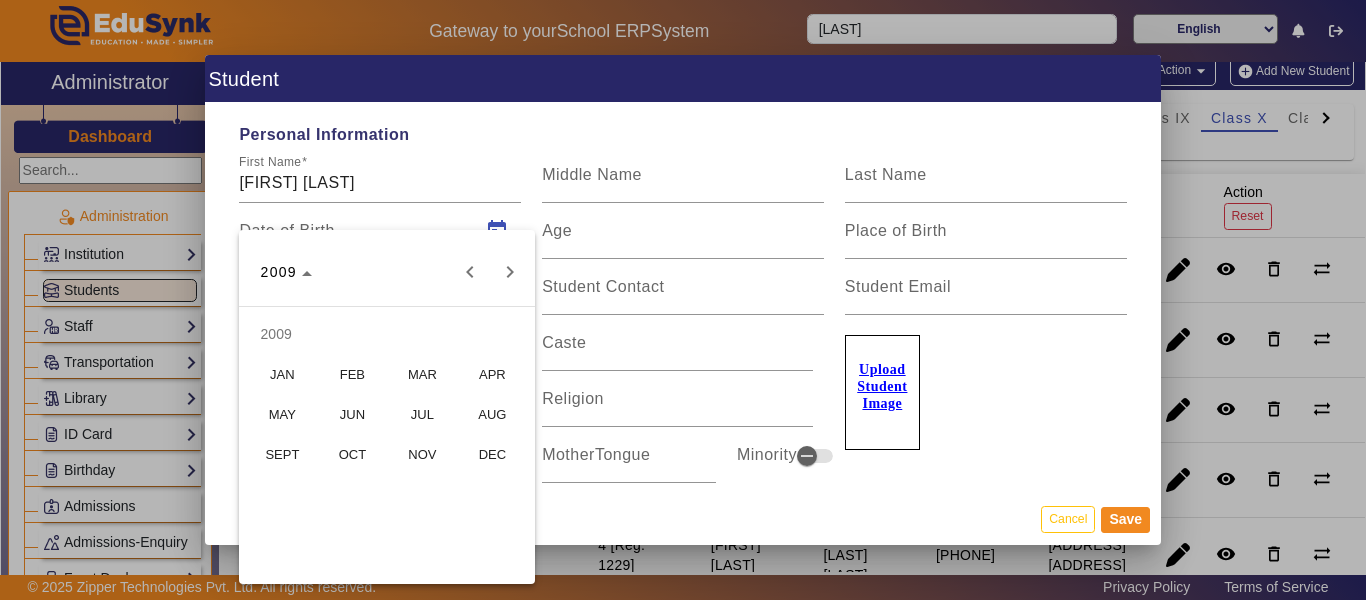 click on "DEC" at bounding box center (492, 454) 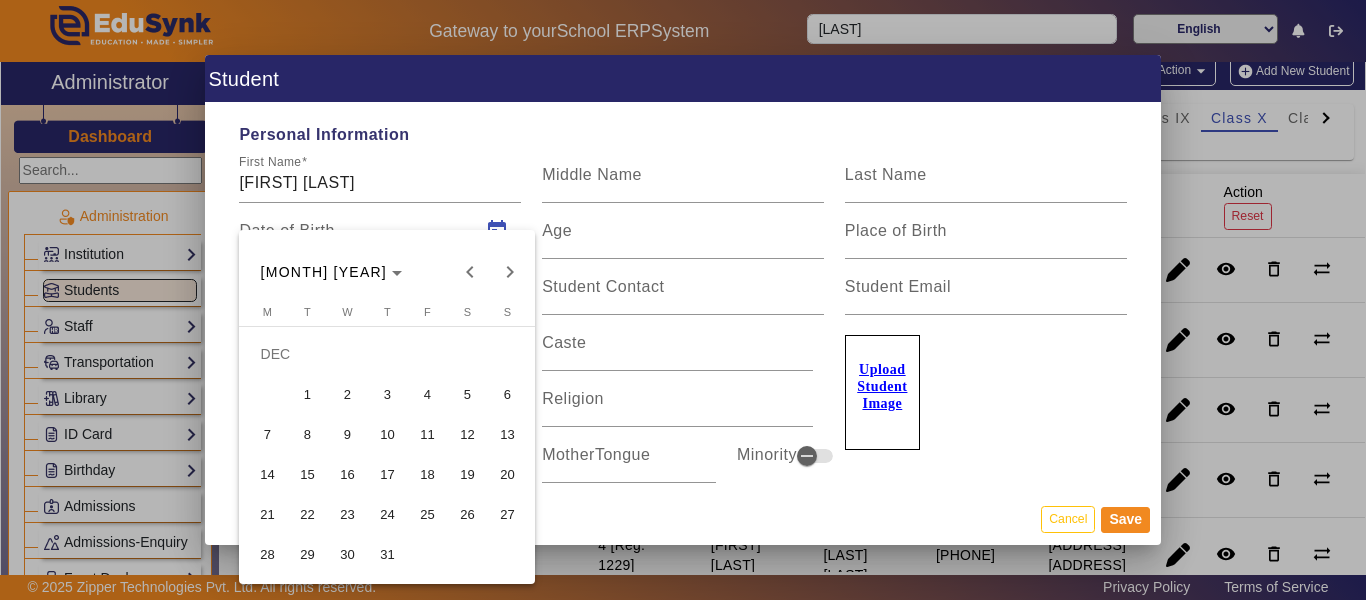 click on "11" at bounding box center (427, 434) 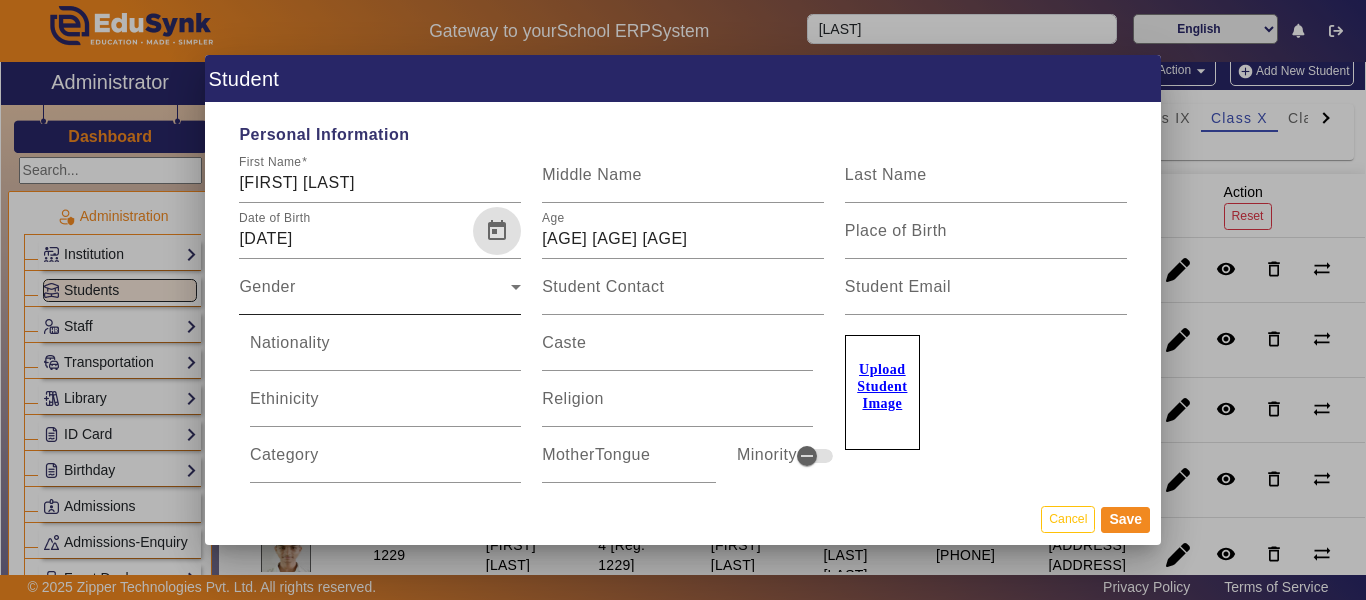 click on "Gender" at bounding box center (375, 295) 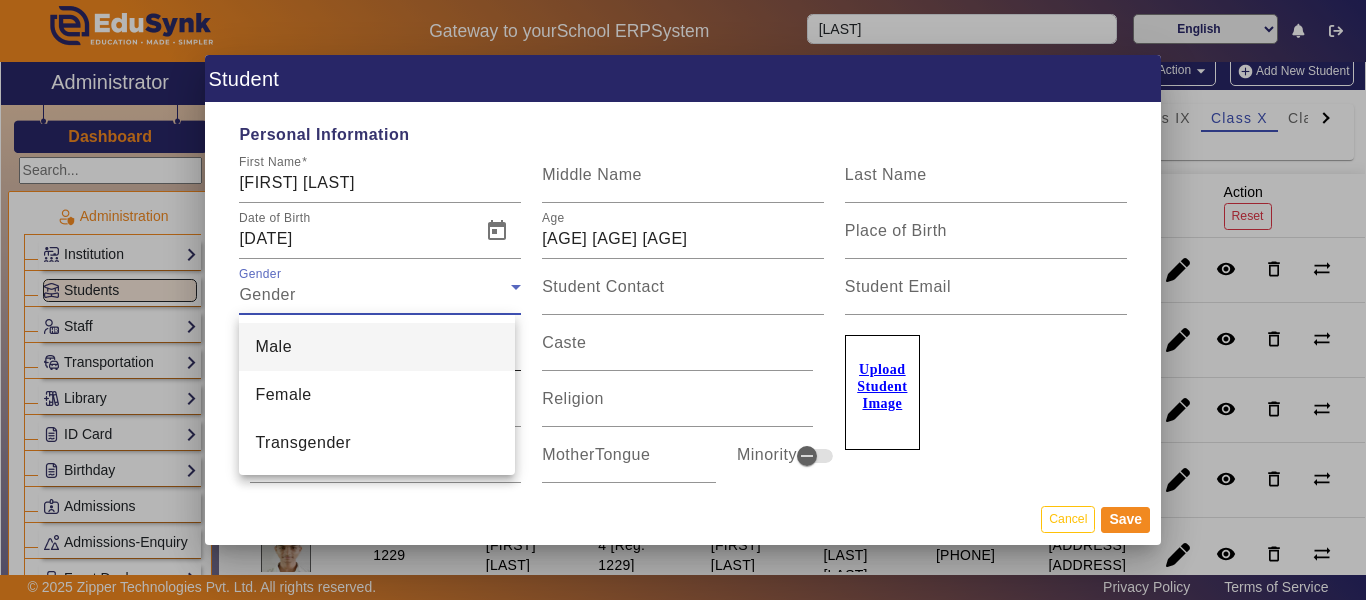 drag, startPoint x: 286, startPoint y: 346, endPoint x: 347, endPoint y: 346, distance: 61 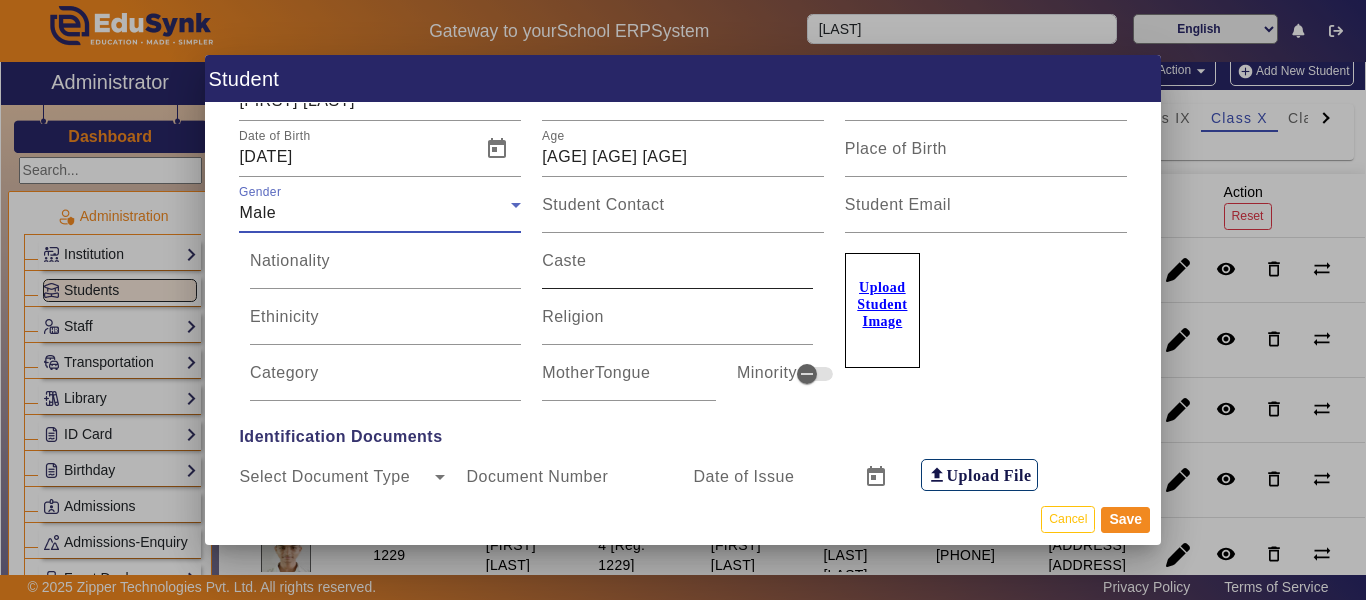 scroll, scrollTop: 0, scrollLeft: 0, axis: both 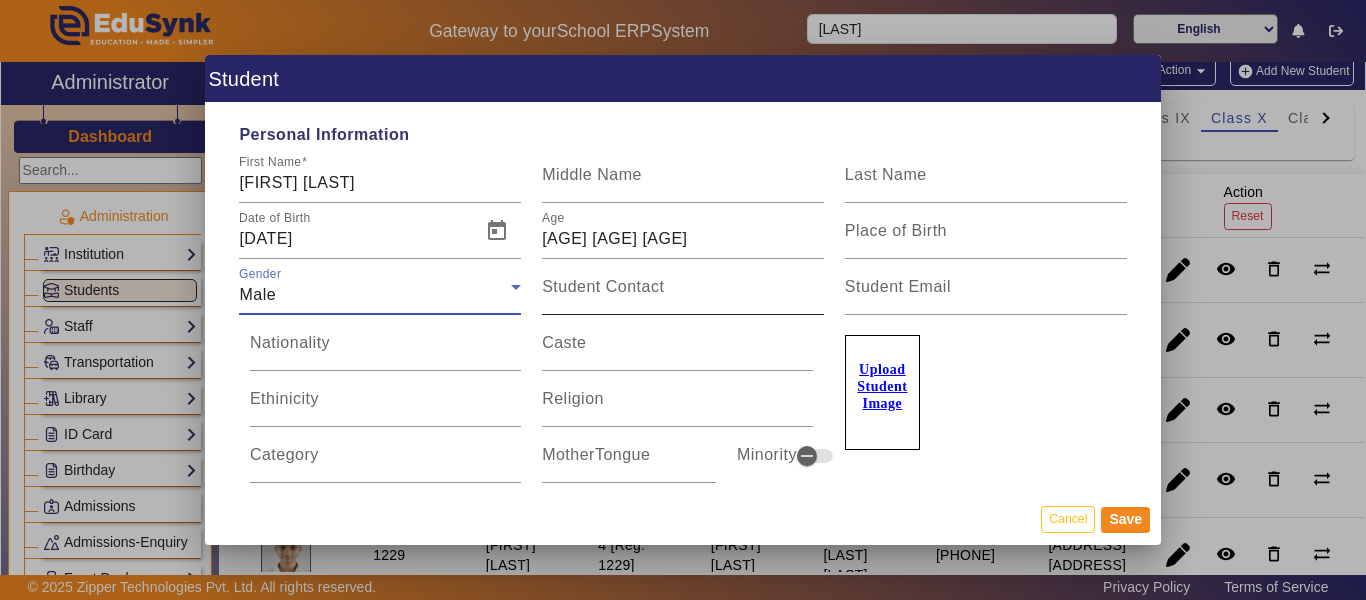 drag, startPoint x: 610, startPoint y: 299, endPoint x: 642, endPoint y: 300, distance: 32.01562 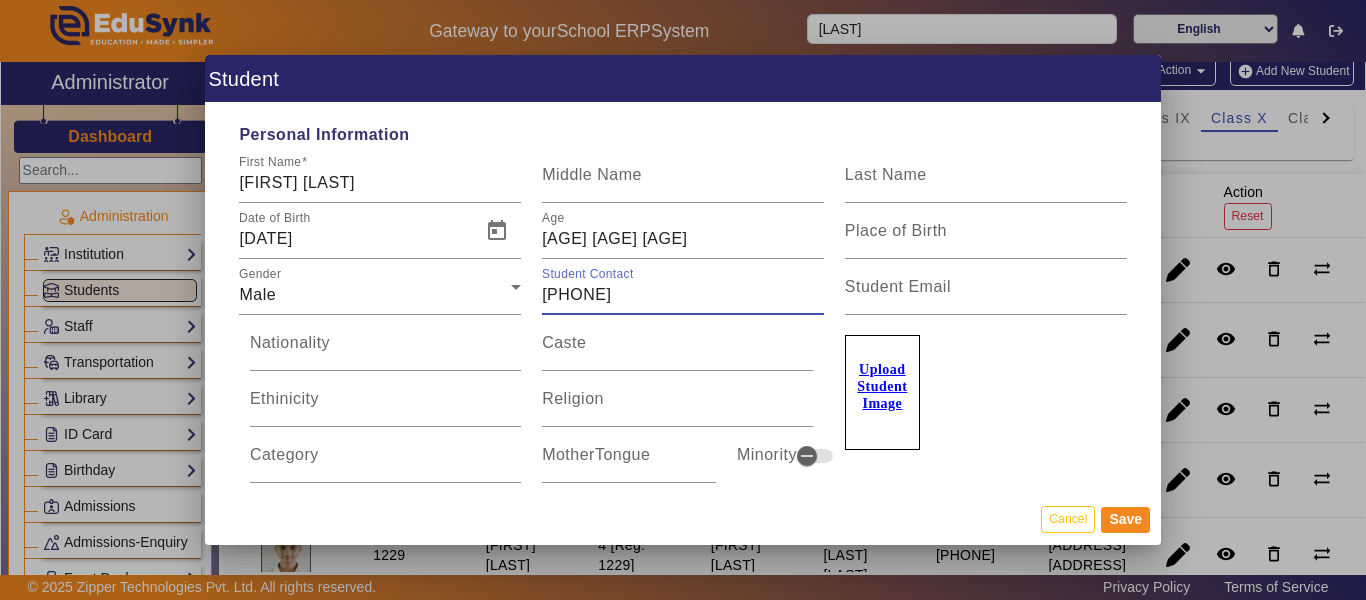 drag, startPoint x: 645, startPoint y: 294, endPoint x: 532, endPoint y: 284, distance: 113.44161 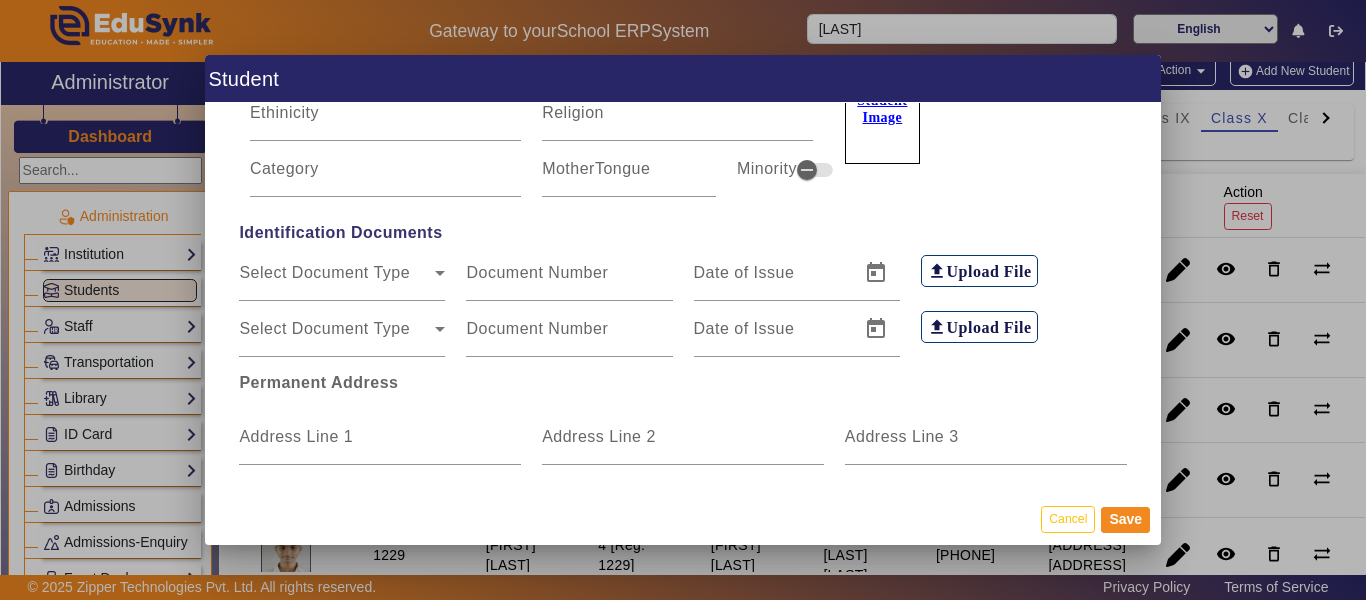scroll, scrollTop: 400, scrollLeft: 0, axis: vertical 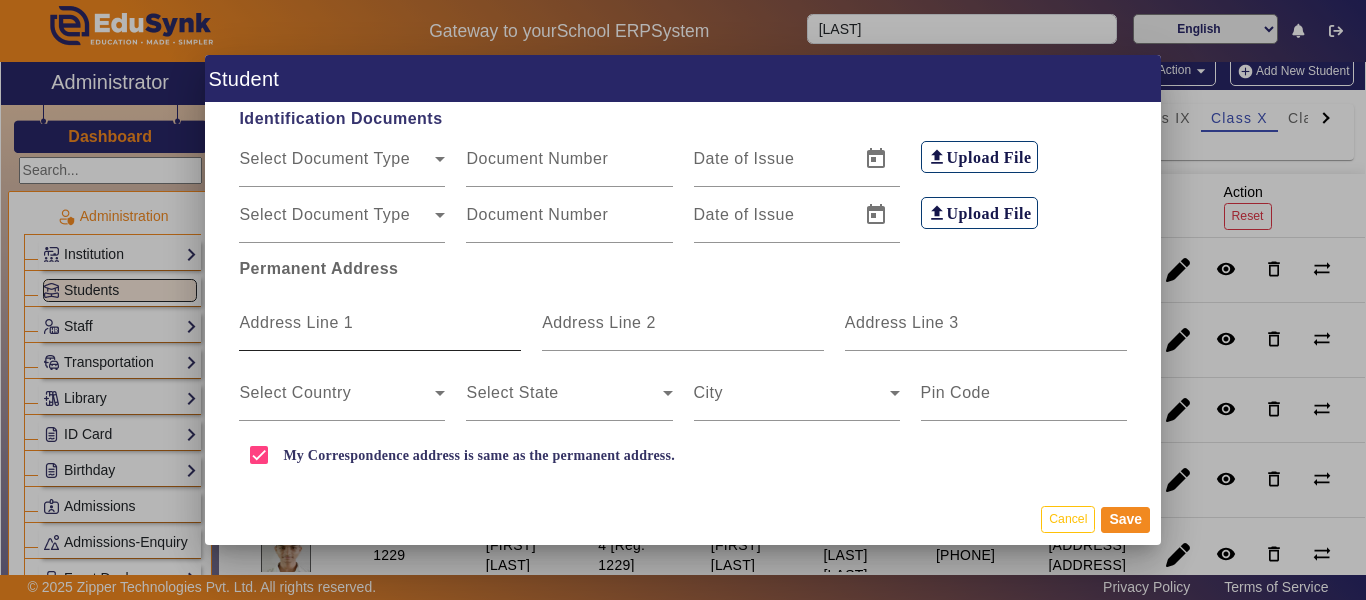 type on "[PHONE]" 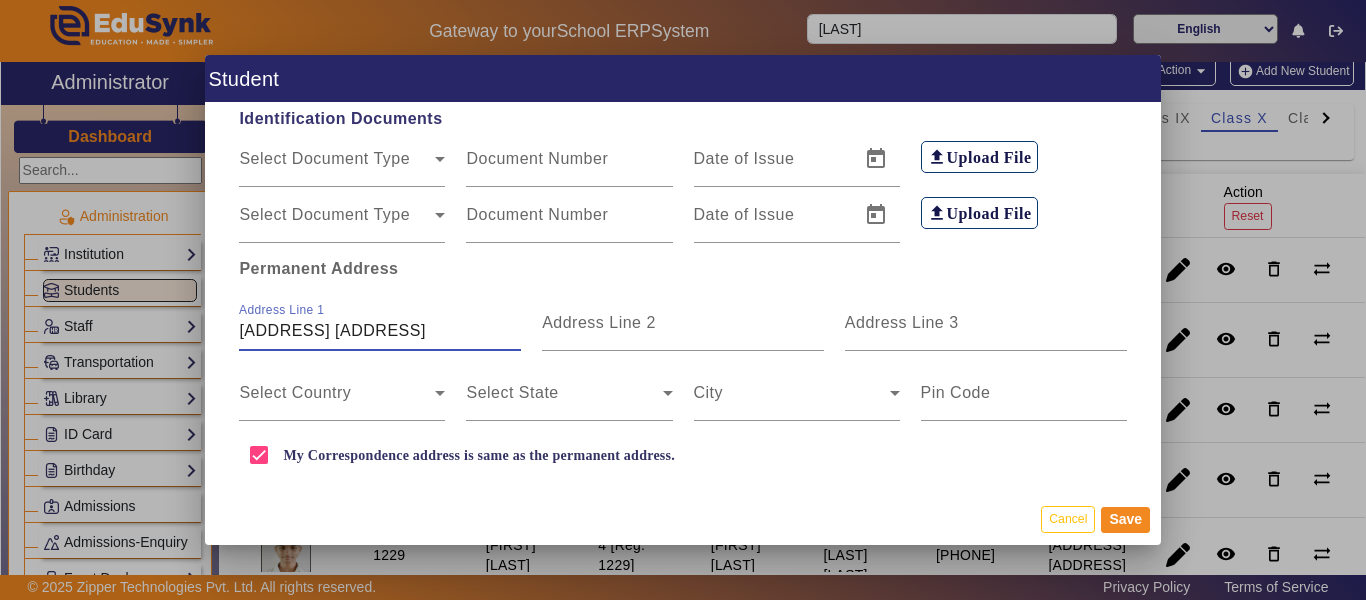 scroll, scrollTop: 500, scrollLeft: 0, axis: vertical 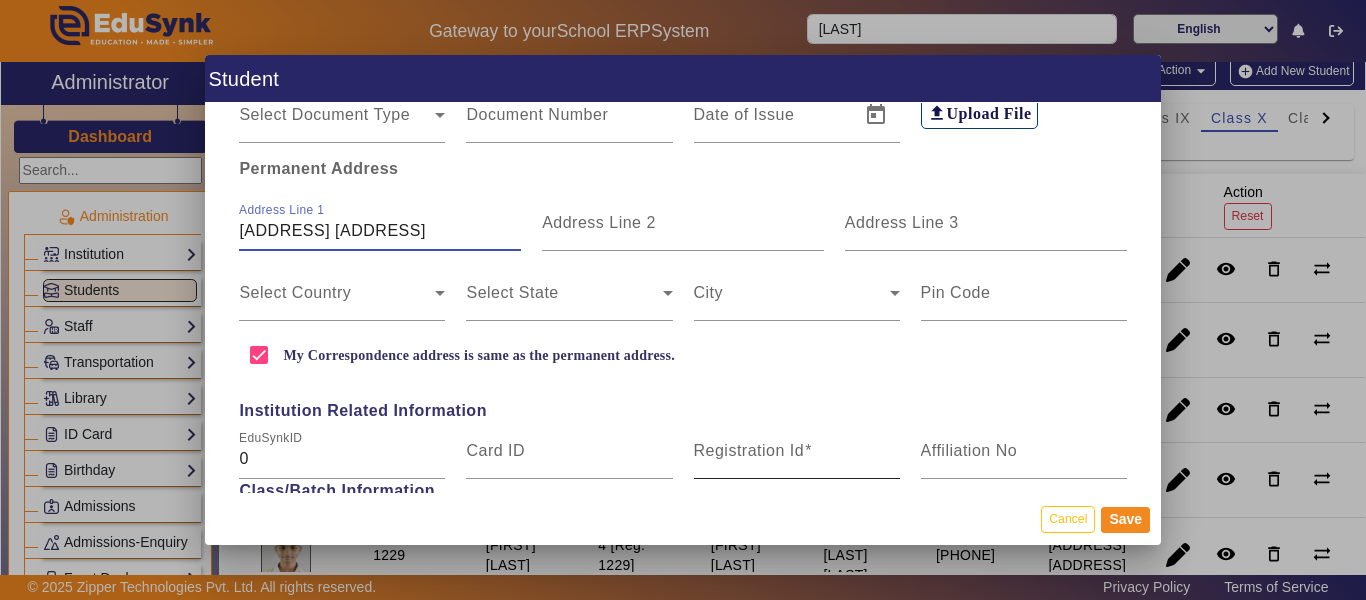 type on "[ADDRESS] [ADDRESS]" 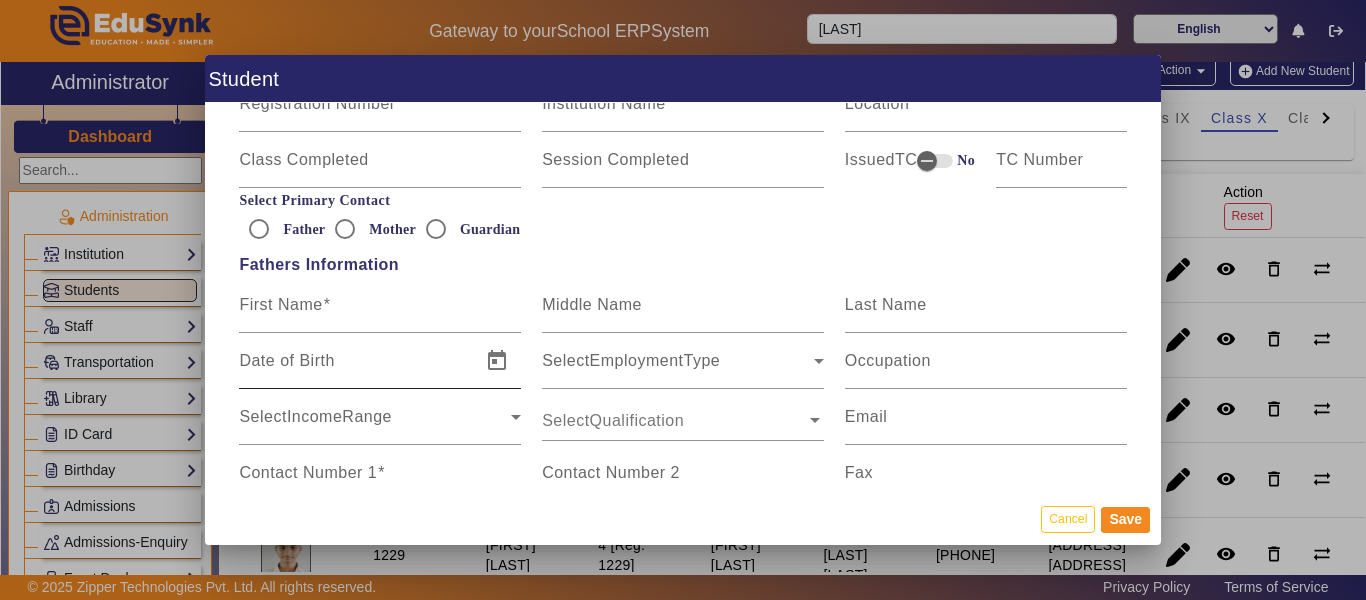 scroll, scrollTop: 1200, scrollLeft: 0, axis: vertical 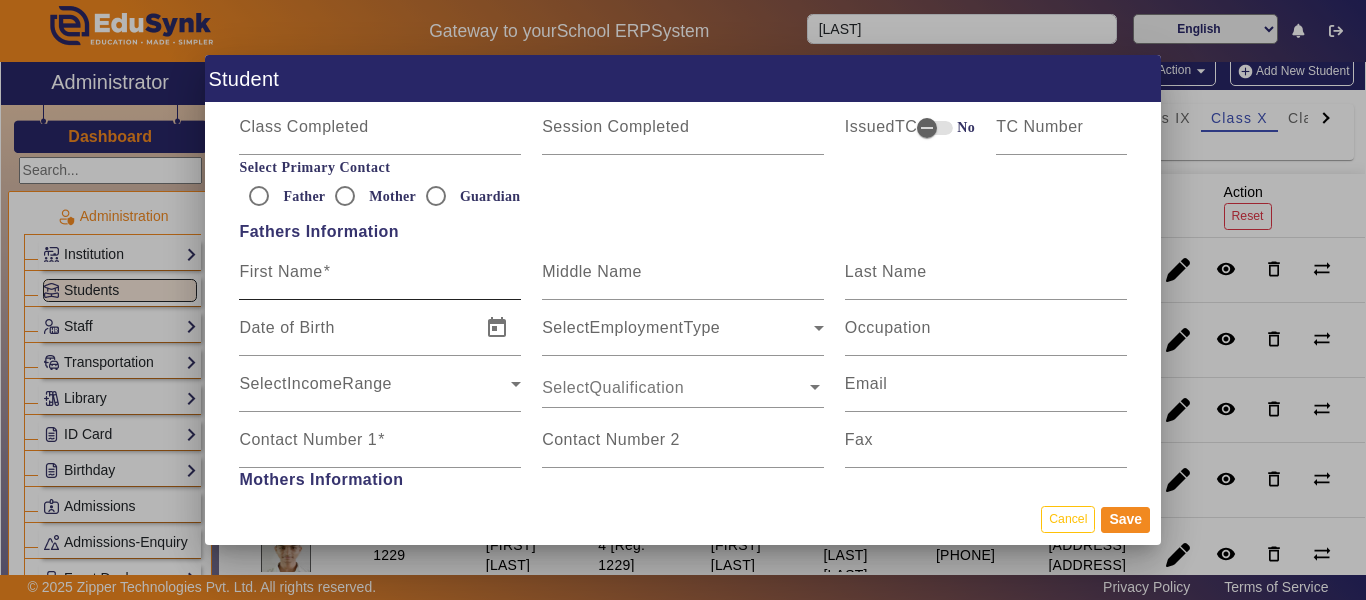 type on "NEW841574" 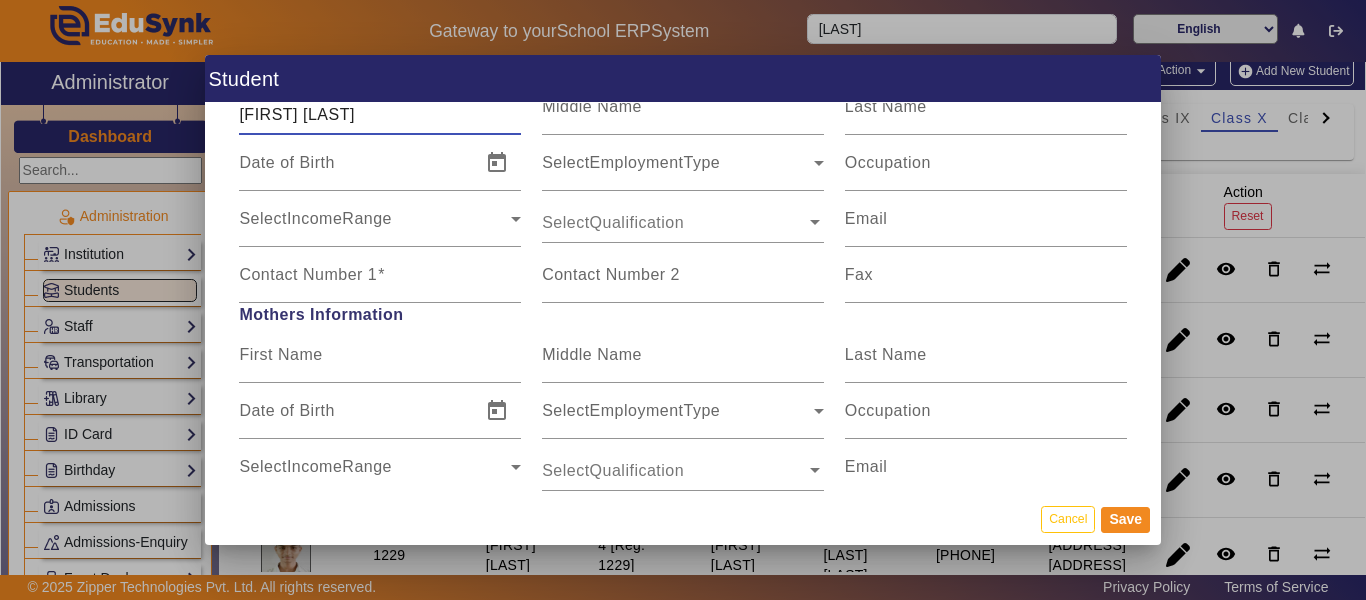 scroll, scrollTop: 1400, scrollLeft: 0, axis: vertical 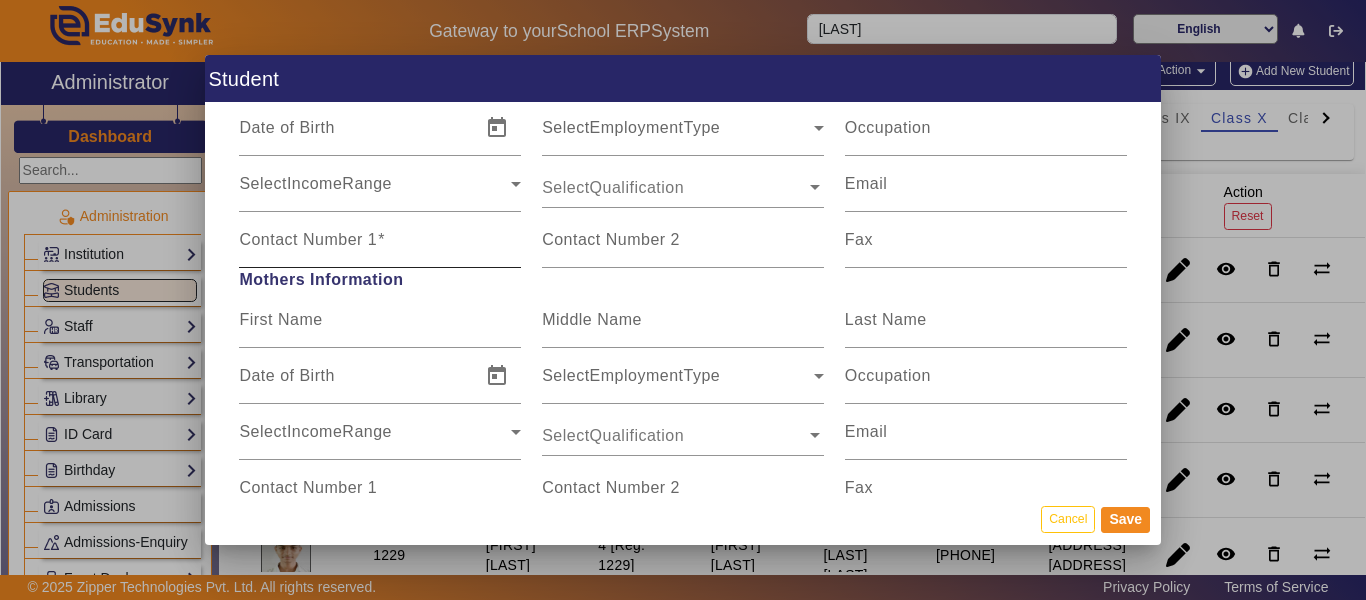 type on "[FIRST] [LAST]" 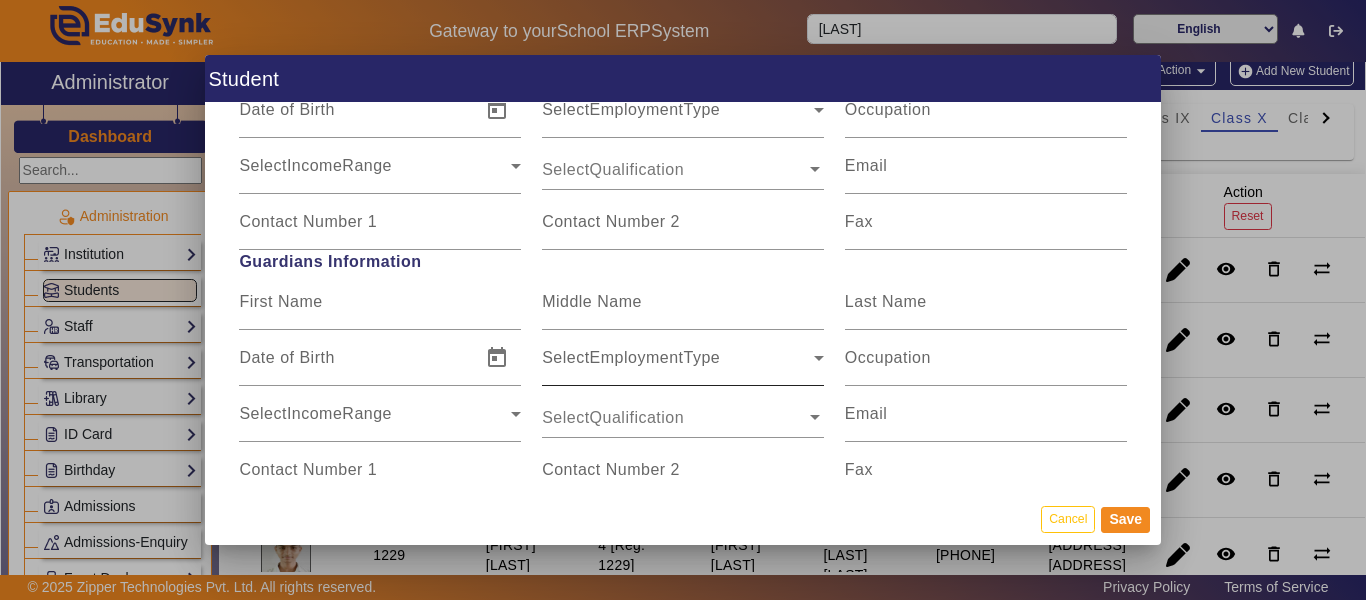 scroll, scrollTop: 1700, scrollLeft: 0, axis: vertical 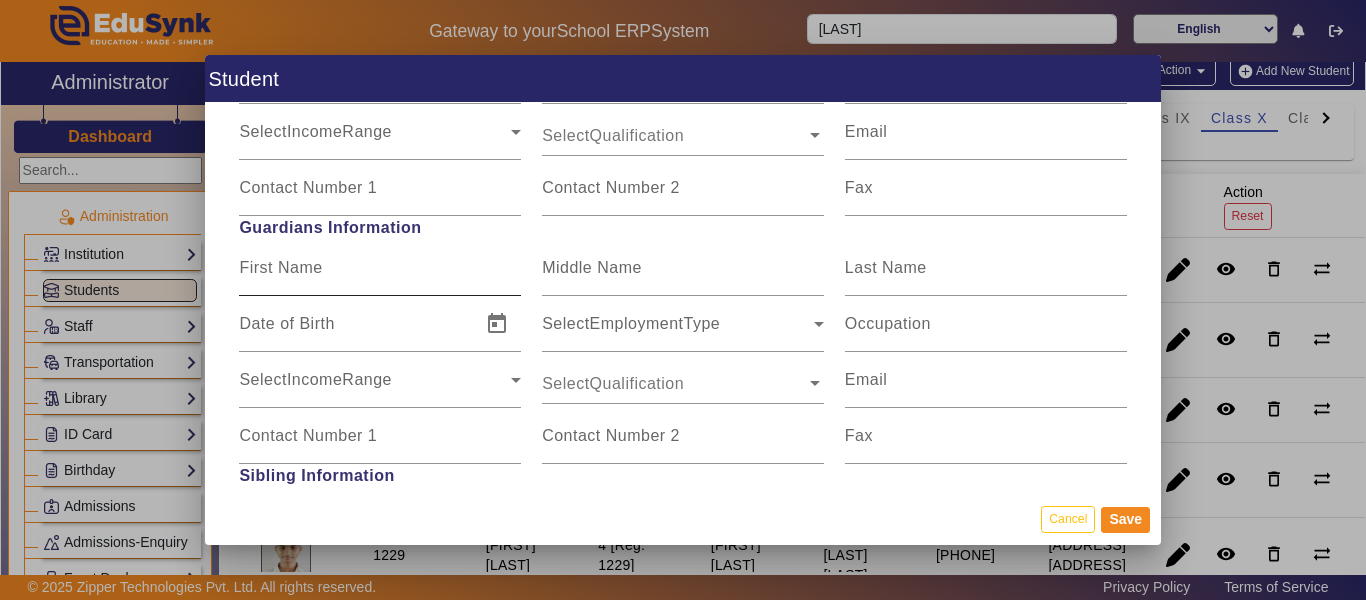 type on "[PHONE]" 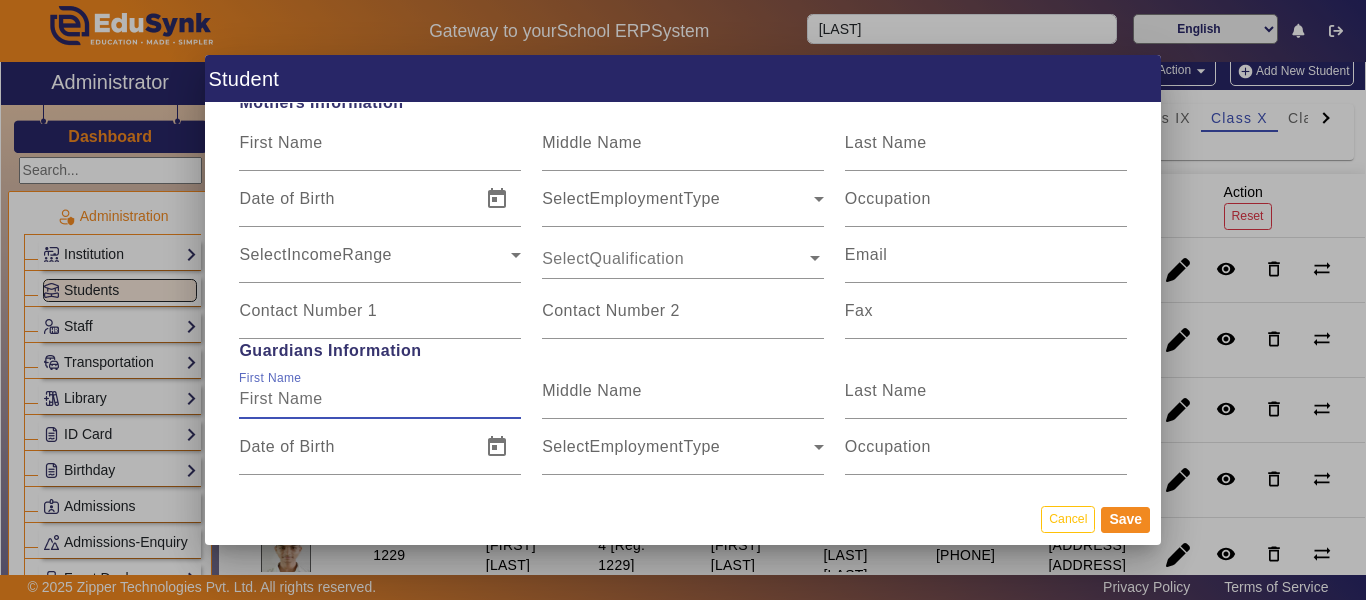 scroll, scrollTop: 1400, scrollLeft: 0, axis: vertical 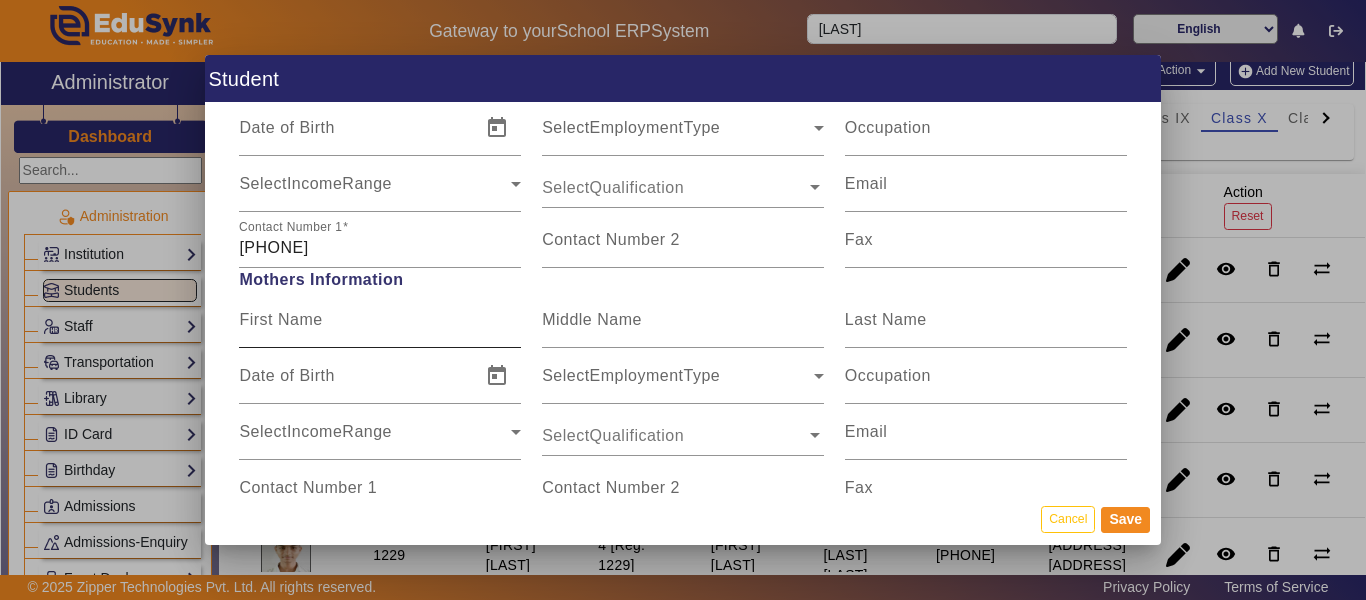 click on "First Name" at bounding box center [280, 319] 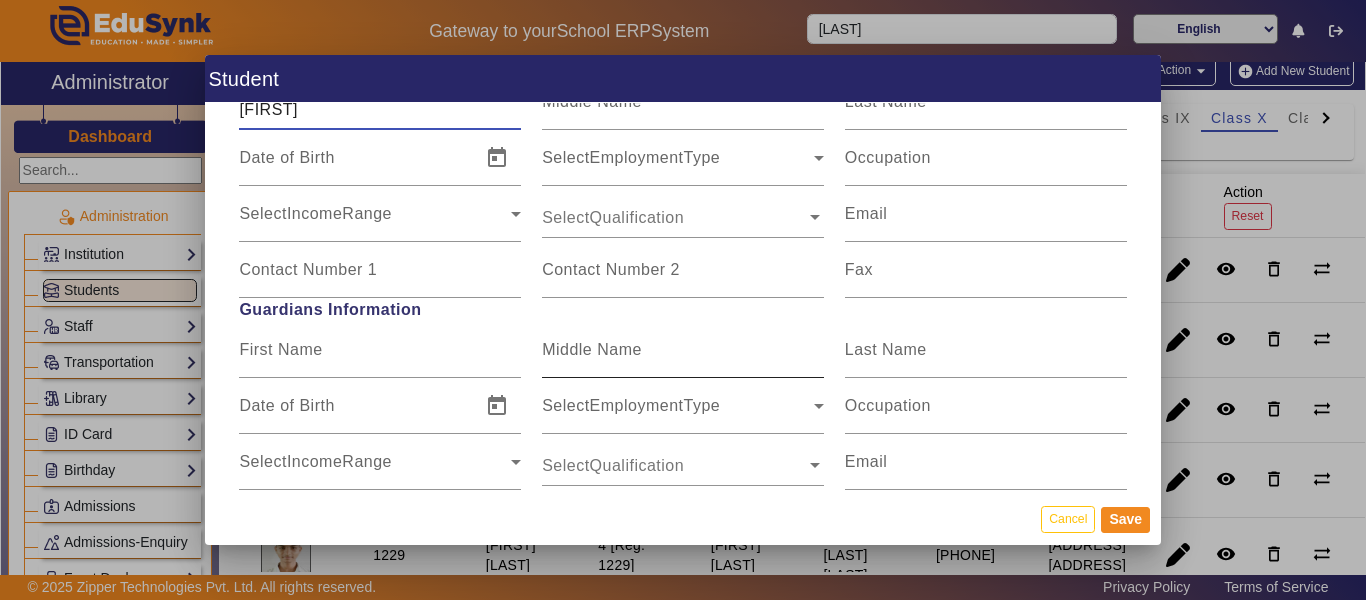 scroll, scrollTop: 1700, scrollLeft: 0, axis: vertical 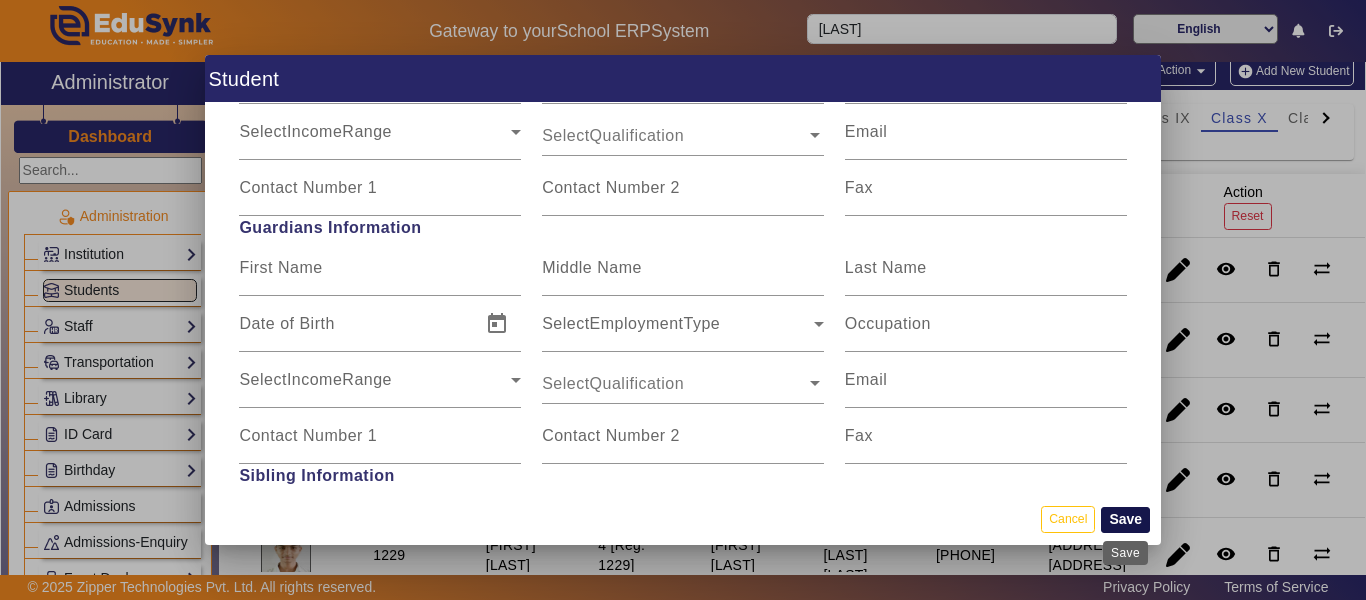 type on "[FIRST]" 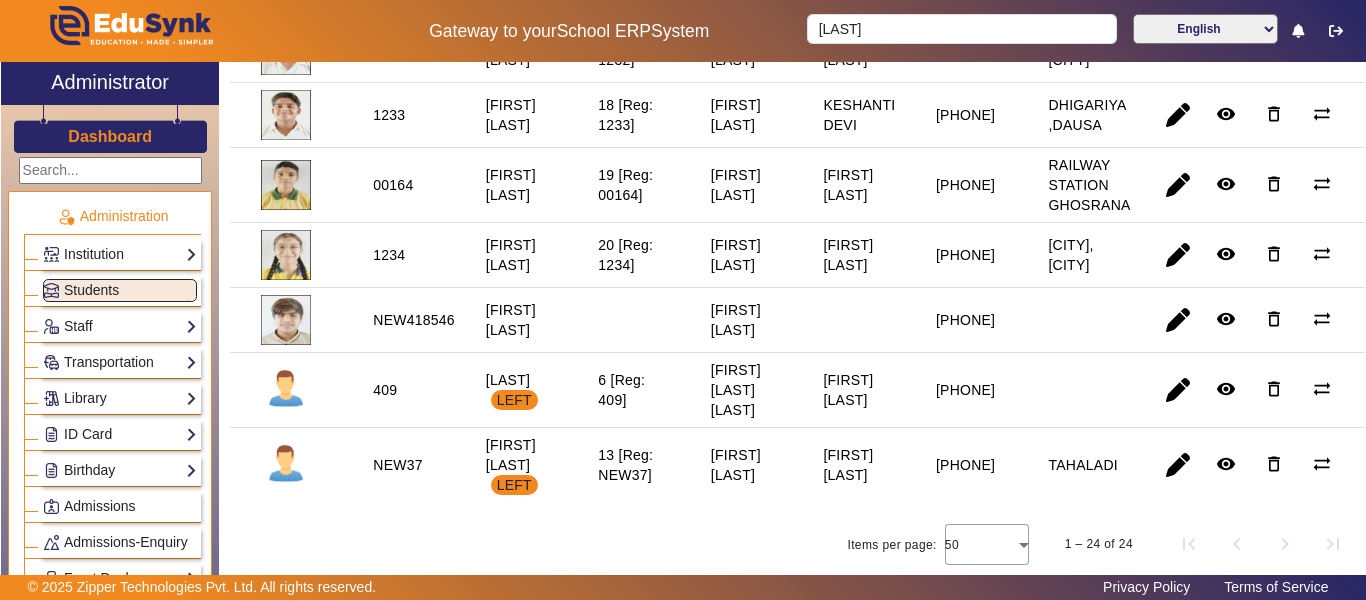 scroll, scrollTop: 1692, scrollLeft: 0, axis: vertical 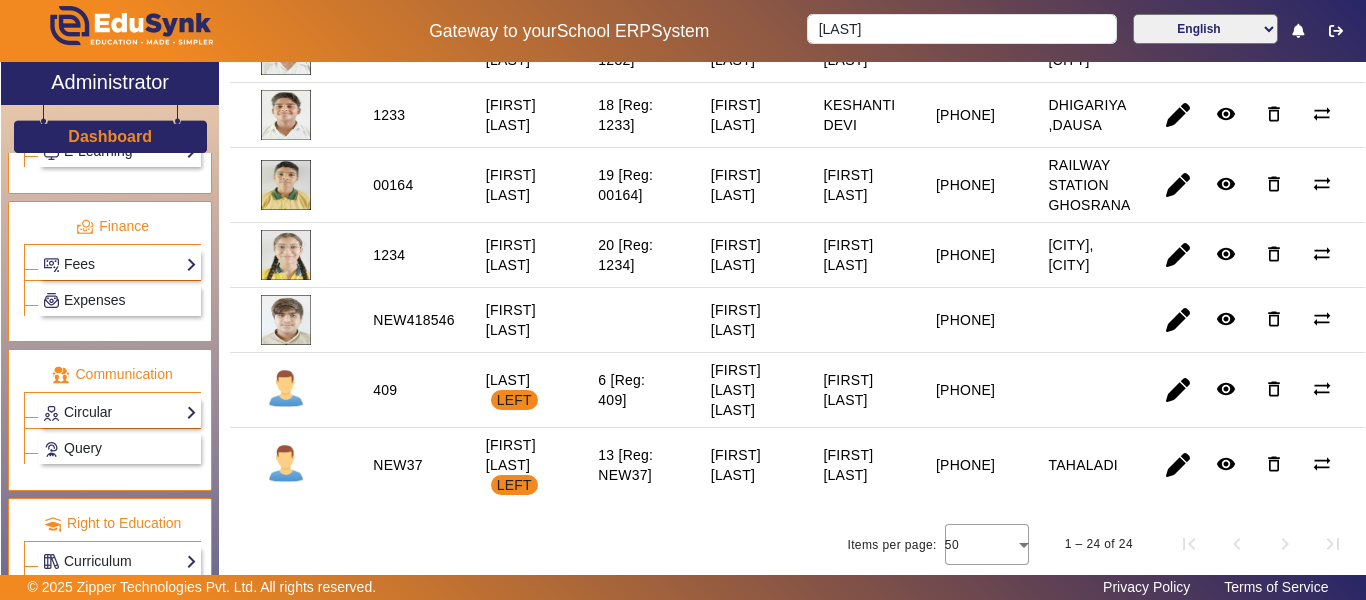 click on "Fees  Institution Fee Setup   Class Fee Setup   Student Fee Setup   Fee Audit   Payment Report   Institution Bank Detail" 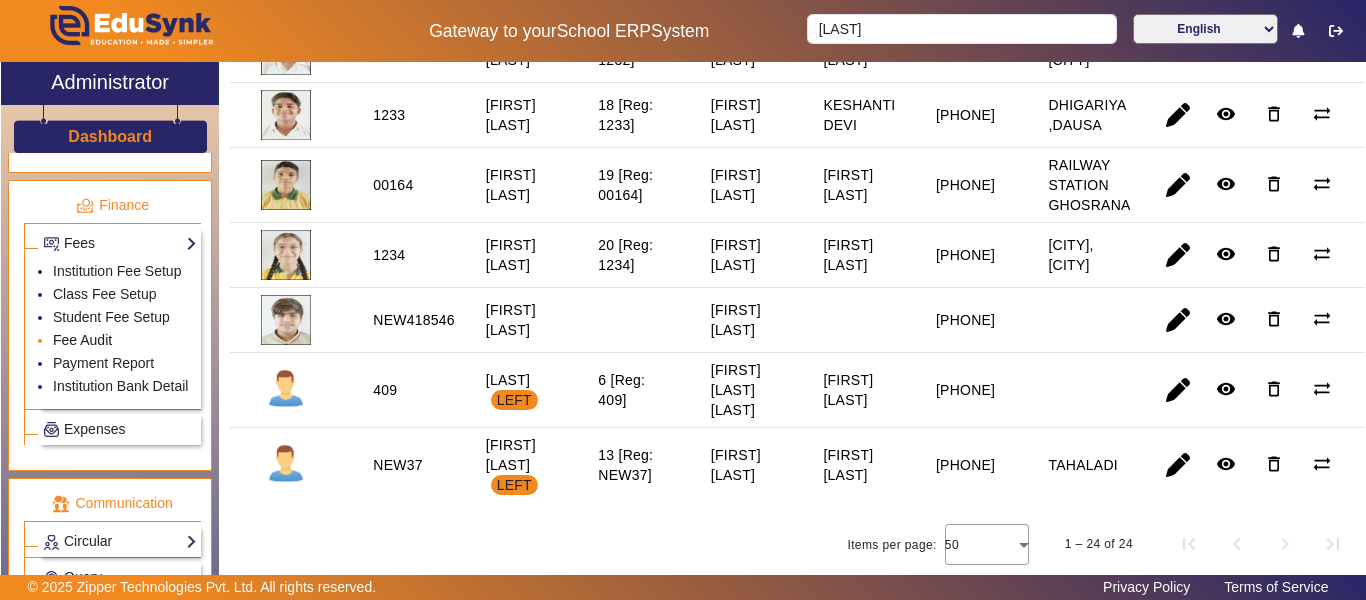 click on "Fee Audit" 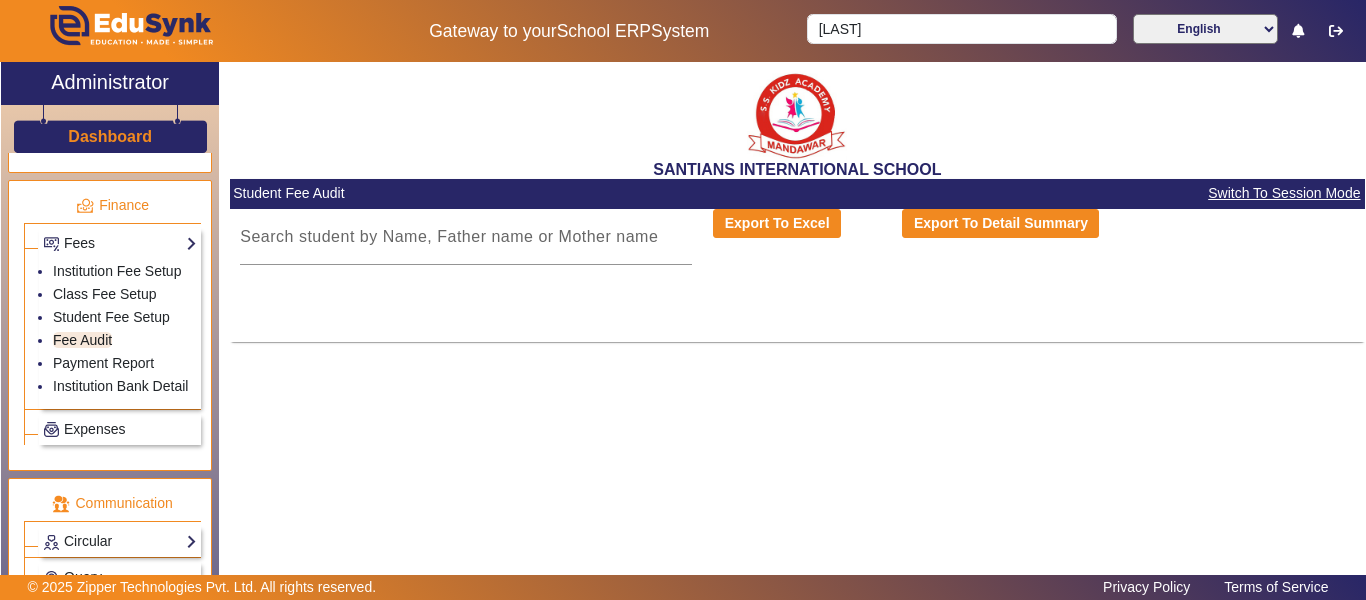 scroll, scrollTop: 0, scrollLeft: 0, axis: both 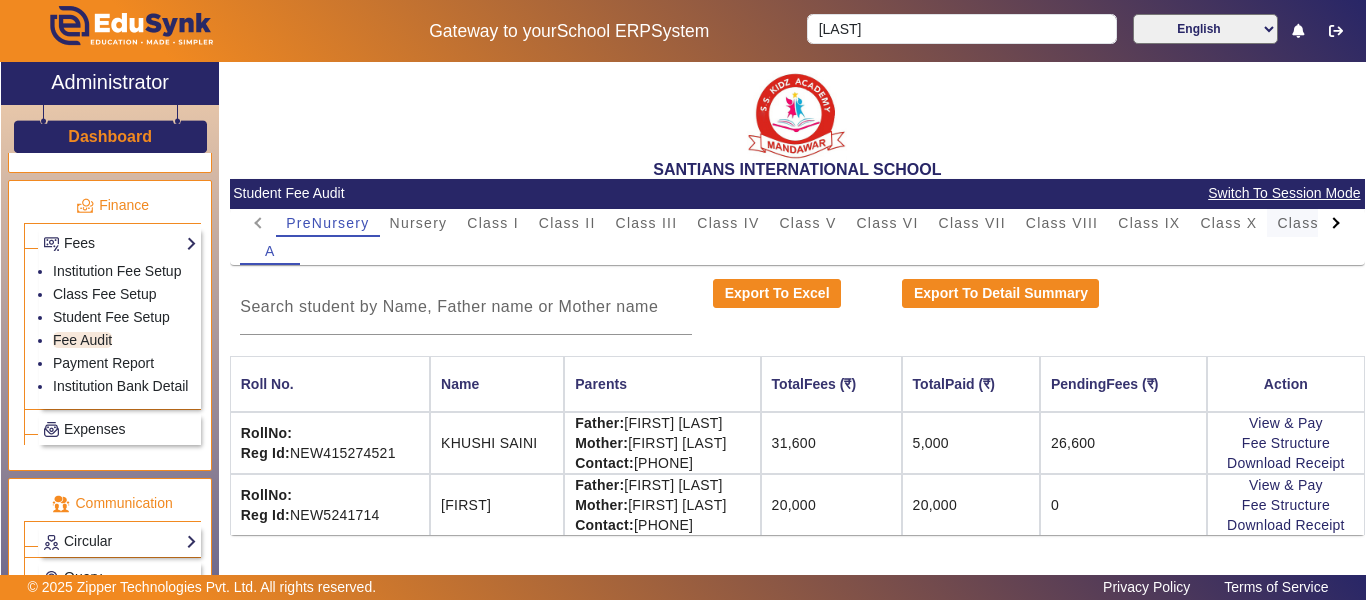 click on "Class XI" at bounding box center (1308, 223) 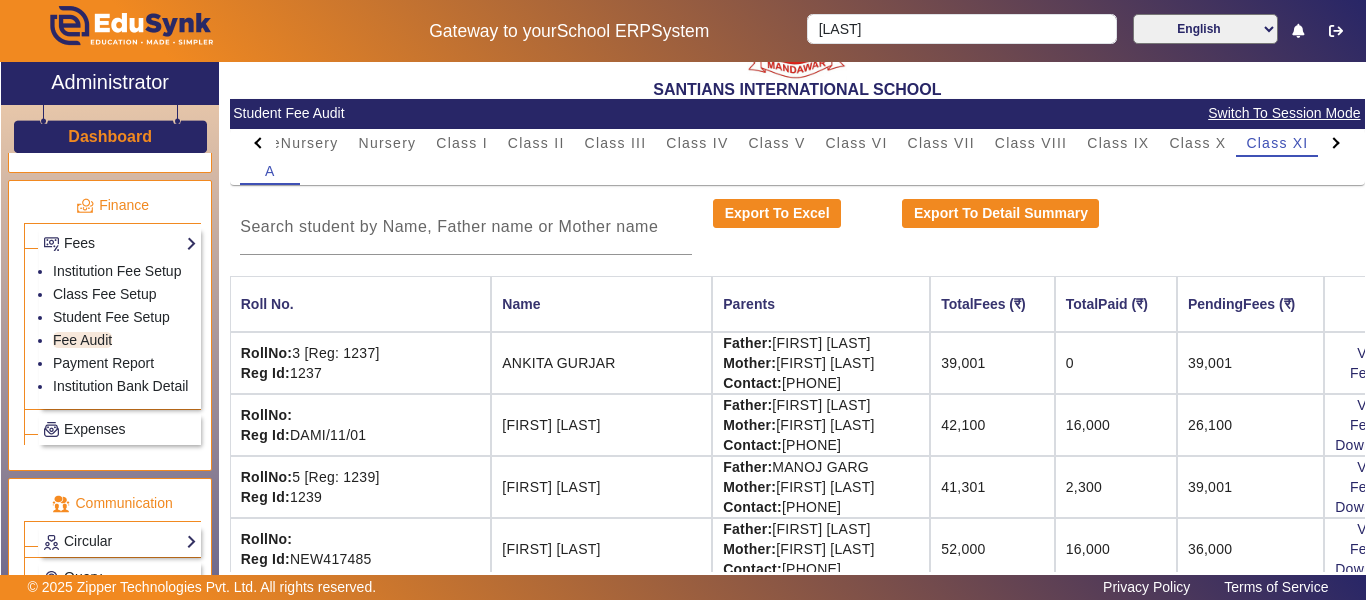 scroll, scrollTop: 0, scrollLeft: 0, axis: both 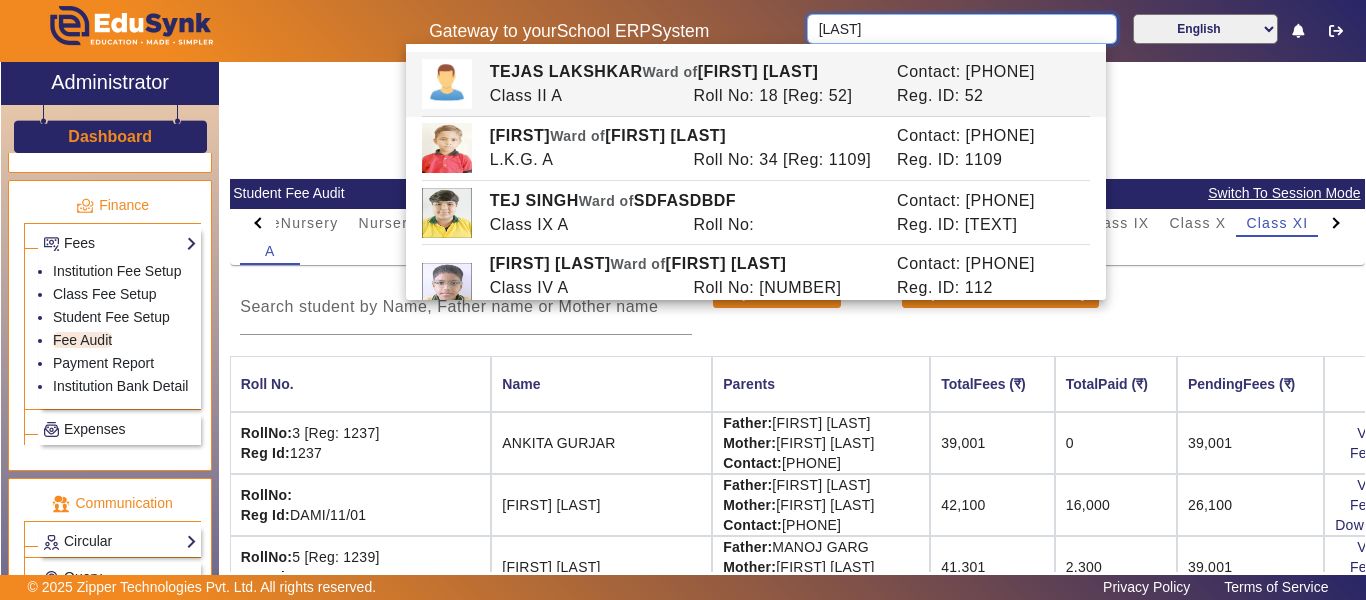 drag, startPoint x: 866, startPoint y: 25, endPoint x: 727, endPoint y: 24, distance: 139.0036 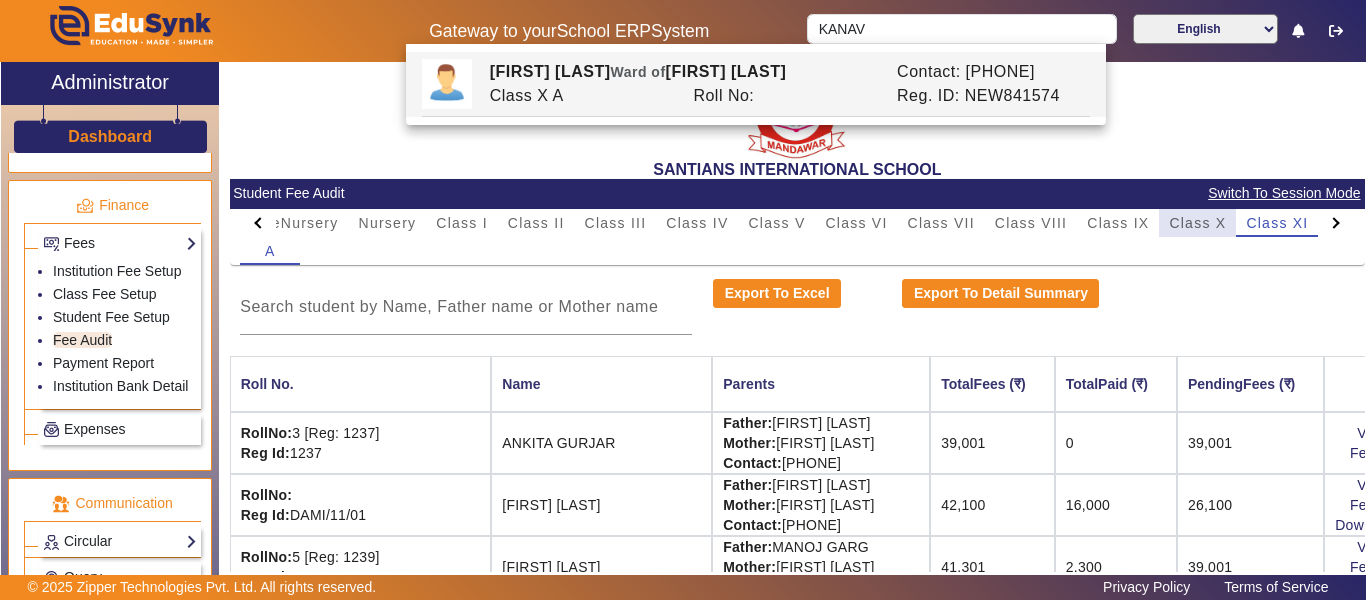 click on "Class X" at bounding box center (1197, 223) 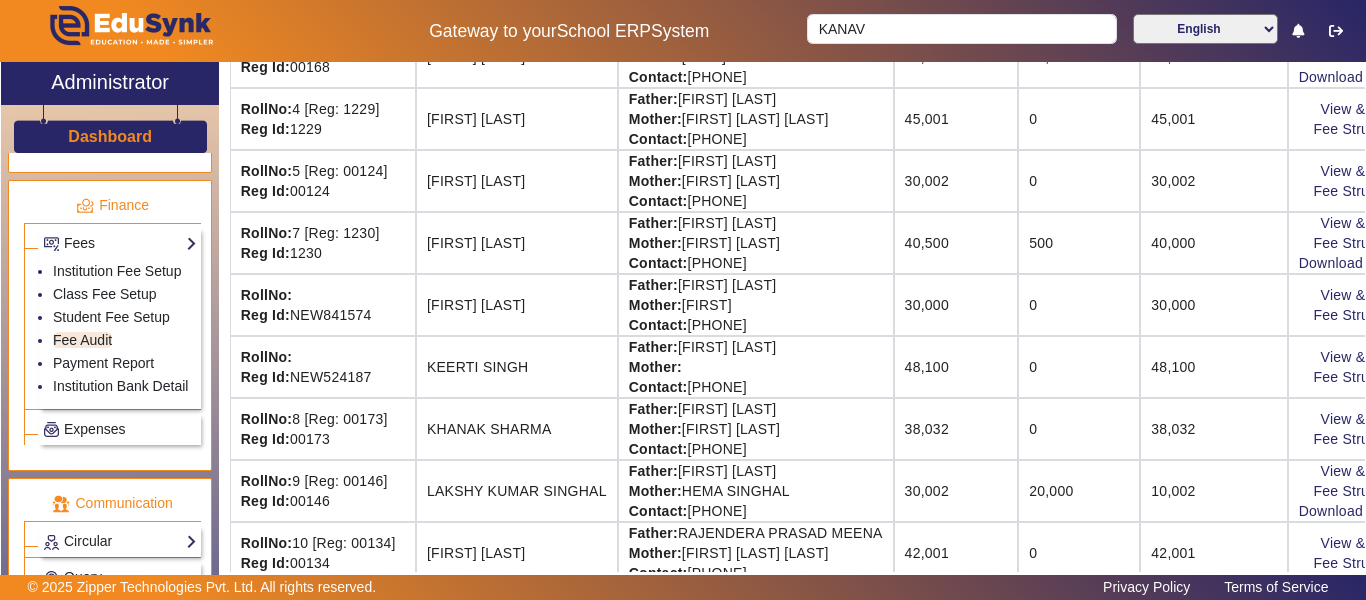 scroll, scrollTop: 600, scrollLeft: 0, axis: vertical 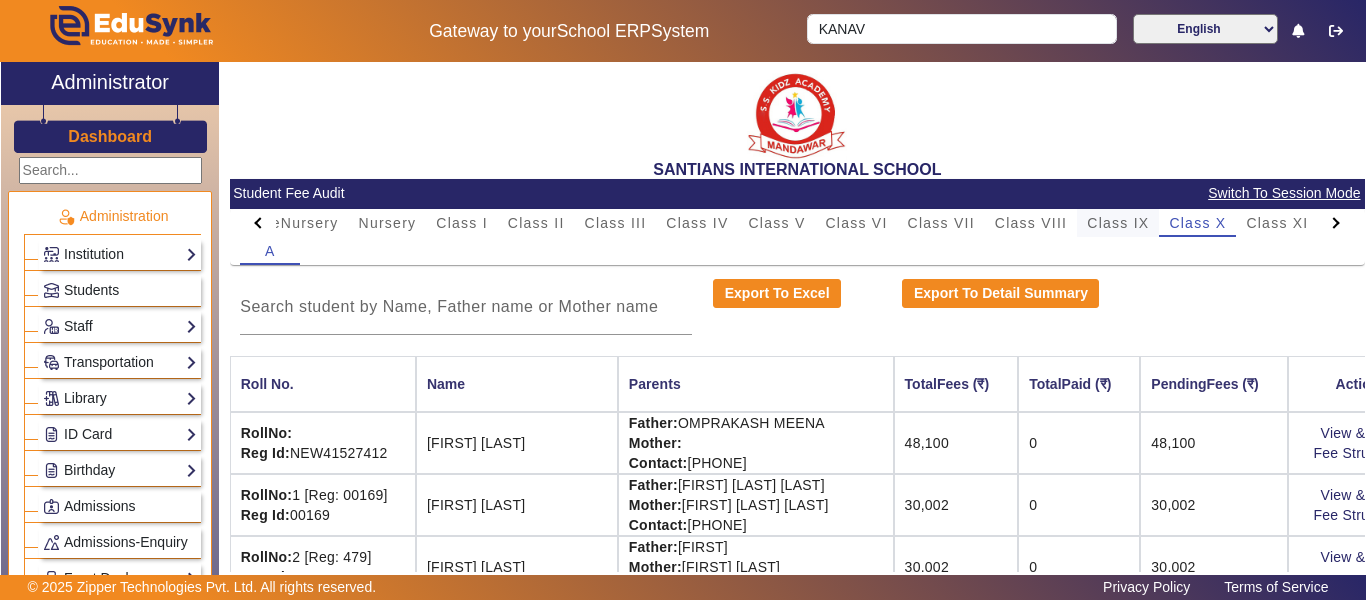 click on "Class IX" at bounding box center [1118, 223] 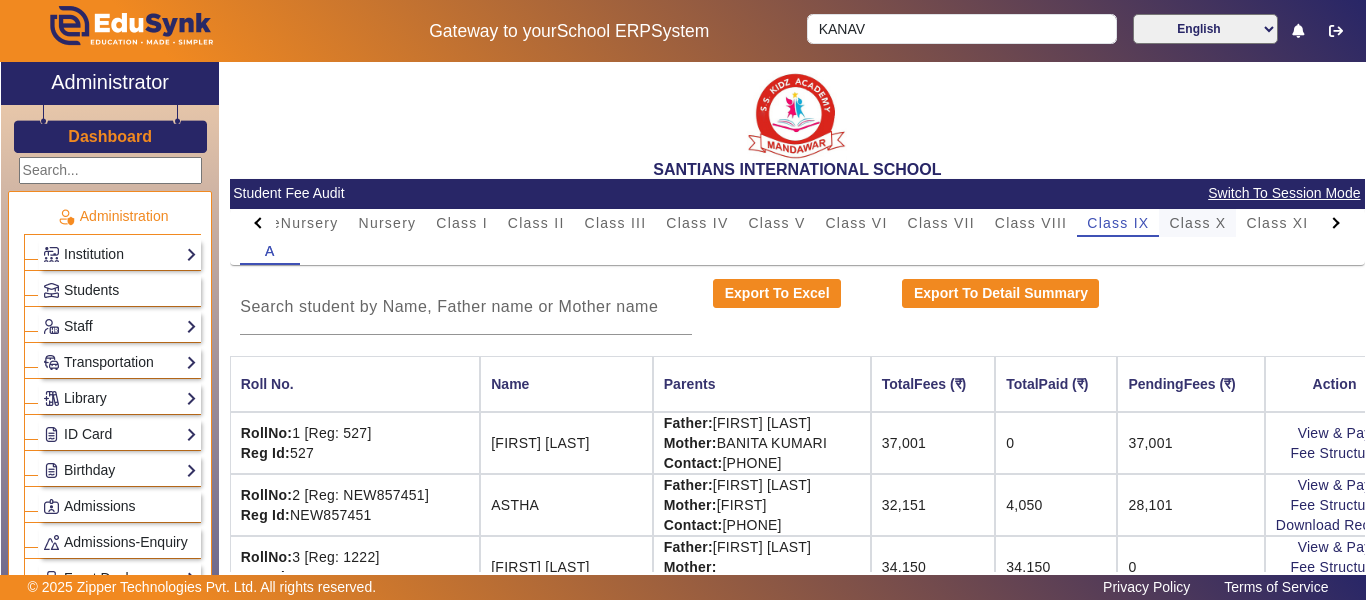 click on "Class X" at bounding box center (1197, 223) 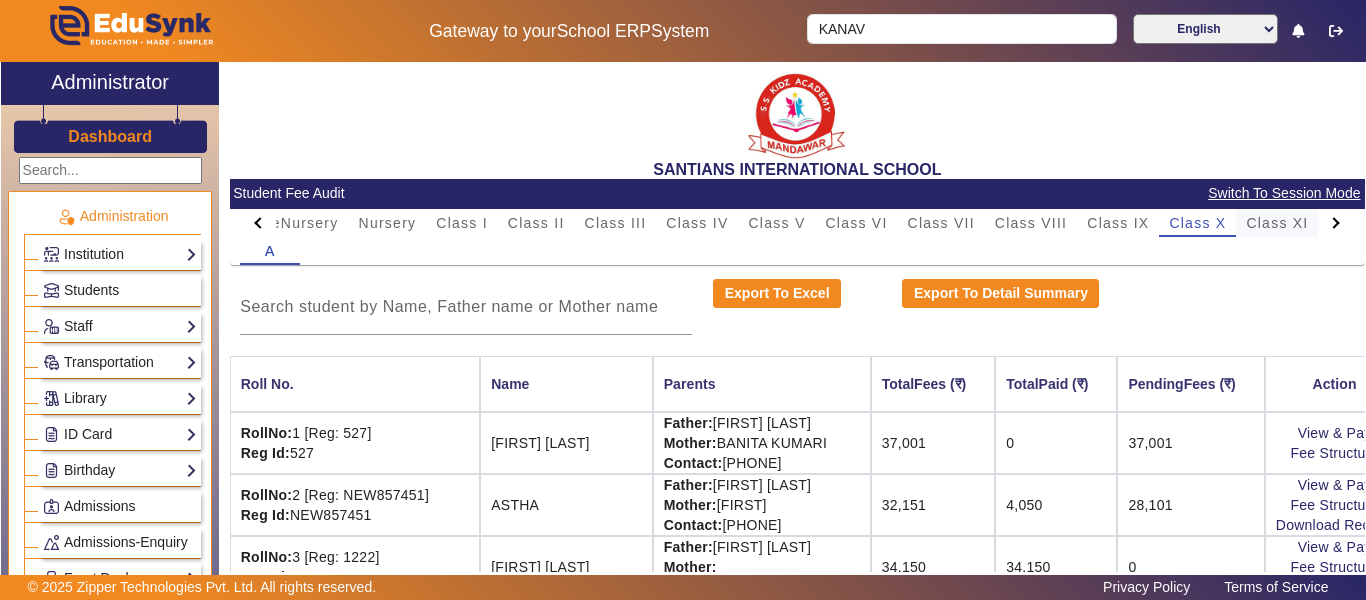 click on "Class XI" at bounding box center (1277, 223) 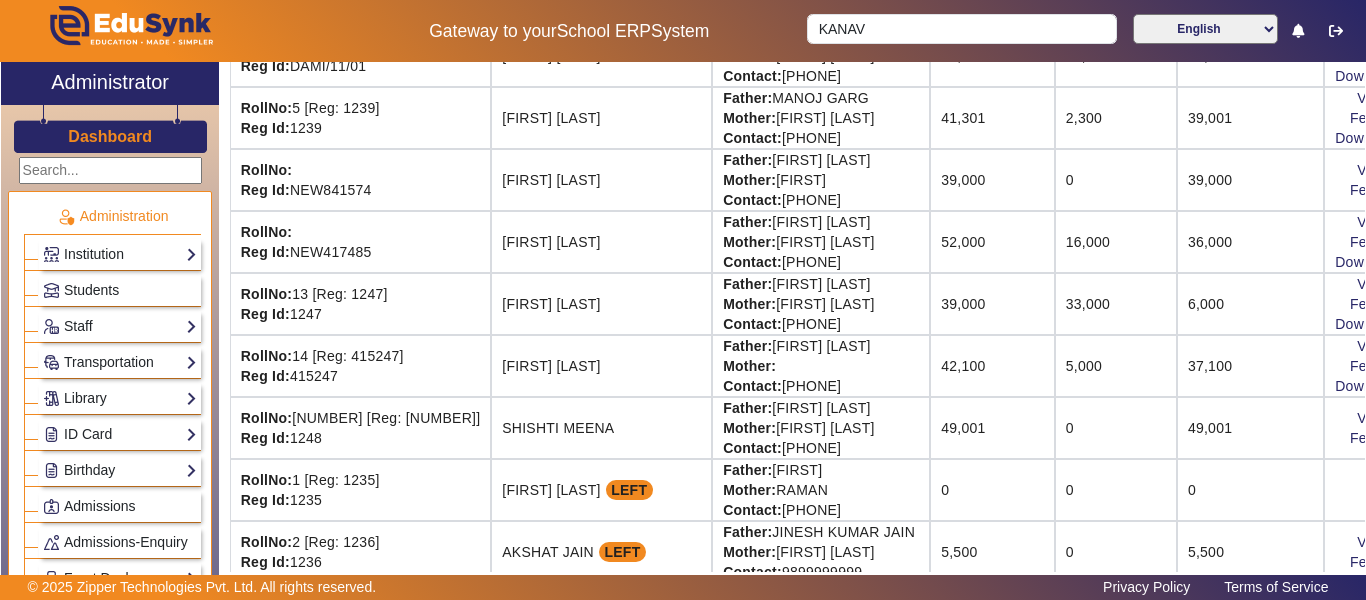 scroll, scrollTop: 400, scrollLeft: 0, axis: vertical 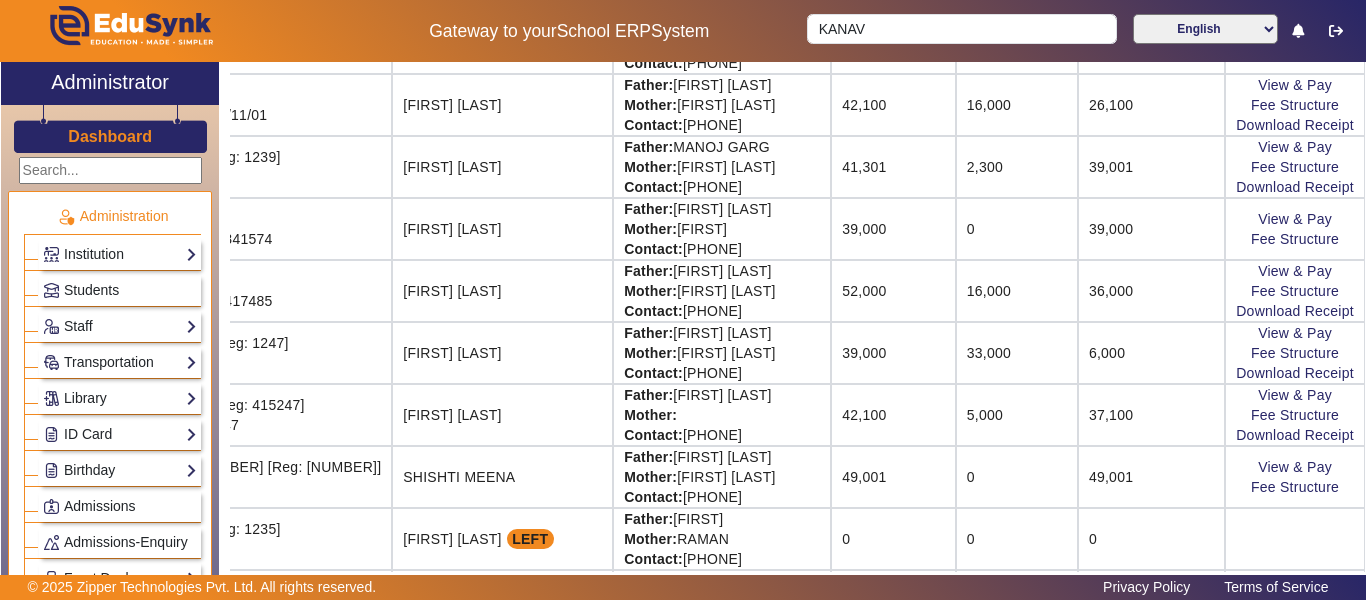 drag, startPoint x: 1233, startPoint y: 234, endPoint x: 1337, endPoint y: 234, distance: 104 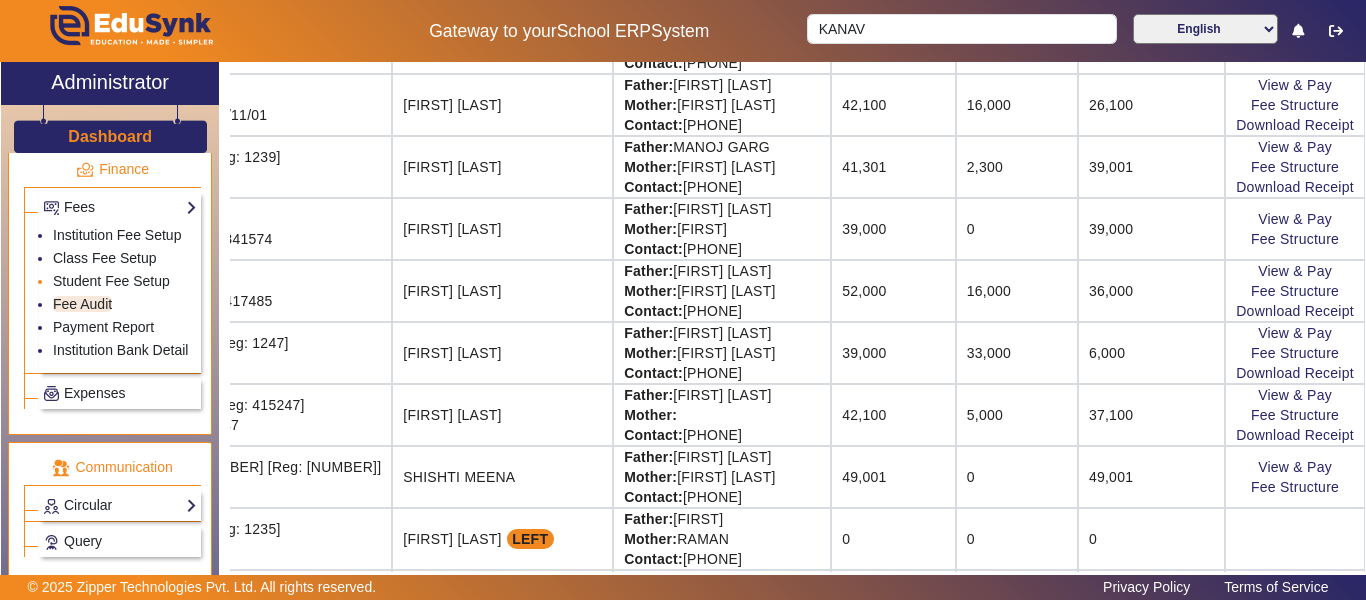 click on "Student Fee Setup" 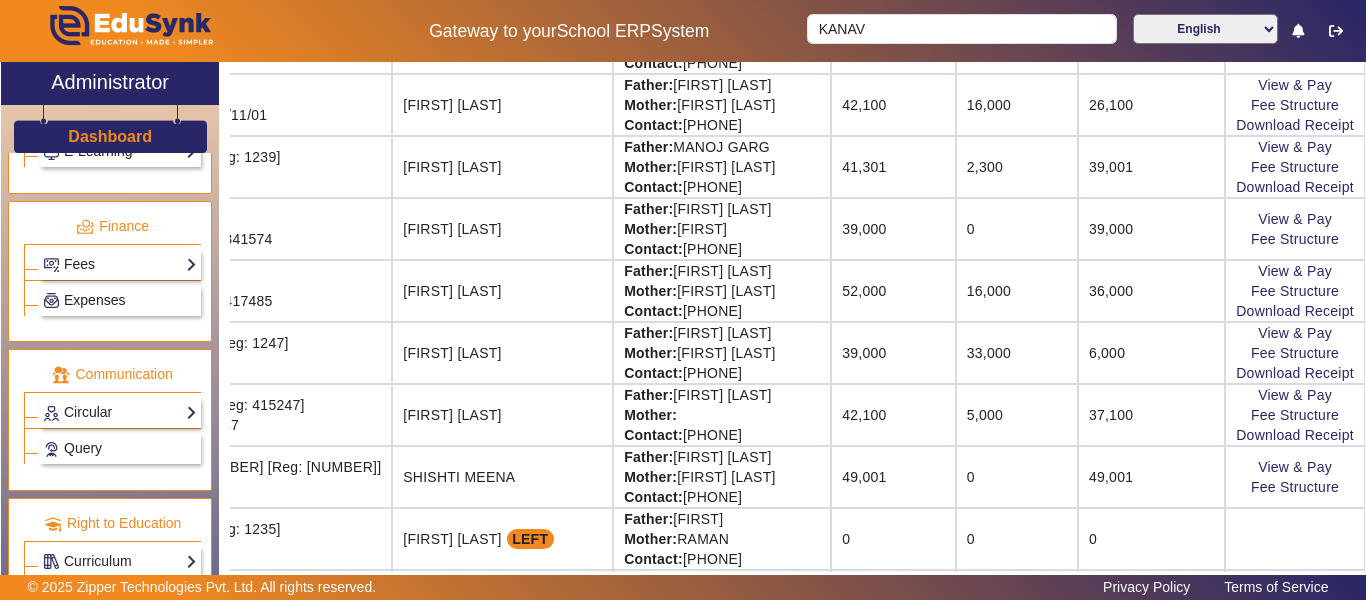 scroll, scrollTop: 1064, scrollLeft: 0, axis: vertical 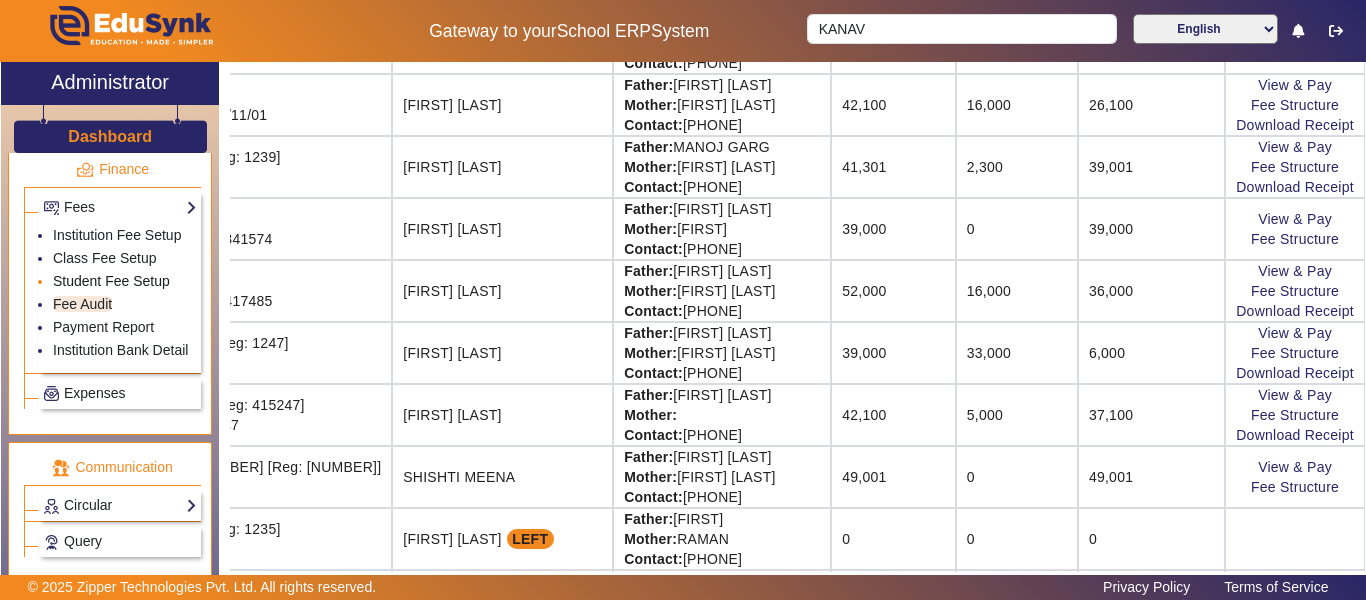 click on "Student Fee Setup" 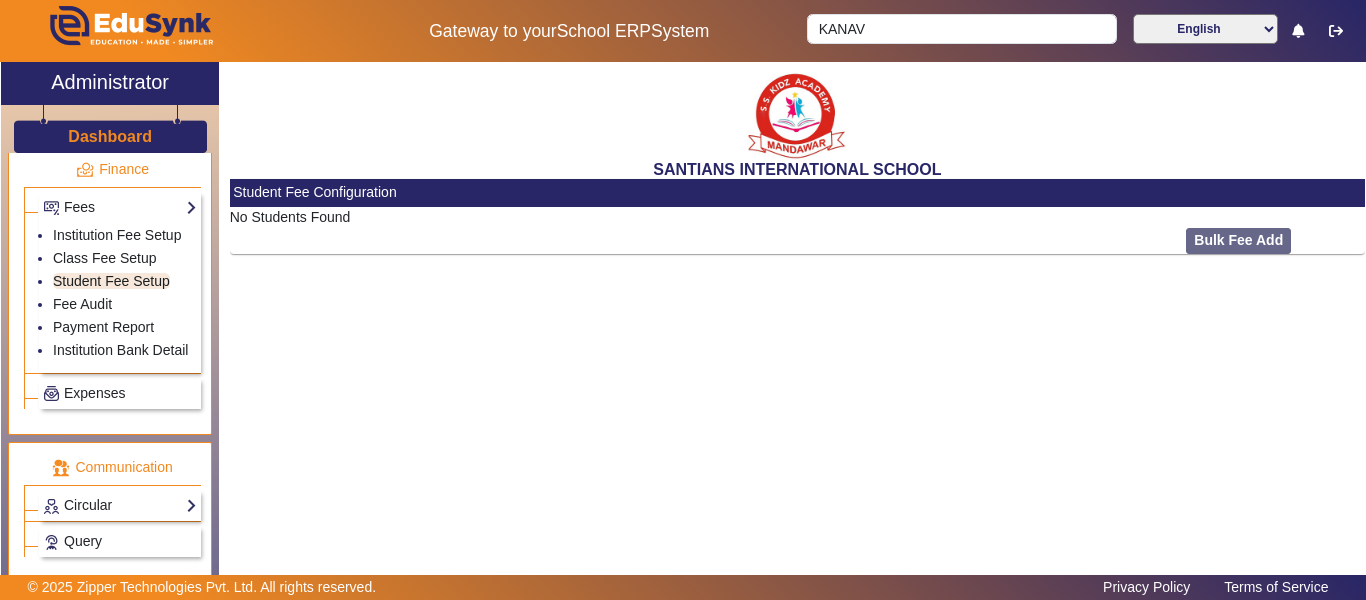 scroll, scrollTop: 0, scrollLeft: 0, axis: both 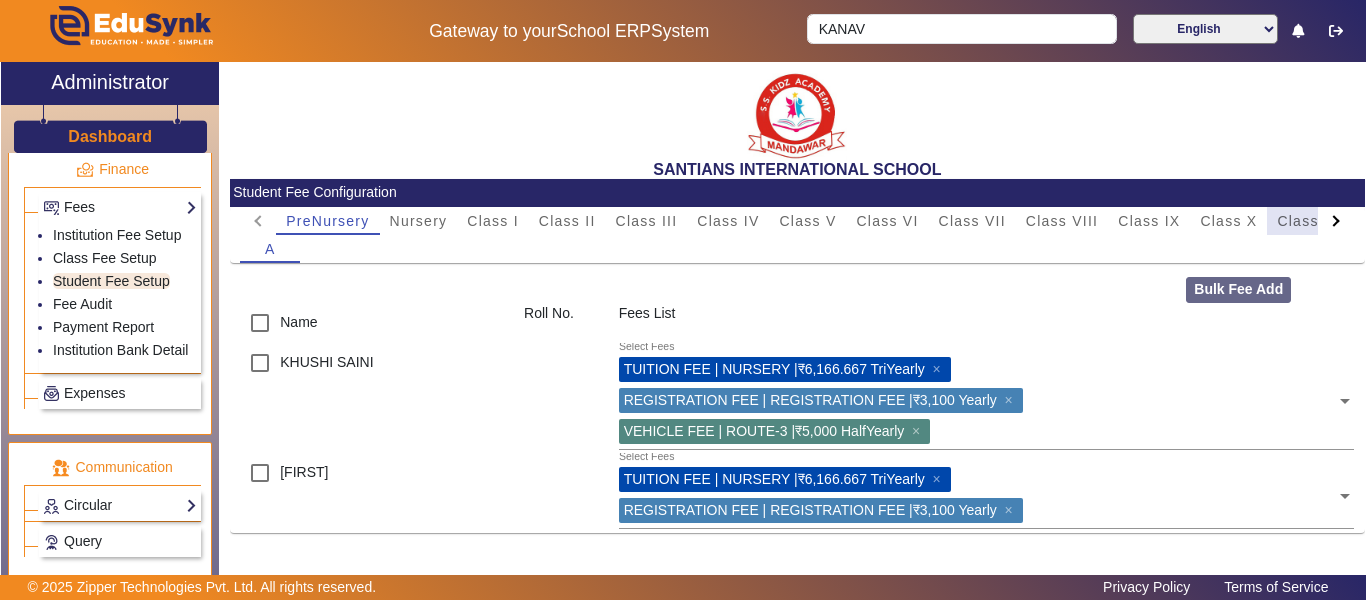 click on "Class XI" at bounding box center (1308, 221) 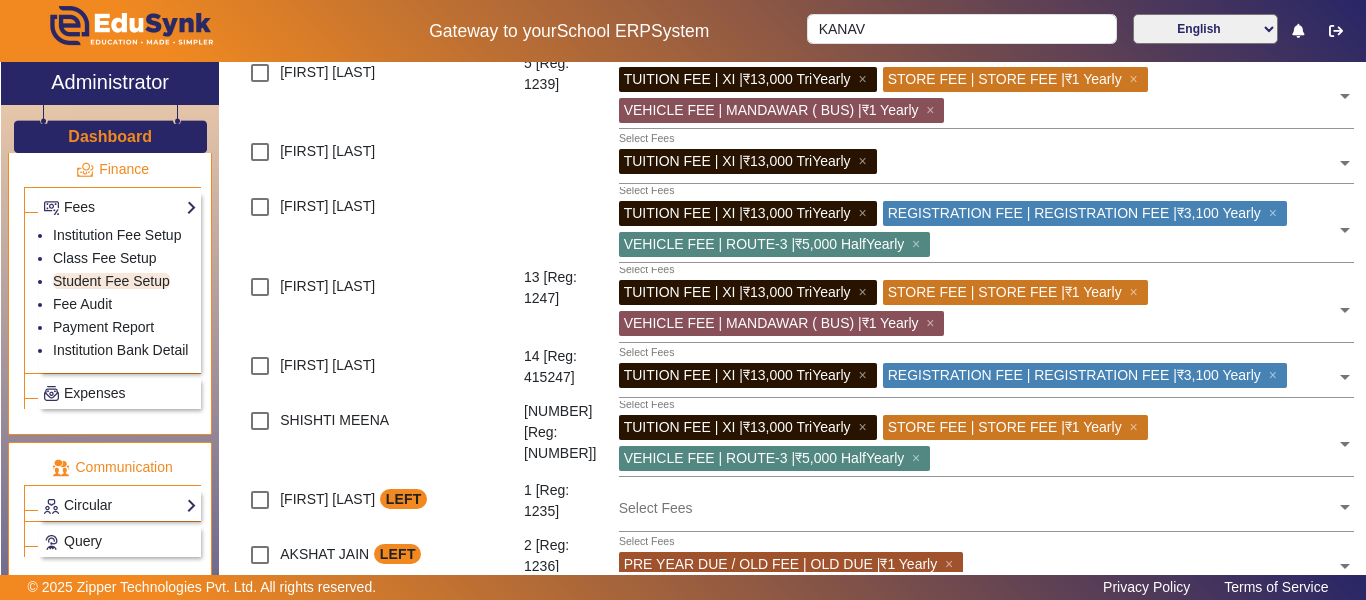 scroll, scrollTop: 300, scrollLeft: 0, axis: vertical 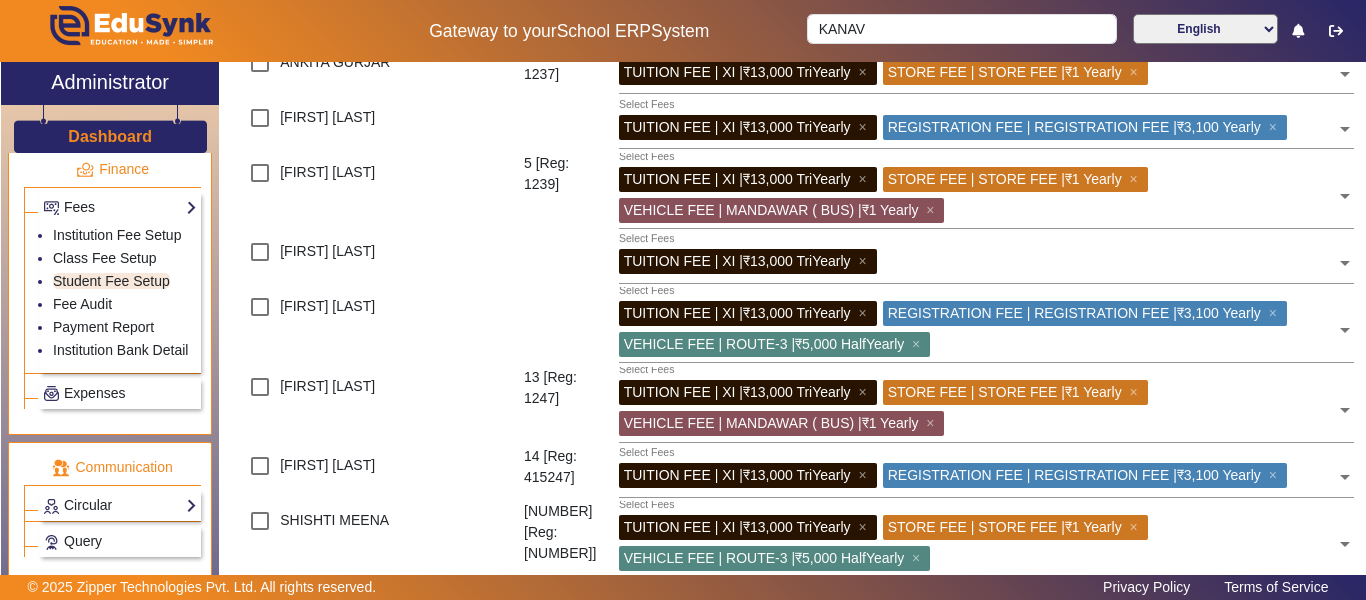 click 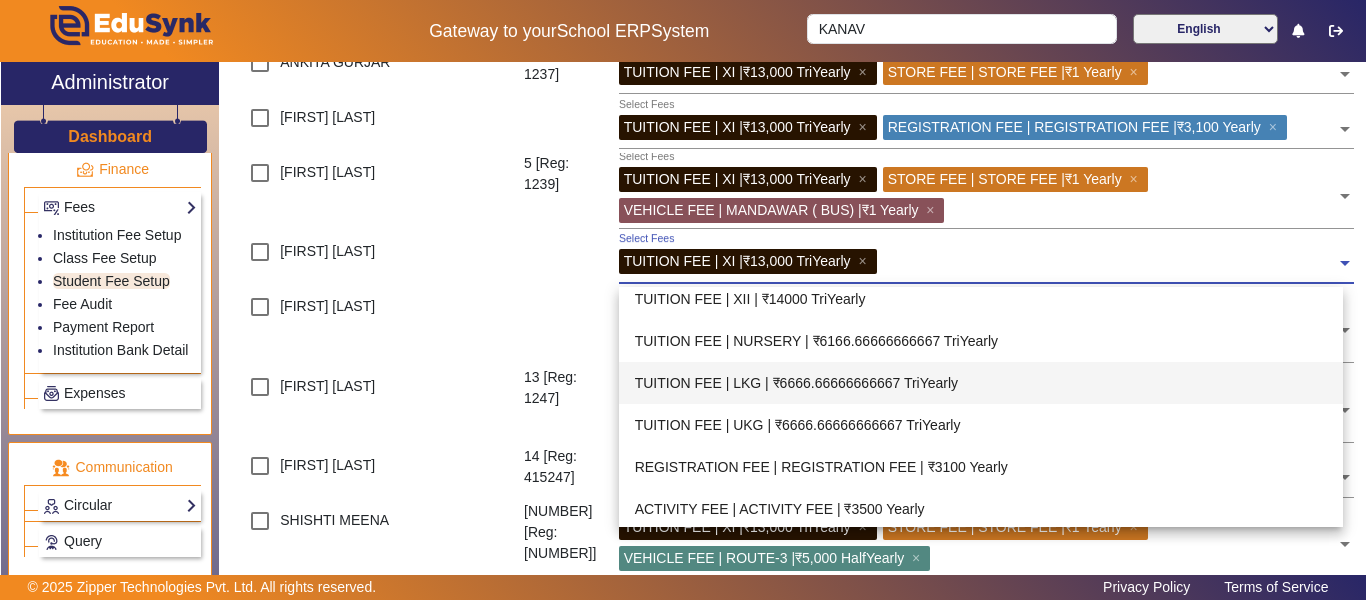 scroll, scrollTop: 520, scrollLeft: 0, axis: vertical 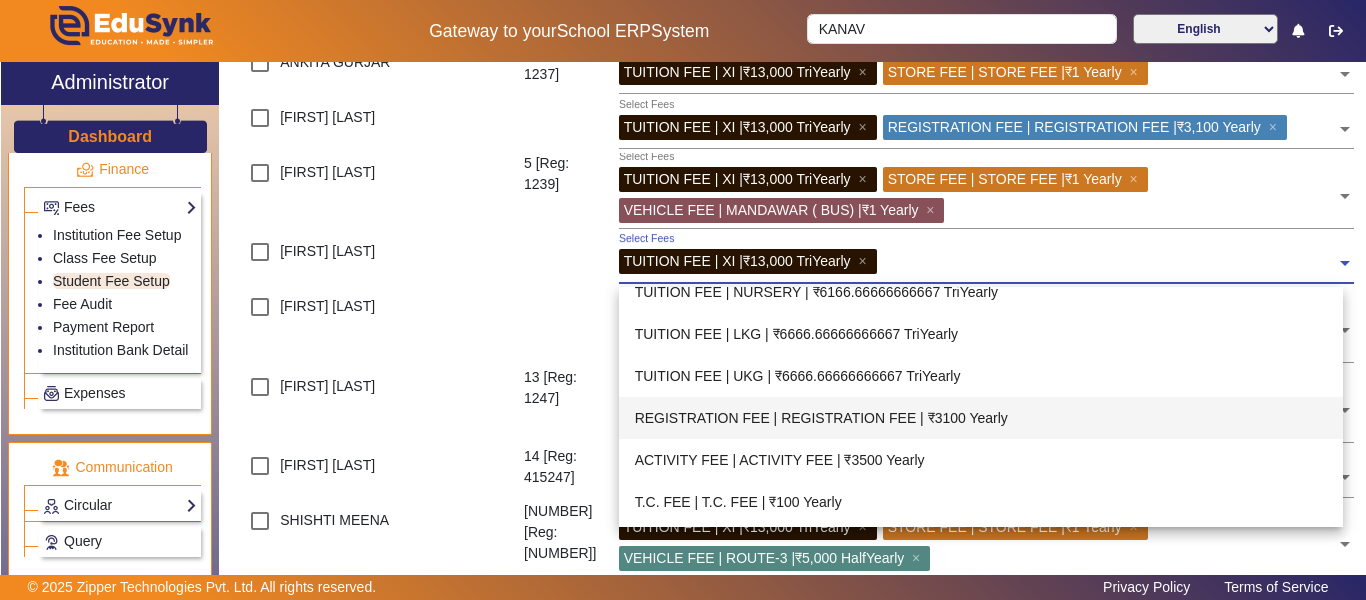 click on "REGISTRATION FEE | REGISTRATION FEE | ₹3100 Yearly" at bounding box center (981, 418) 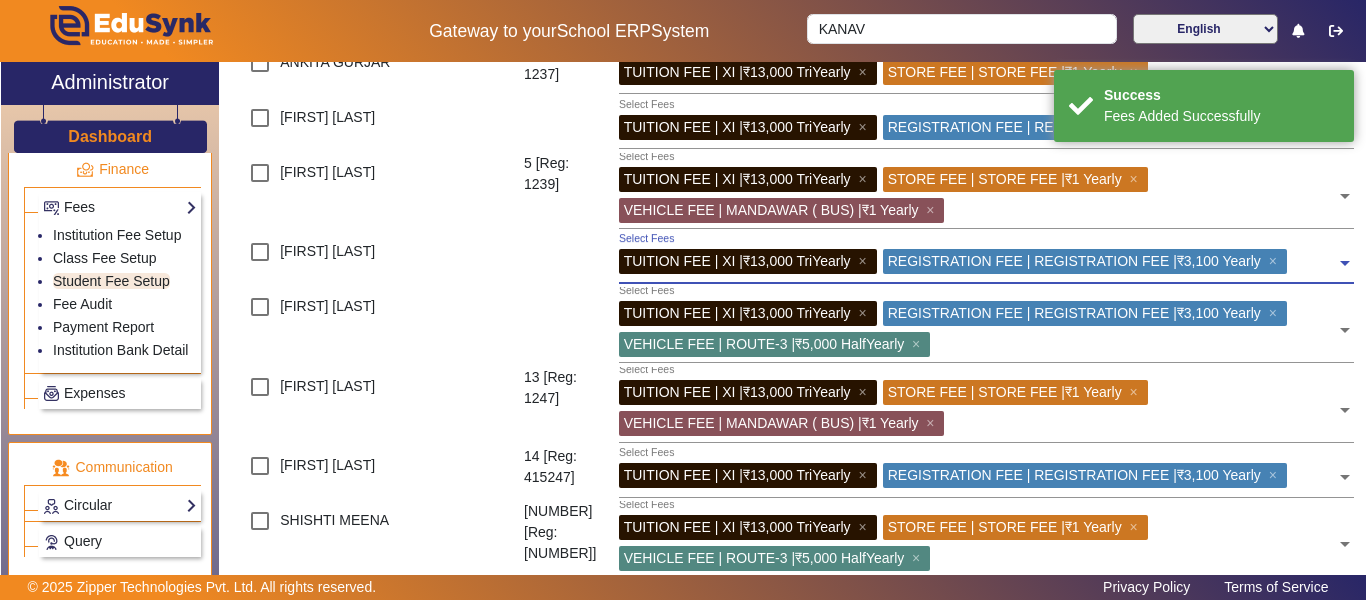 click 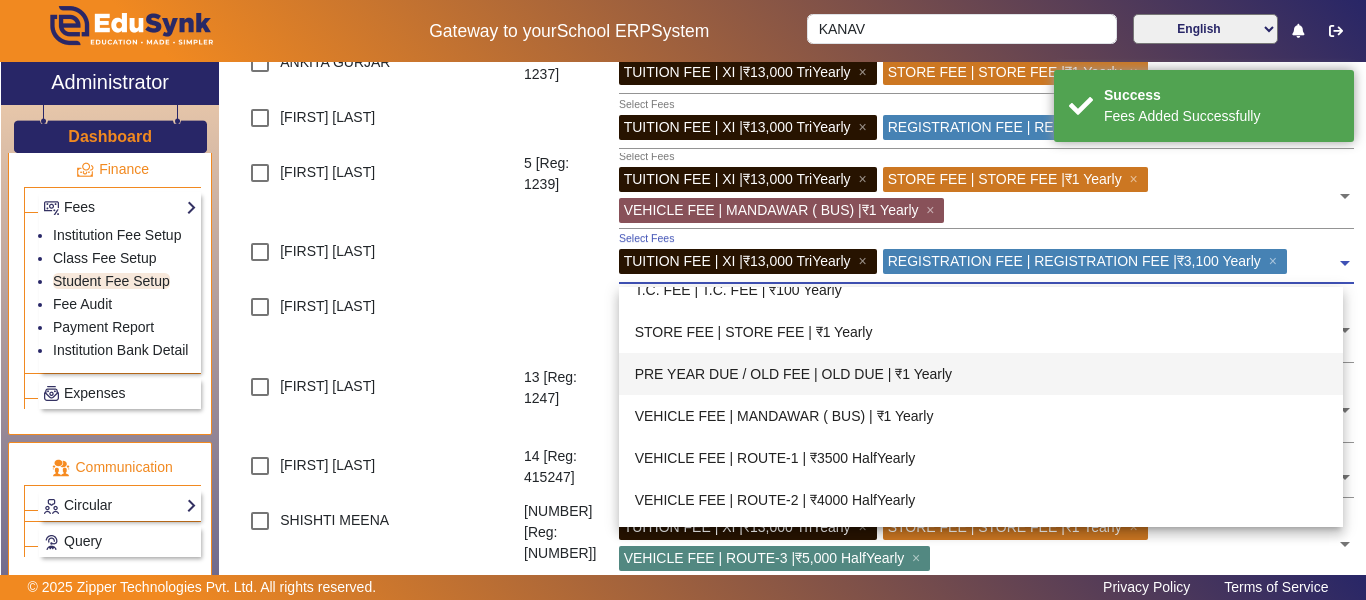 scroll, scrollTop: 852, scrollLeft: 0, axis: vertical 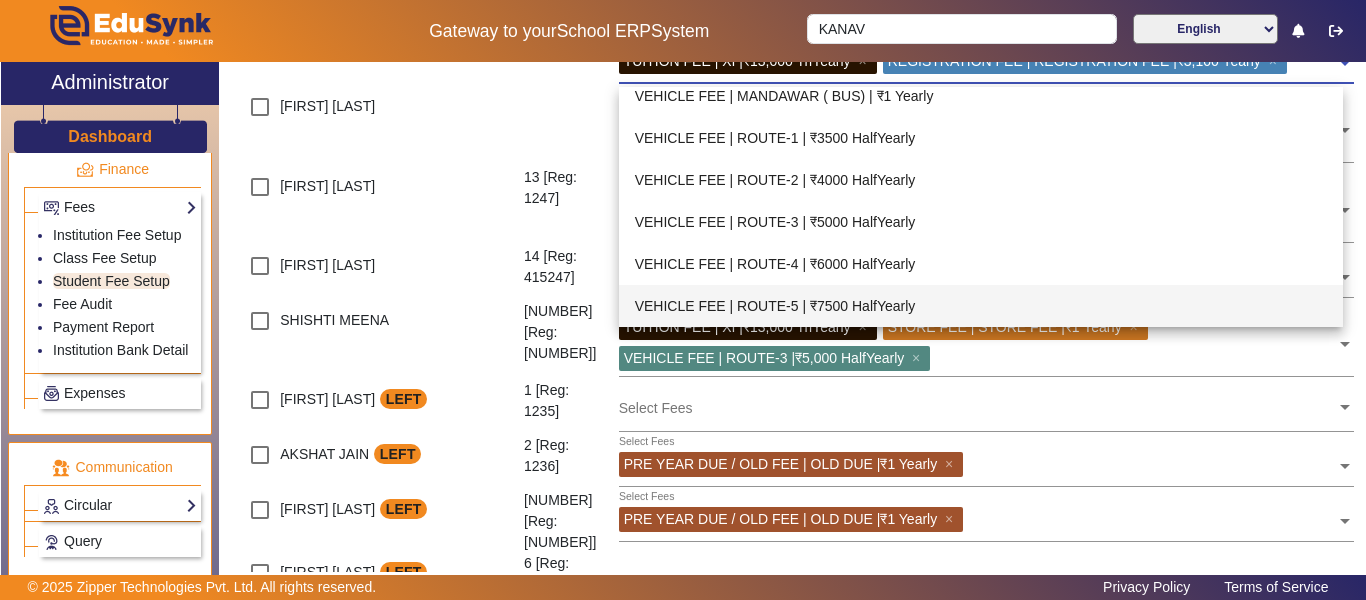 click on "VEHICLE FEE | ROUTE-5 | ₹7500 HalfYearly" at bounding box center [981, 306] 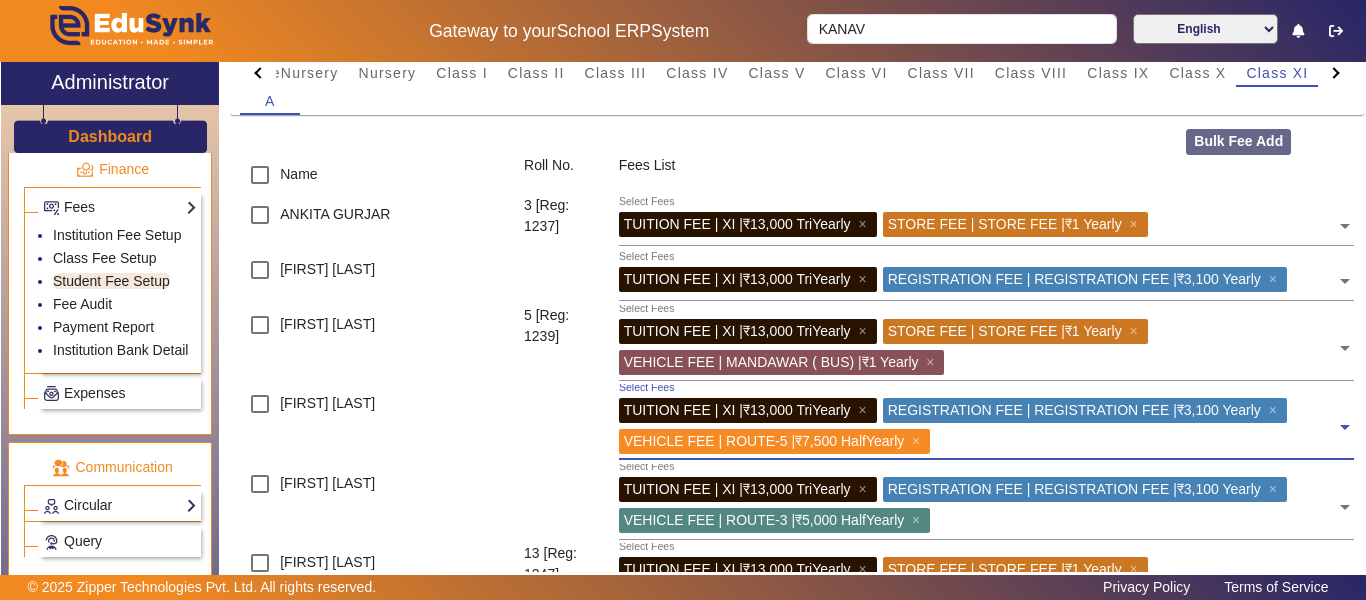 scroll, scrollTop: 0, scrollLeft: 0, axis: both 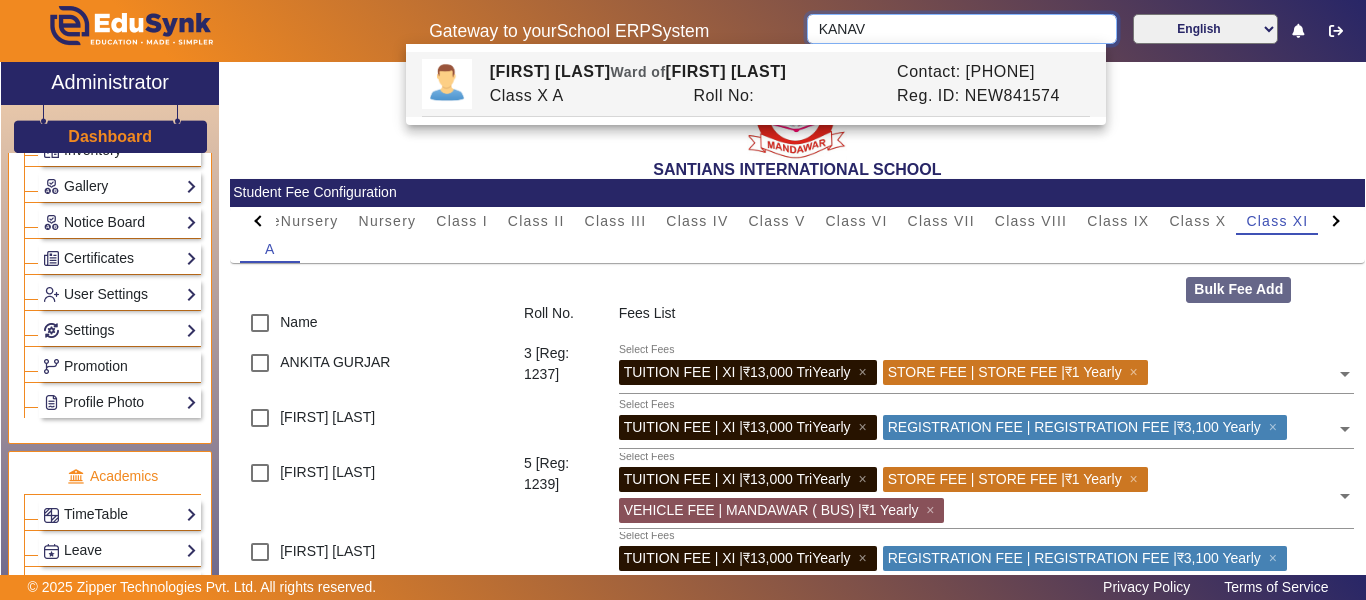 drag, startPoint x: 939, startPoint y: 18, endPoint x: 451, endPoint y: 67, distance: 490.45386 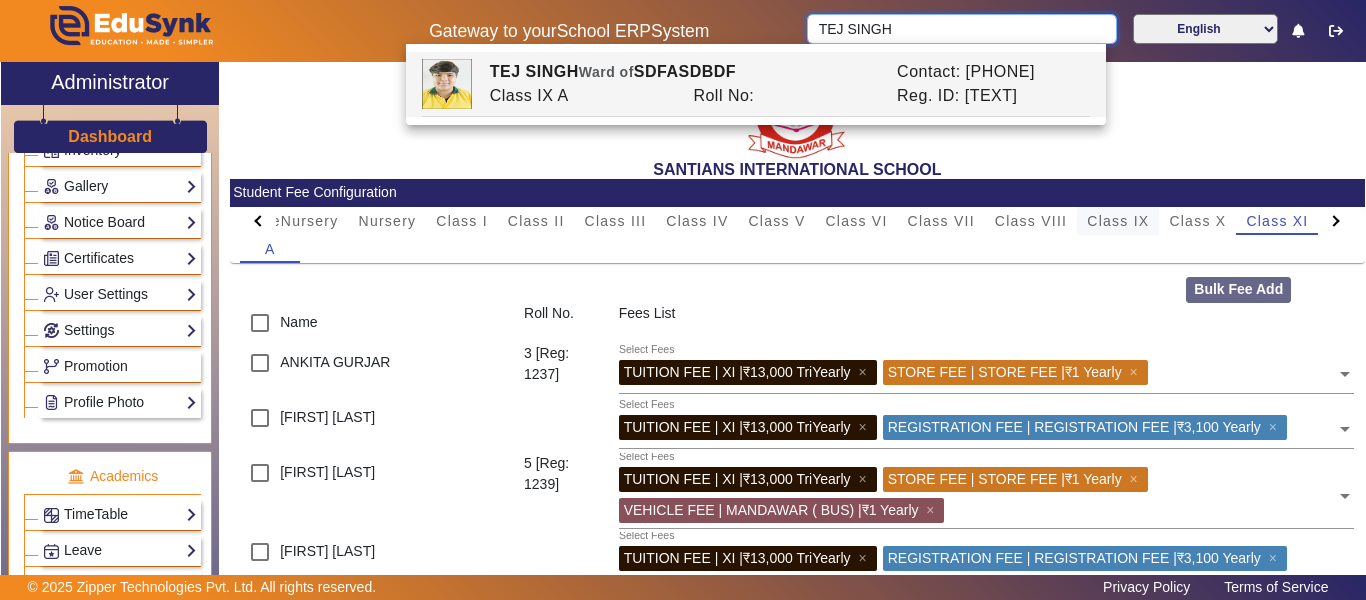 type on "TEJ SINGH" 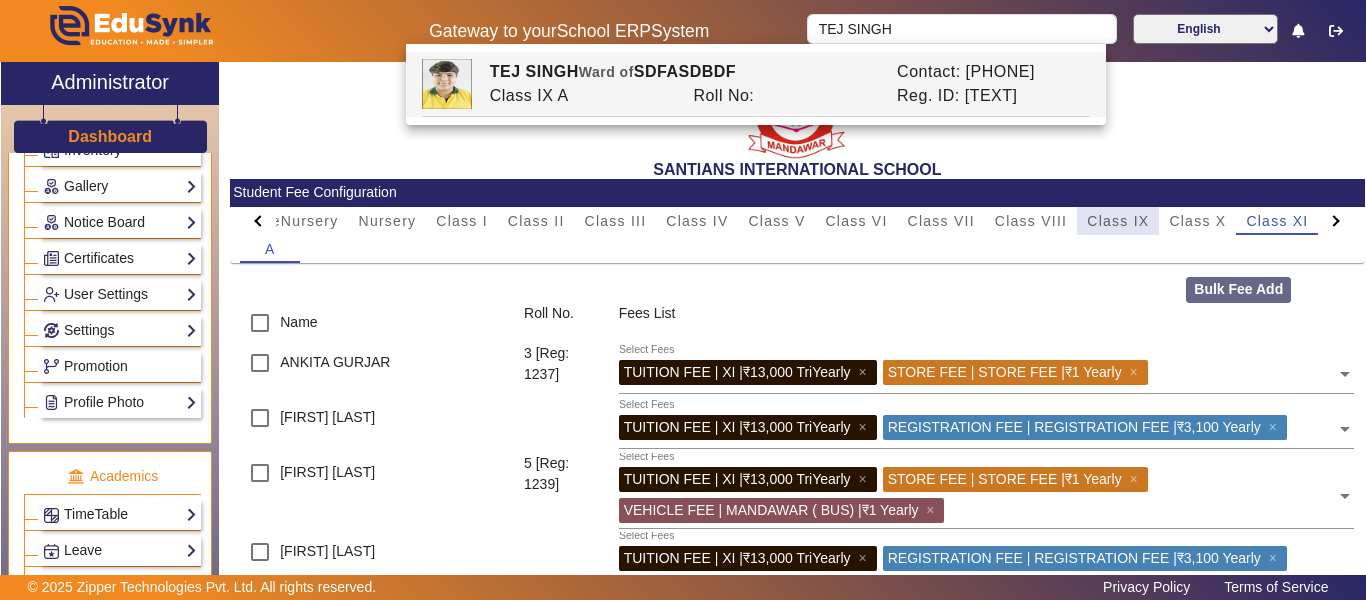 click on "Class IX" at bounding box center (1118, 221) 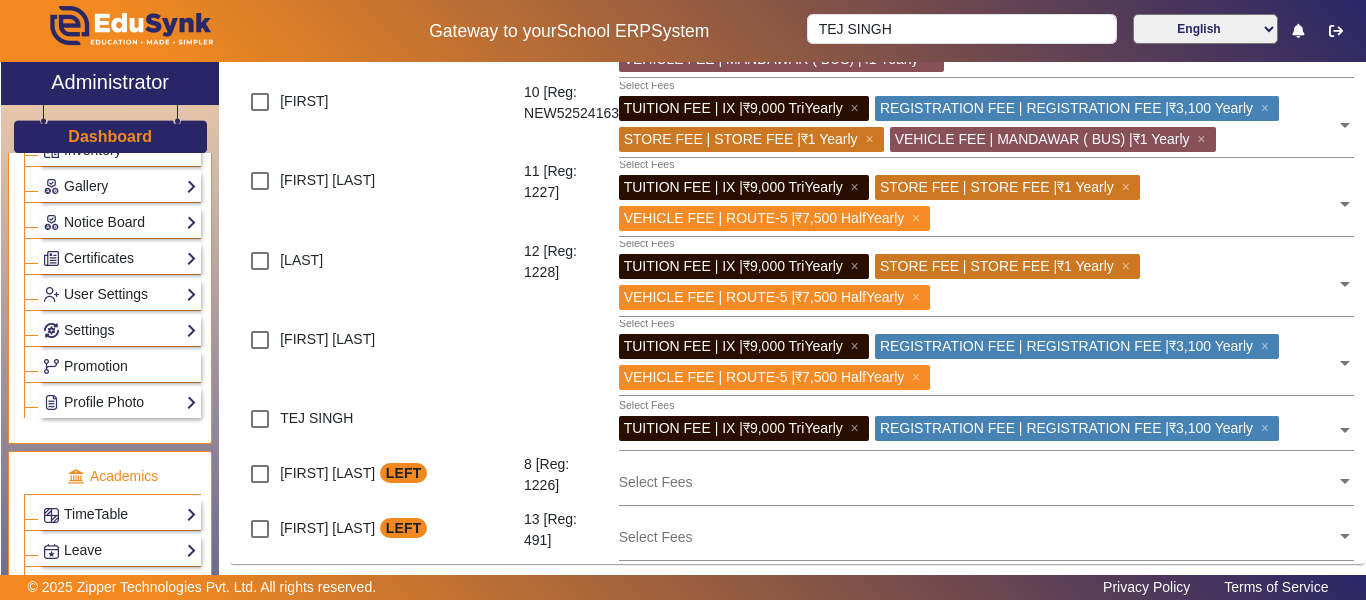 scroll, scrollTop: 1067, scrollLeft: 0, axis: vertical 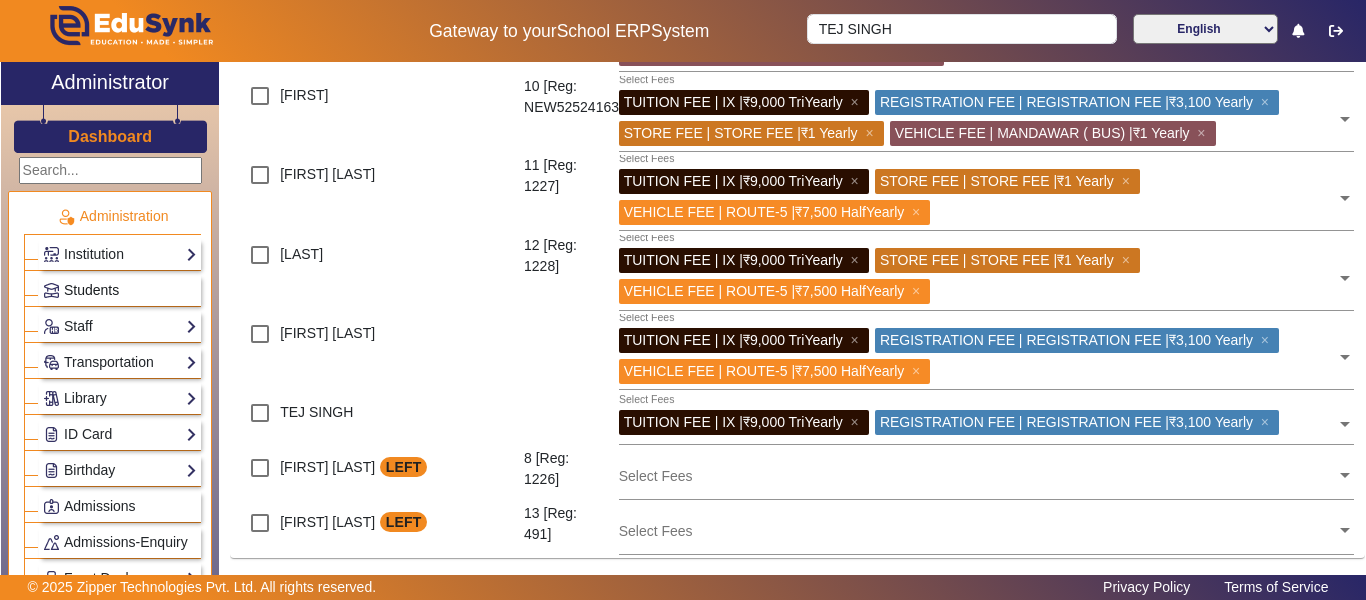 drag, startPoint x: 97, startPoint y: 295, endPoint x: 109, endPoint y: 293, distance: 12.165525 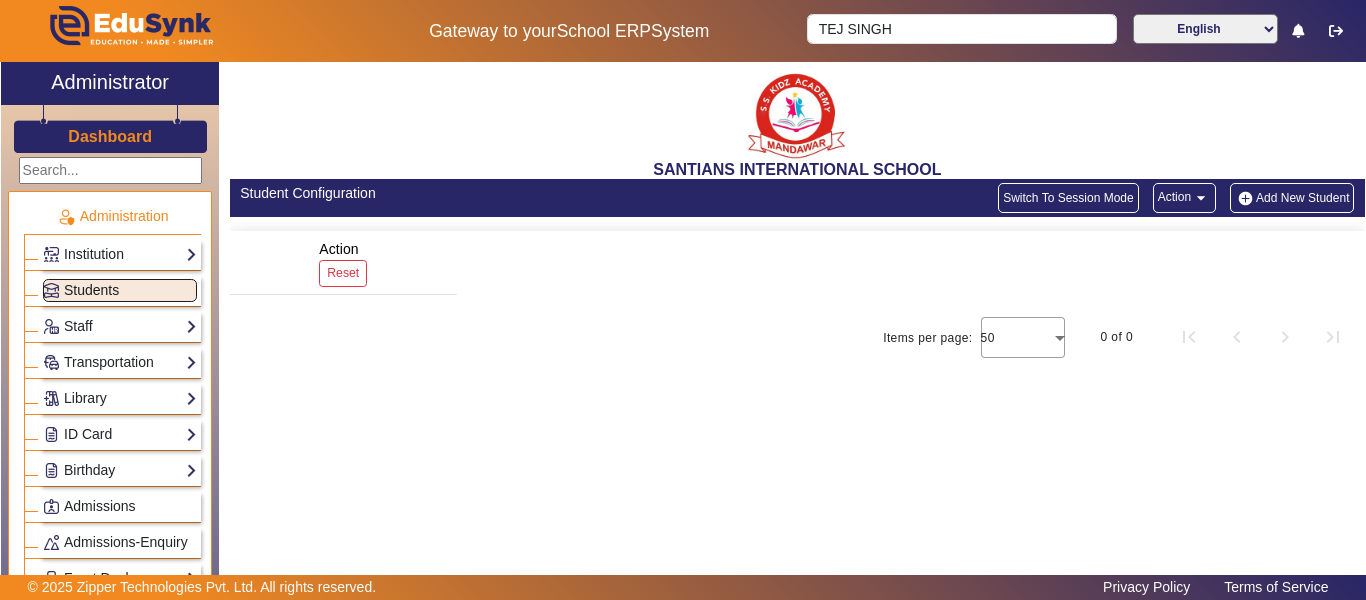 scroll, scrollTop: 0, scrollLeft: 0, axis: both 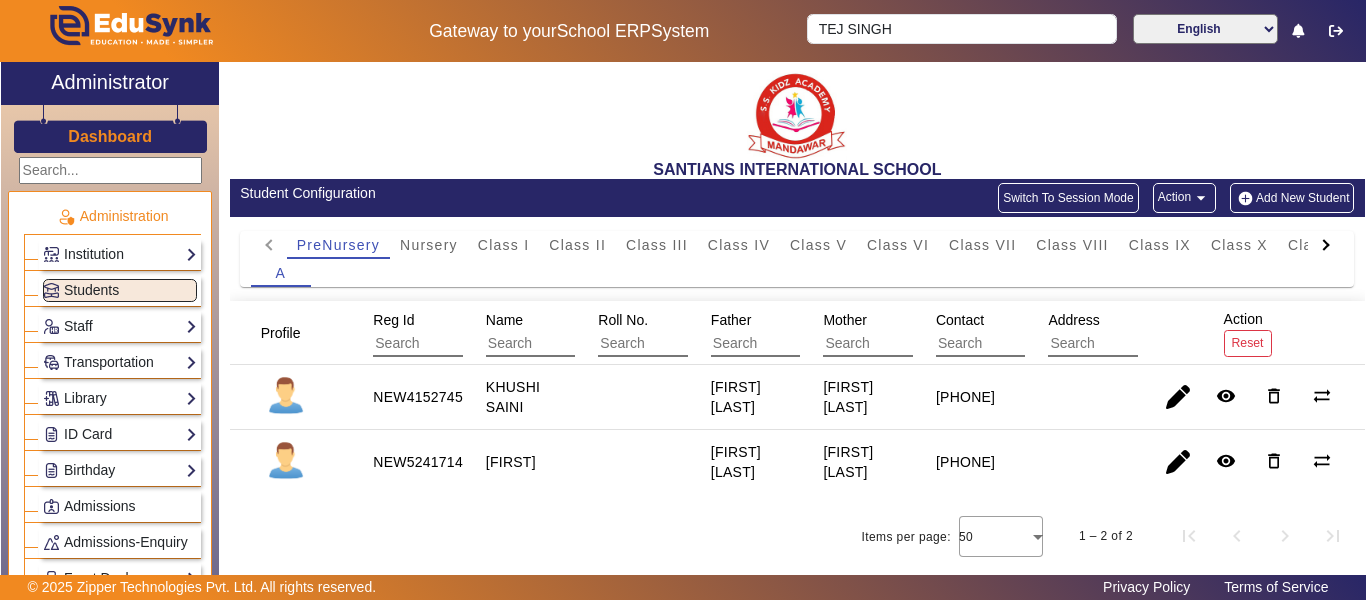 drag, startPoint x: 1169, startPoint y: 246, endPoint x: 1161, endPoint y: 259, distance: 15.264338 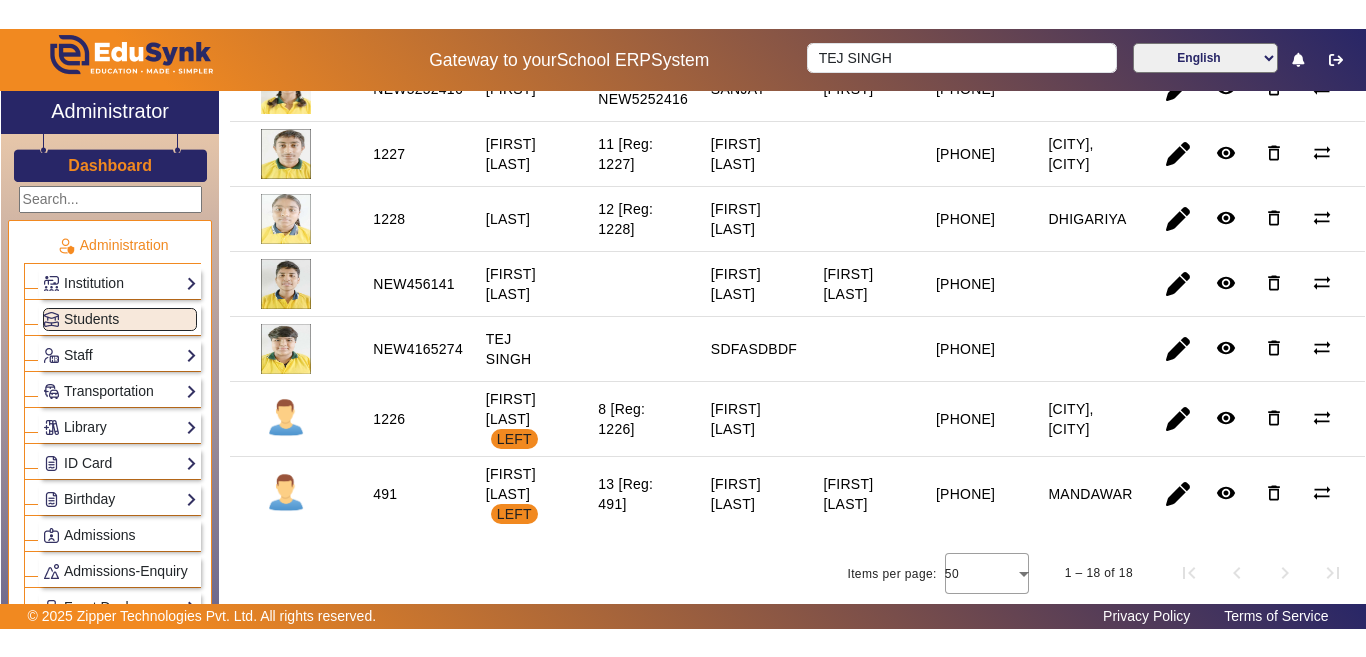 scroll, scrollTop: 1192, scrollLeft: 0, axis: vertical 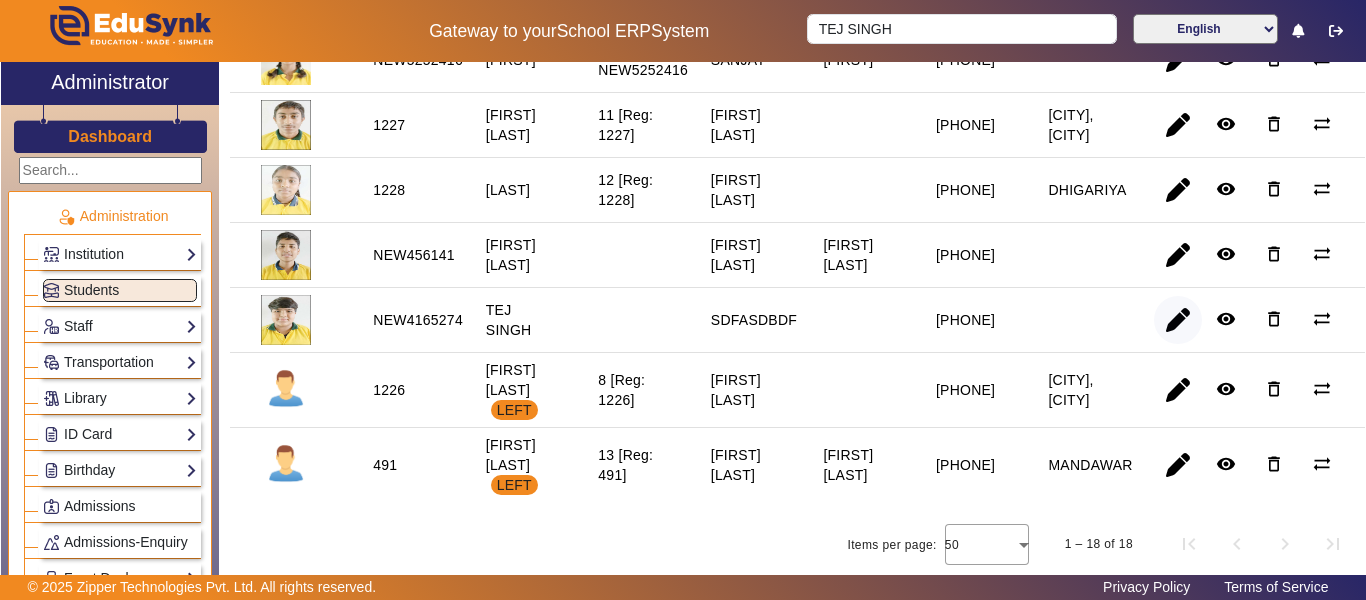 click at bounding box center [1178, 390] 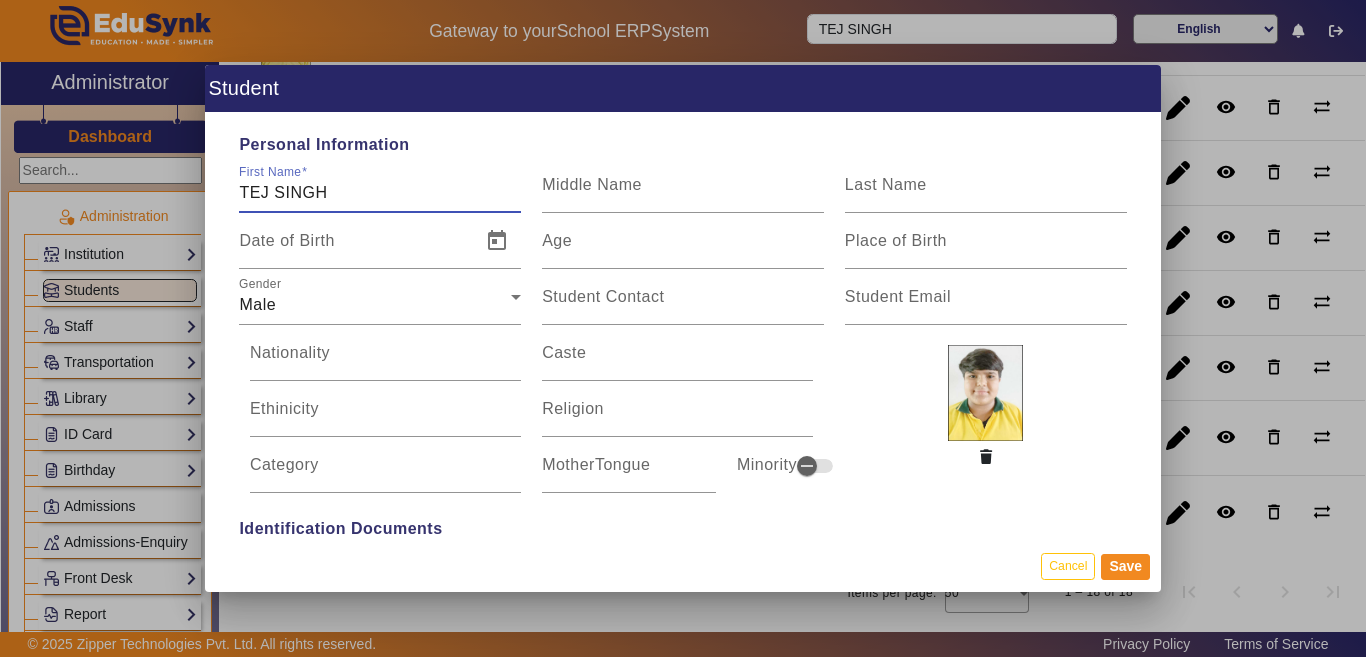 scroll, scrollTop: 1144, scrollLeft: 0, axis: vertical 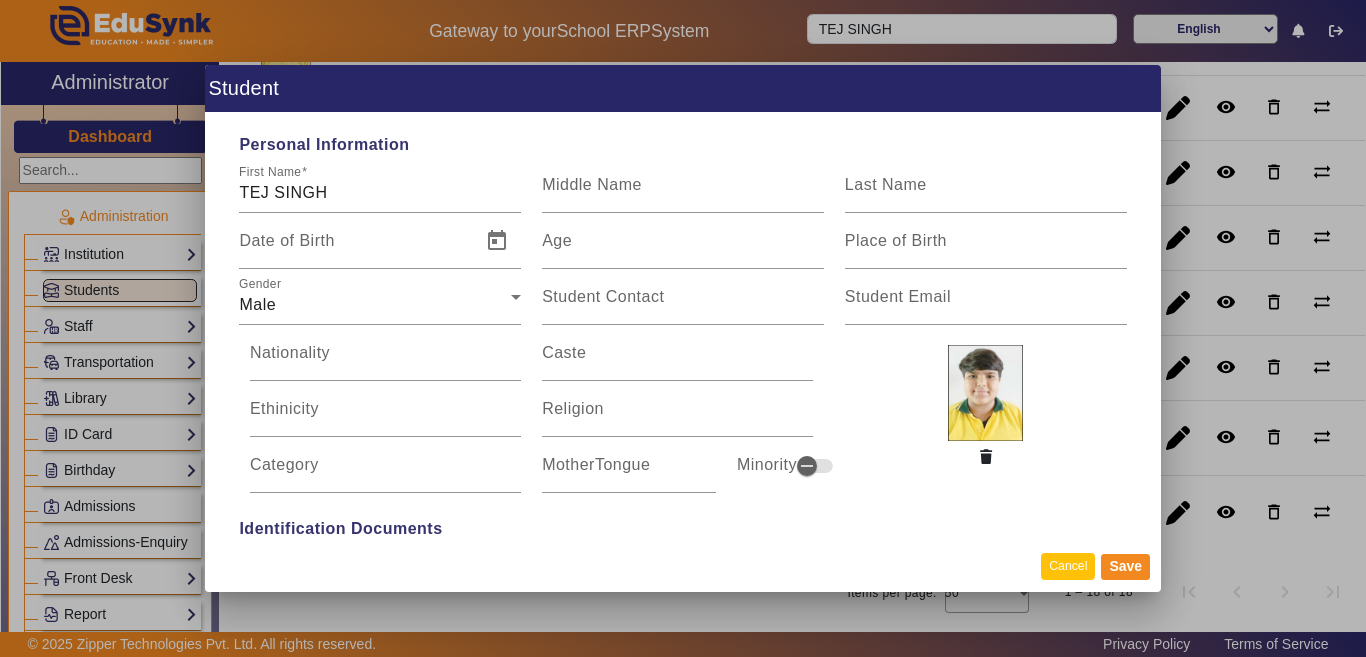 click on "Cancel" at bounding box center [1068, 566] 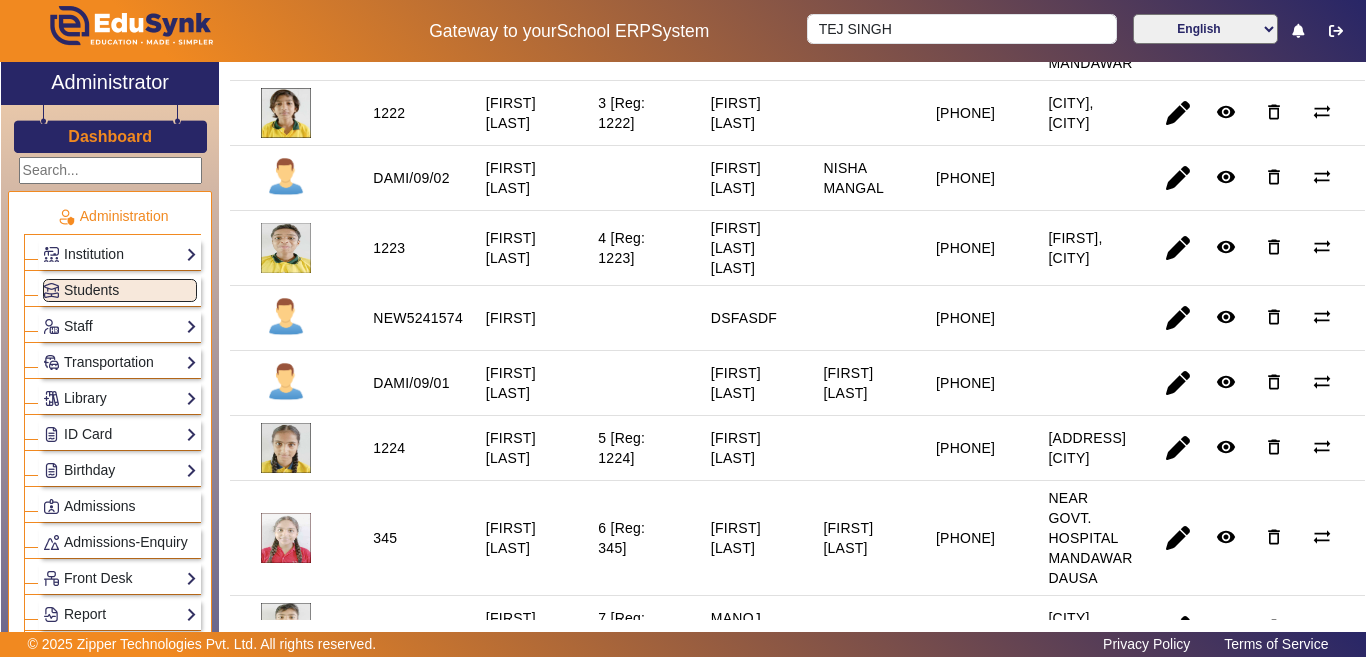 click on "Dashboard" 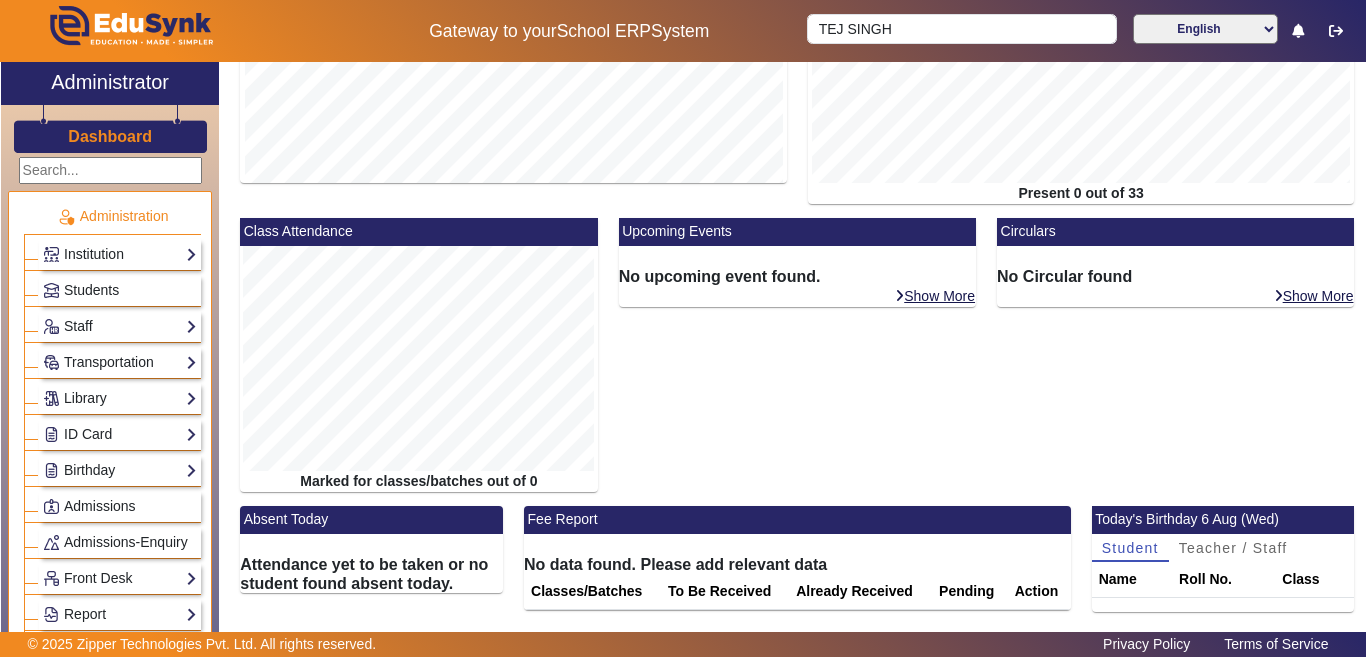 scroll, scrollTop: 0, scrollLeft: 0, axis: both 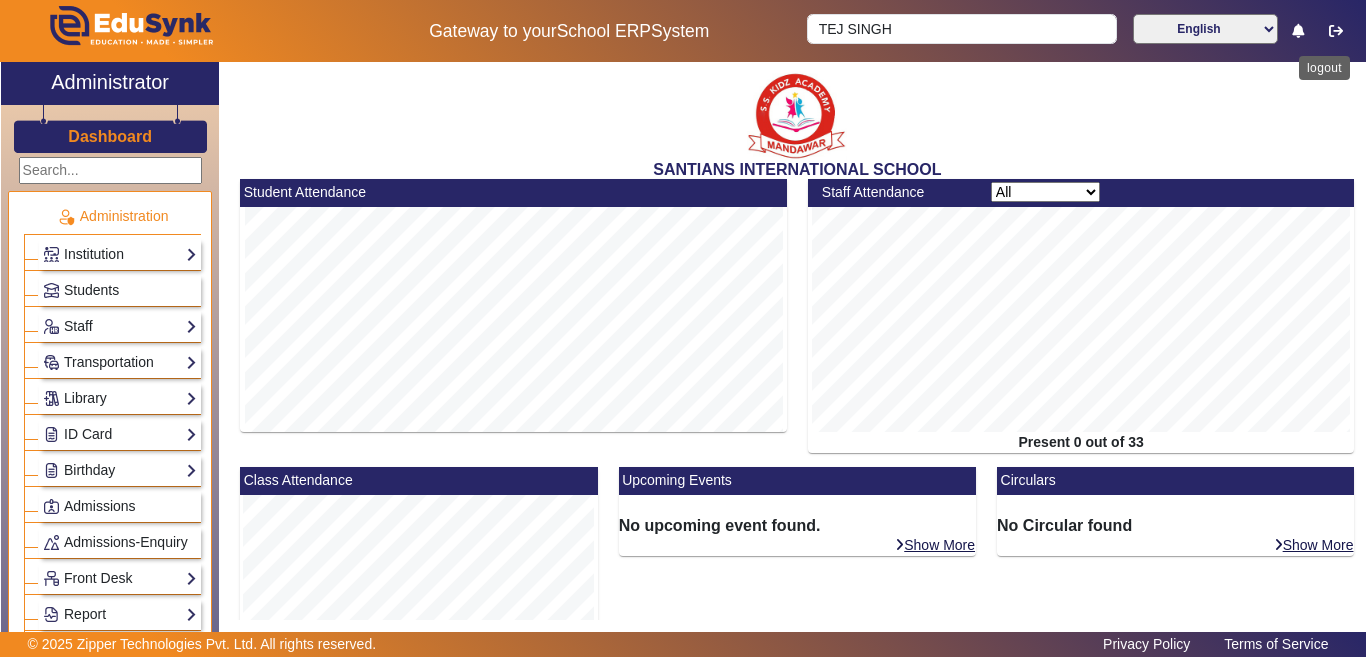 click 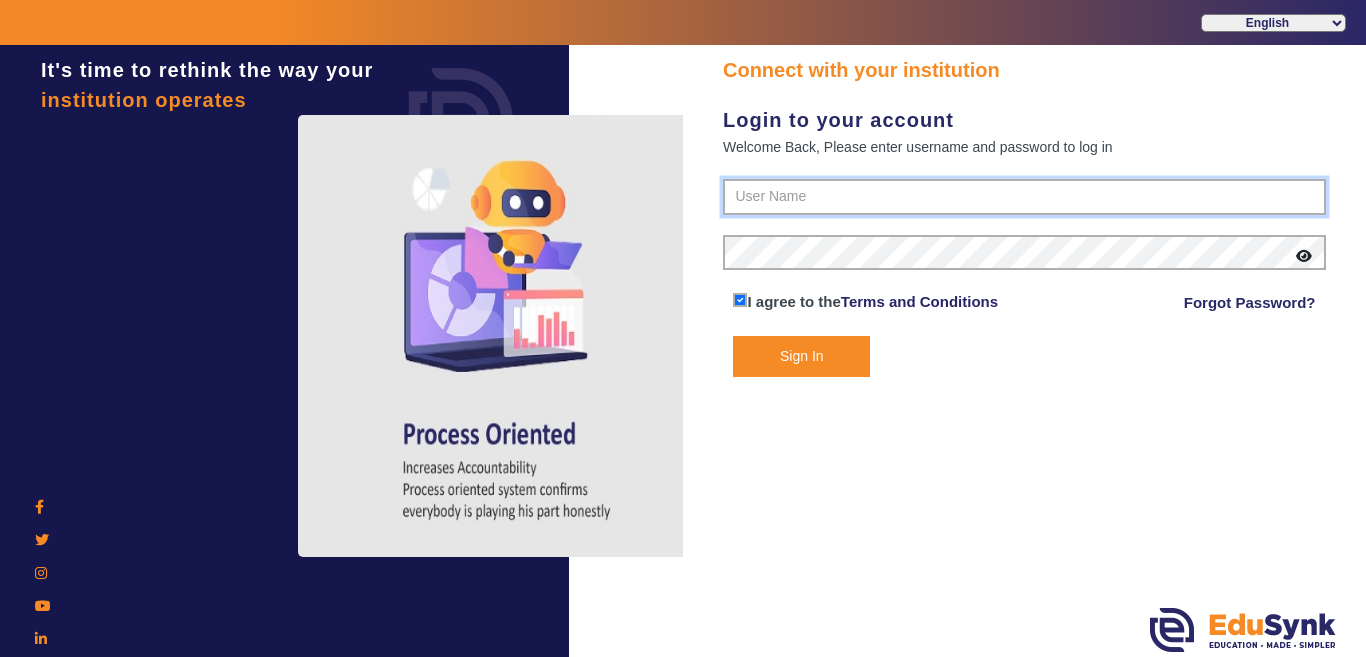 type on "[PHONE]" 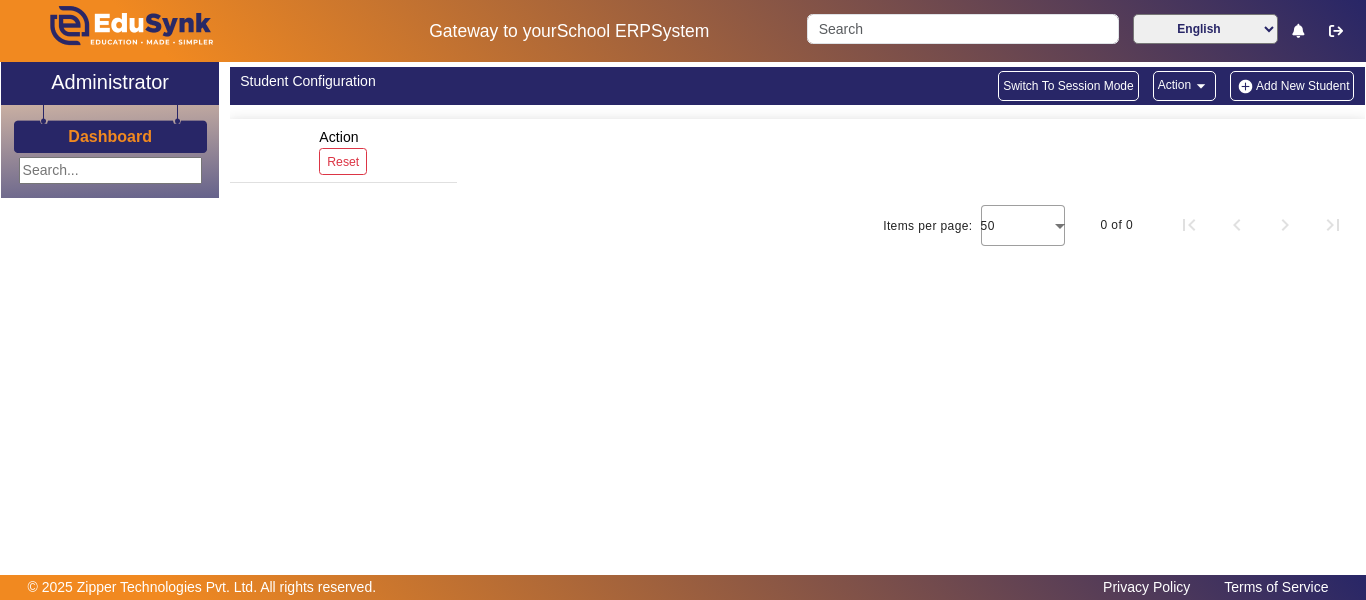 scroll, scrollTop: 0, scrollLeft: 0, axis: both 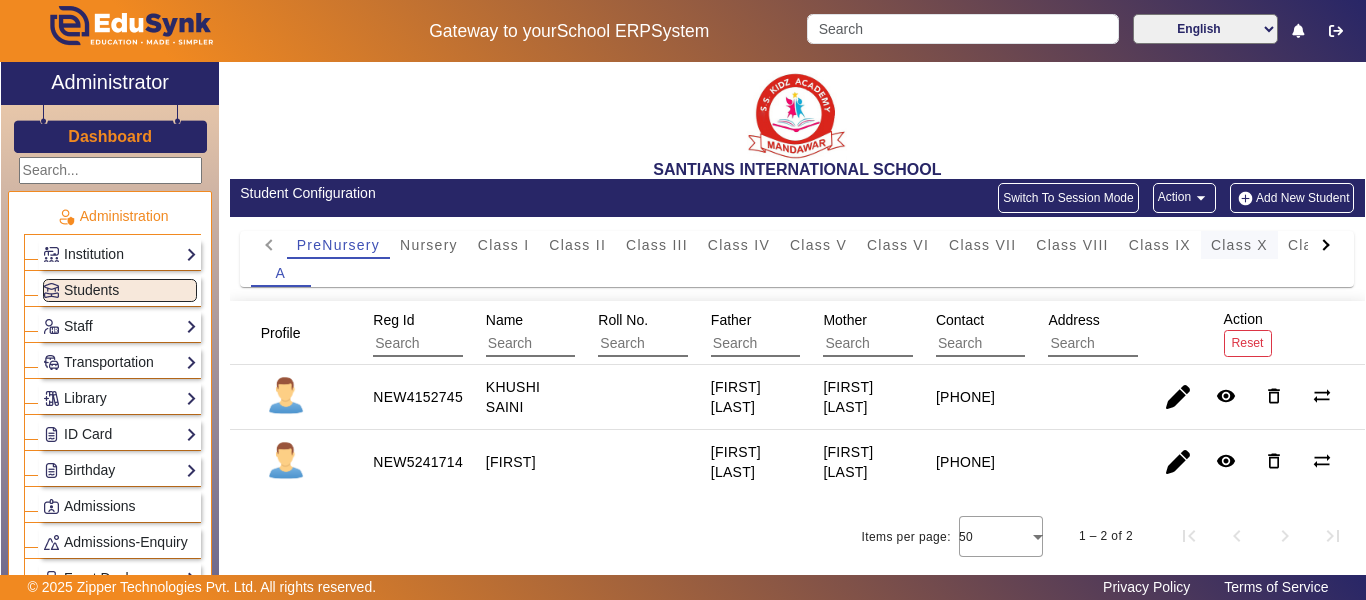 click on "Class X" at bounding box center [1239, 245] 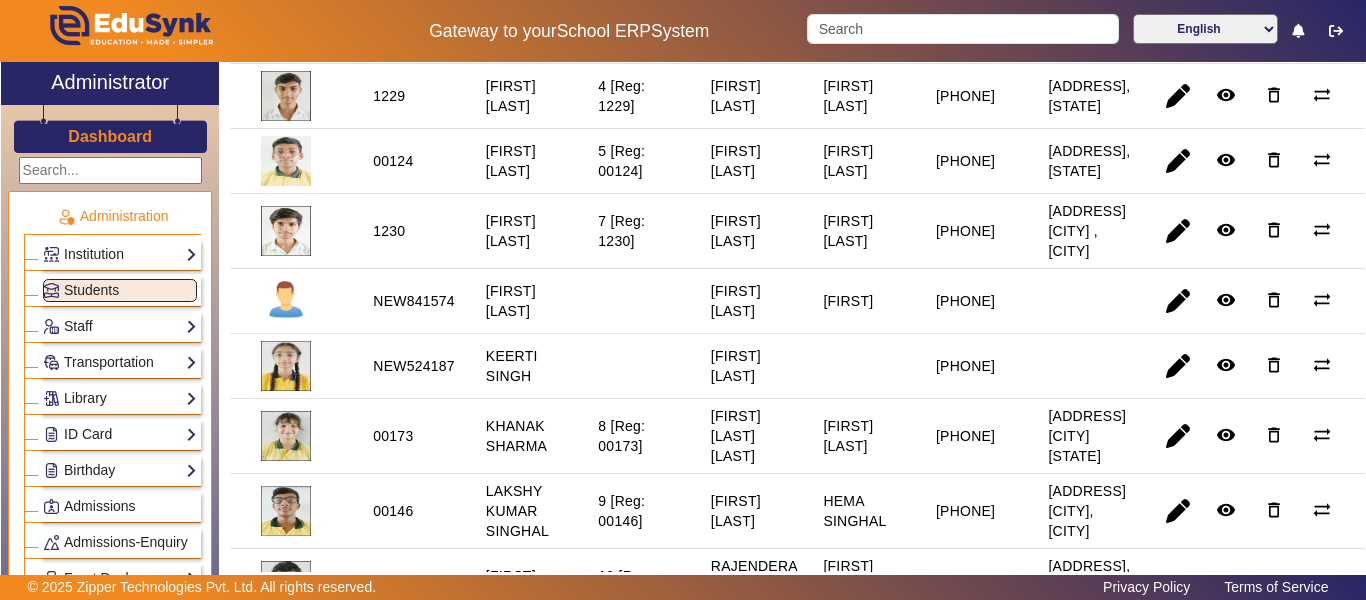 scroll, scrollTop: 600, scrollLeft: 0, axis: vertical 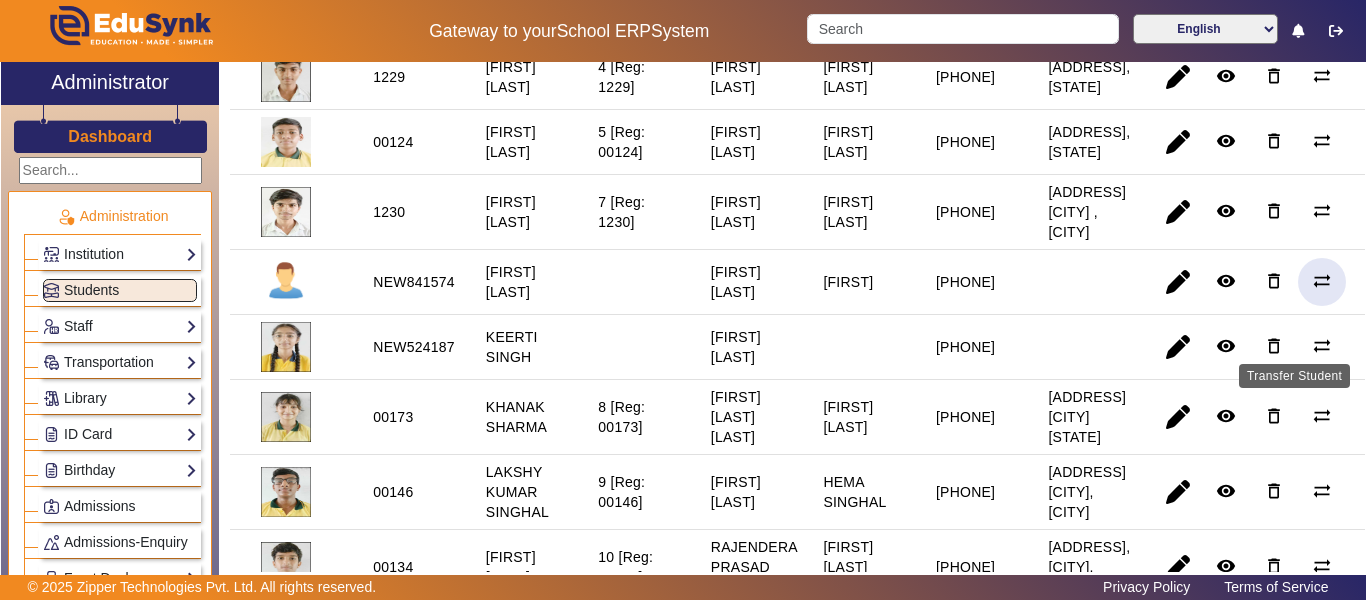 click on "sync_alt" 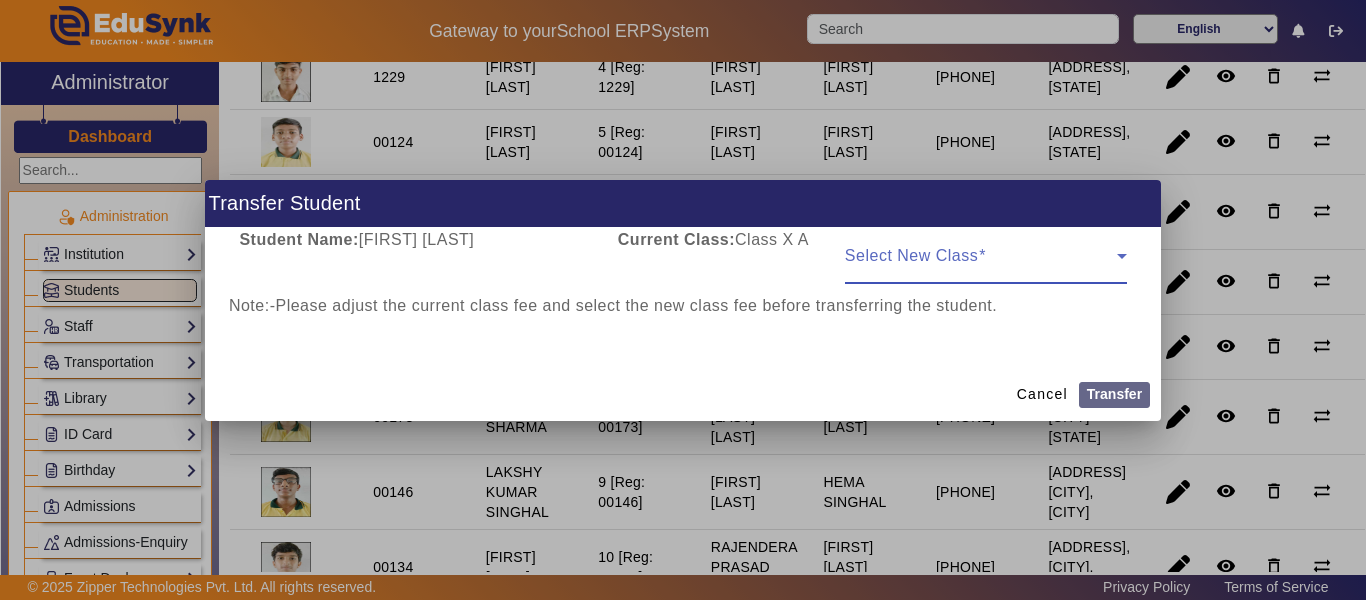 click on "Select New Class" at bounding box center (986, 256) 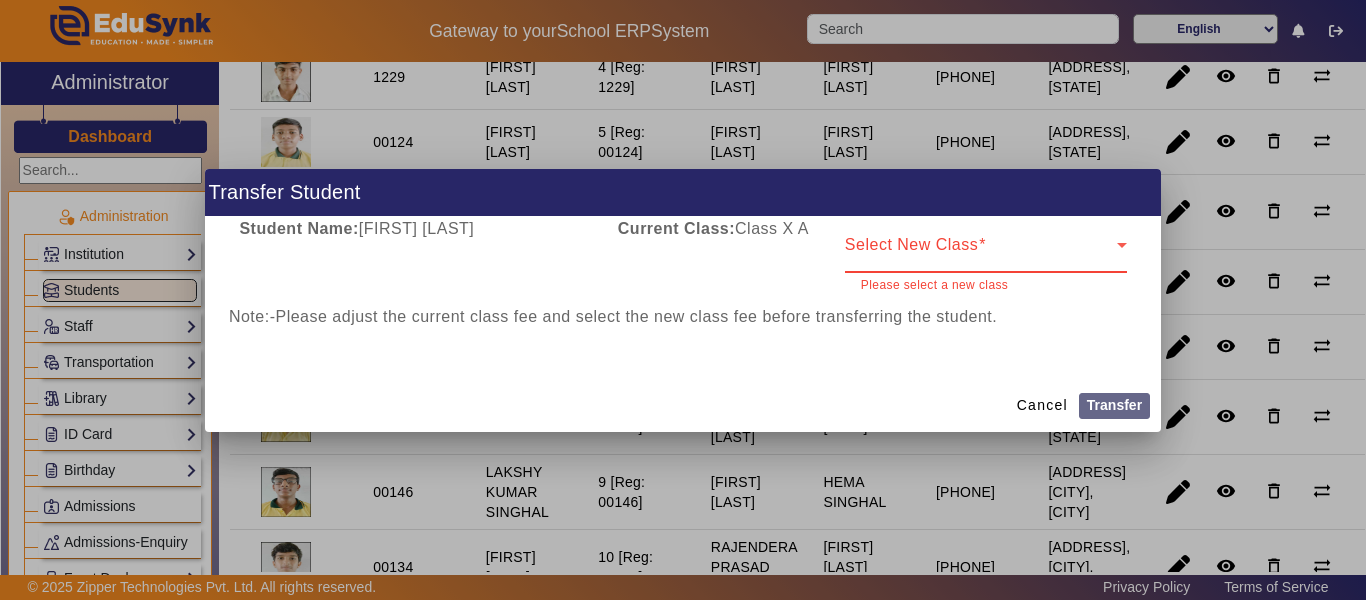 click at bounding box center [981, 253] 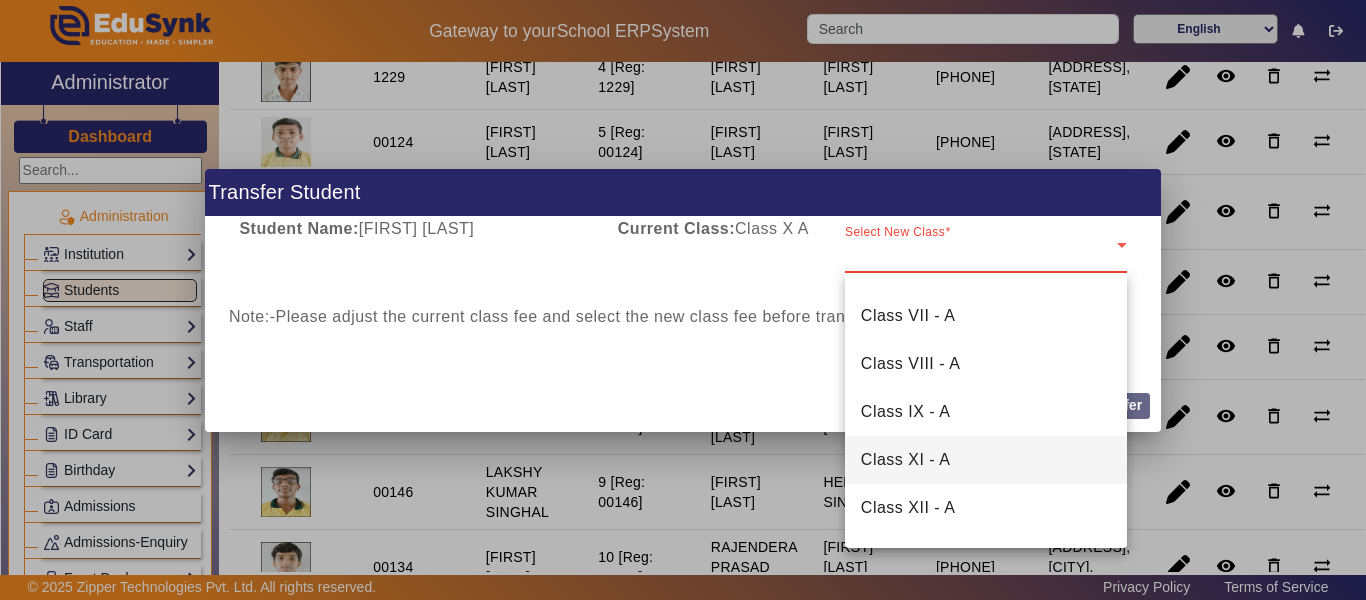 scroll, scrollTop: 500, scrollLeft: 0, axis: vertical 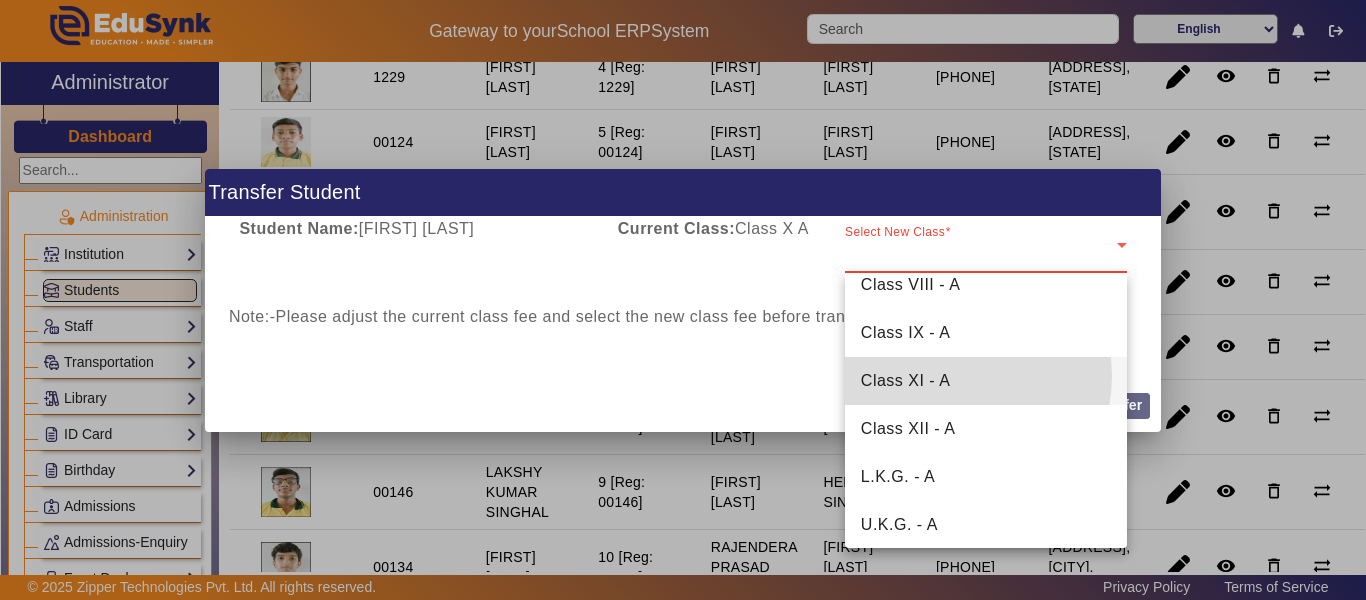 click on "Class XI - A" at bounding box center [906, 381] 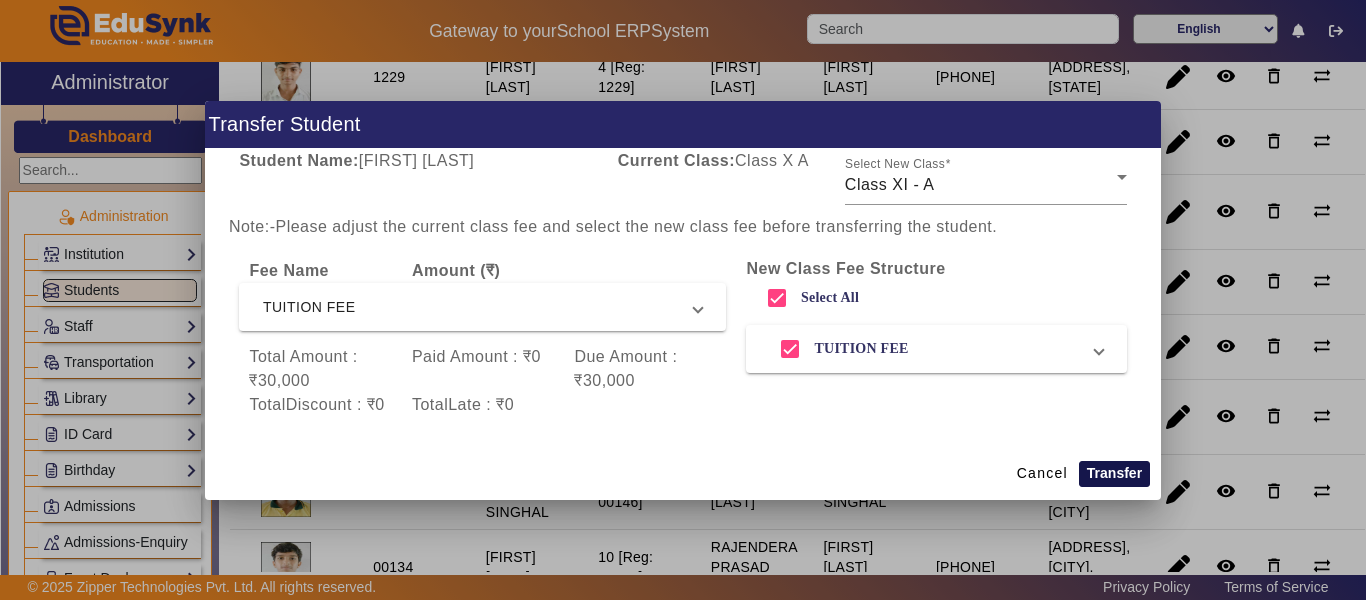 click on "Transfer" 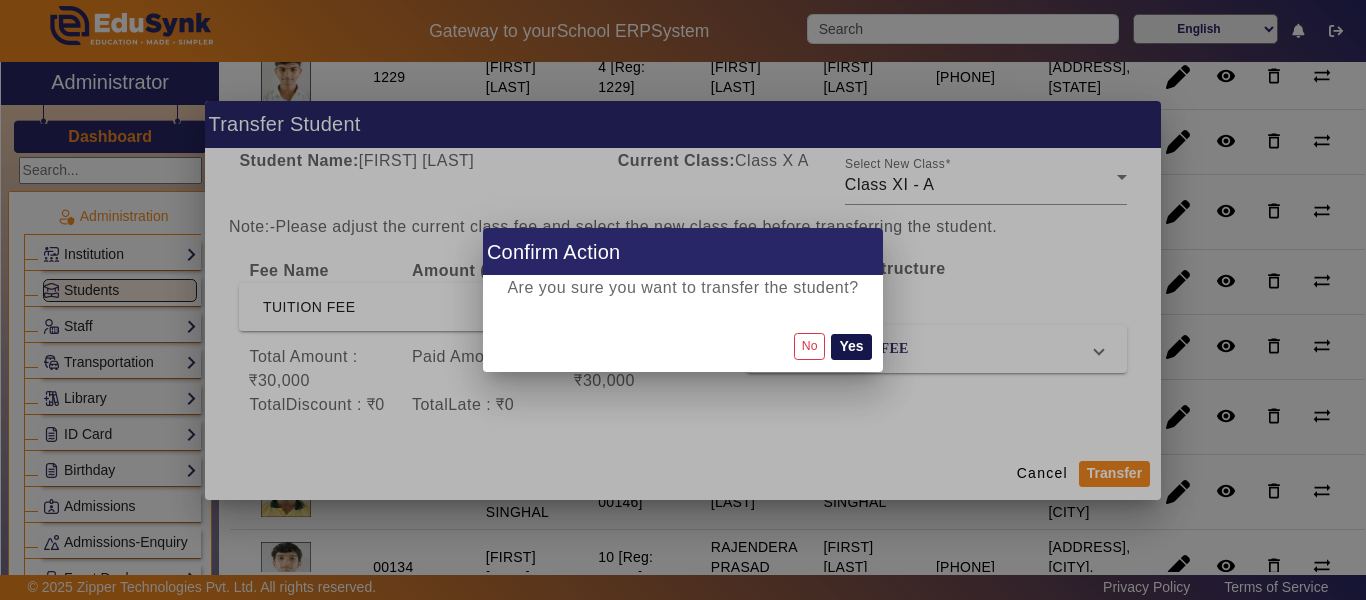 click on "Yes" at bounding box center [851, 347] 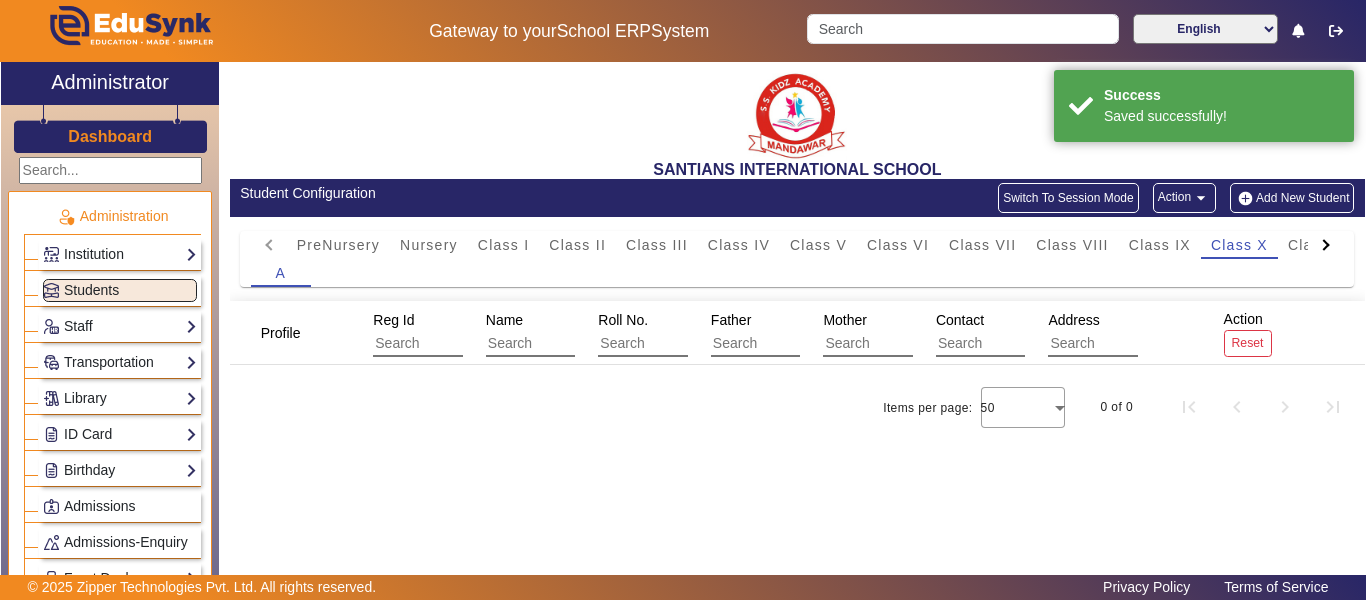 scroll, scrollTop: 0, scrollLeft: 0, axis: both 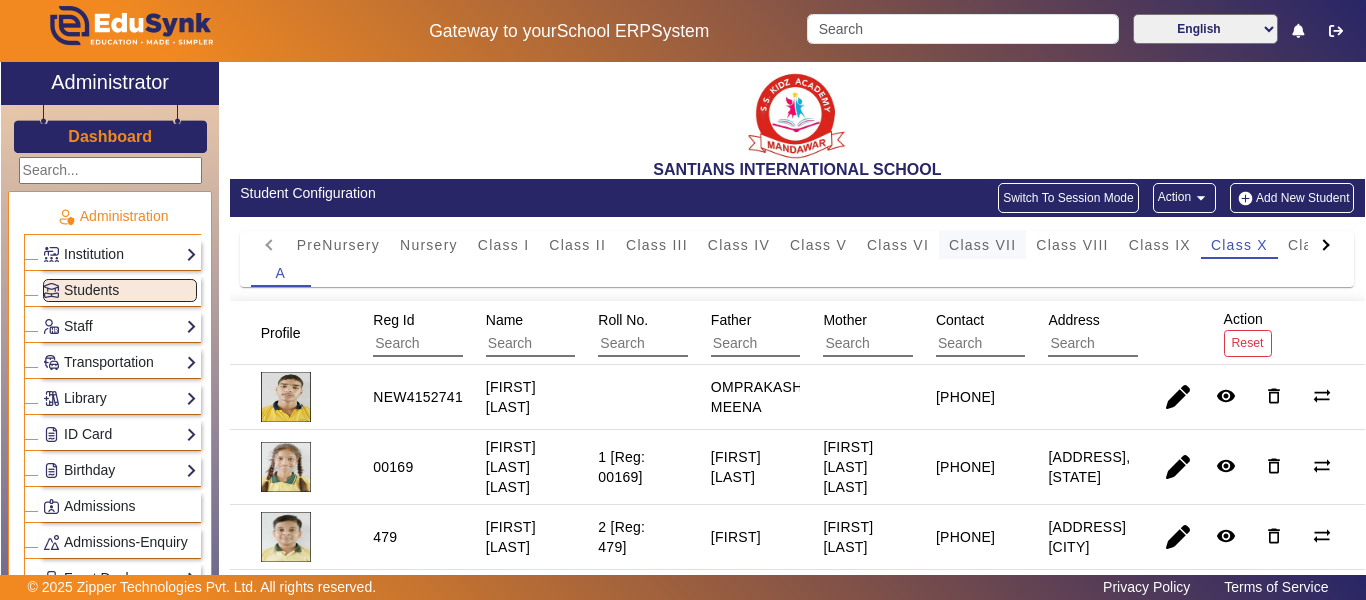 click on "Class VII" at bounding box center (982, 245) 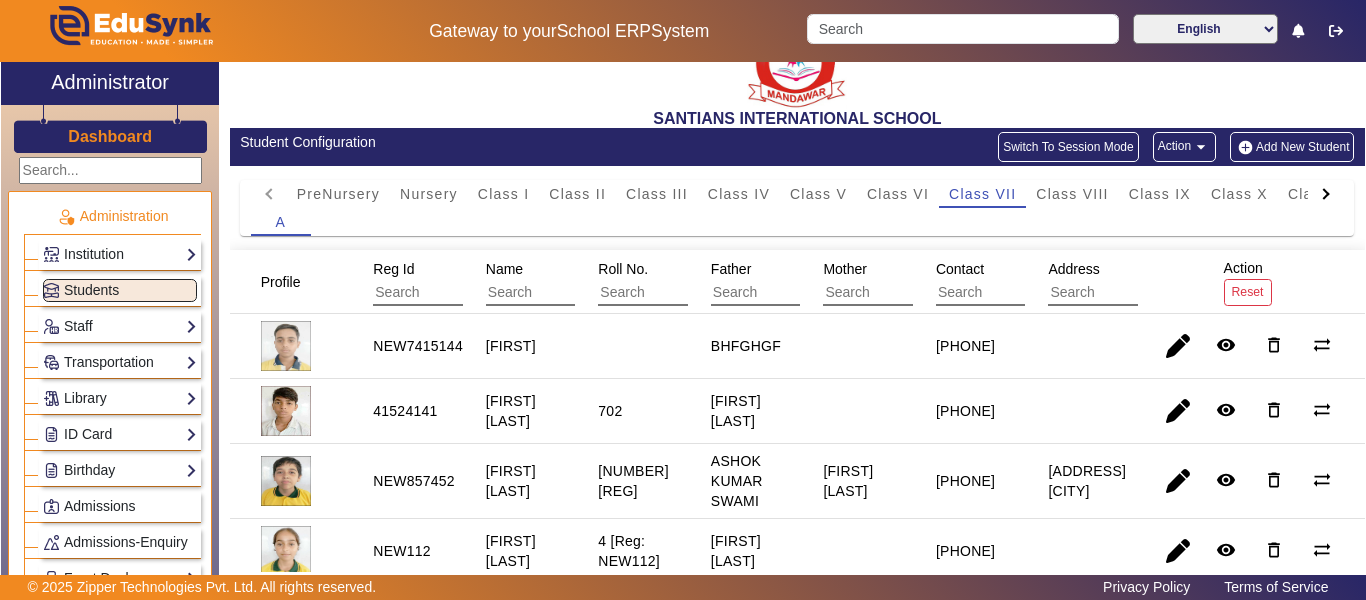 scroll, scrollTop: 100, scrollLeft: 0, axis: vertical 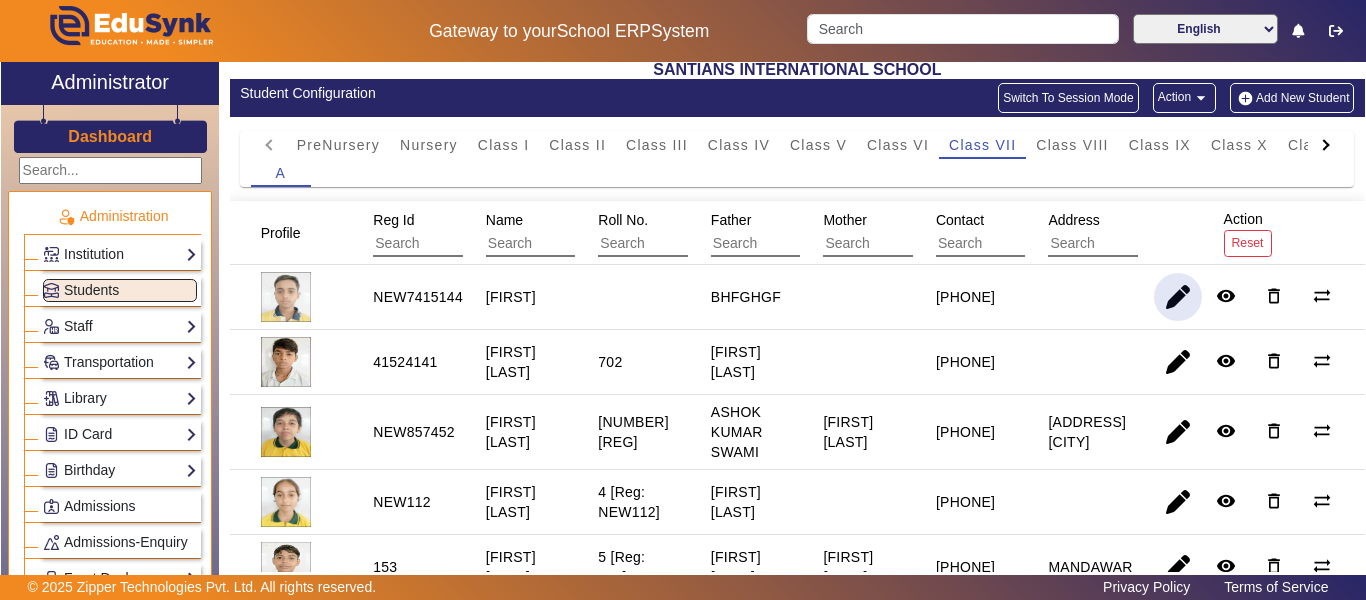 click 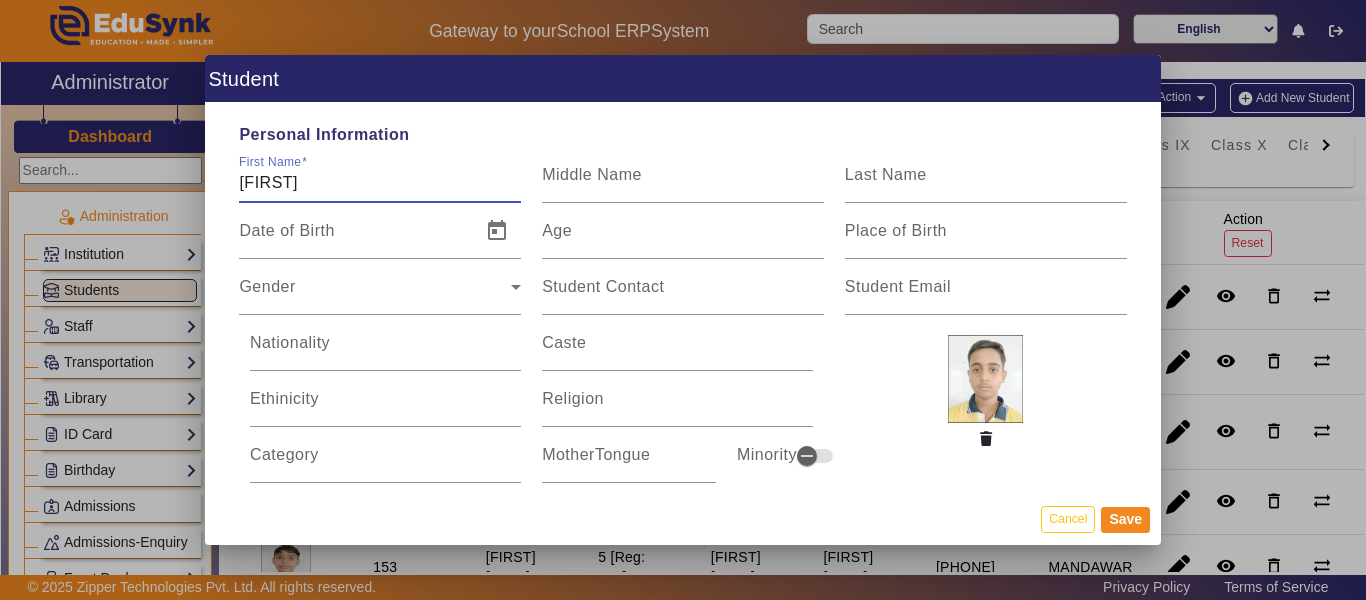click on "[FIRST]" at bounding box center (380, 183) 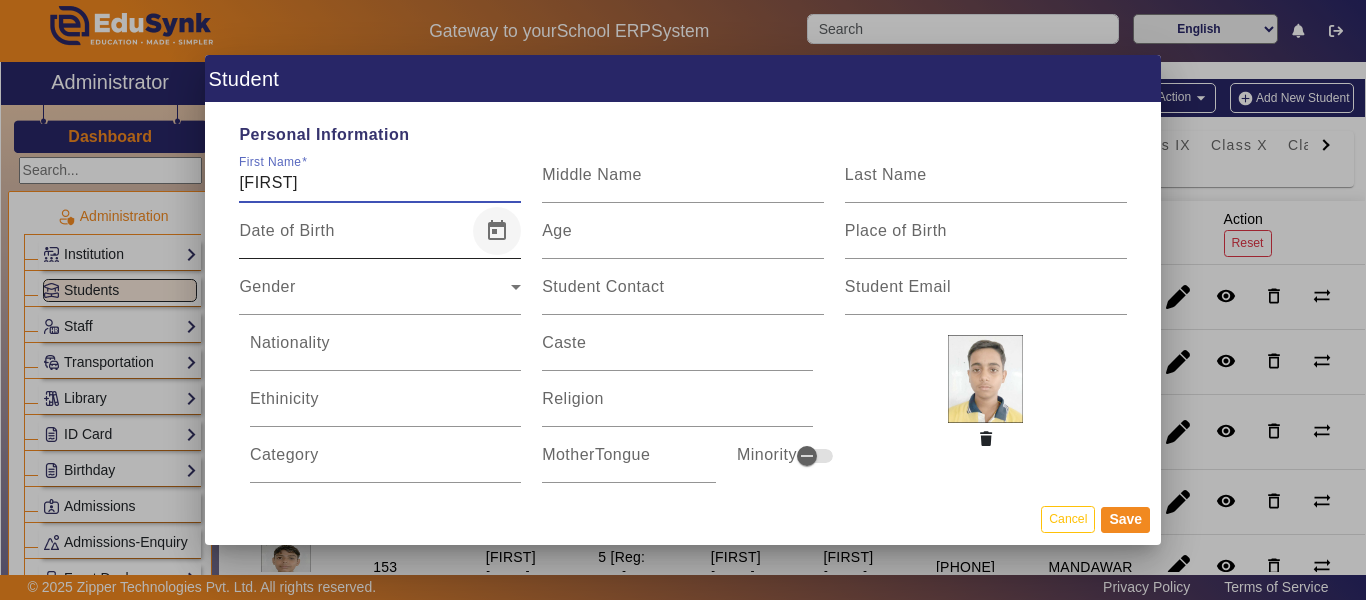 click at bounding box center (497, 231) 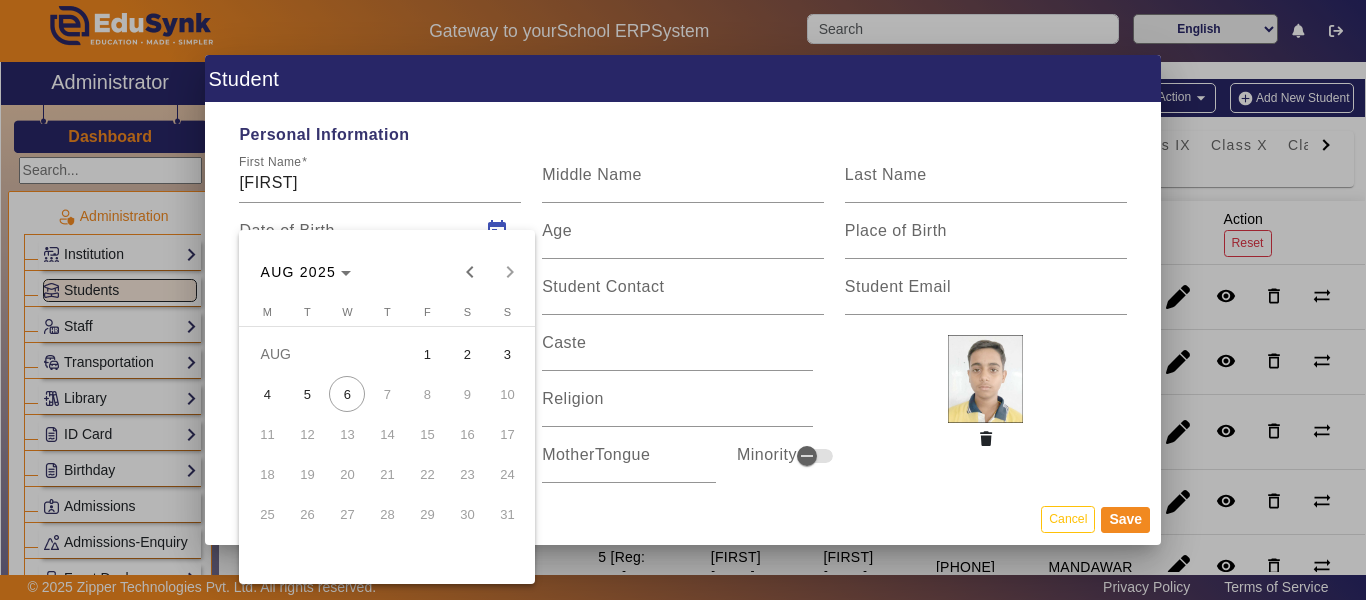 click at bounding box center [683, 300] 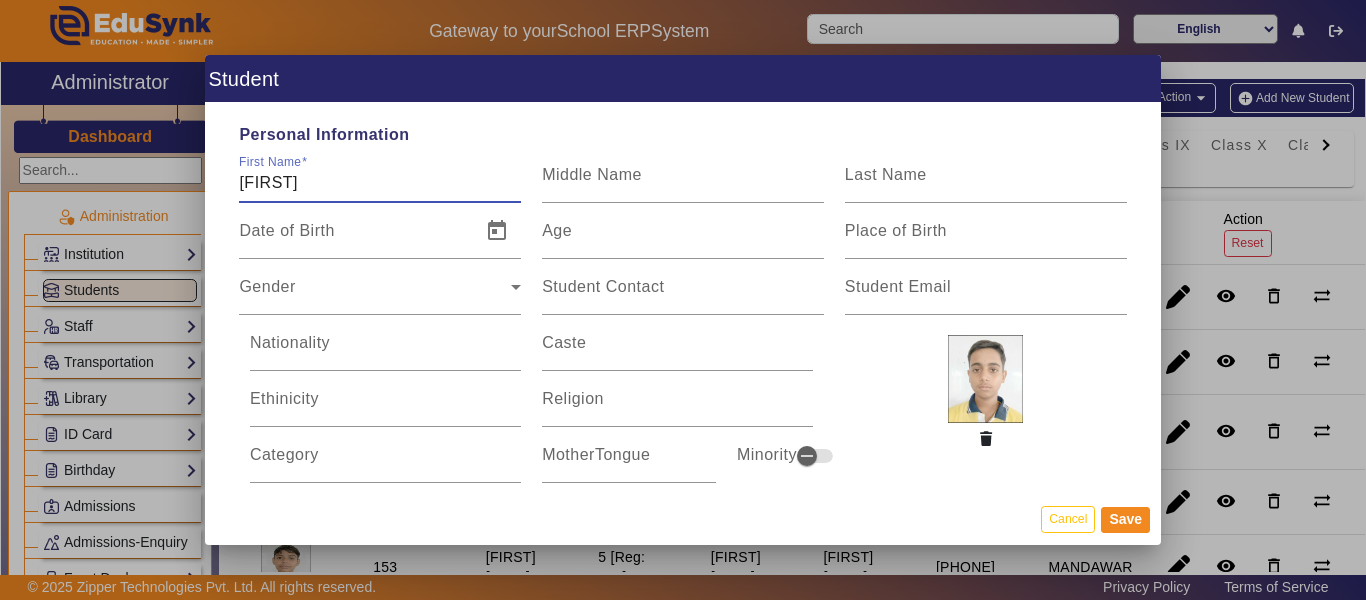 click on "[FIRST]" at bounding box center (380, 183) 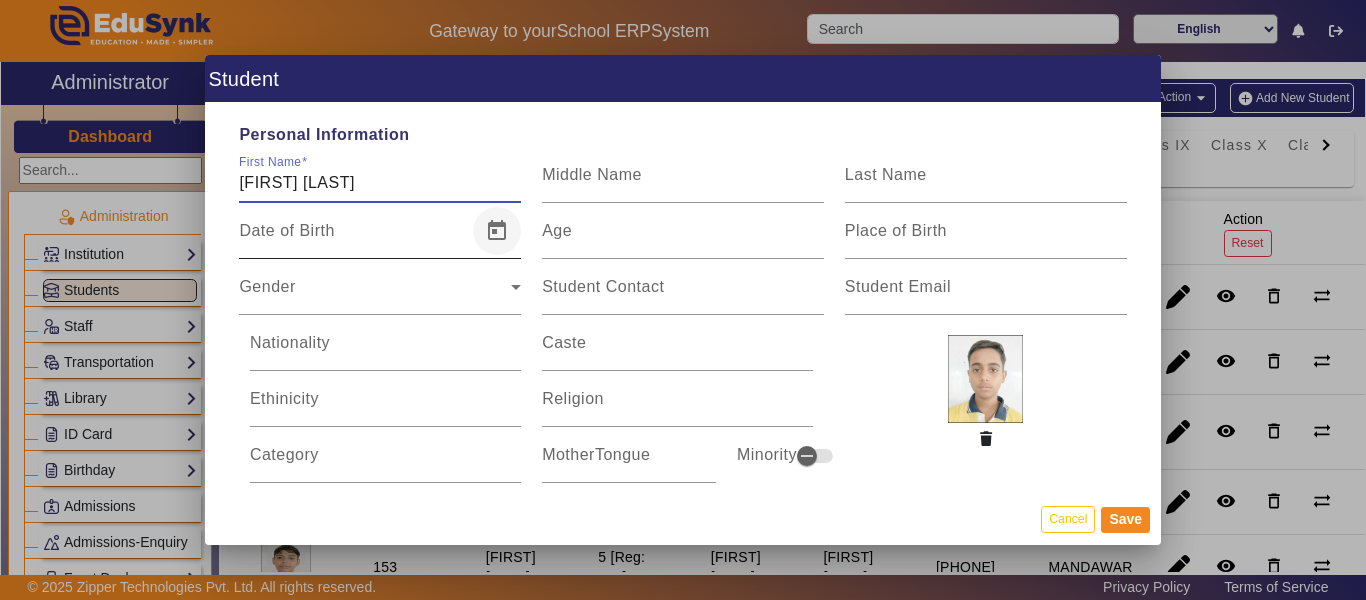 type on "AKHLAK KHAN" 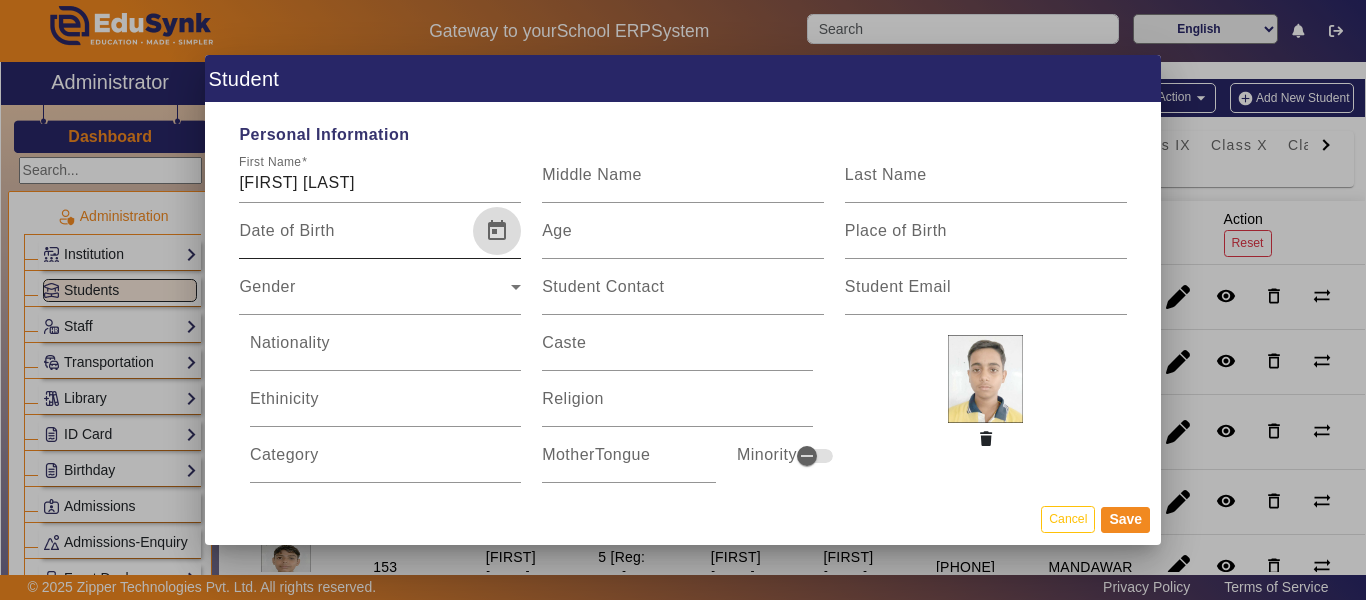 click at bounding box center (497, 231) 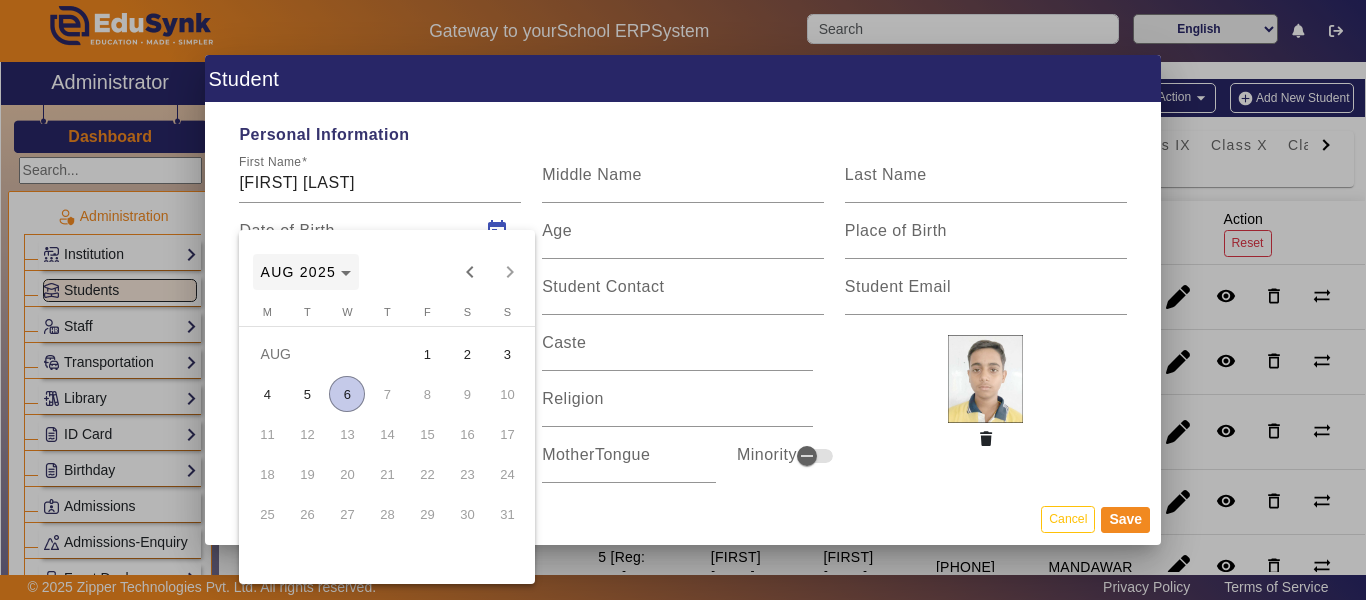 click on "AUG 2025" at bounding box center (306, 272) 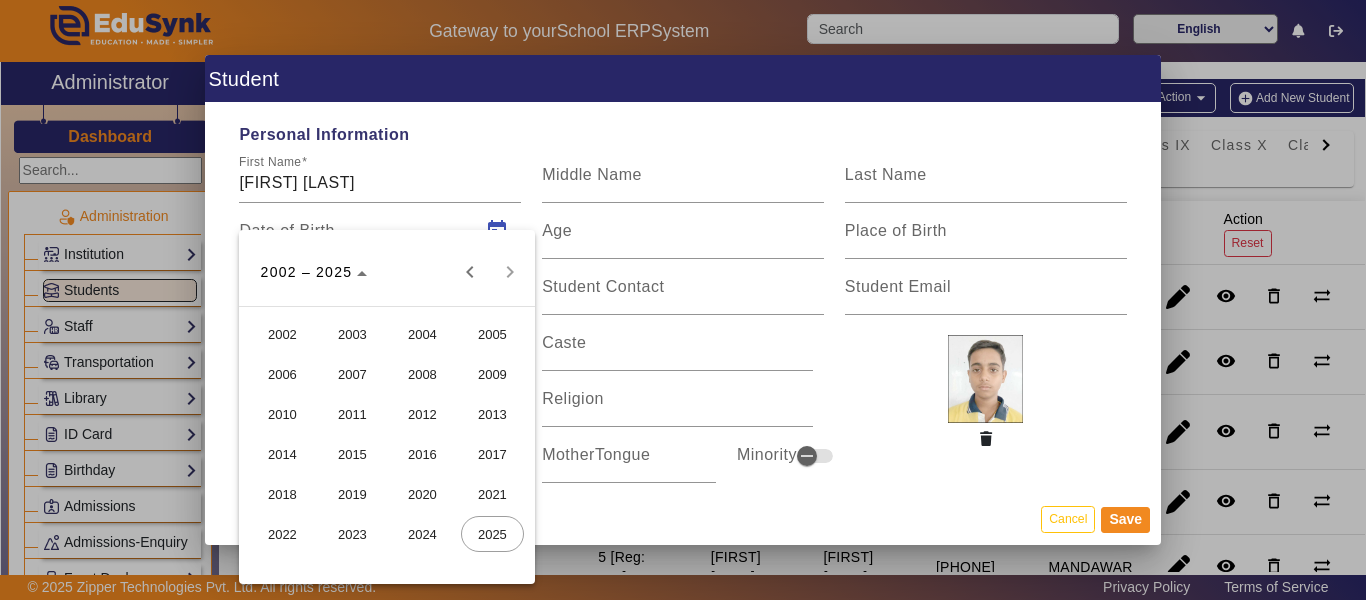 click on "2012" at bounding box center (422, 414) 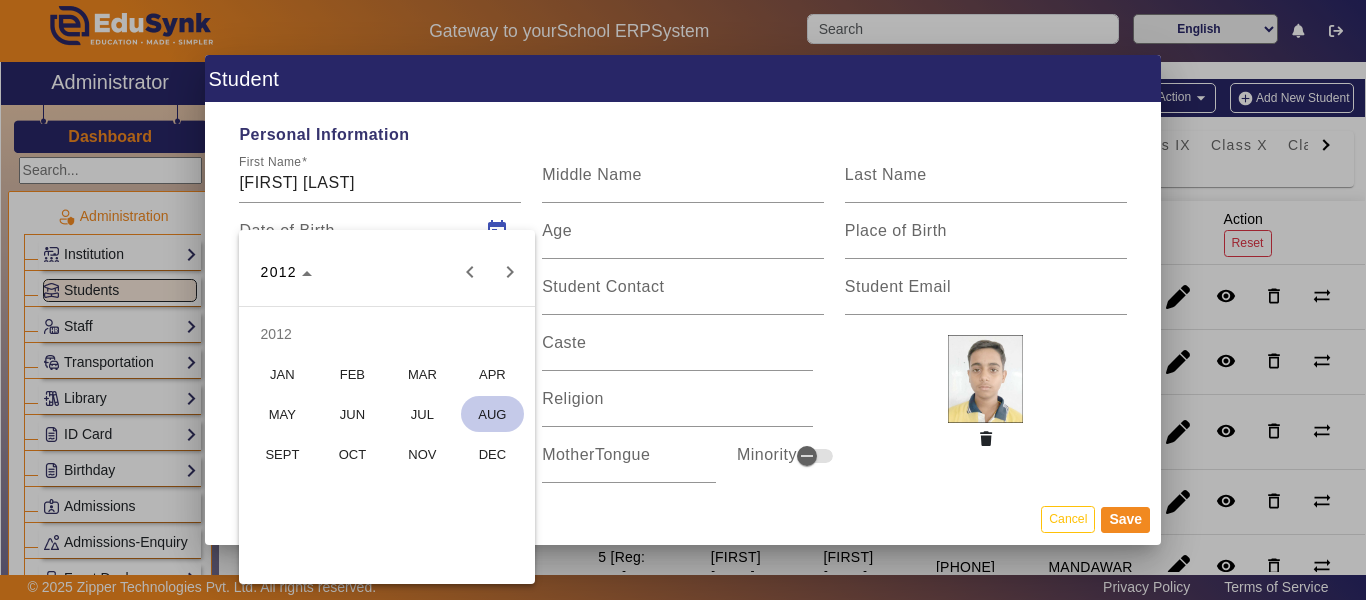 click on "OCT" at bounding box center [352, 454] 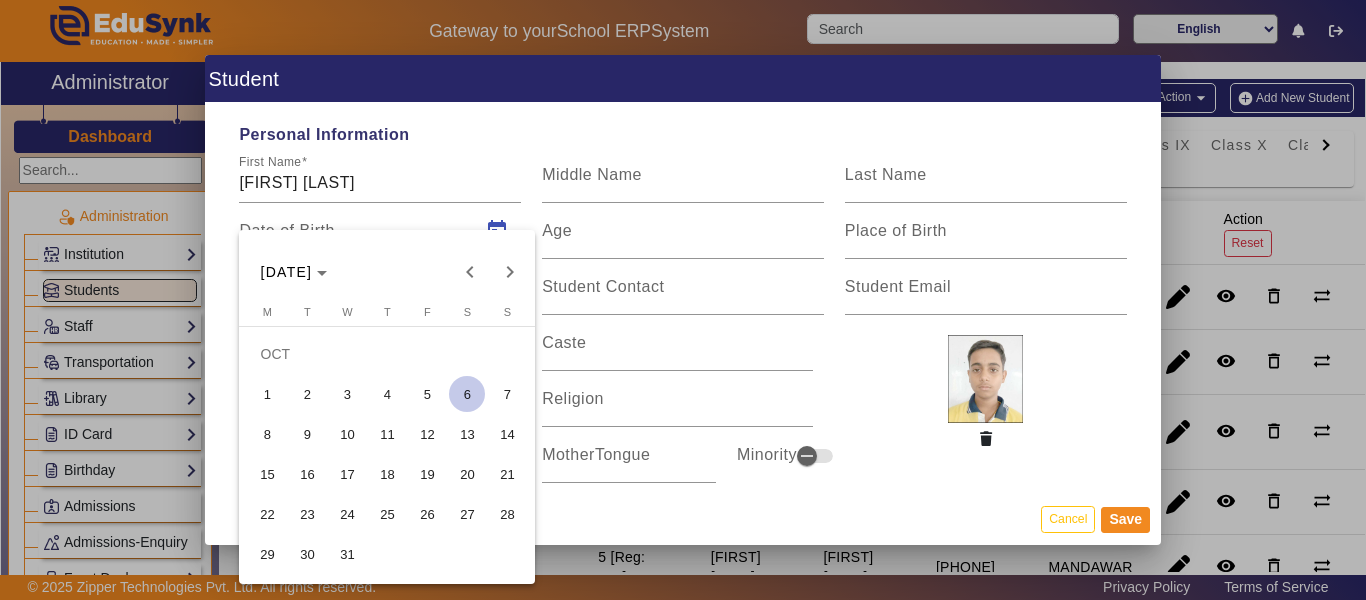 drag, startPoint x: 510, startPoint y: 393, endPoint x: 499, endPoint y: 395, distance: 11.18034 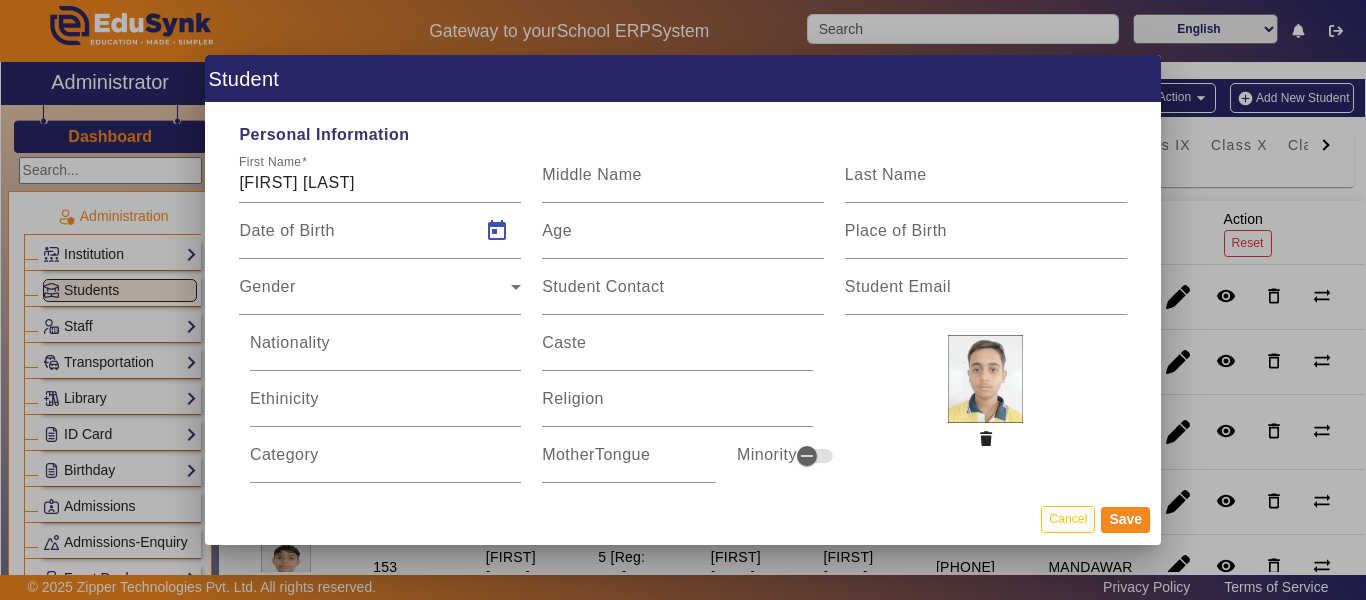 type on "07/10/2012" 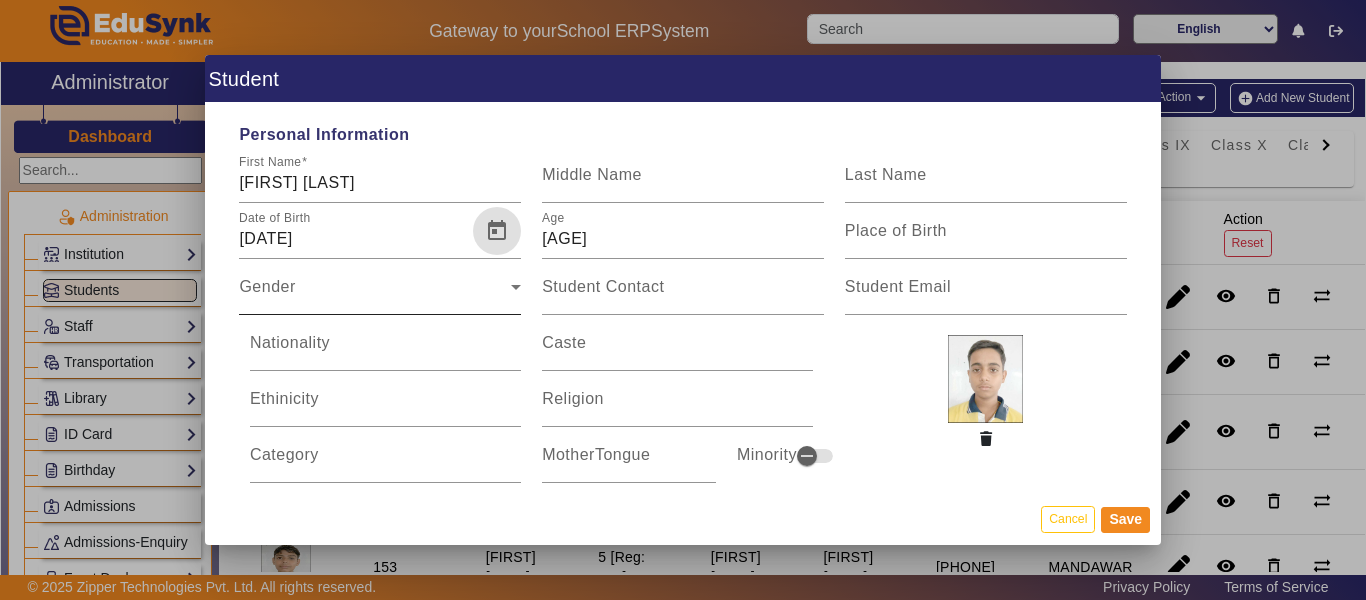 click on "Gender" at bounding box center (375, 295) 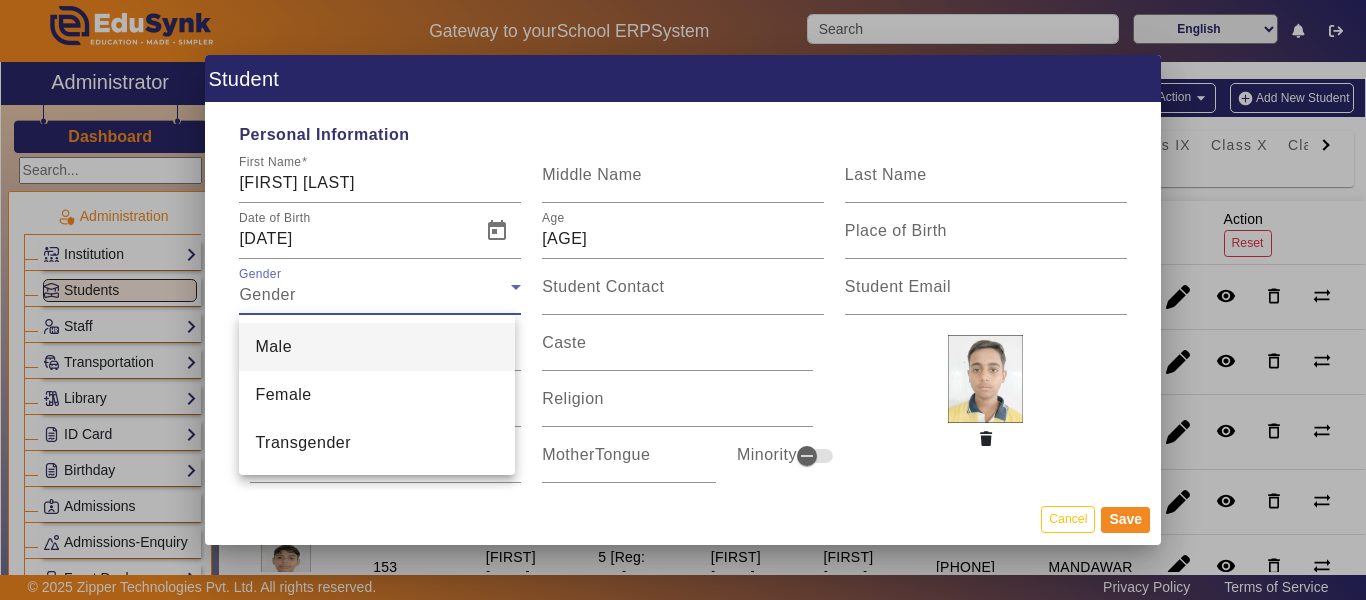click on "Male" at bounding box center [273, 347] 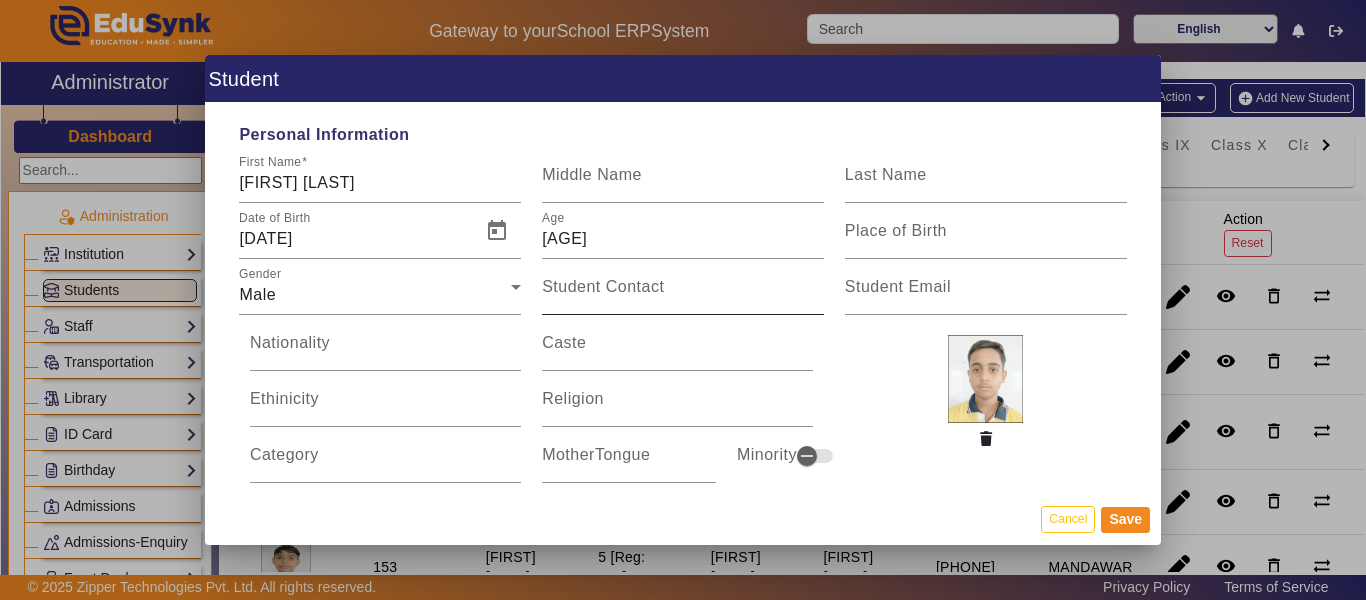 click on "Student Contact" at bounding box center [603, 286] 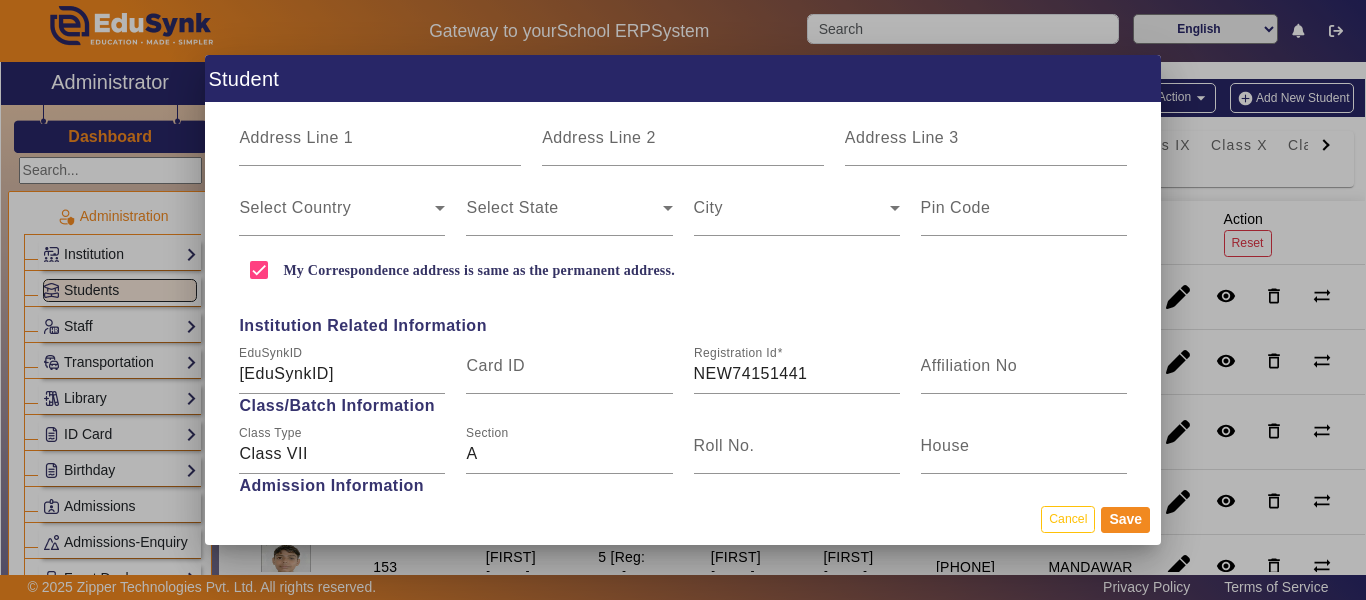 scroll, scrollTop: 600, scrollLeft: 0, axis: vertical 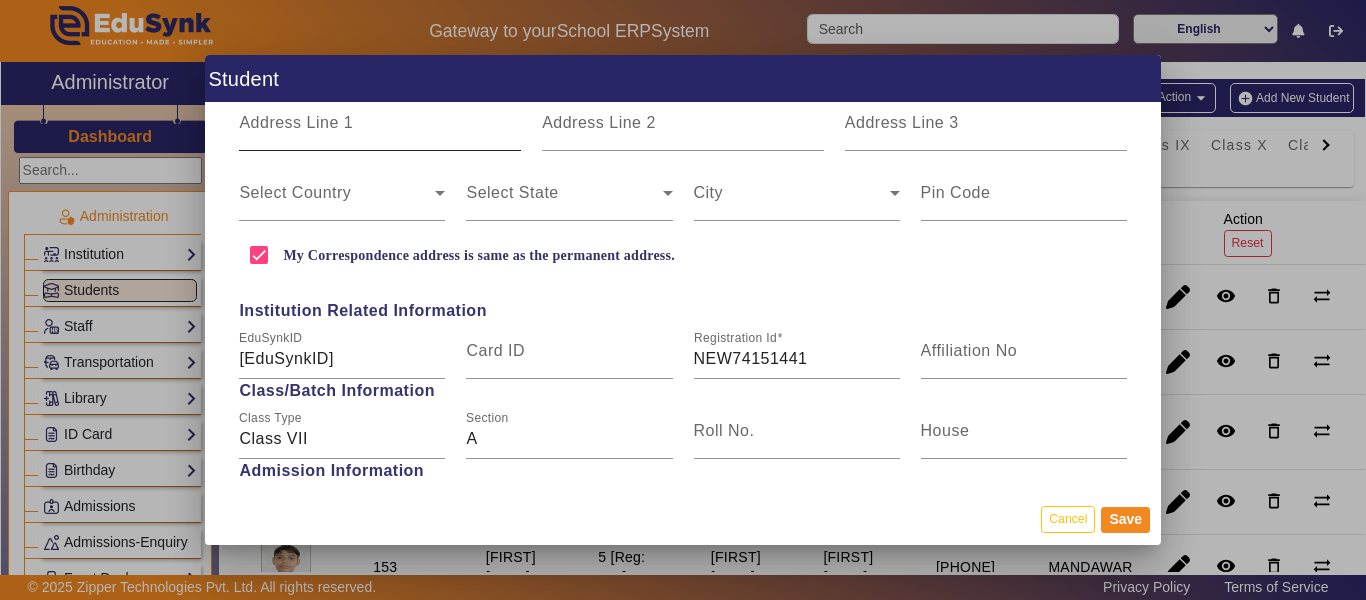 type on "9413492595" 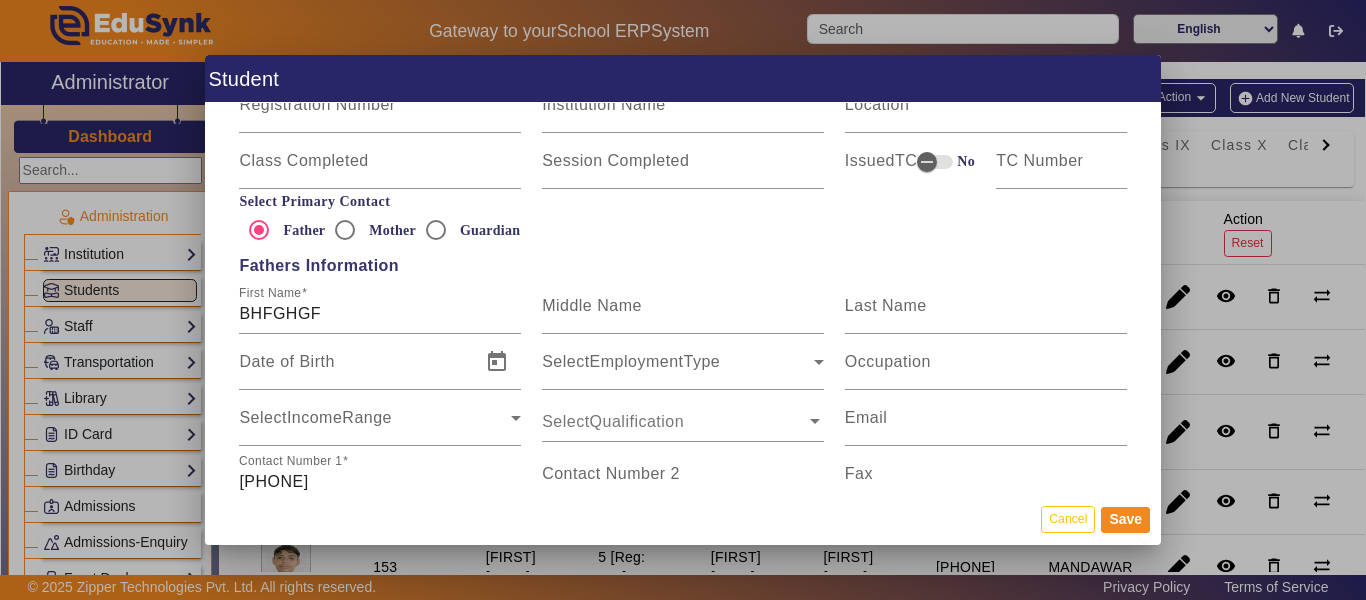 scroll, scrollTop: 1200, scrollLeft: 0, axis: vertical 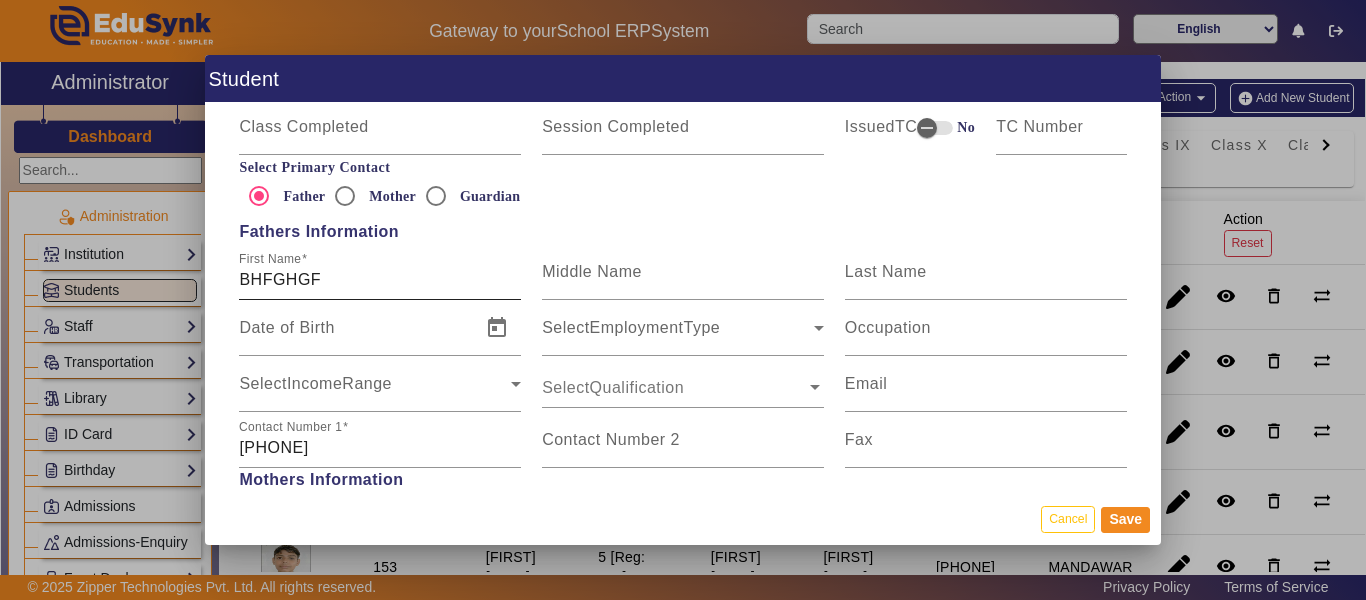 type on "KANIYA BHILWARA 311021" 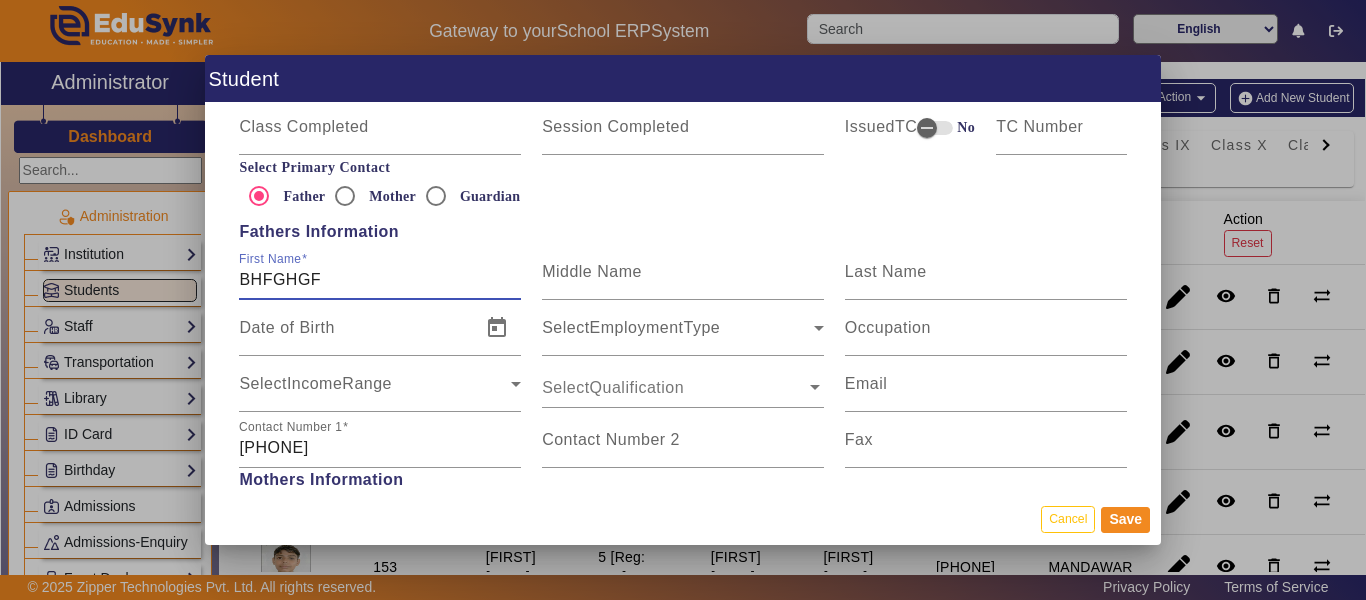 drag, startPoint x: 364, startPoint y: 276, endPoint x: 20, endPoint y: 312, distance: 345.8786 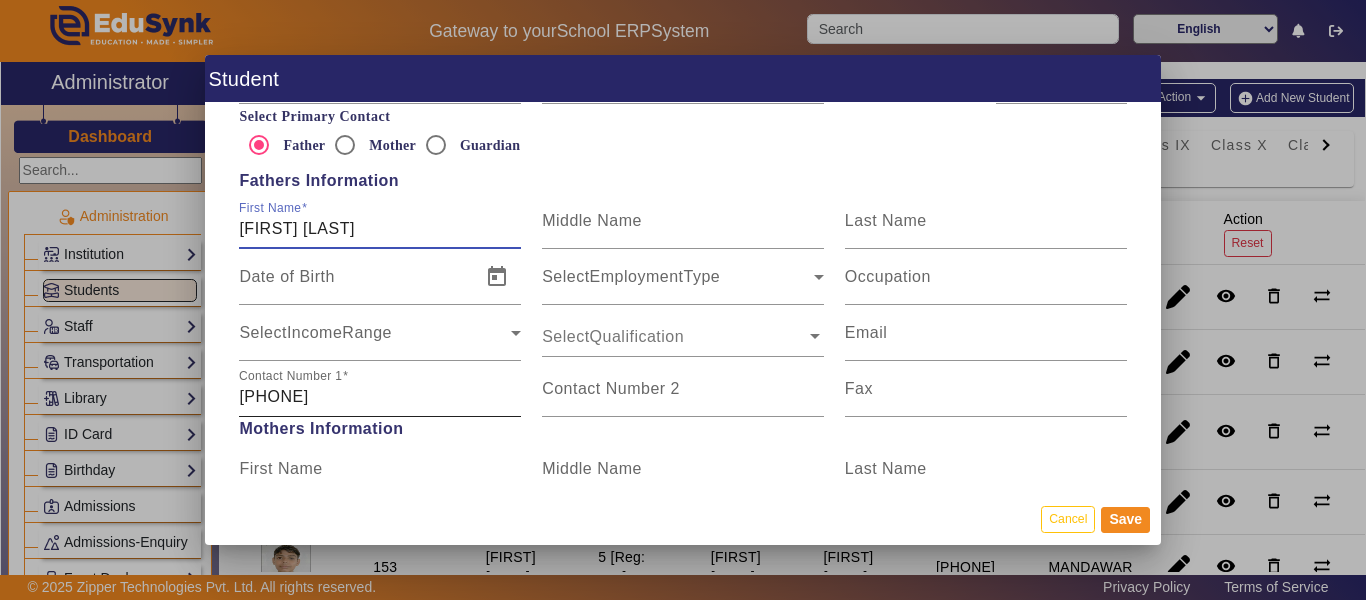 scroll, scrollTop: 1300, scrollLeft: 0, axis: vertical 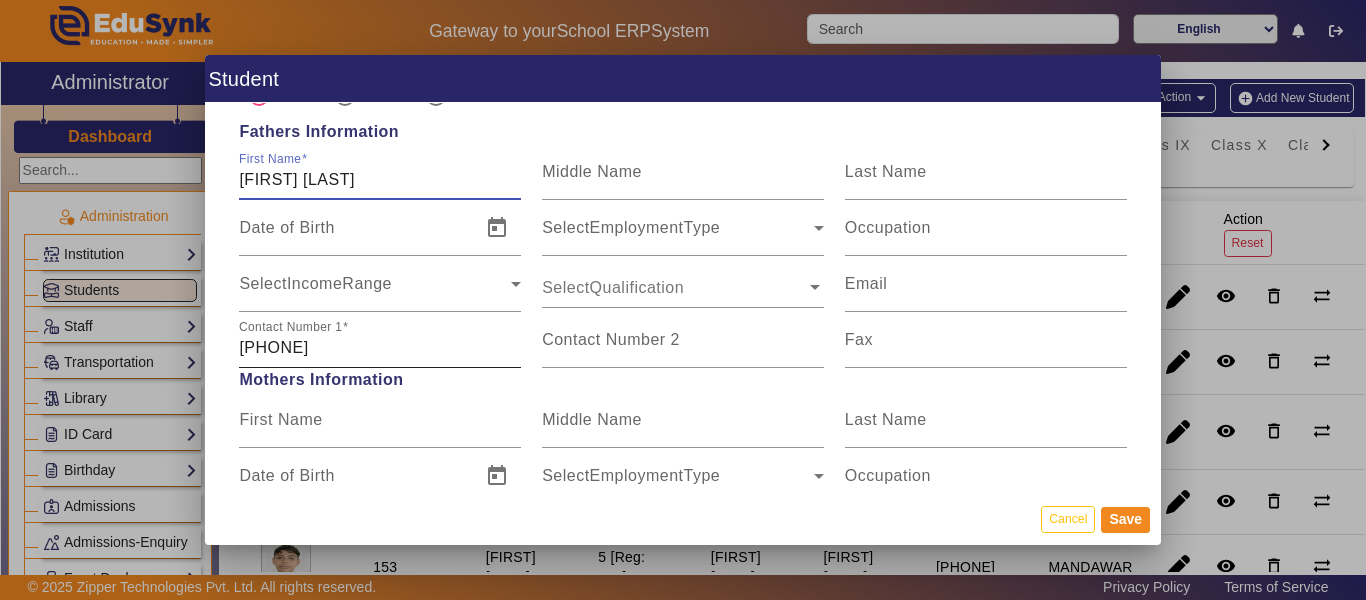 type on "QUAZI SHAHNUDDIN" 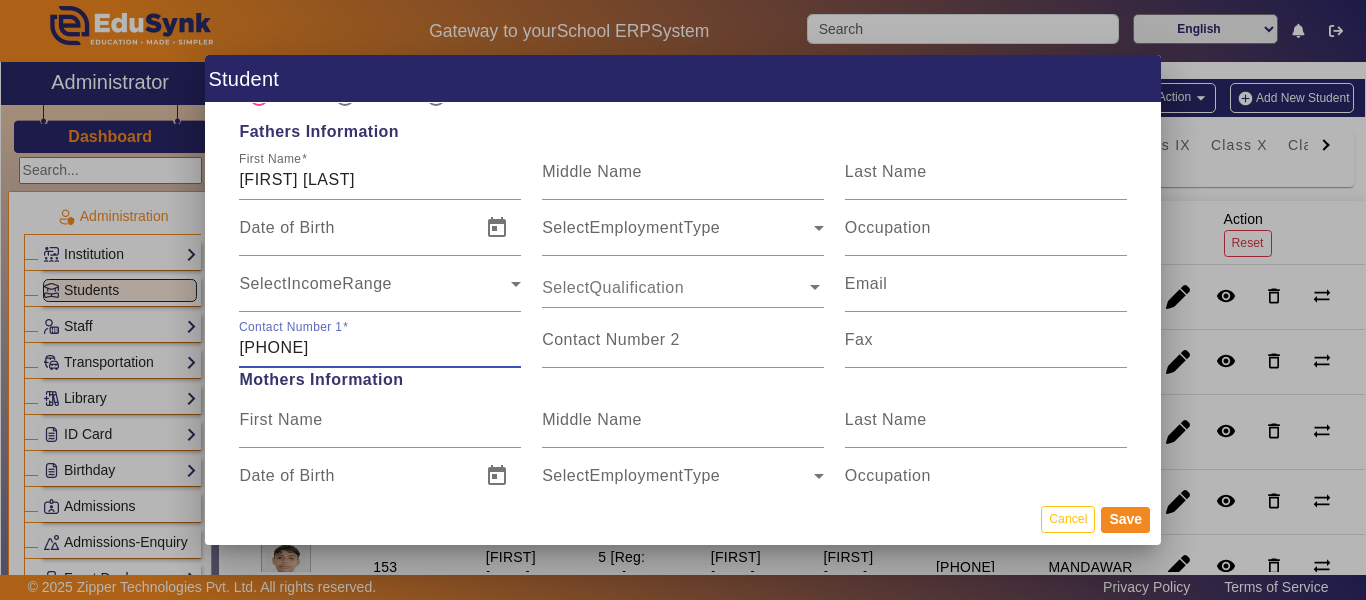drag, startPoint x: 386, startPoint y: 351, endPoint x: 143, endPoint y: 352, distance: 243.00206 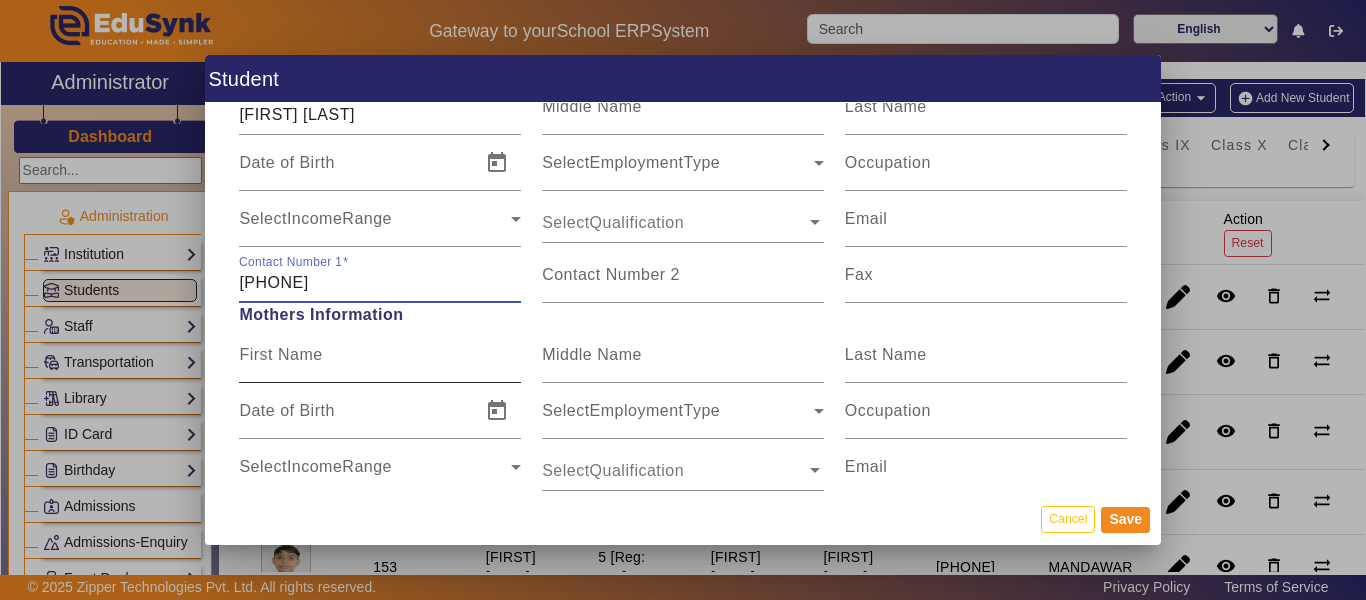 scroll, scrollTop: 1400, scrollLeft: 0, axis: vertical 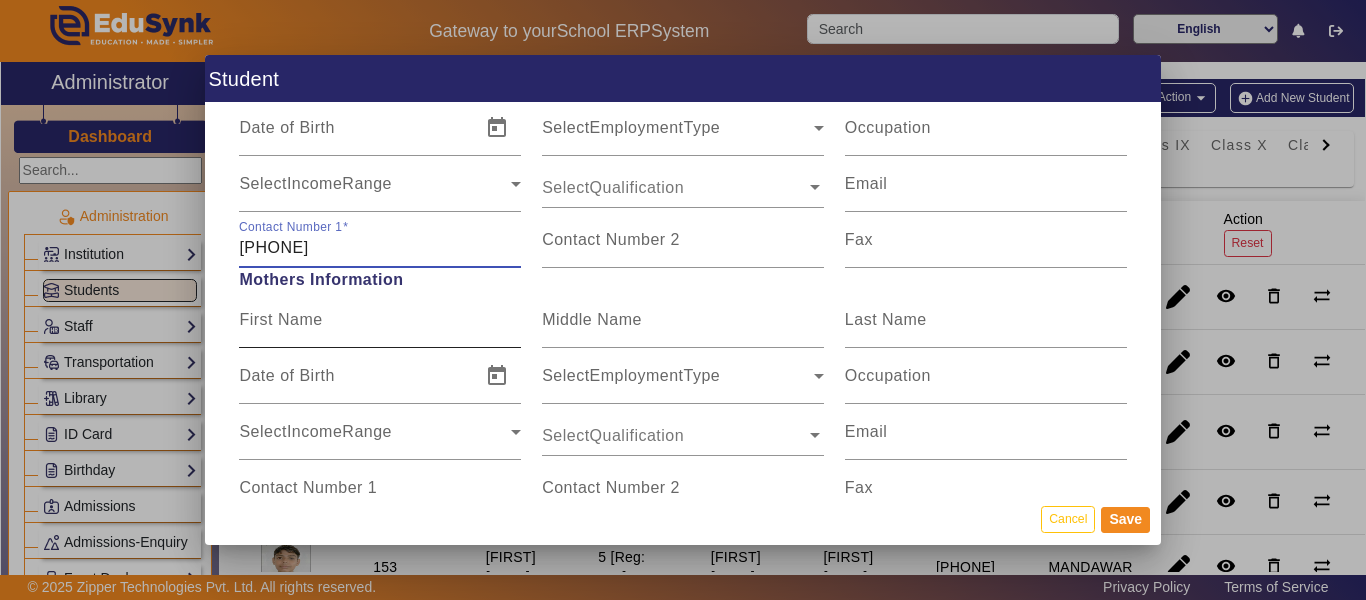 type on "9413492595" 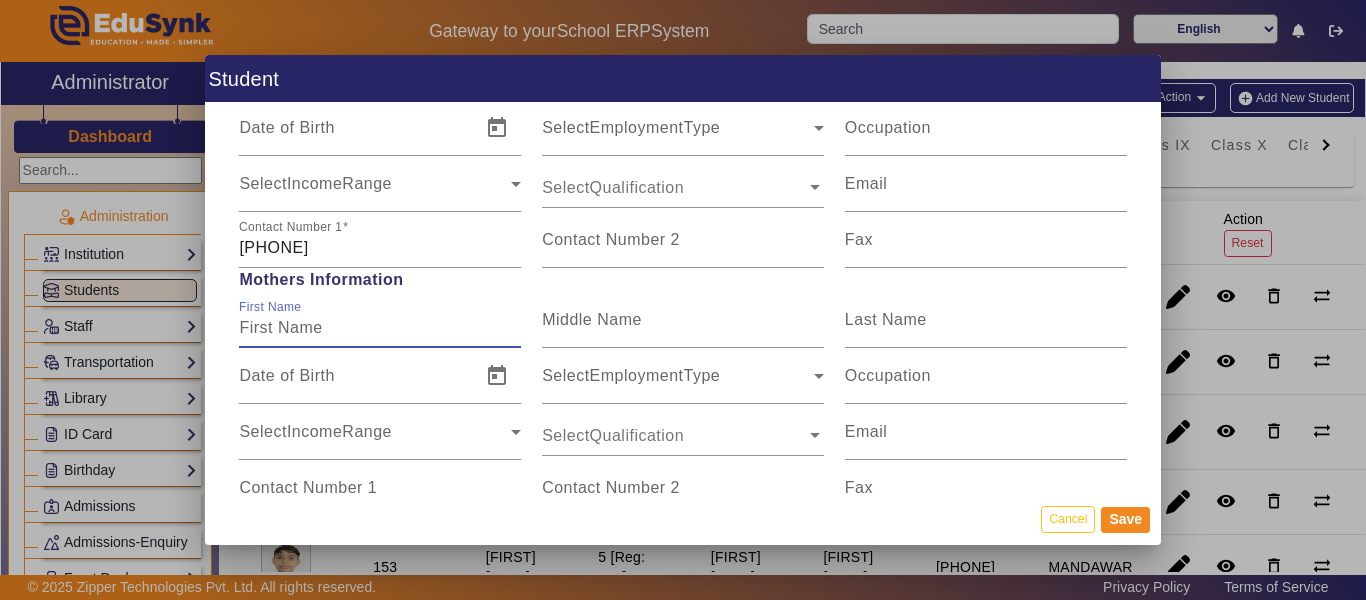 click on "First Name" at bounding box center [380, 328] 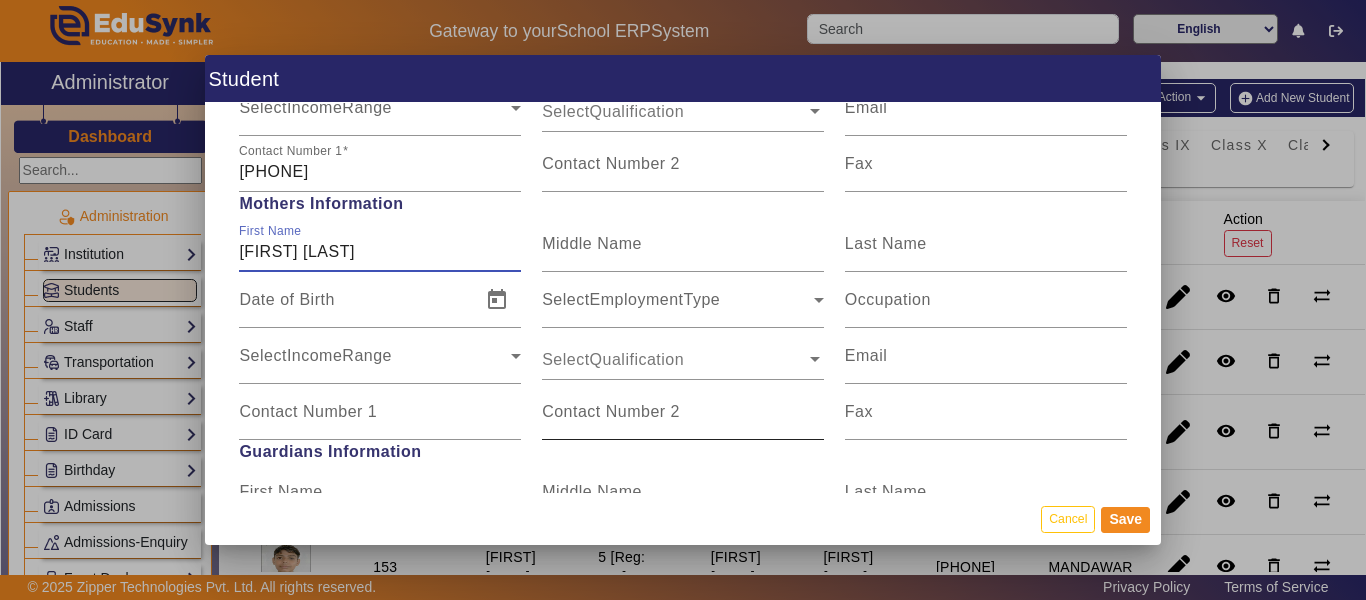 scroll, scrollTop: 1600, scrollLeft: 0, axis: vertical 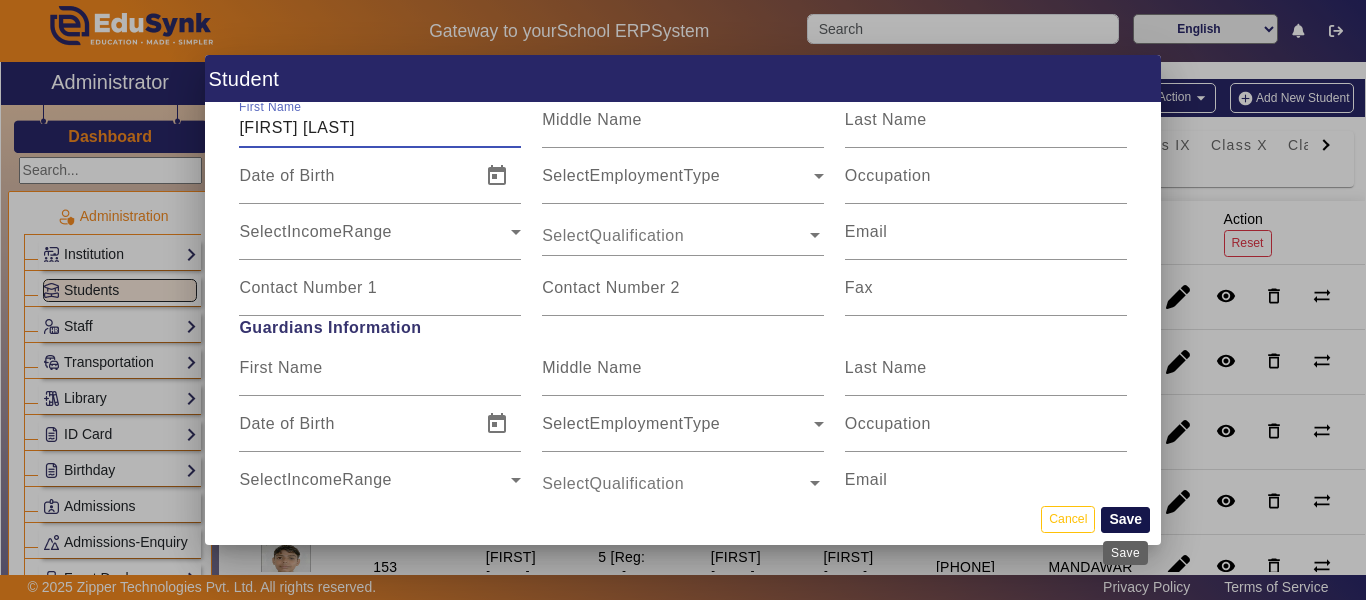type on "SUBHAN KHANM" 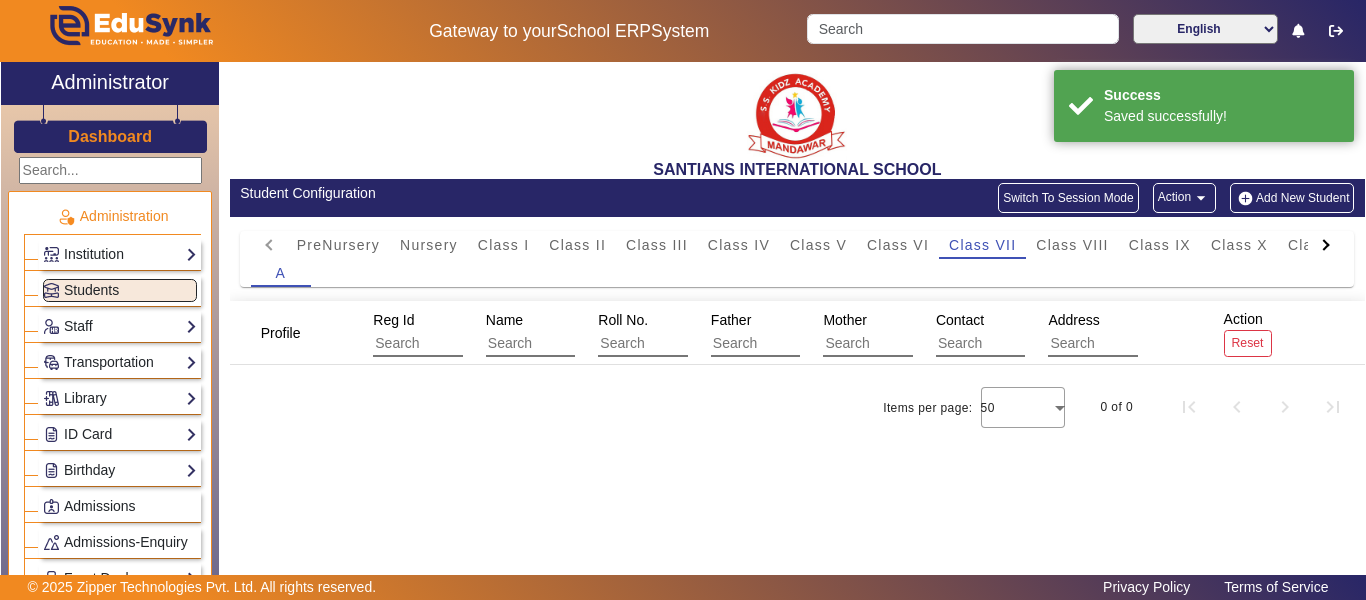 scroll, scrollTop: 0, scrollLeft: 0, axis: both 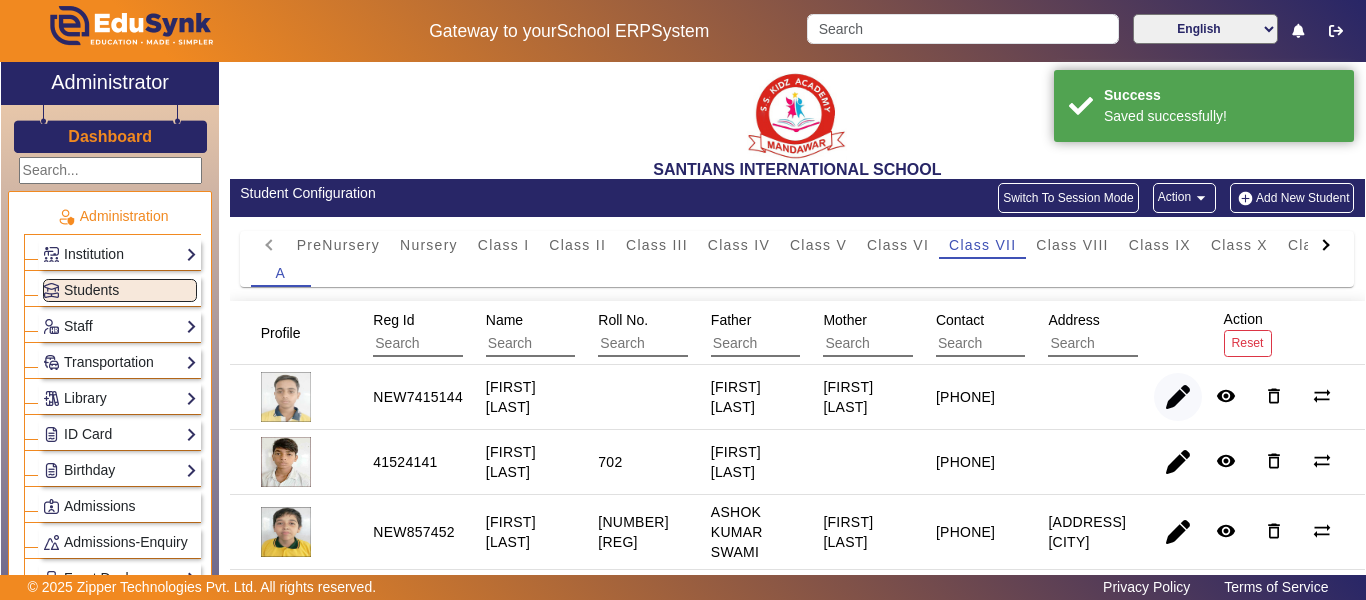 click at bounding box center (1178, 462) 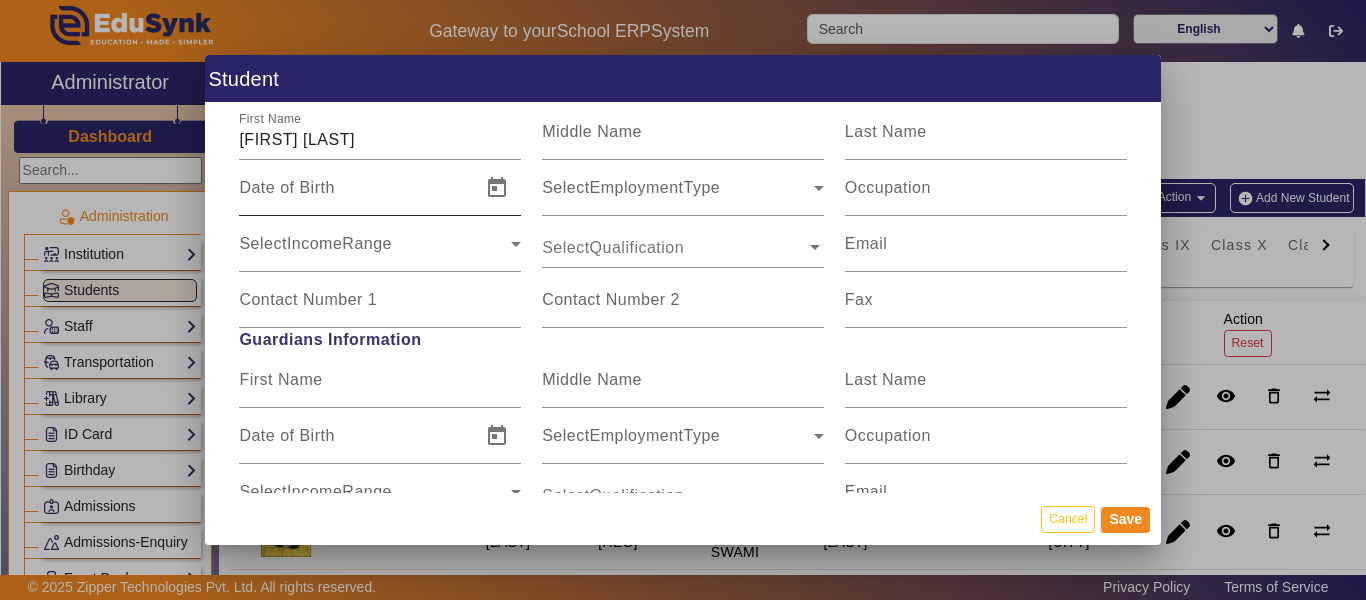 scroll, scrollTop: 1539, scrollLeft: 0, axis: vertical 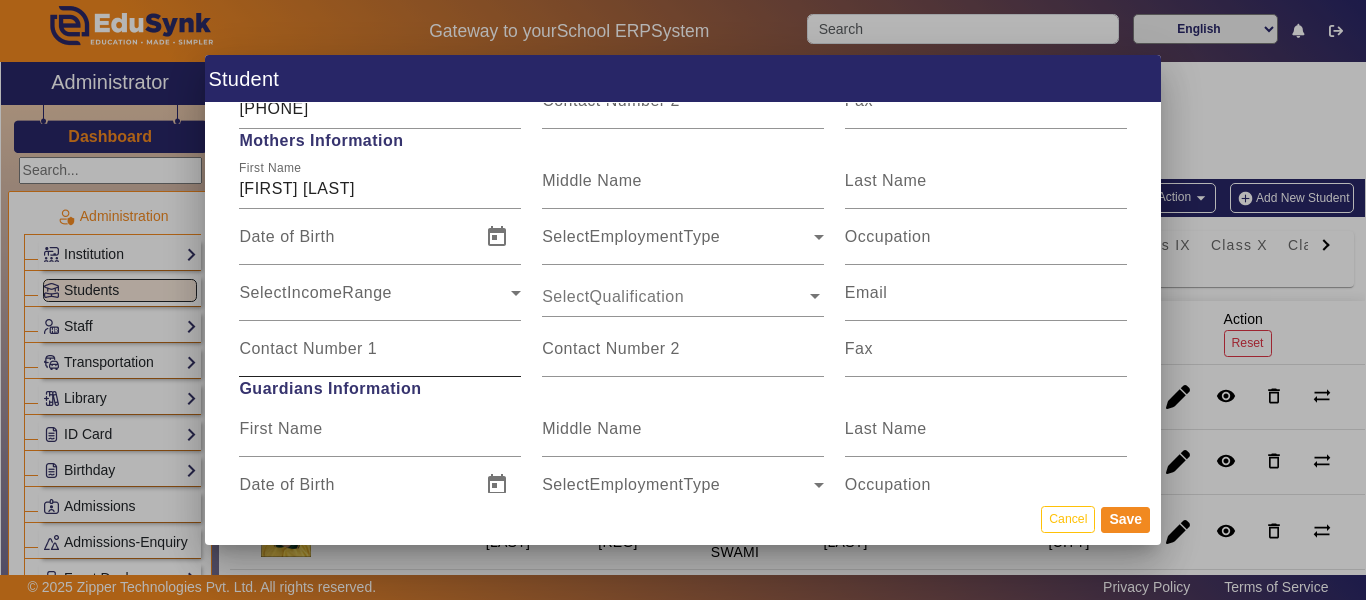 click on "Contact Number 1" at bounding box center (308, 348) 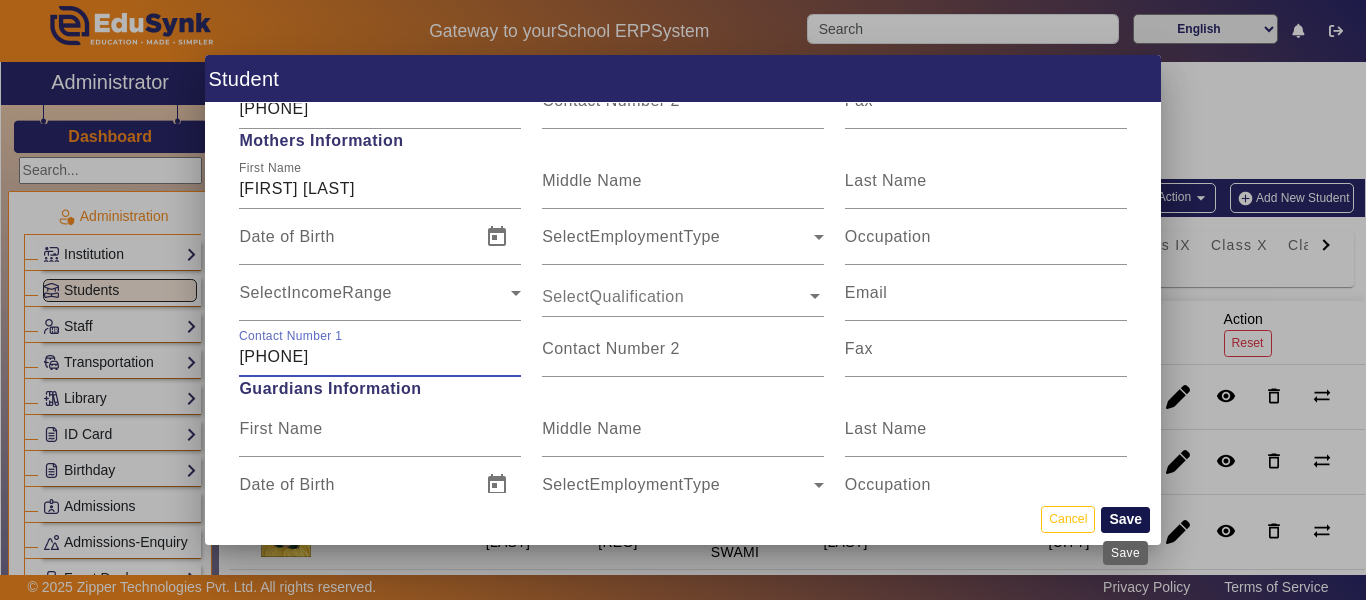 type on "8290972577" 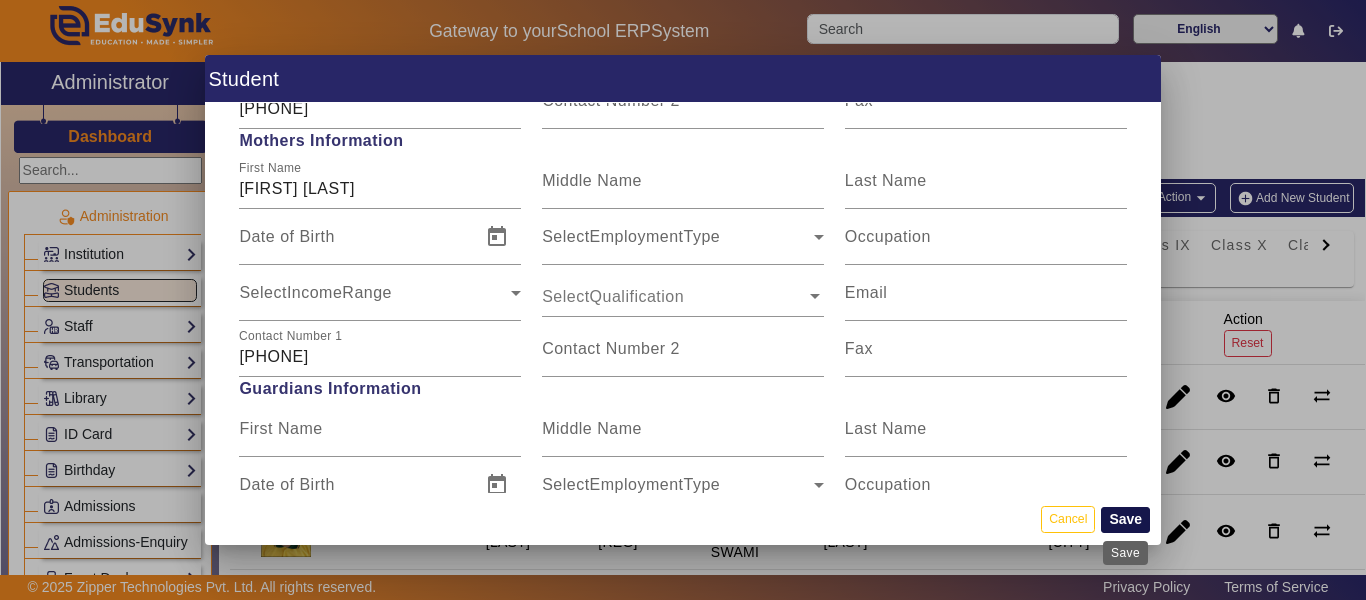 click on "Save" at bounding box center [1125, 520] 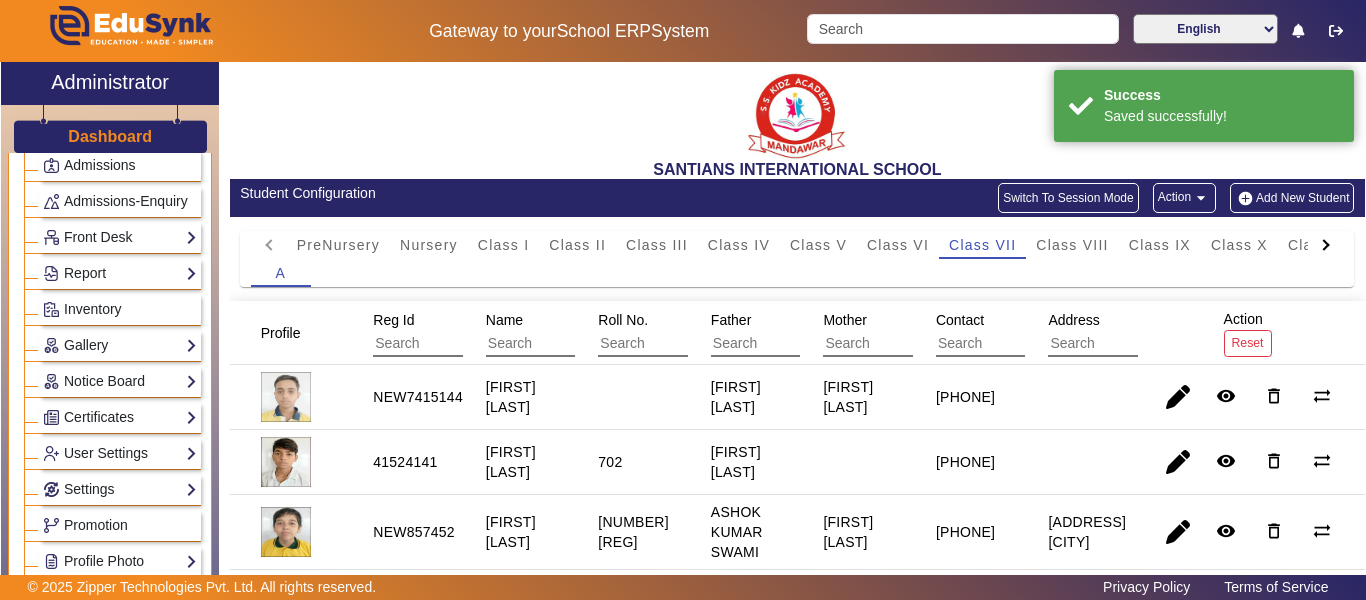 scroll, scrollTop: 900, scrollLeft: 0, axis: vertical 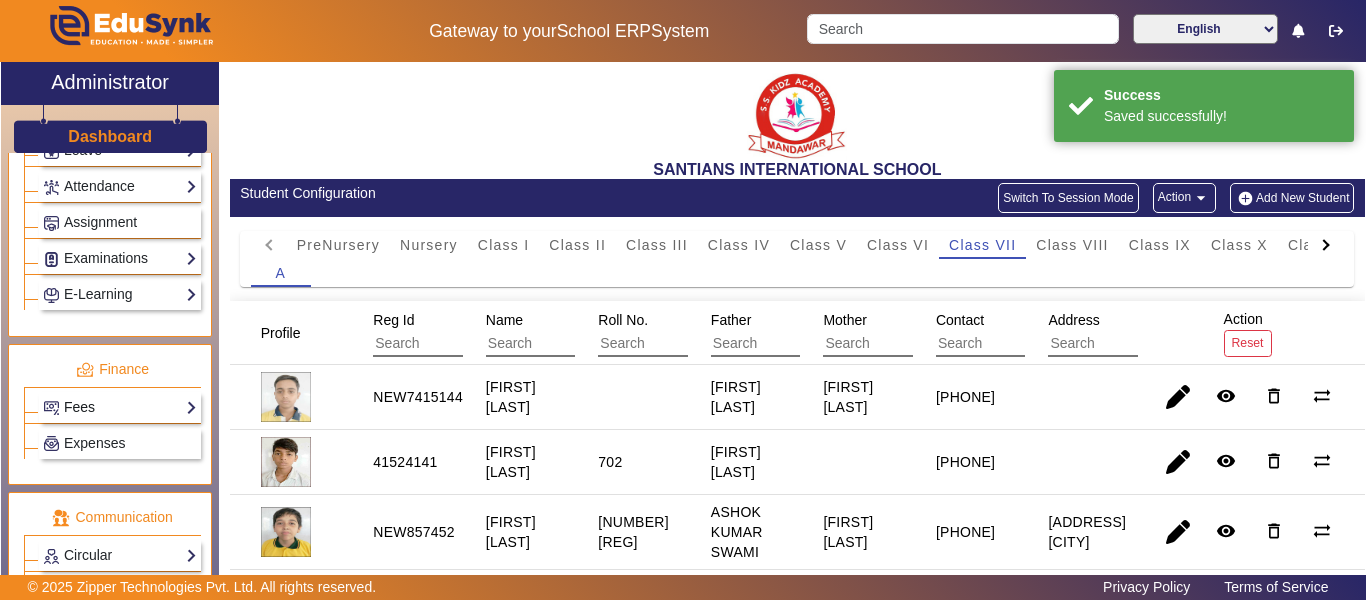 click on "Fees" 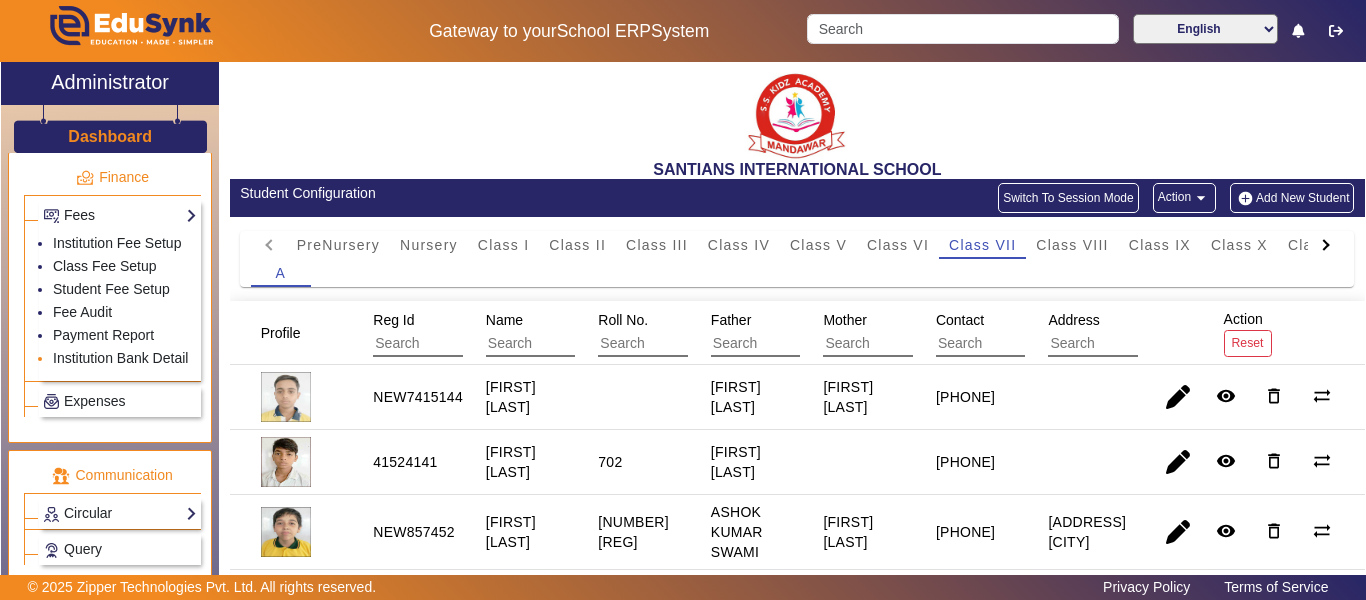 scroll, scrollTop: 1100, scrollLeft: 0, axis: vertical 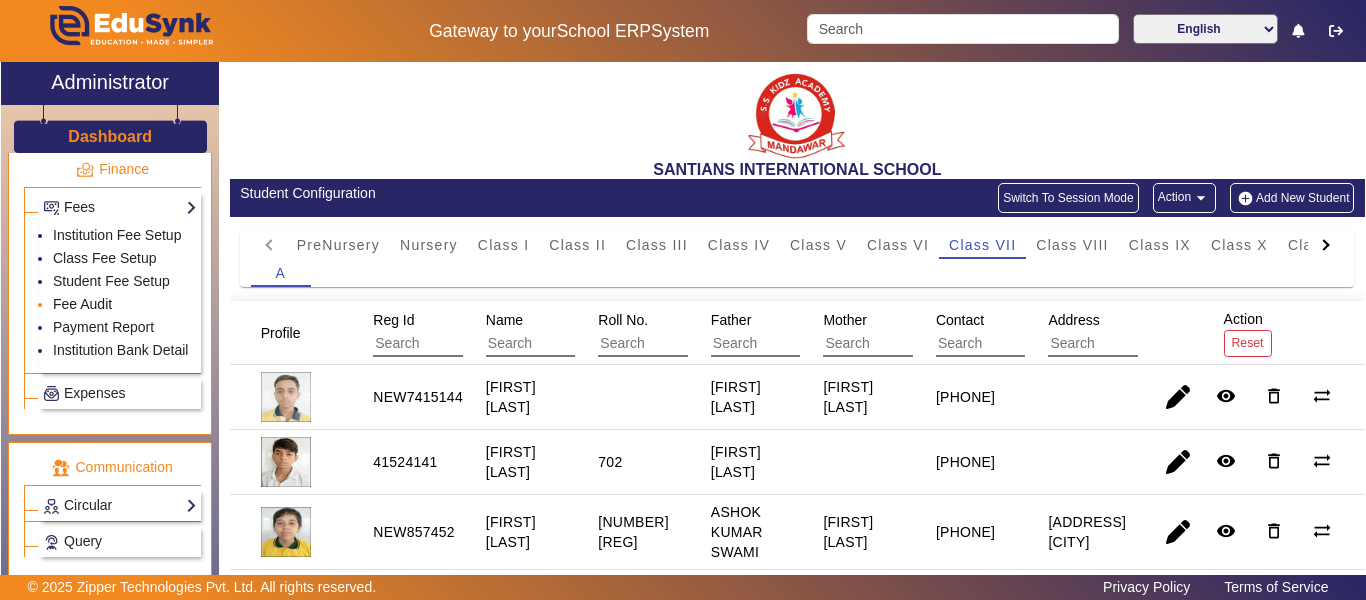 click on "Fee Audit" 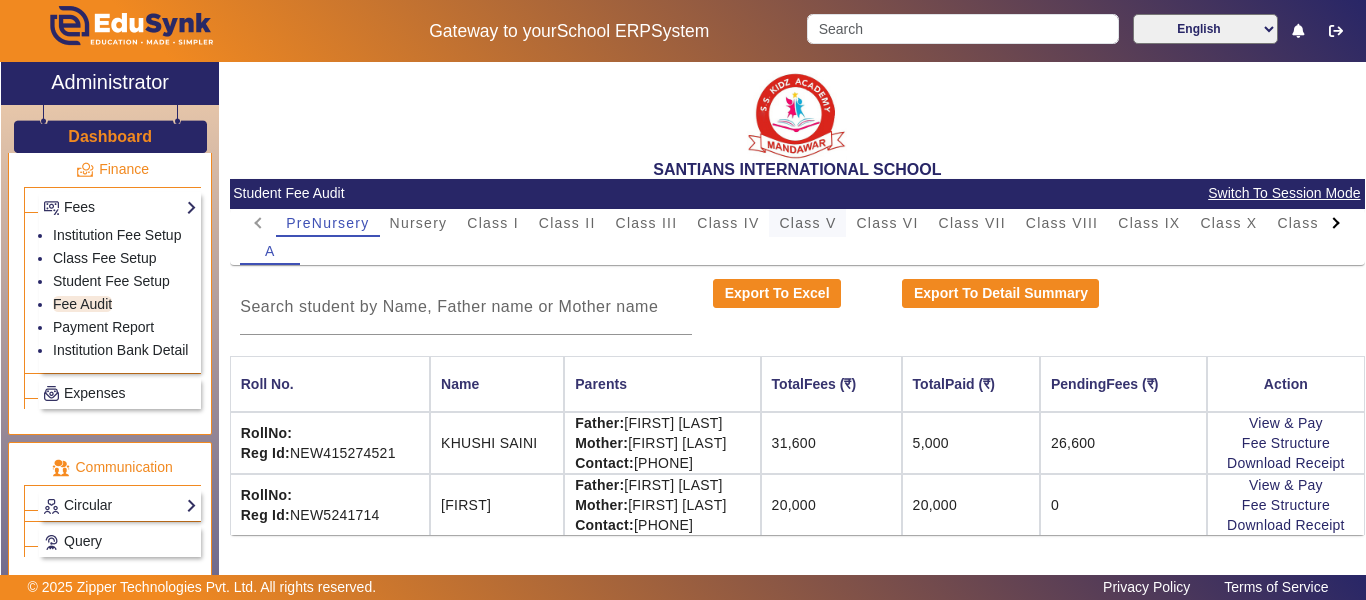 click on "Class V" at bounding box center (807, 223) 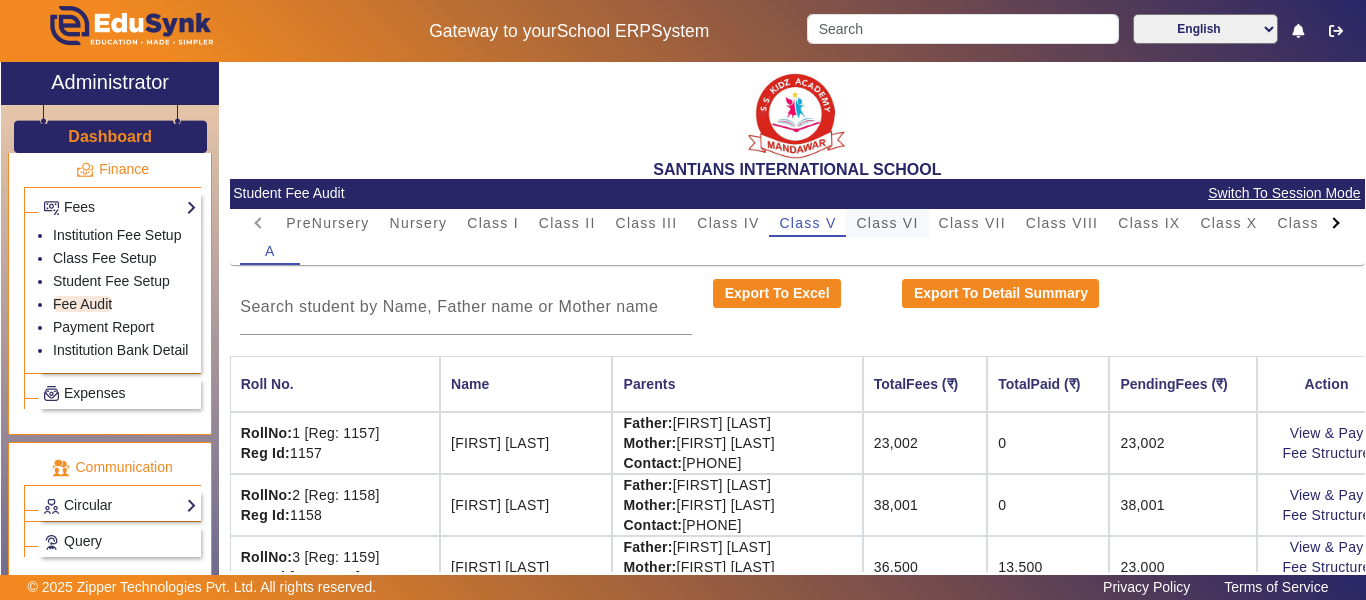 click on "Class VI" at bounding box center (887, 223) 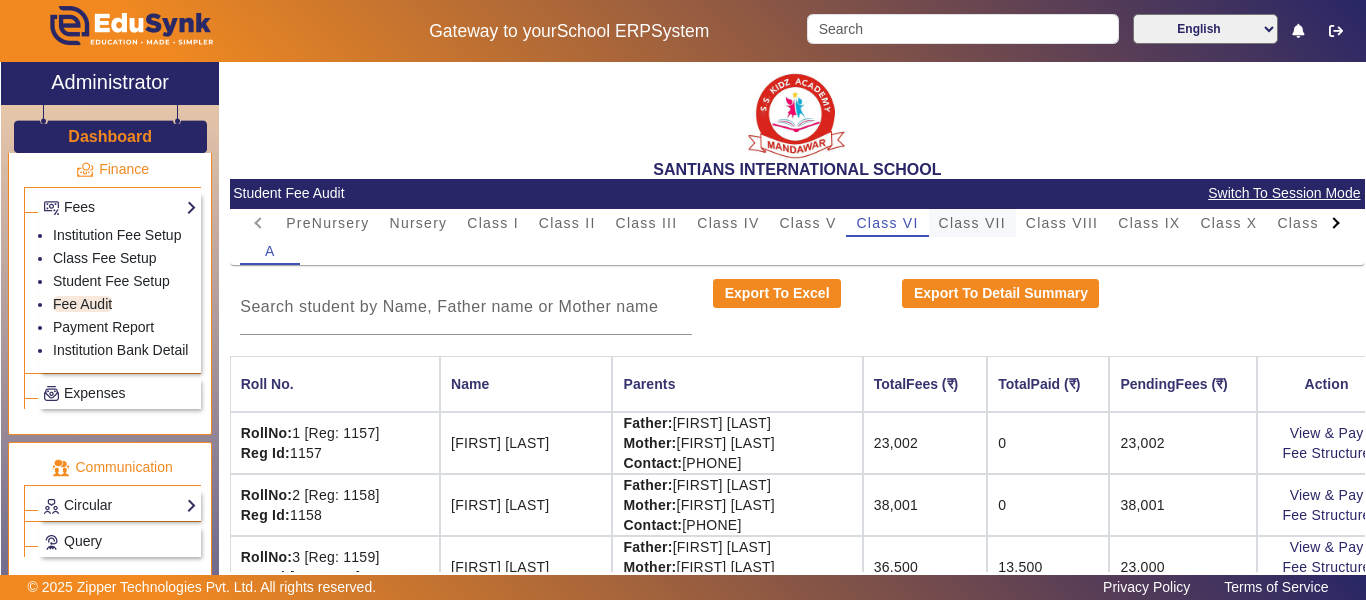 click on "Class VII" at bounding box center [972, 223] 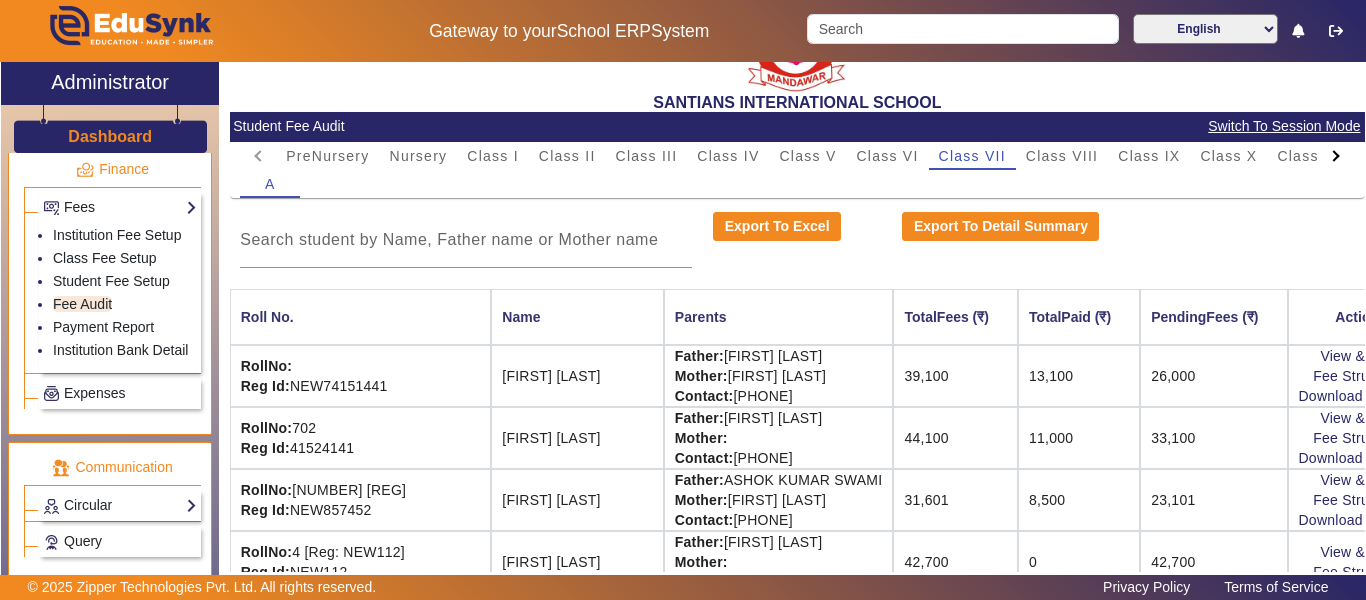 scroll, scrollTop: 100, scrollLeft: 0, axis: vertical 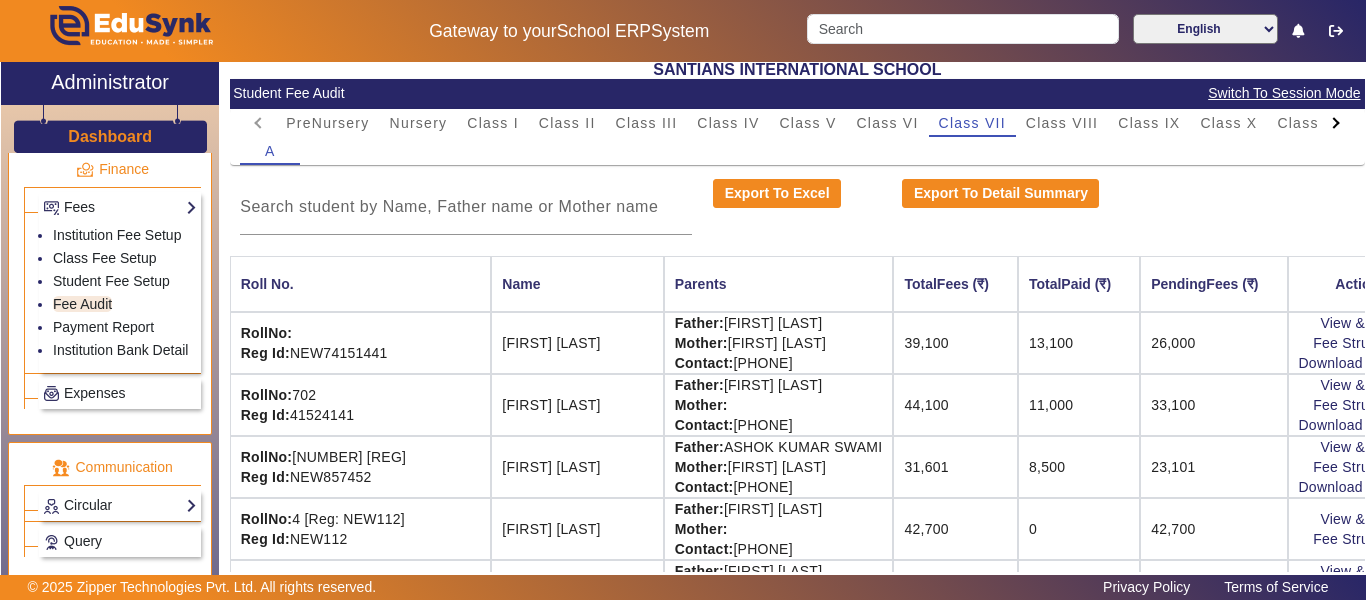 drag, startPoint x: 1298, startPoint y: 344, endPoint x: 1365, endPoint y: 344, distance: 67 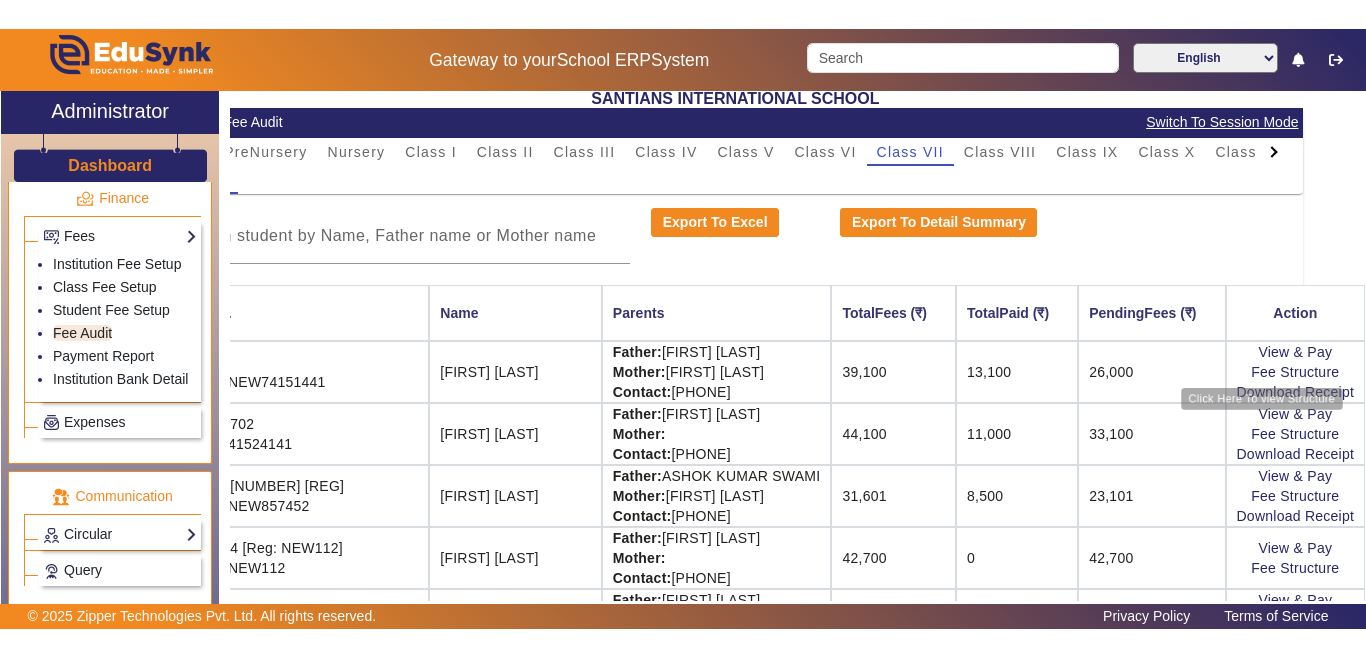scroll, scrollTop: 100, scrollLeft: 176, axis: both 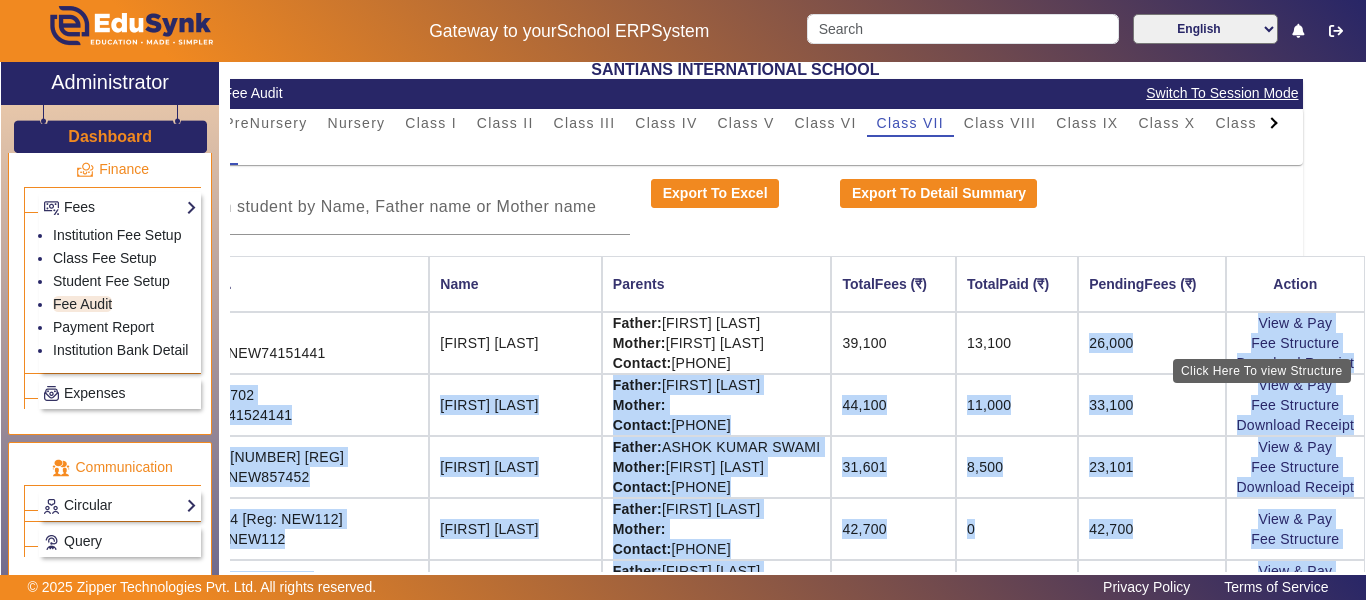 drag, startPoint x: 1223, startPoint y: 349, endPoint x: 1348, endPoint y: 349, distance: 125 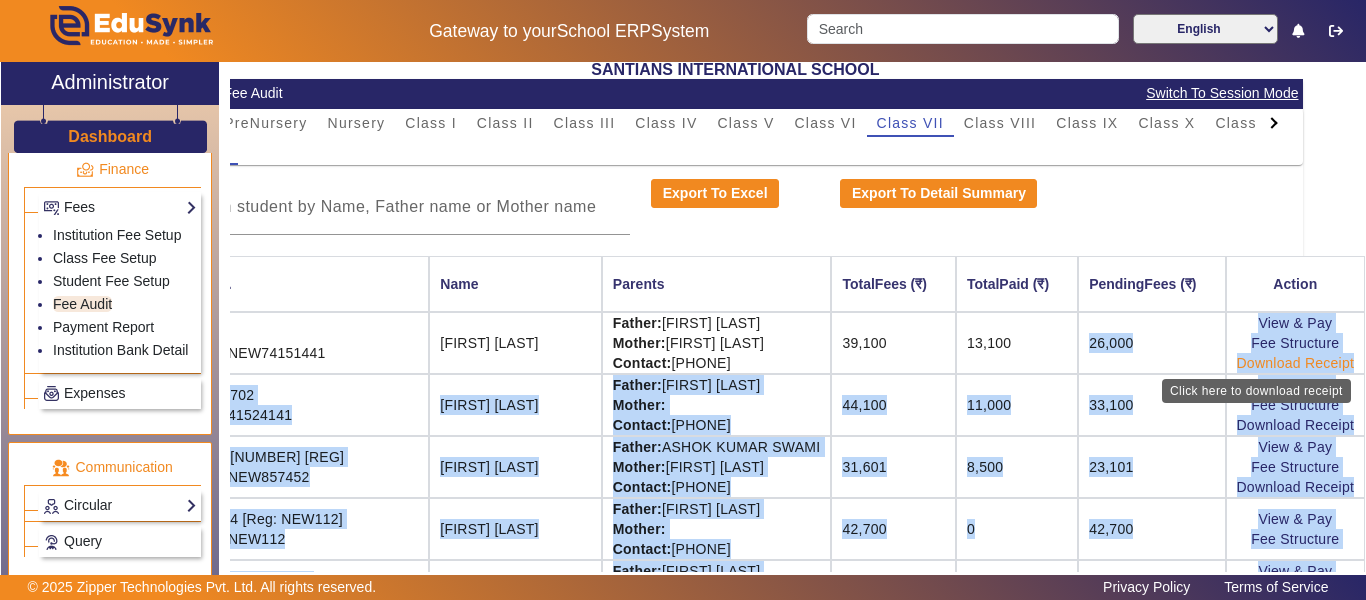 click on "Download Receipt" 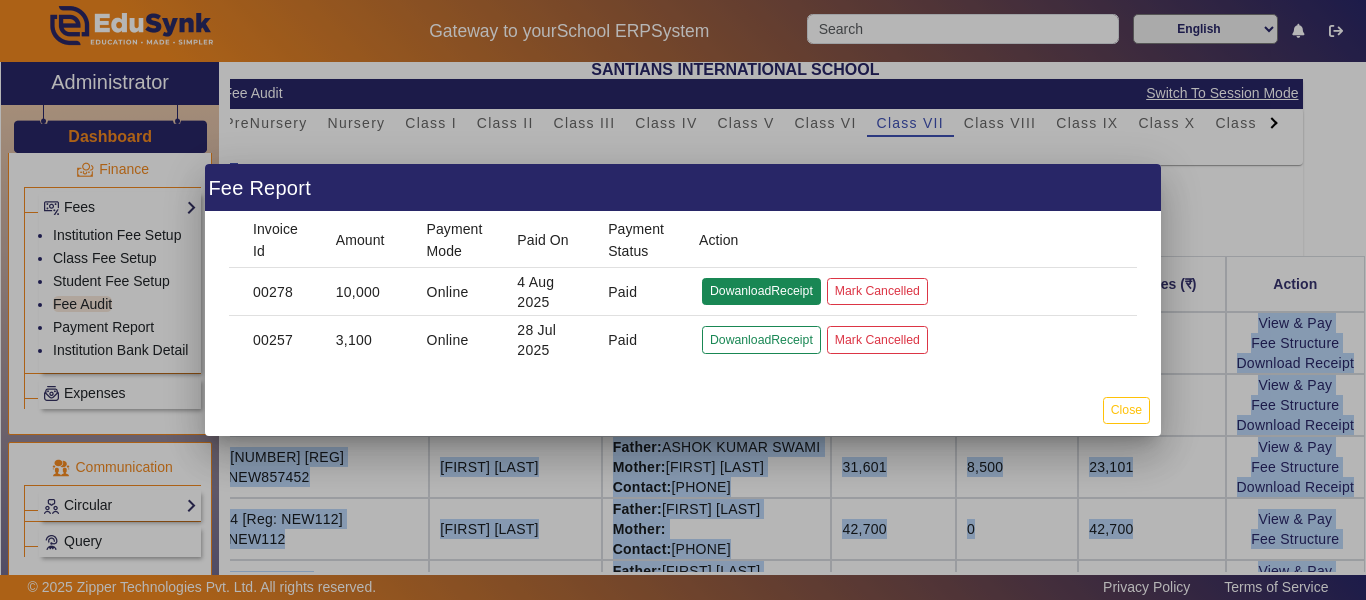 click on "DowanloadReceipt" at bounding box center (761, 339) 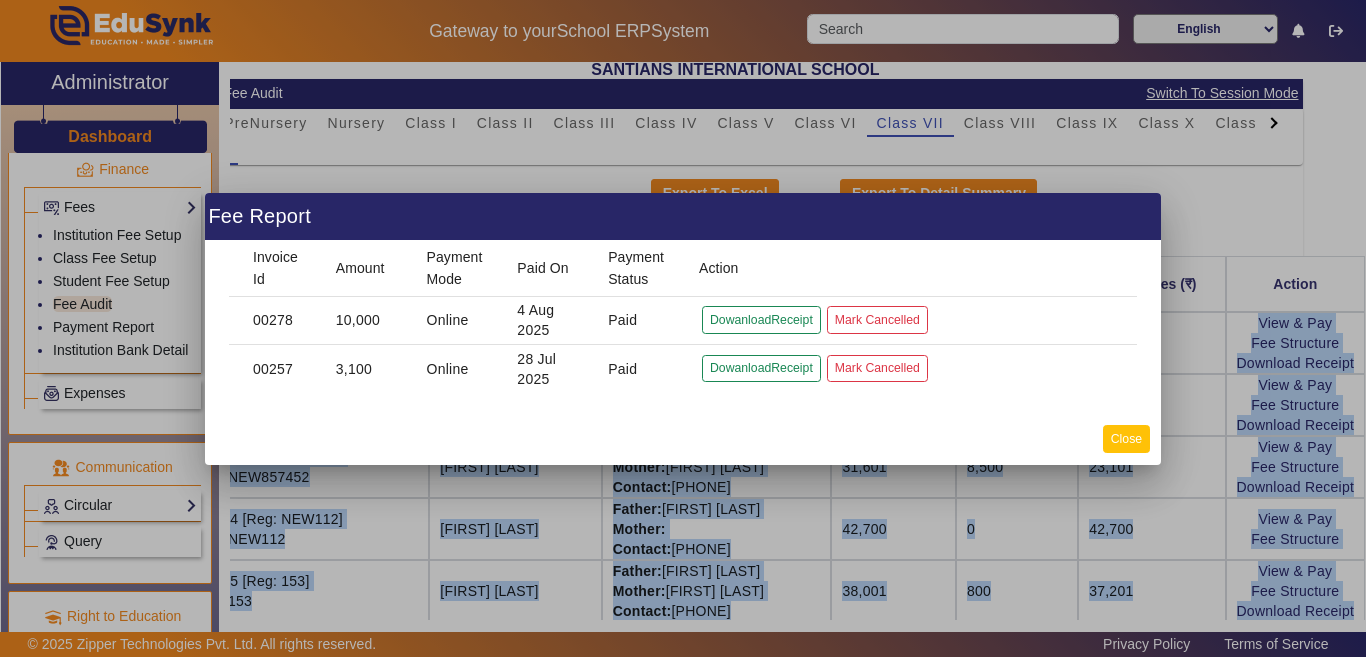 click on "Close" 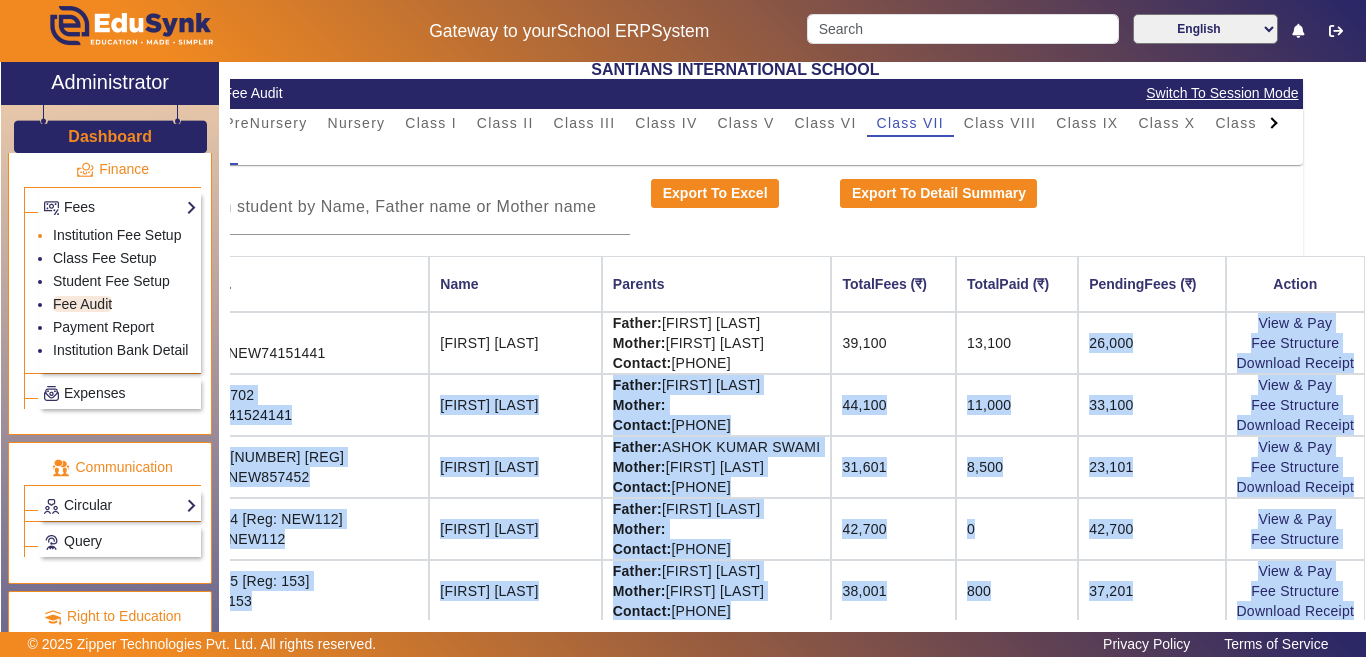 scroll, scrollTop: 0, scrollLeft: 176, axis: horizontal 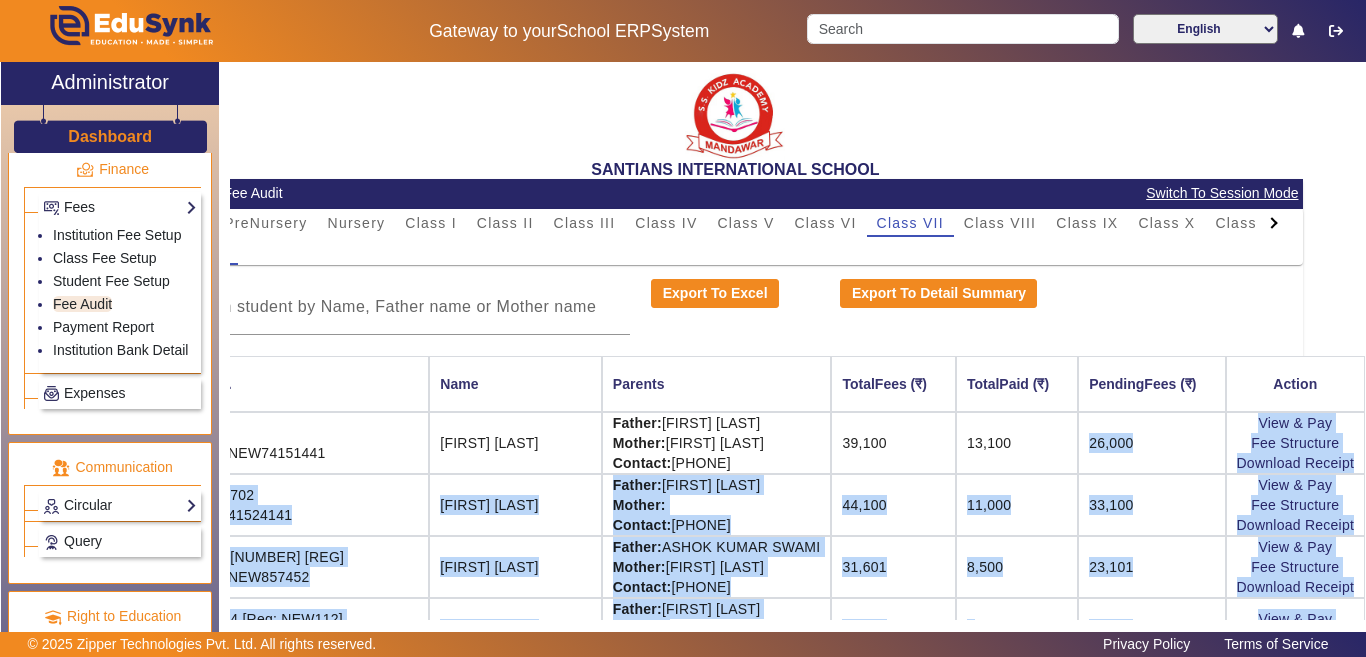 click on "Dashboard" 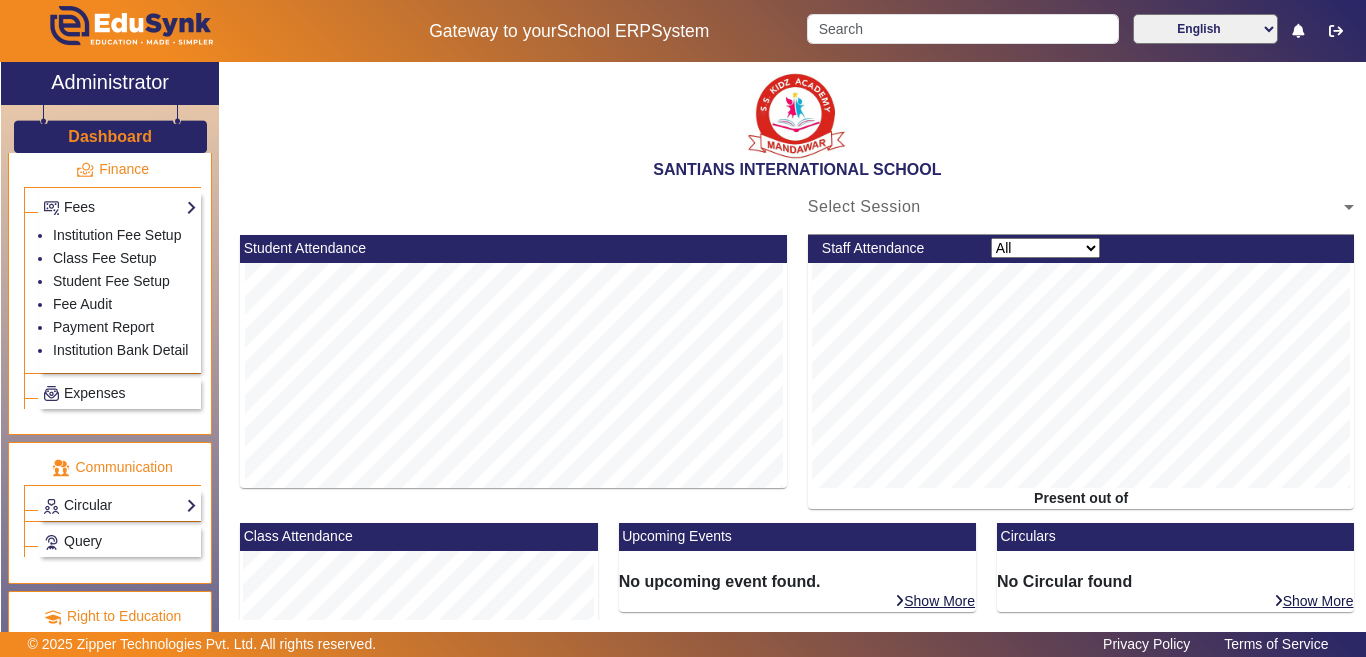 scroll, scrollTop: 0, scrollLeft: 0, axis: both 